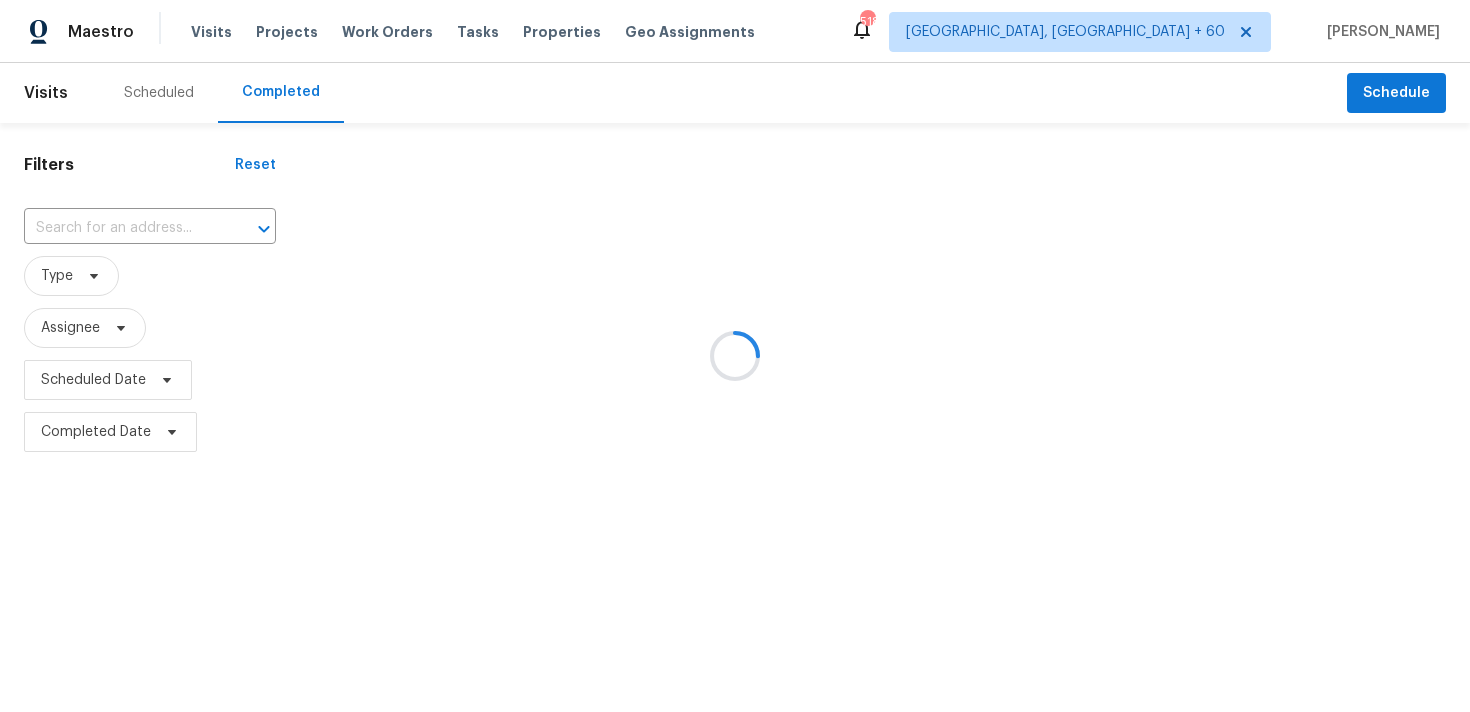 scroll, scrollTop: 0, scrollLeft: 0, axis: both 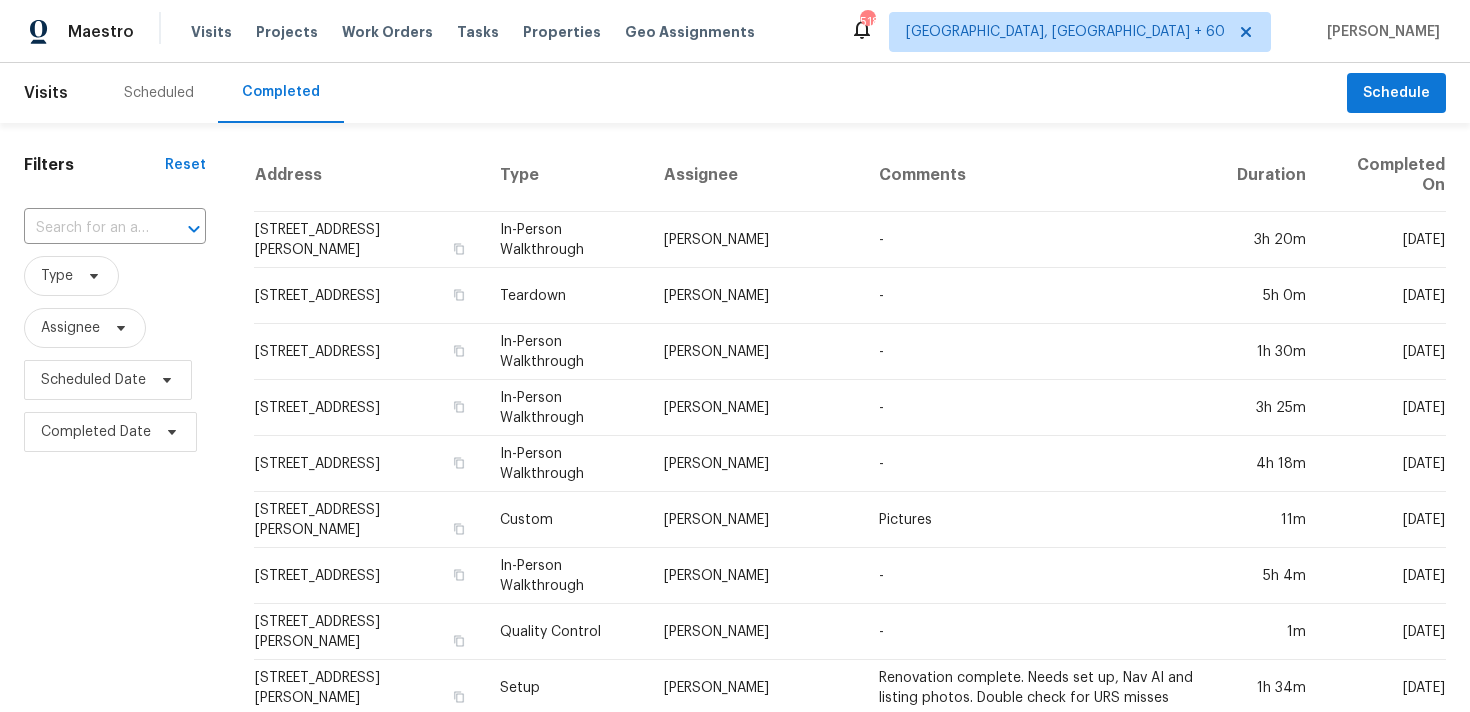 click on "Filters Reset ​ Type Assignee Scheduled Date Completed Date" at bounding box center [115, 757] 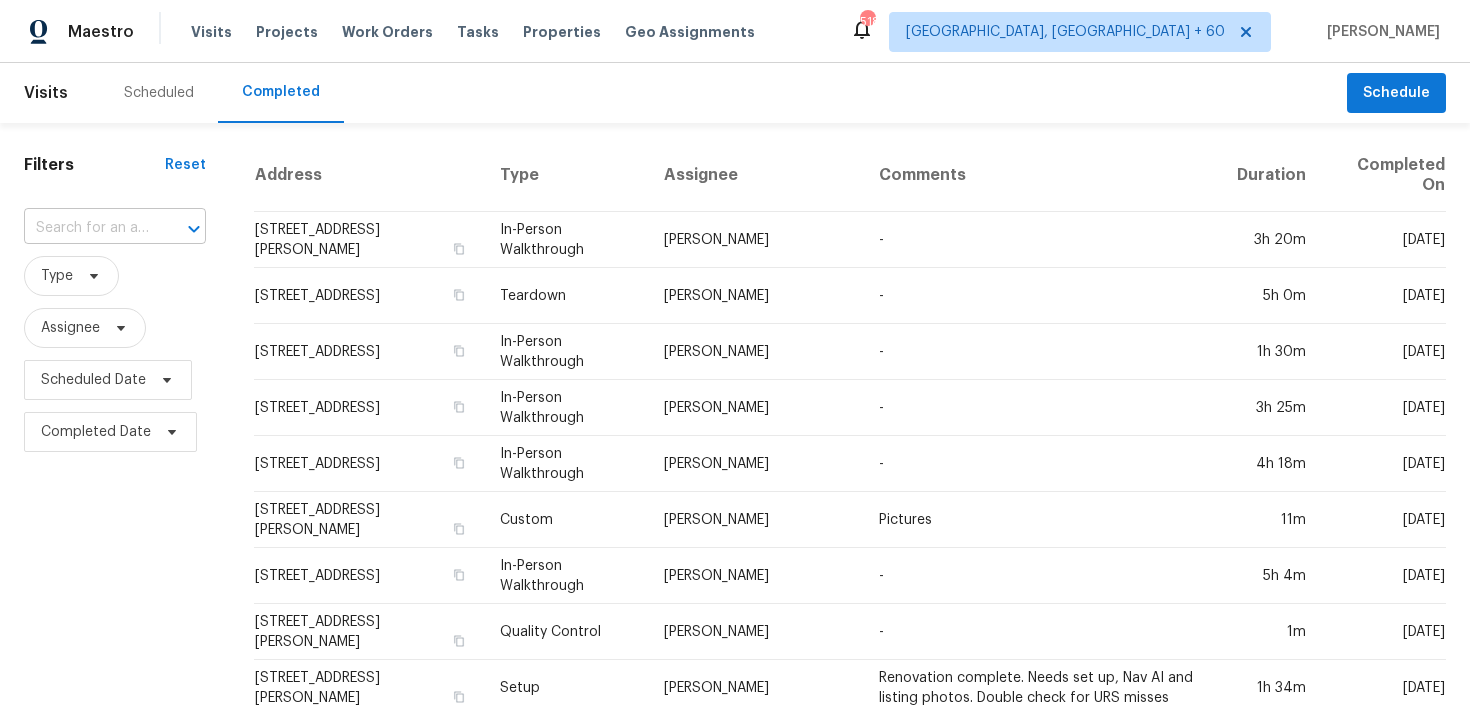 click at bounding box center (87, 228) 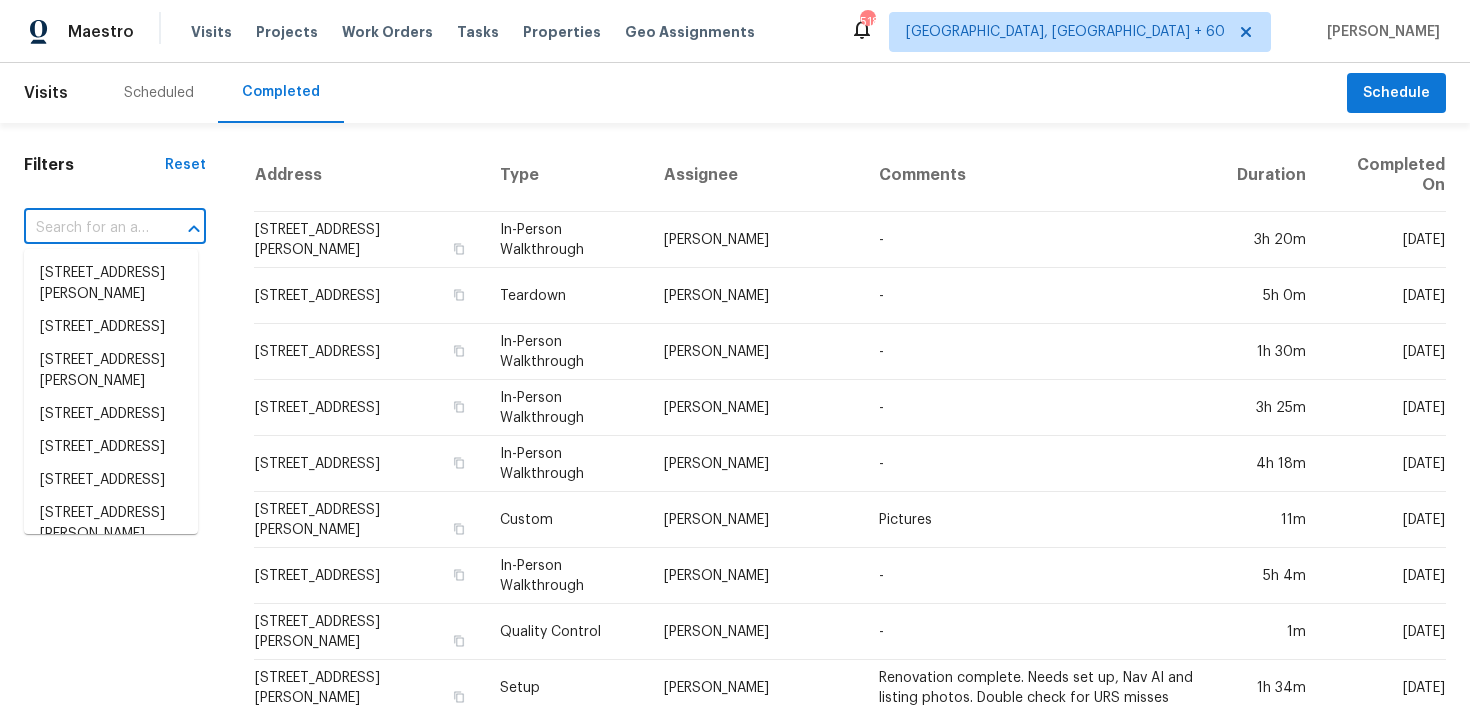 paste on "25038 N 40th Ave Phoenix, AZ 85083" 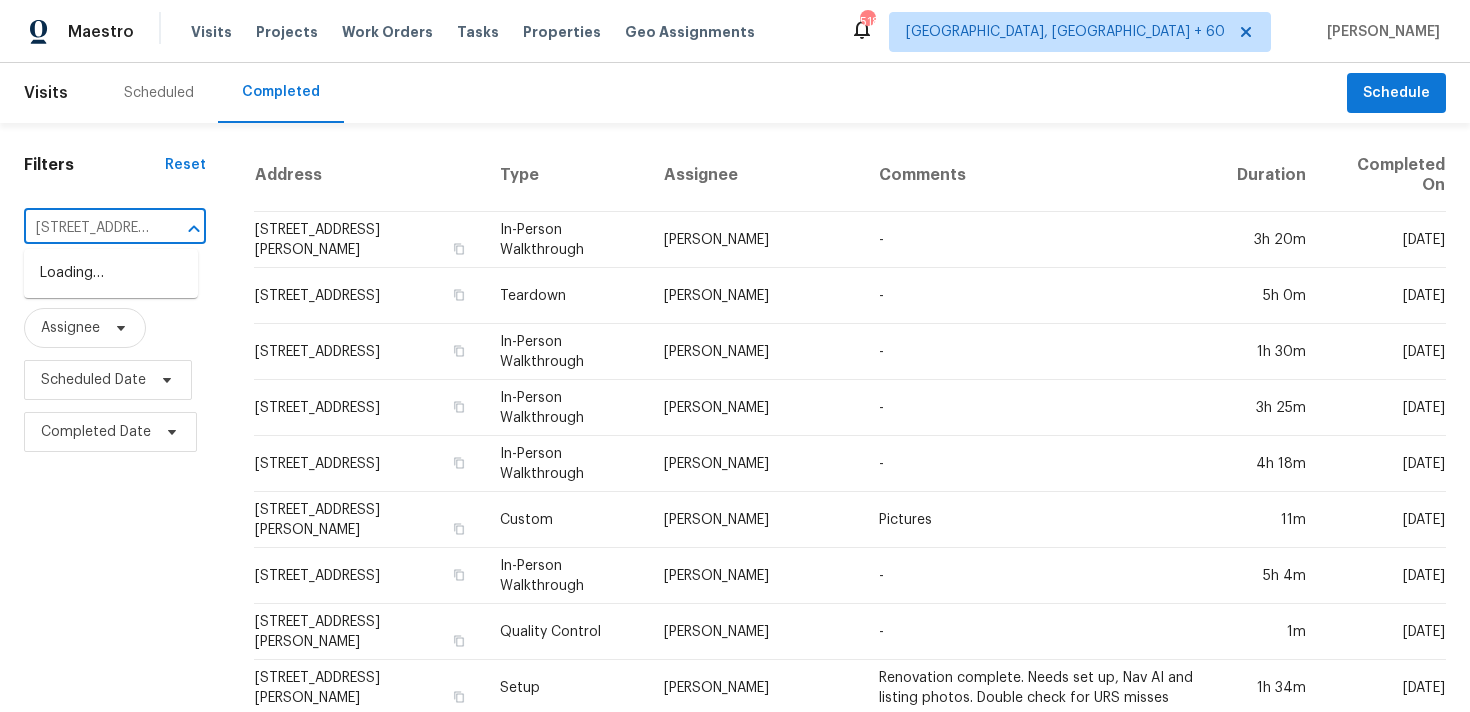 scroll, scrollTop: 0, scrollLeft: 140, axis: horizontal 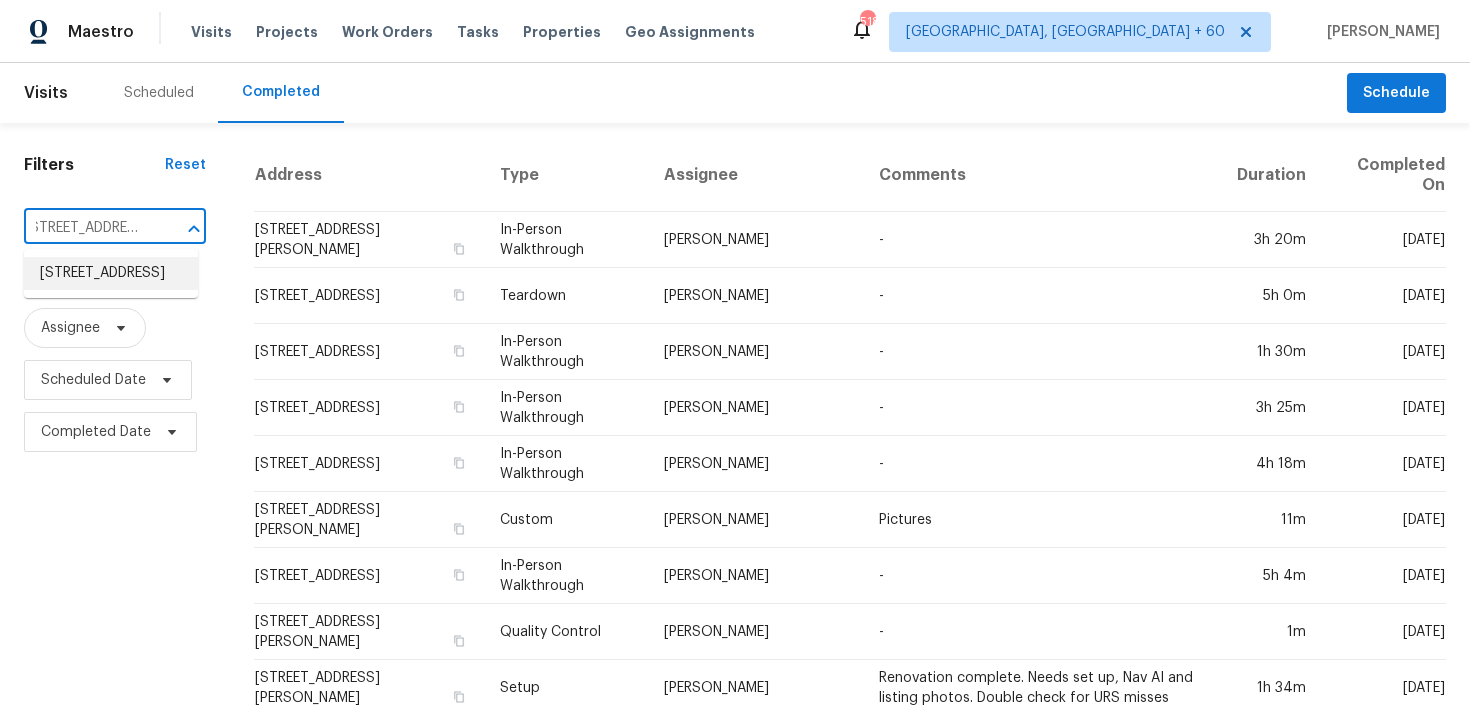 click on "25038 N 40th Ave, Phoenix, AZ 85083" at bounding box center (111, 273) 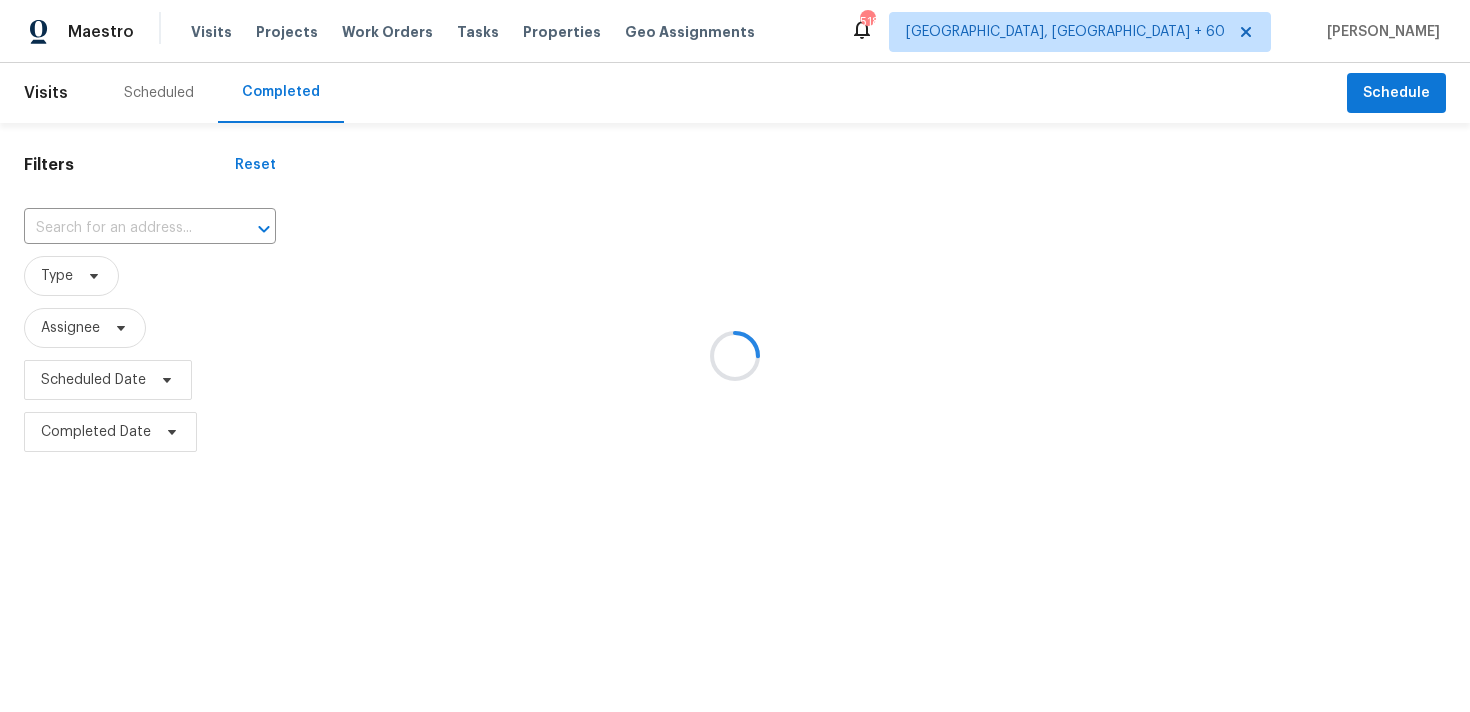 type on "25038 N 40th Ave, Phoenix, AZ 85083" 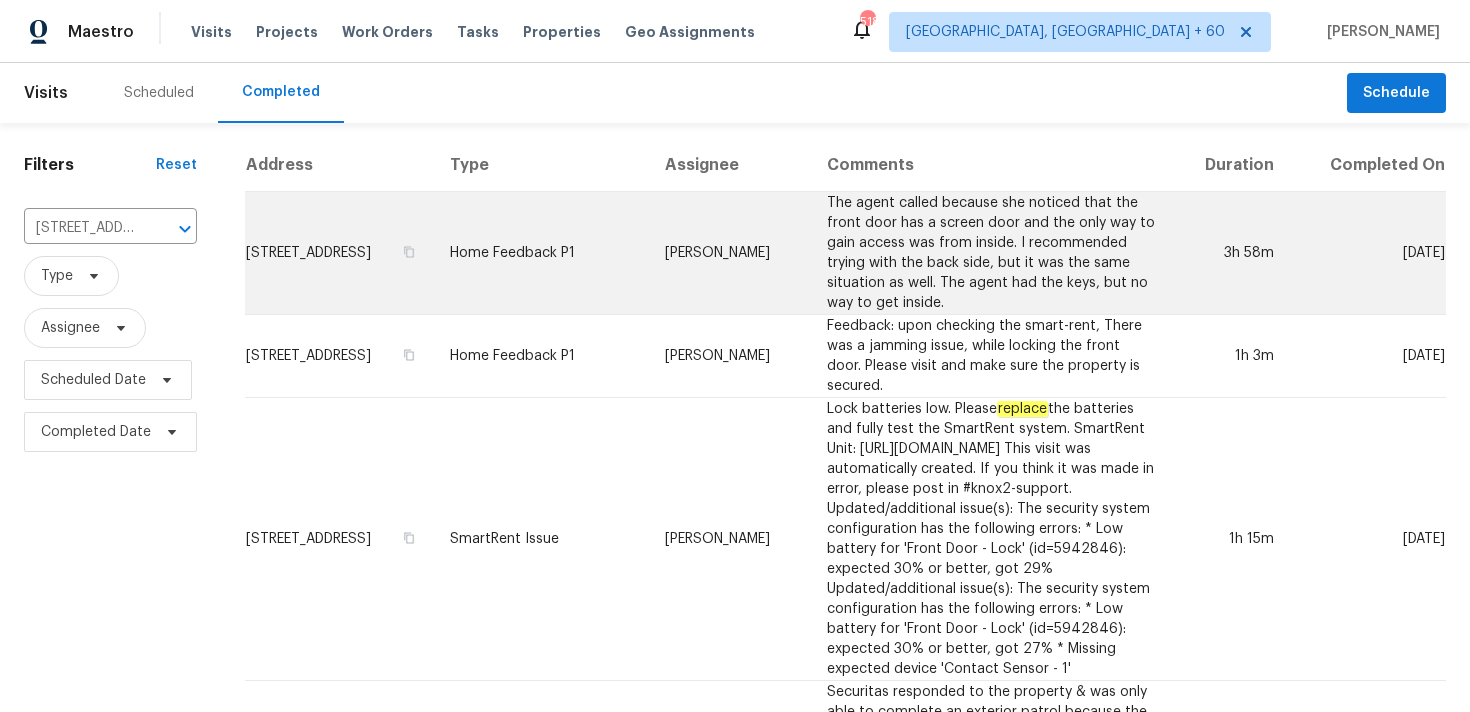 click on "Home Feedback P1" at bounding box center (541, 253) 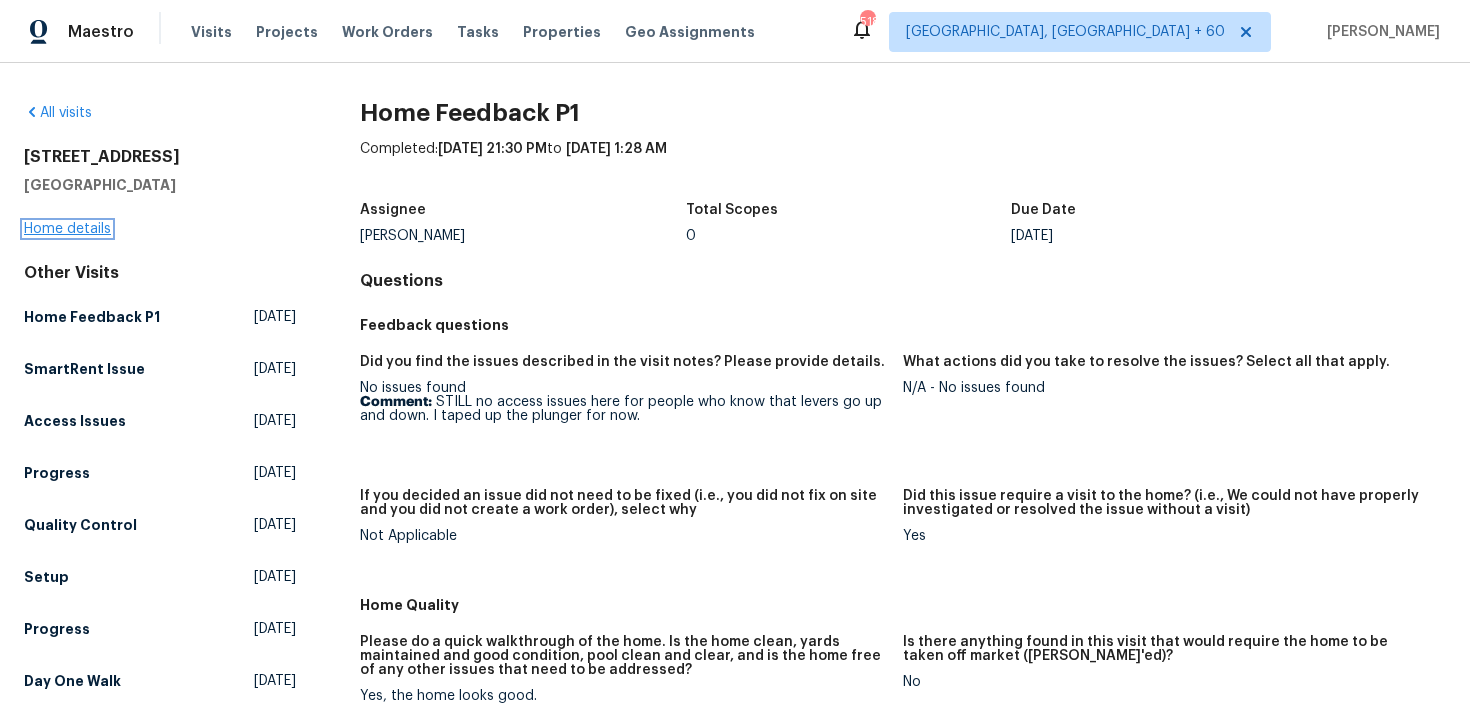 click on "Home details" at bounding box center (67, 229) 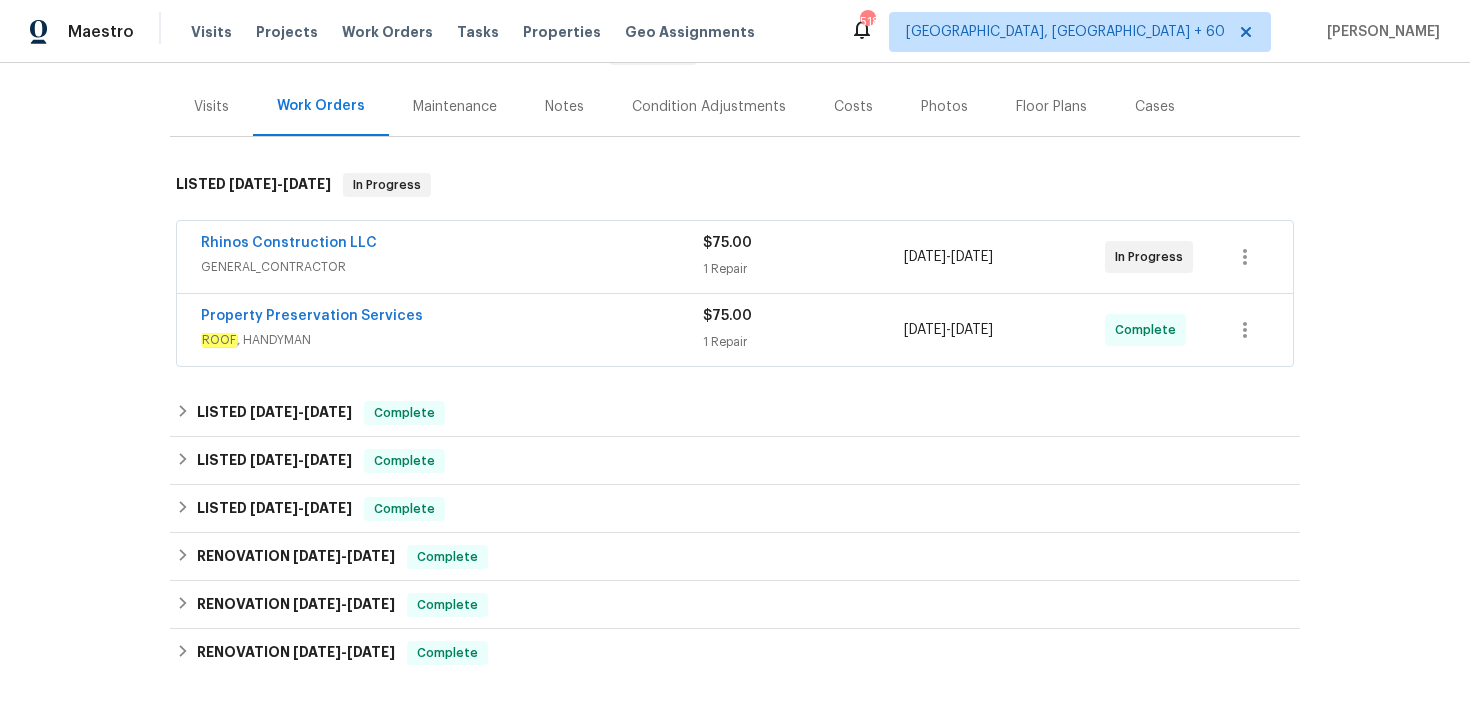 scroll, scrollTop: 305, scrollLeft: 0, axis: vertical 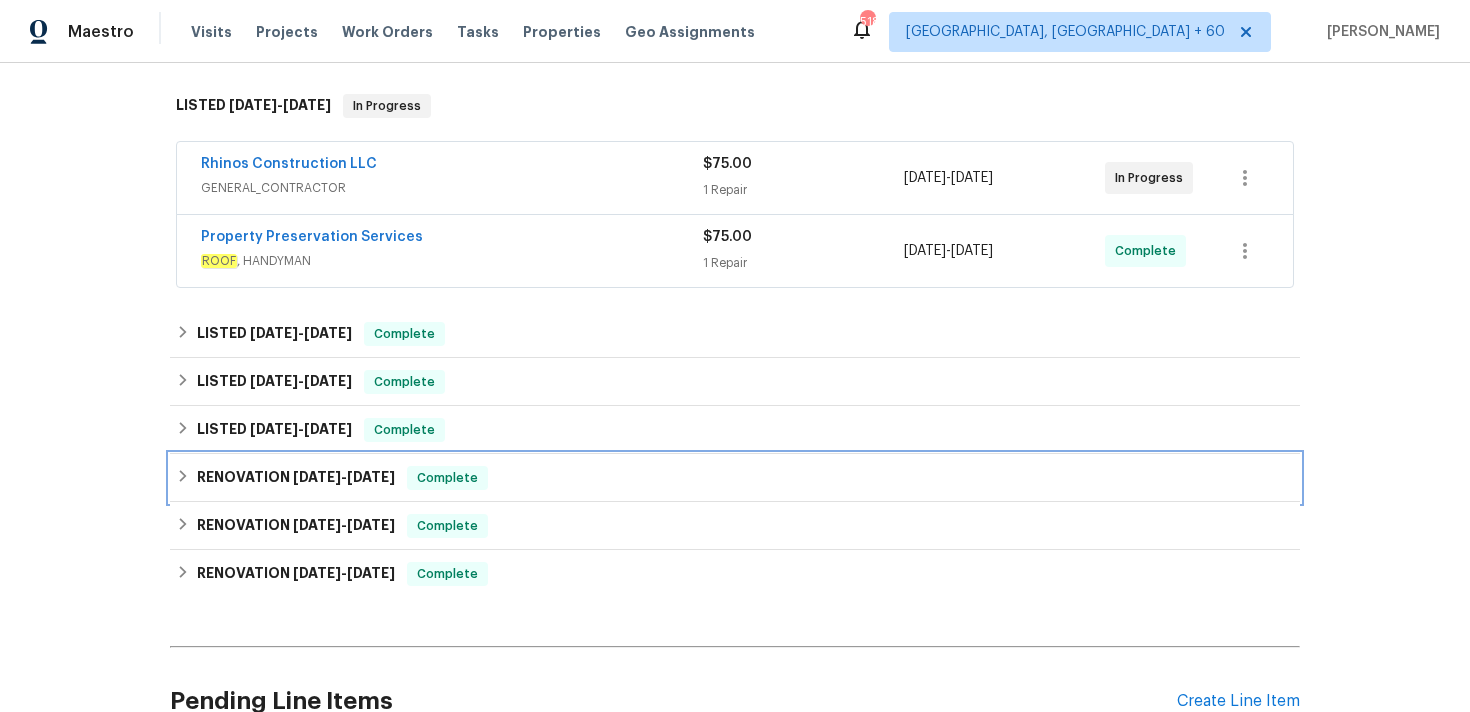 click on "RENOVATION   5/6/25  -  5/9/25 Complete" at bounding box center [735, 478] 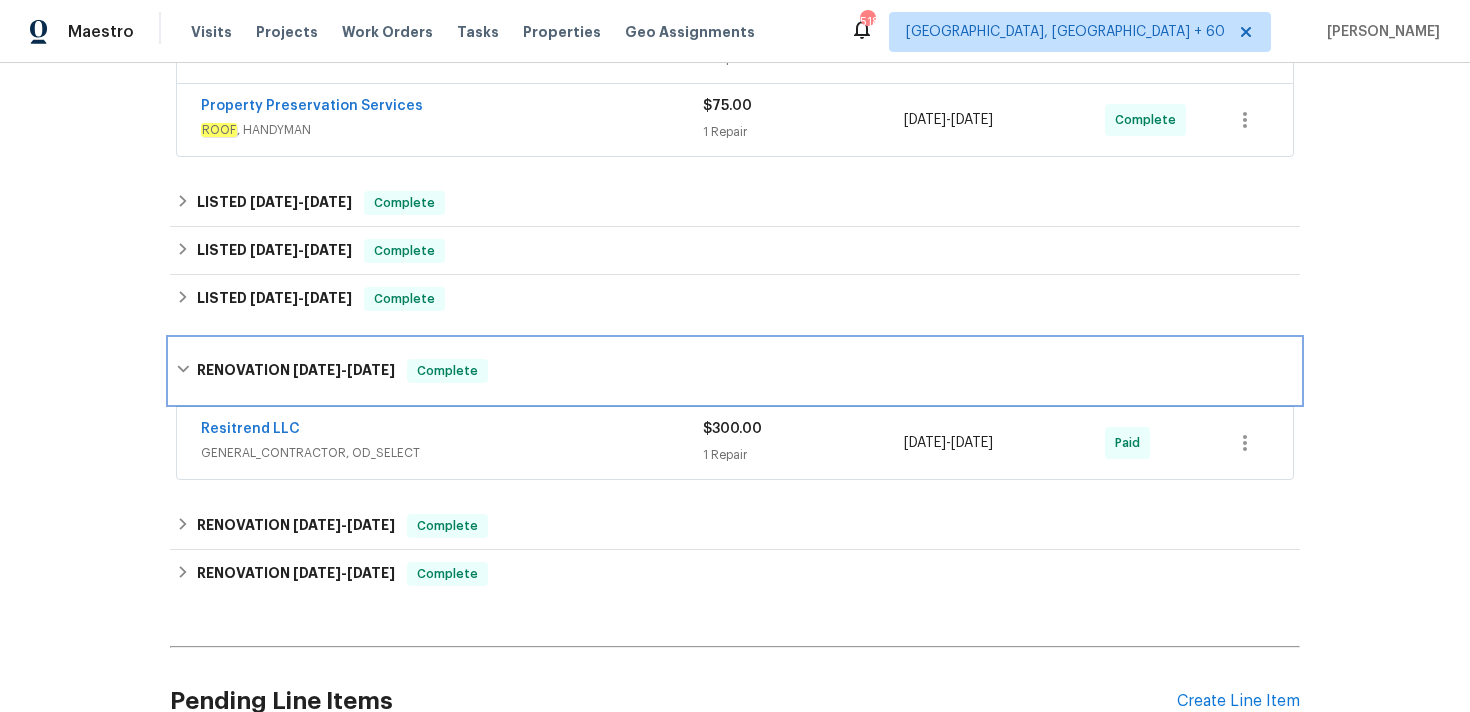 scroll, scrollTop: 460, scrollLeft: 0, axis: vertical 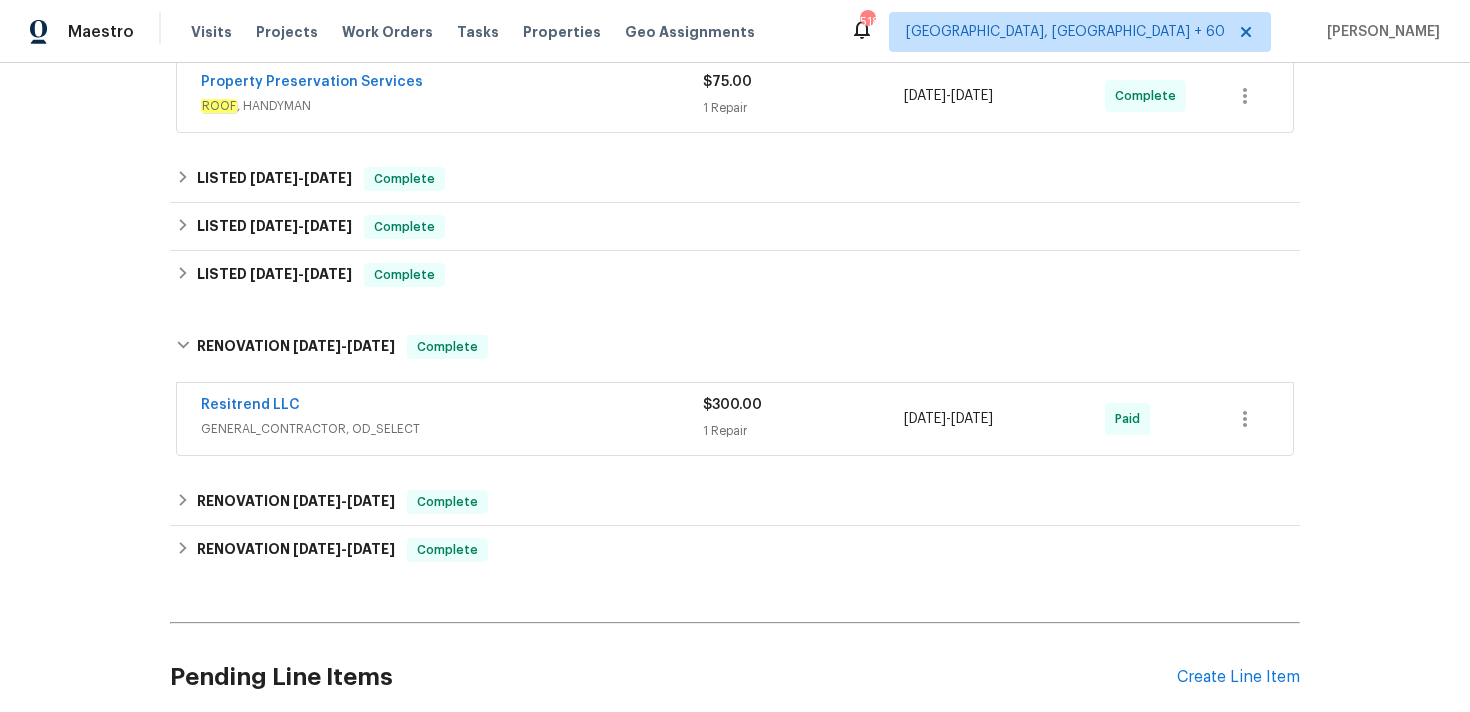 click on "1 Repair" at bounding box center (803, 431) 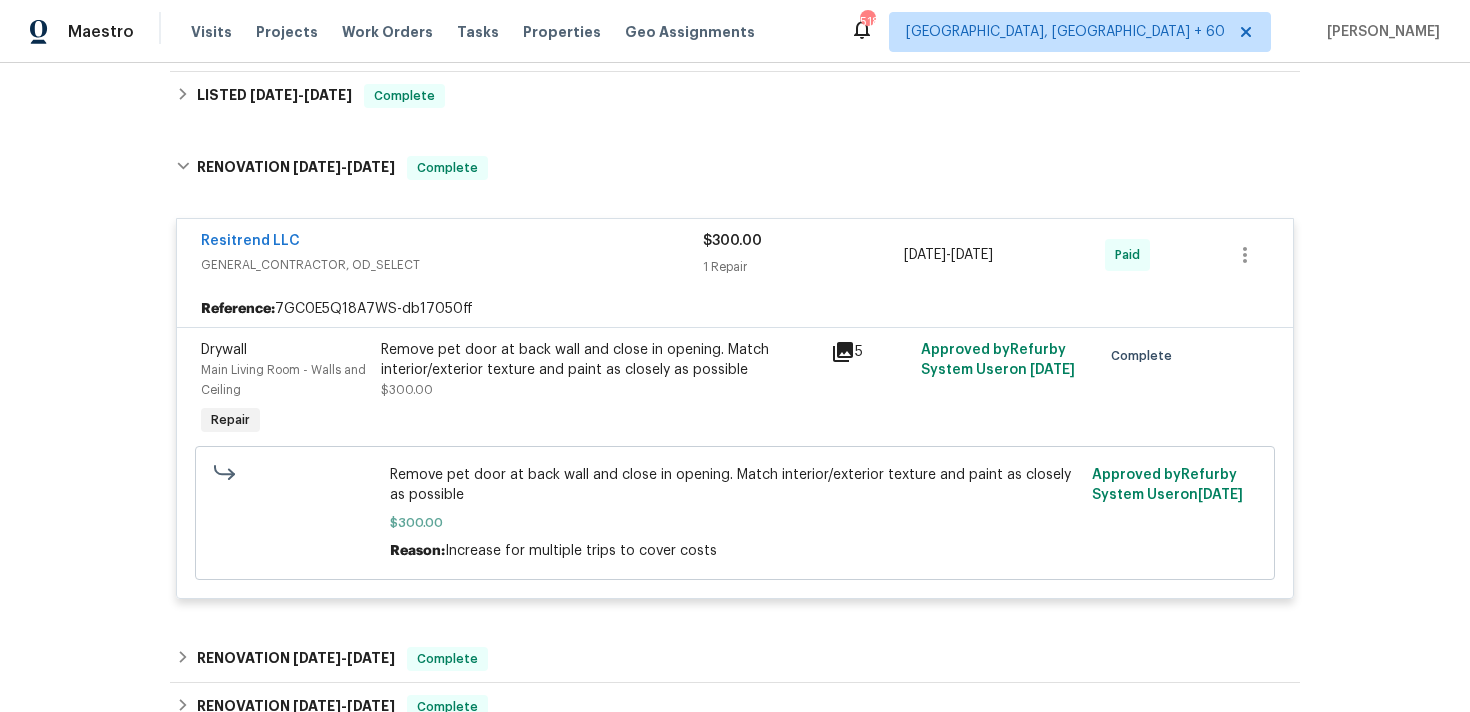 scroll, scrollTop: 726, scrollLeft: 0, axis: vertical 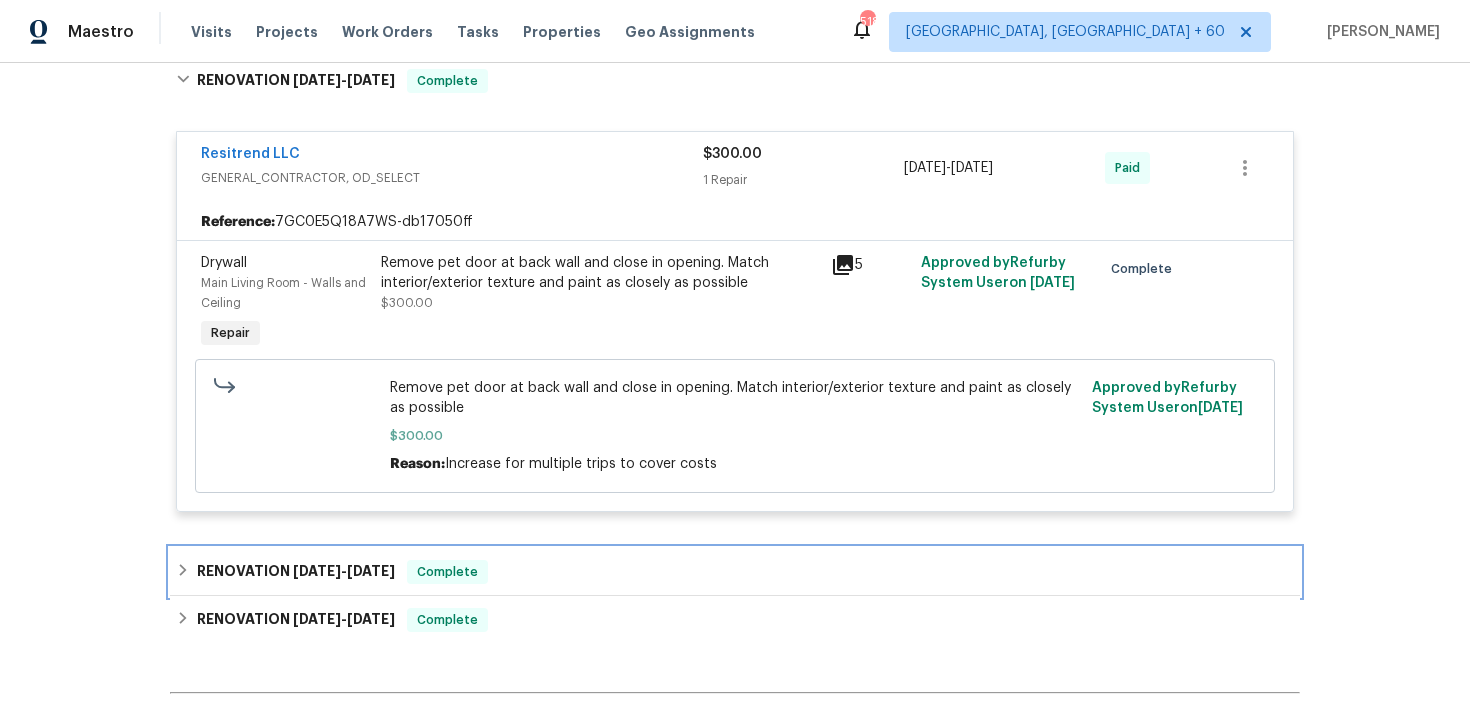 click on "RENOVATION   4/28/25  -  5/2/25 Complete" at bounding box center (735, 572) 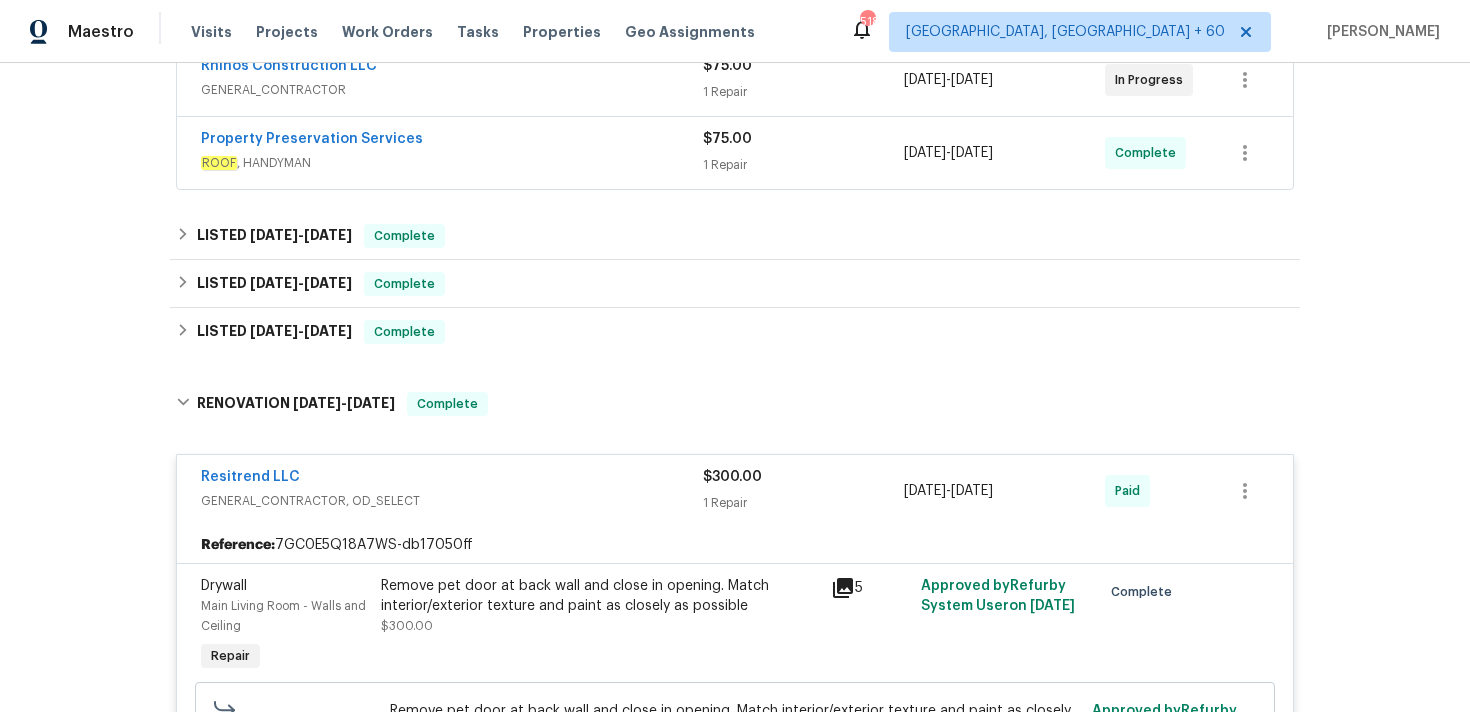 scroll, scrollTop: 378, scrollLeft: 0, axis: vertical 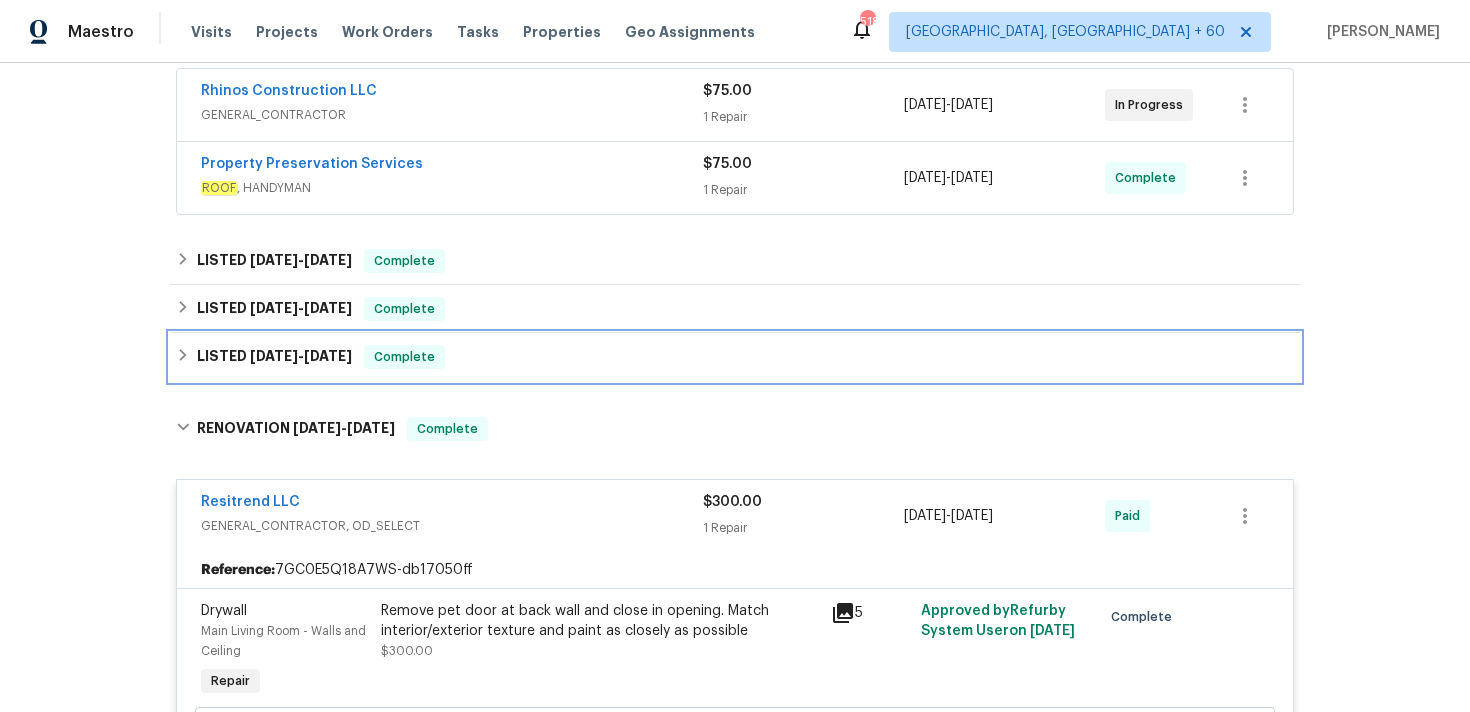 click on "LISTED   5/19/25  -  5/21/25 Complete" at bounding box center (735, 357) 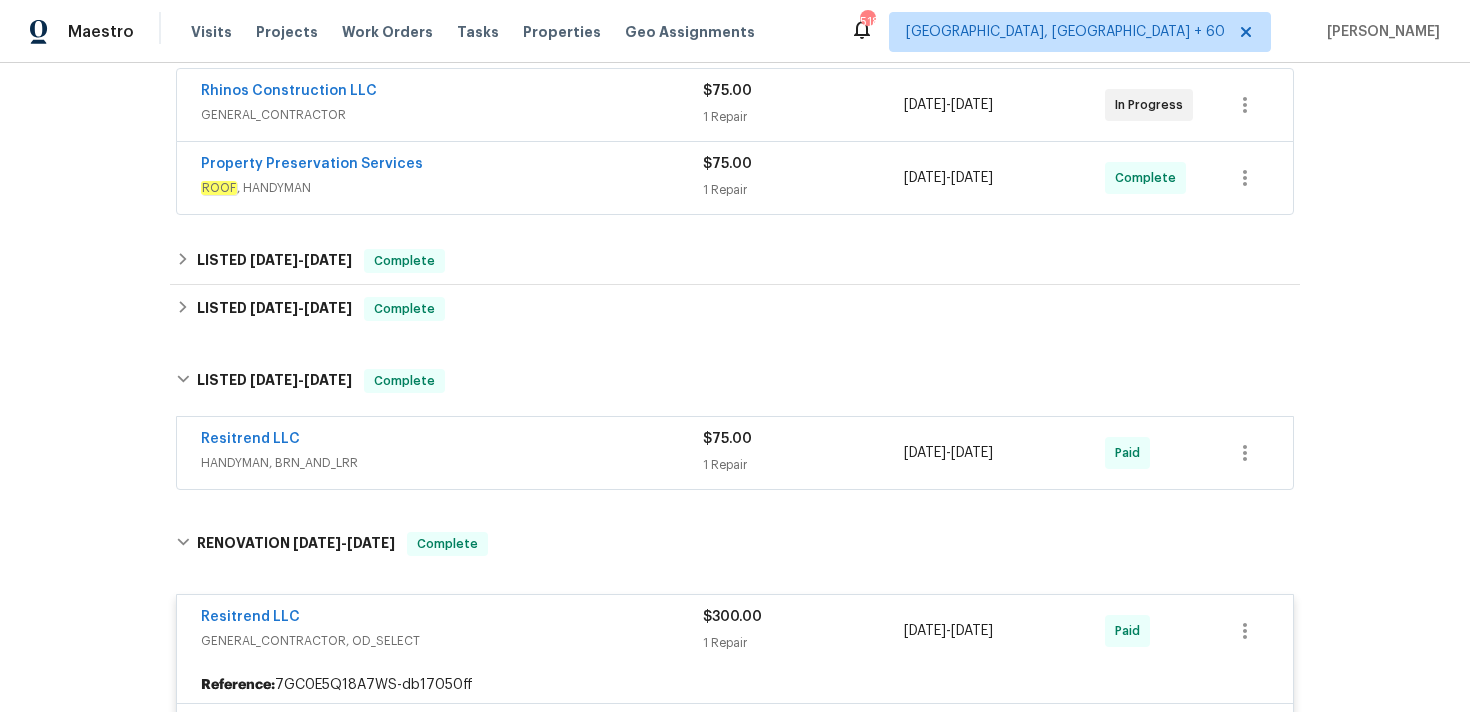 click on "1 Repair" at bounding box center [803, 465] 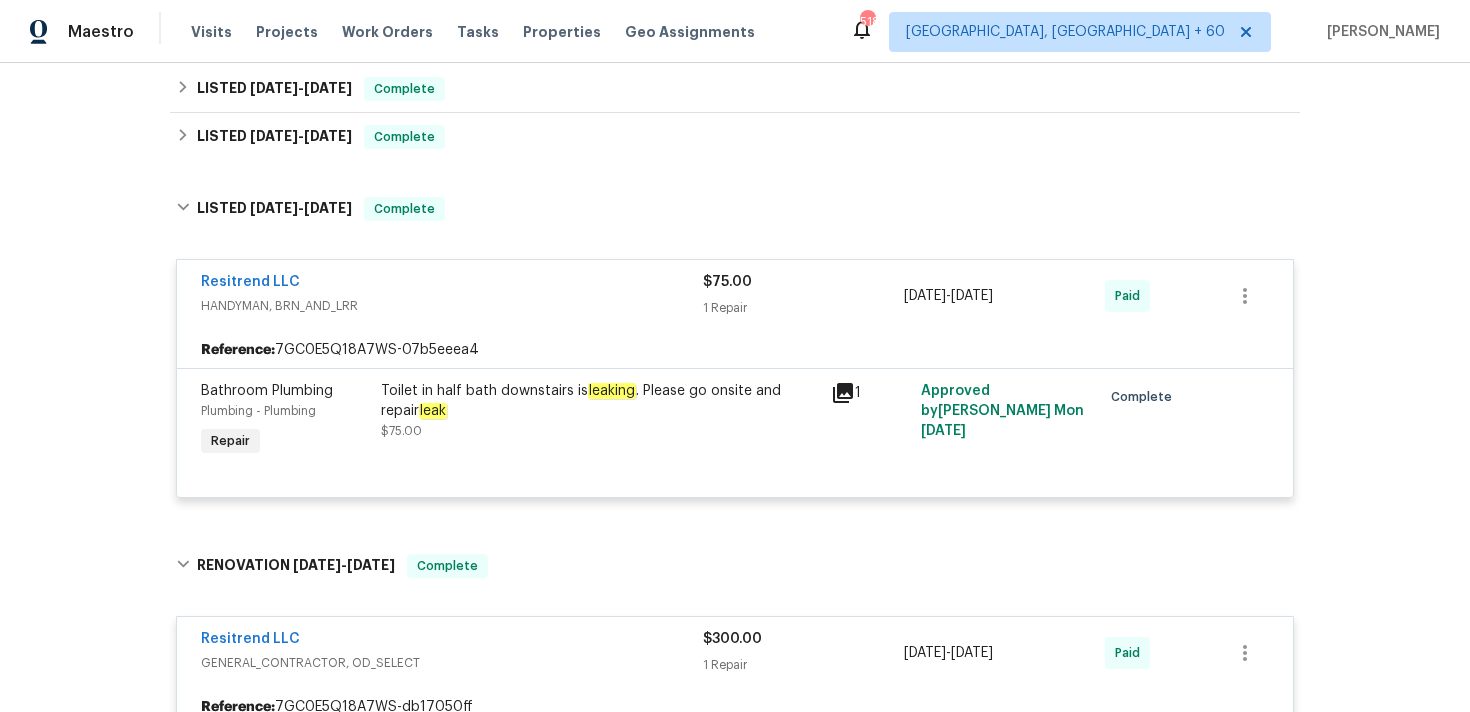 scroll, scrollTop: 552, scrollLeft: 0, axis: vertical 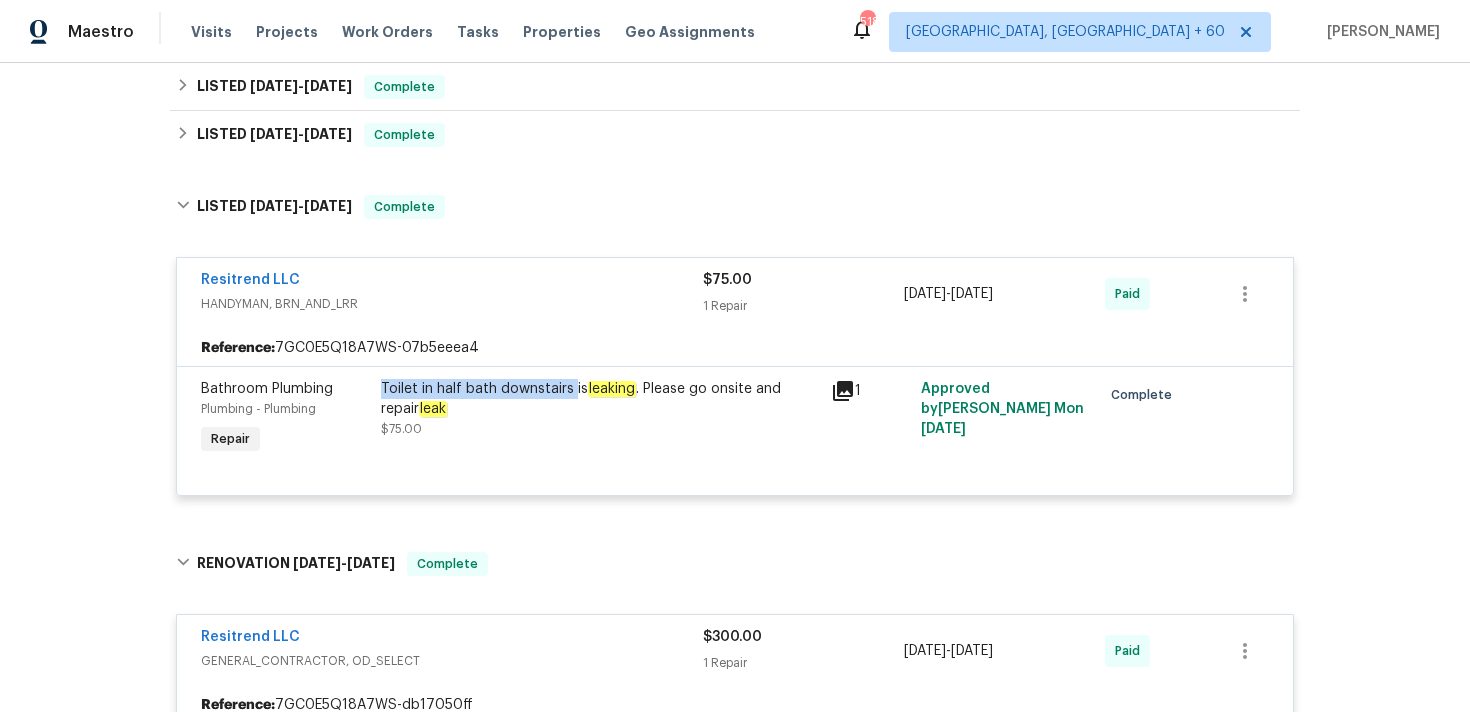 drag, startPoint x: 382, startPoint y: 389, endPoint x: 573, endPoint y: 388, distance: 191.00262 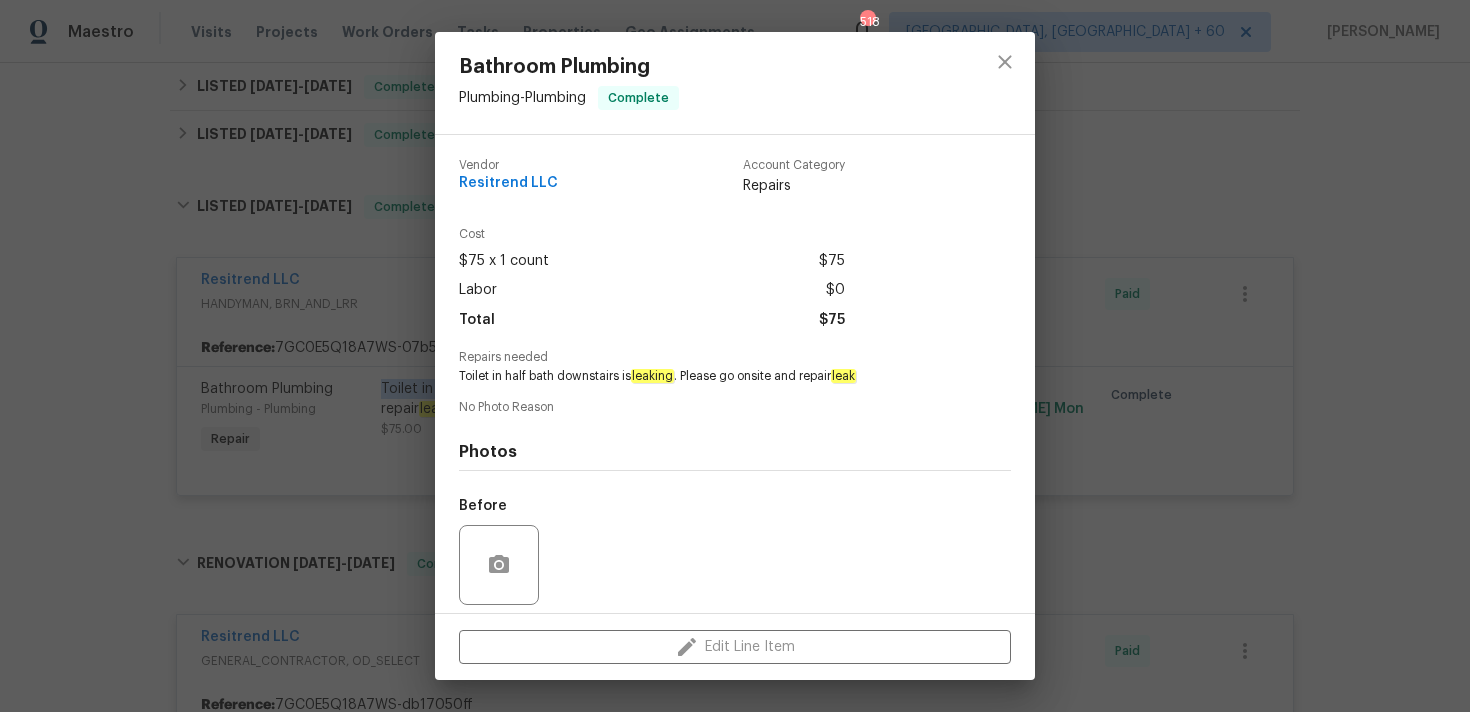 copy on "Toilet in half bath downstairs" 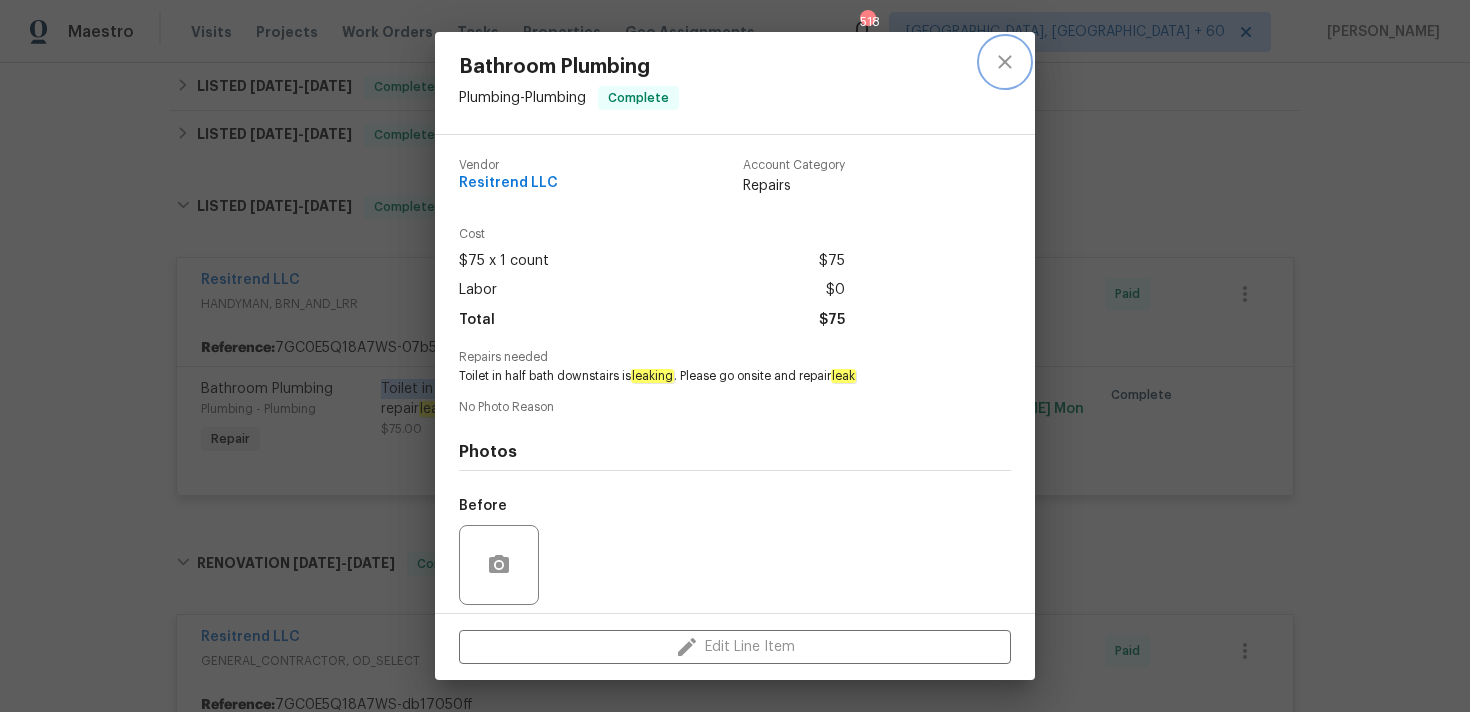 click 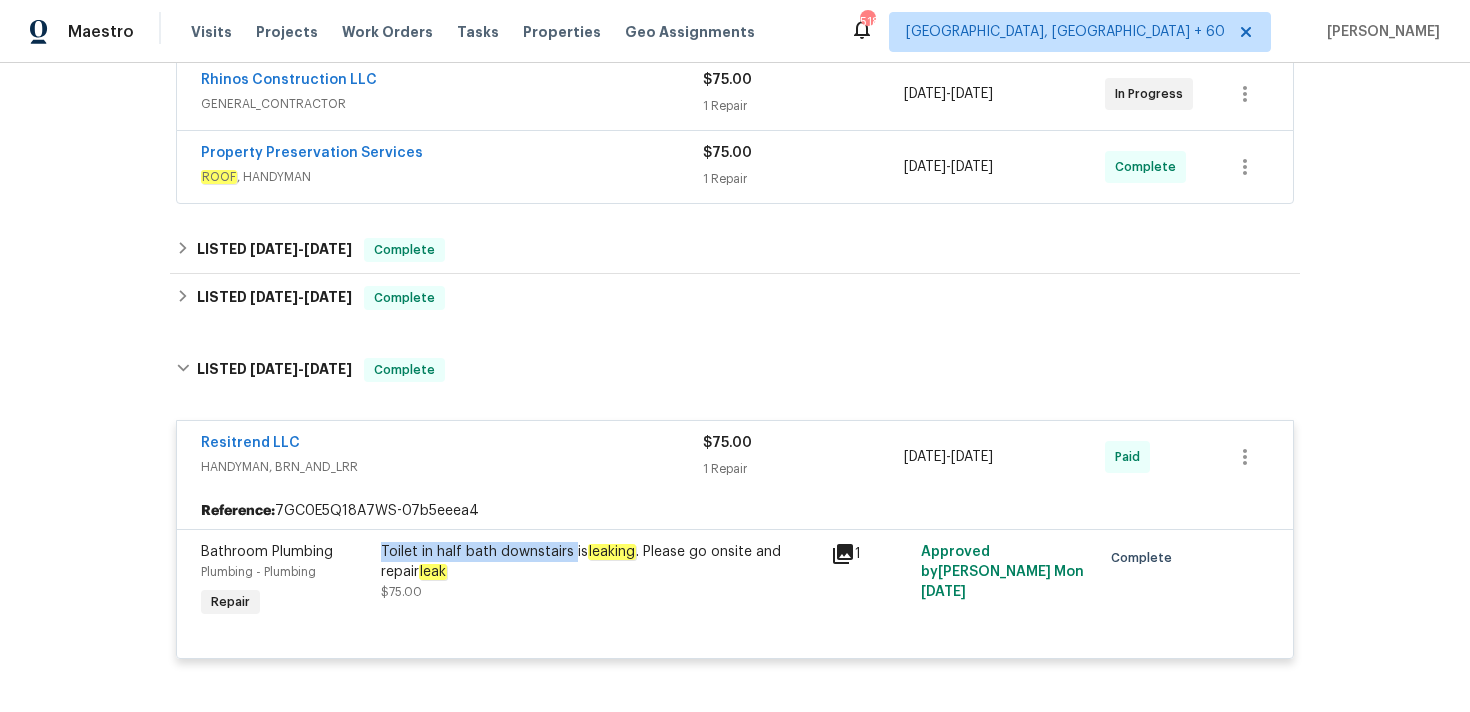 scroll, scrollTop: 381, scrollLeft: 0, axis: vertical 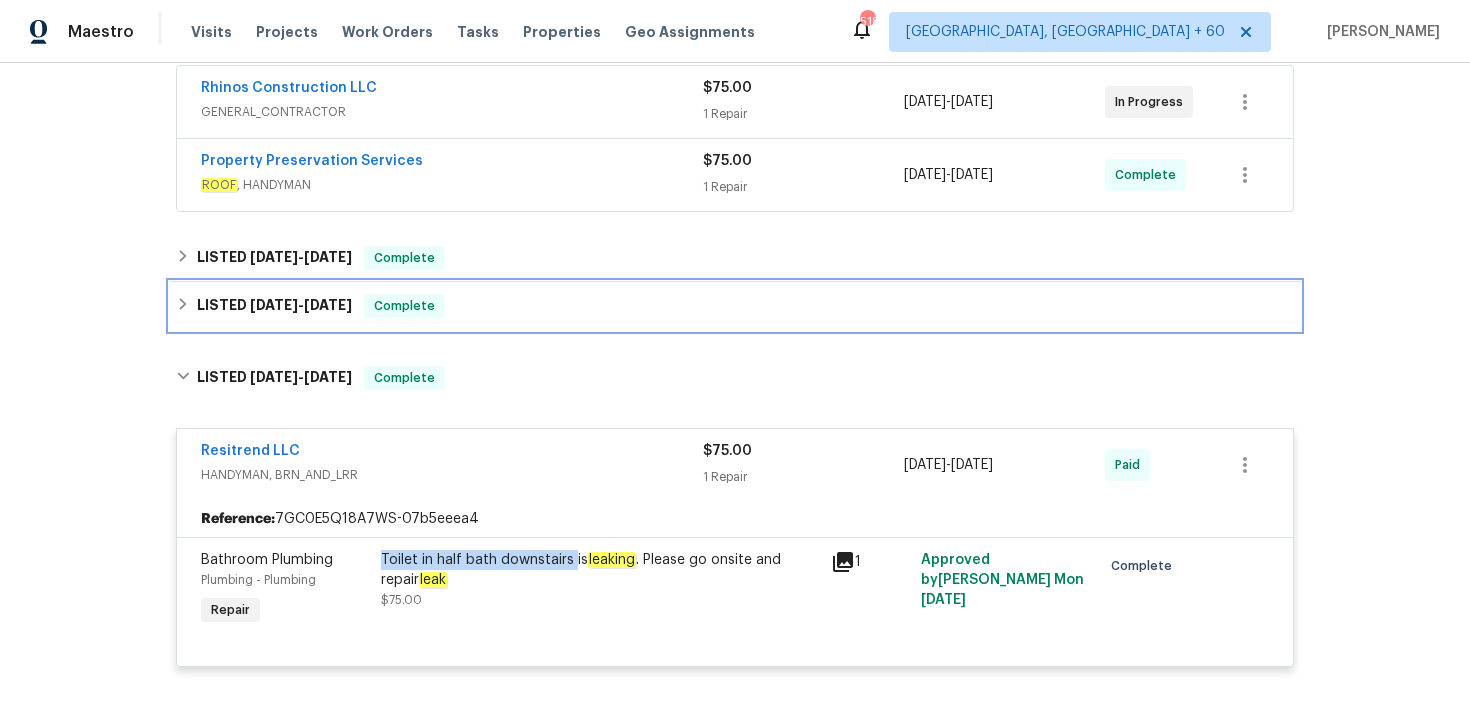 click on "LISTED   6/9/25  -  6/13/25 Complete" at bounding box center [735, 306] 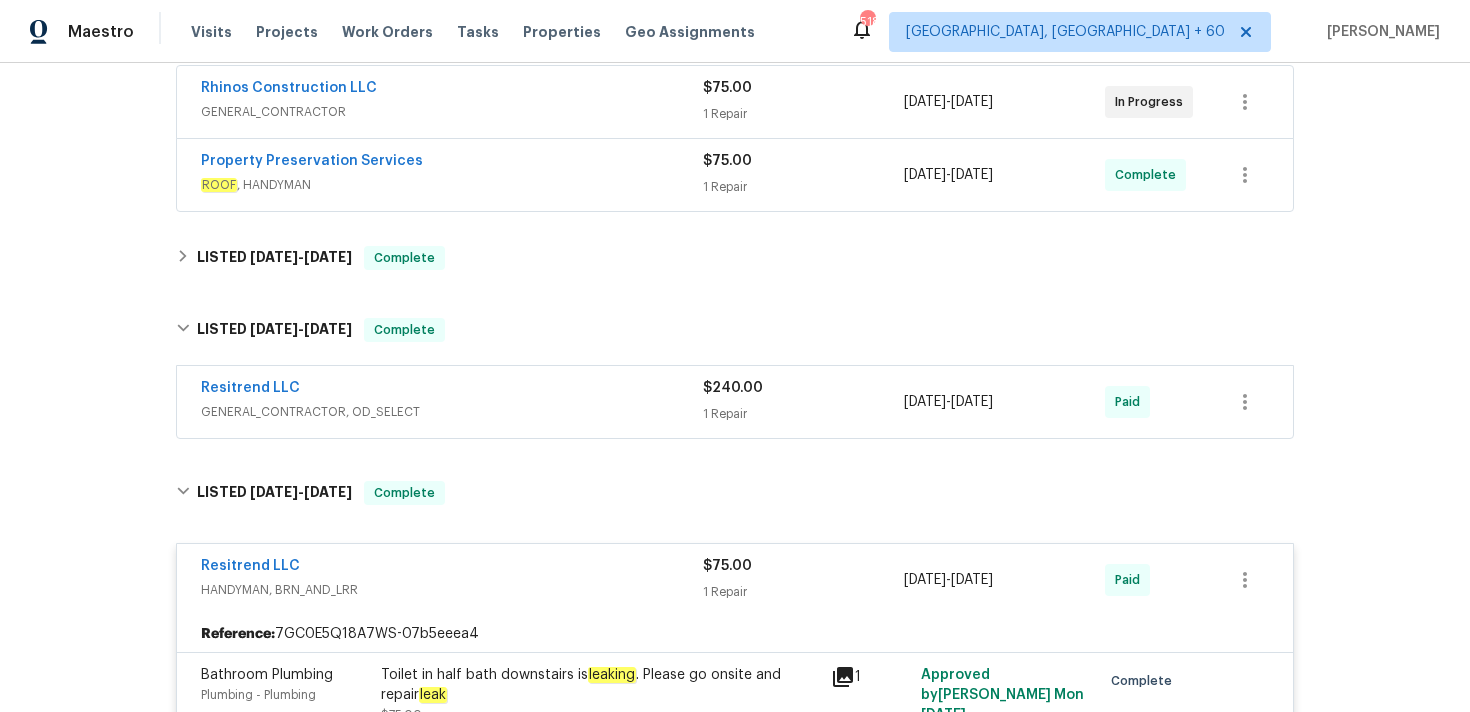 click on "1 Repair" at bounding box center (803, 414) 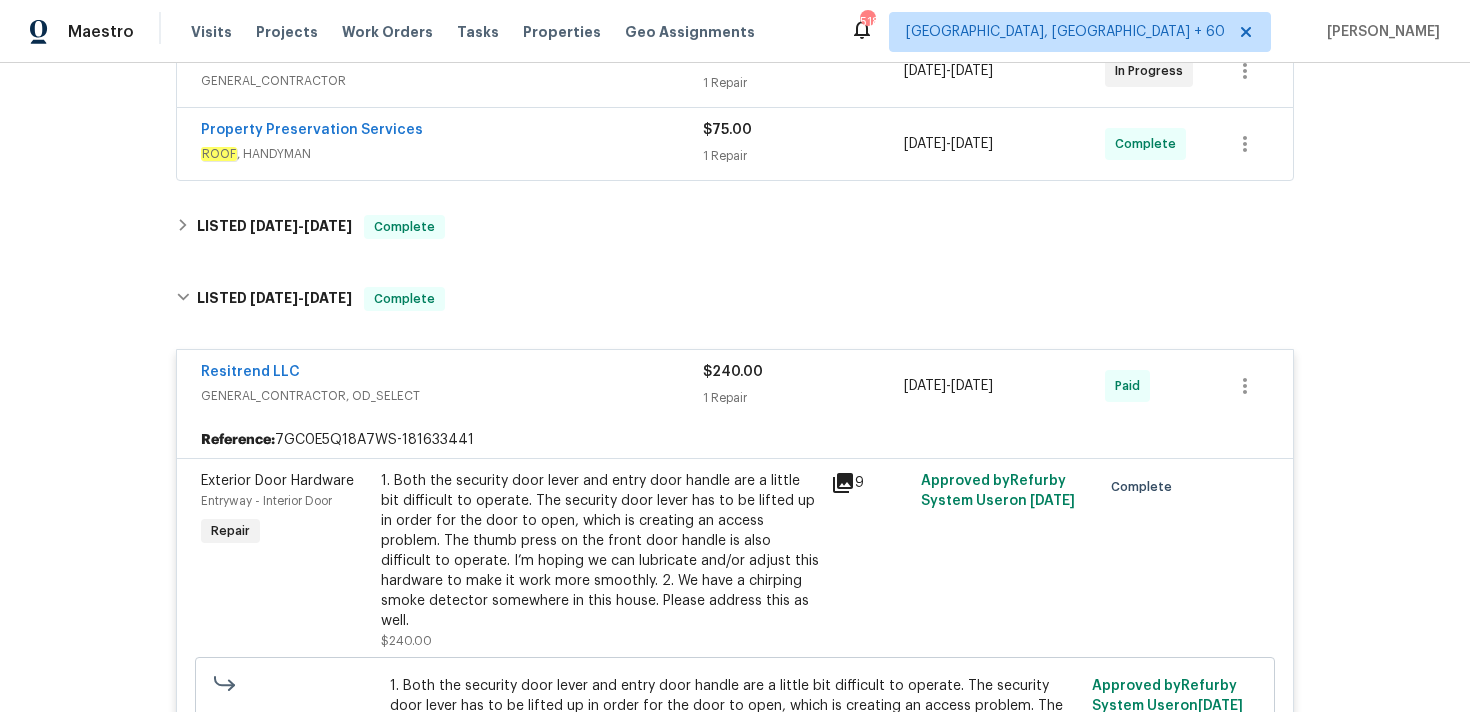 scroll, scrollTop: 330, scrollLeft: 0, axis: vertical 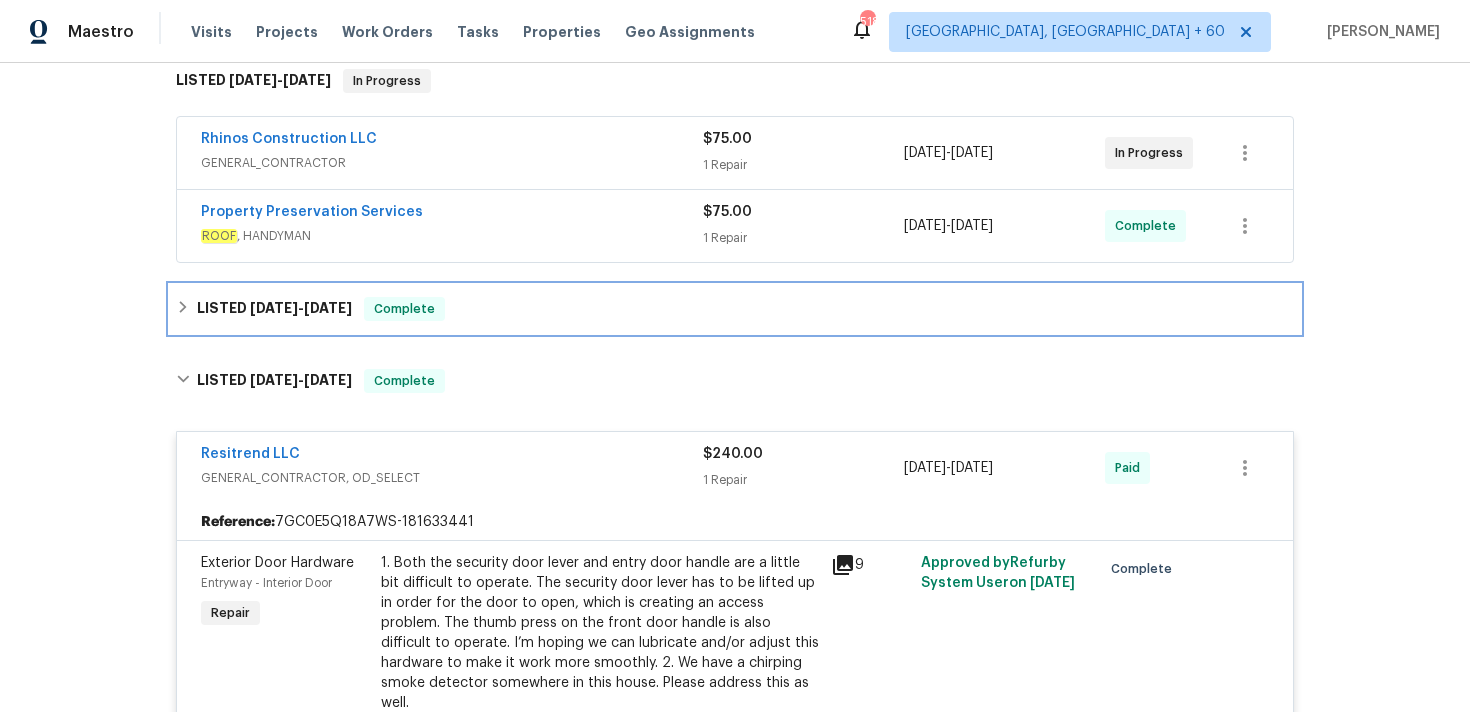 click on "LISTED   6/23/25  -  7/7/25 Complete" at bounding box center [735, 309] 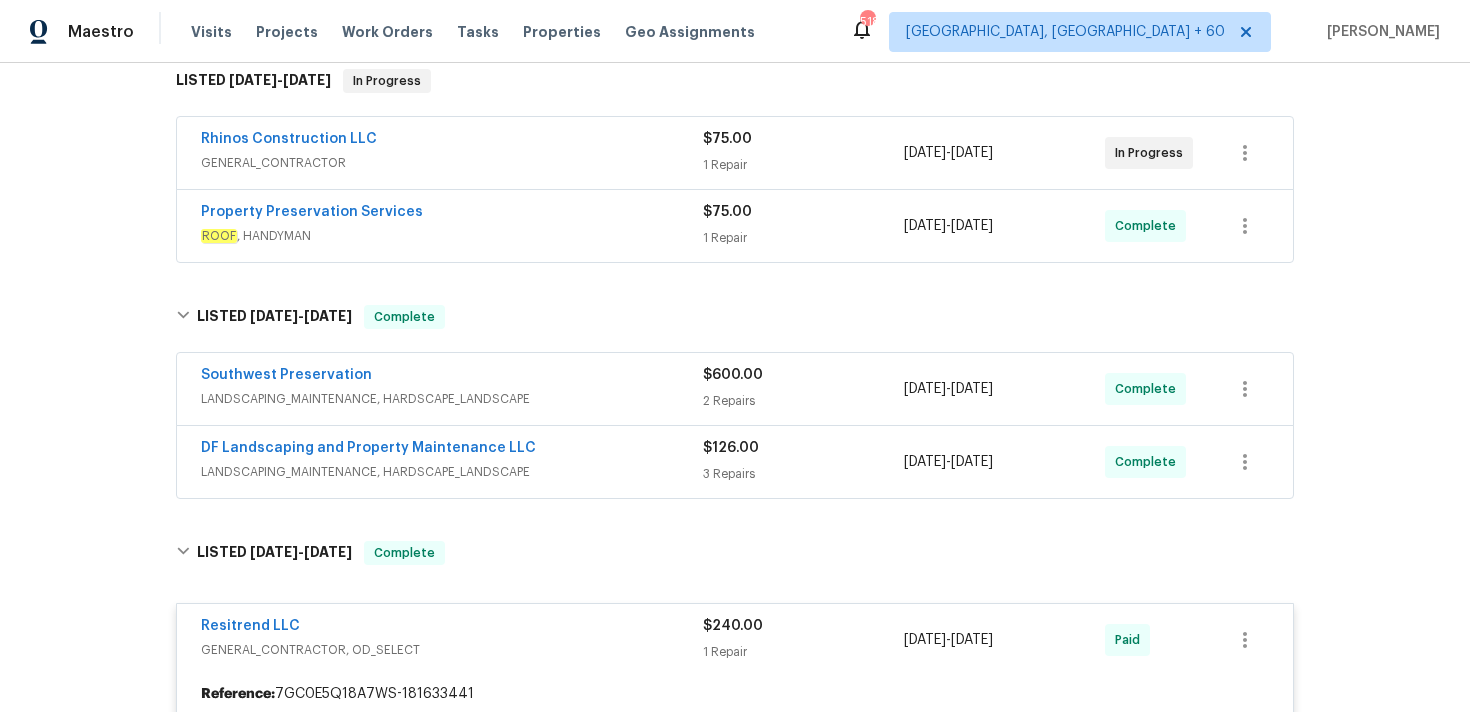 click on "LANDSCAPING_MAINTENANCE, HARDSCAPE_LANDSCAPE" at bounding box center [452, 399] 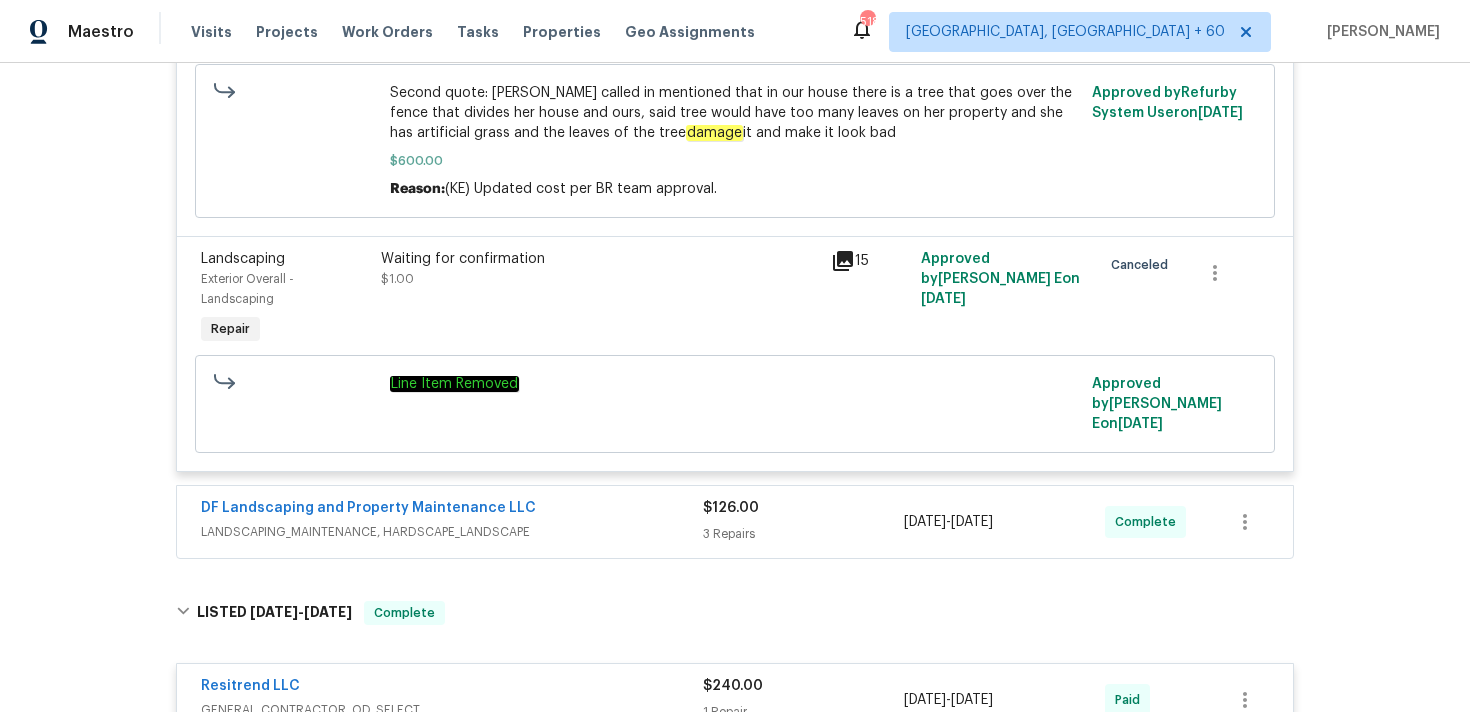scroll, scrollTop: 916, scrollLeft: 0, axis: vertical 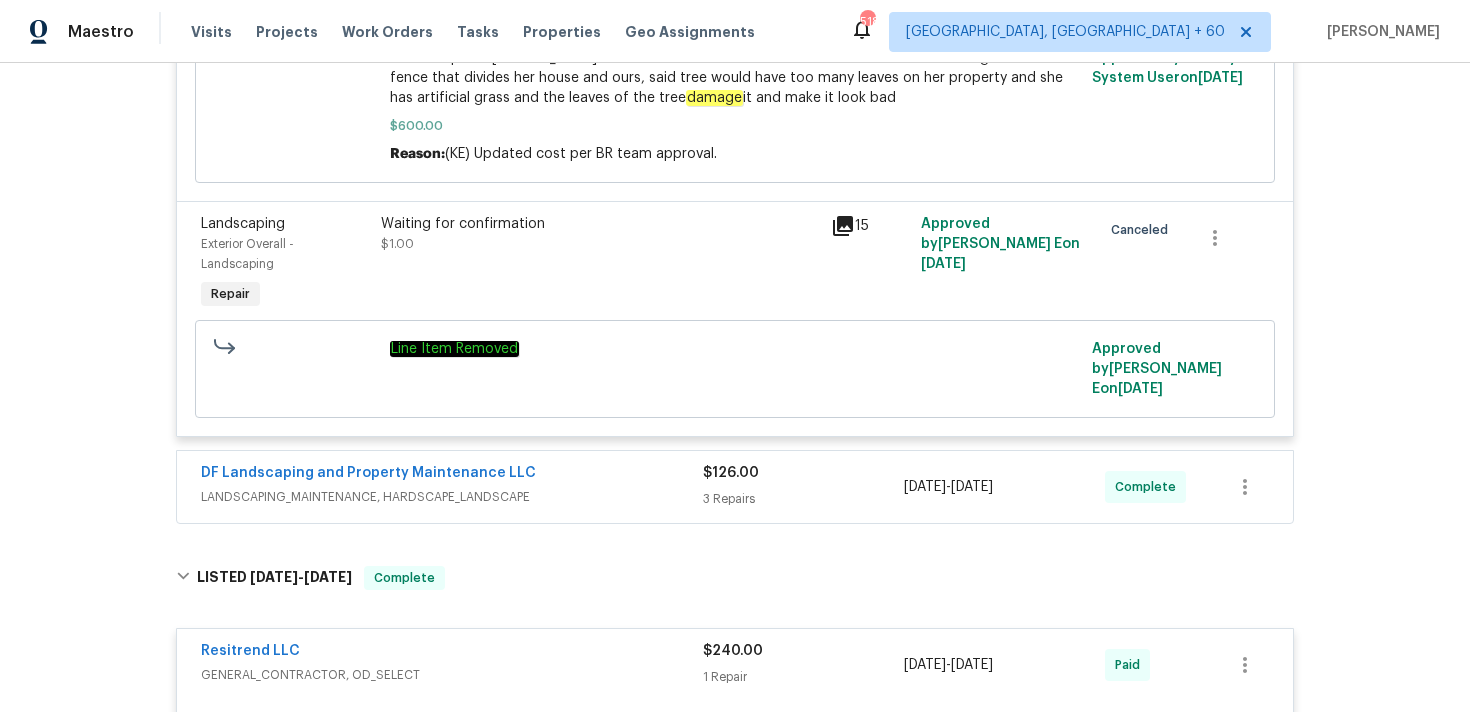 click on "3 Repairs" at bounding box center (803, 499) 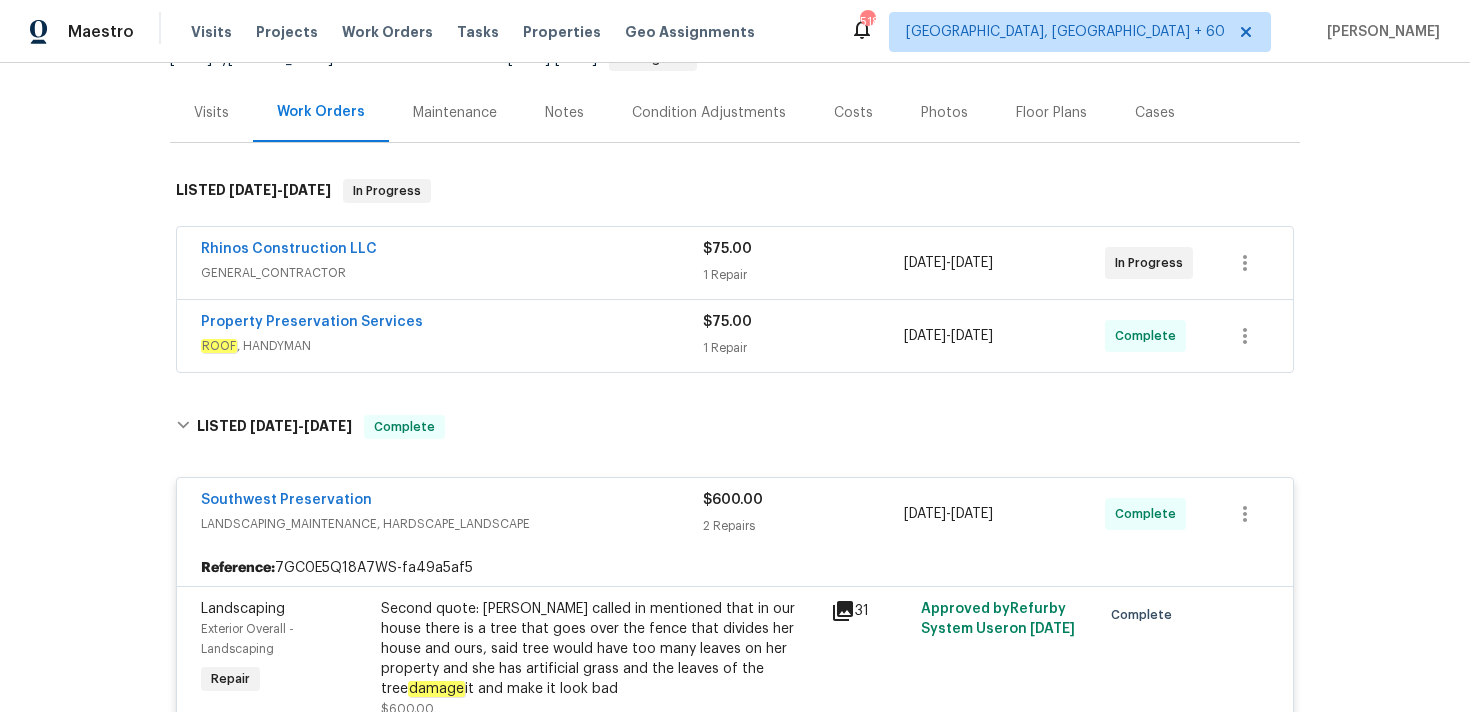scroll, scrollTop: 190, scrollLeft: 0, axis: vertical 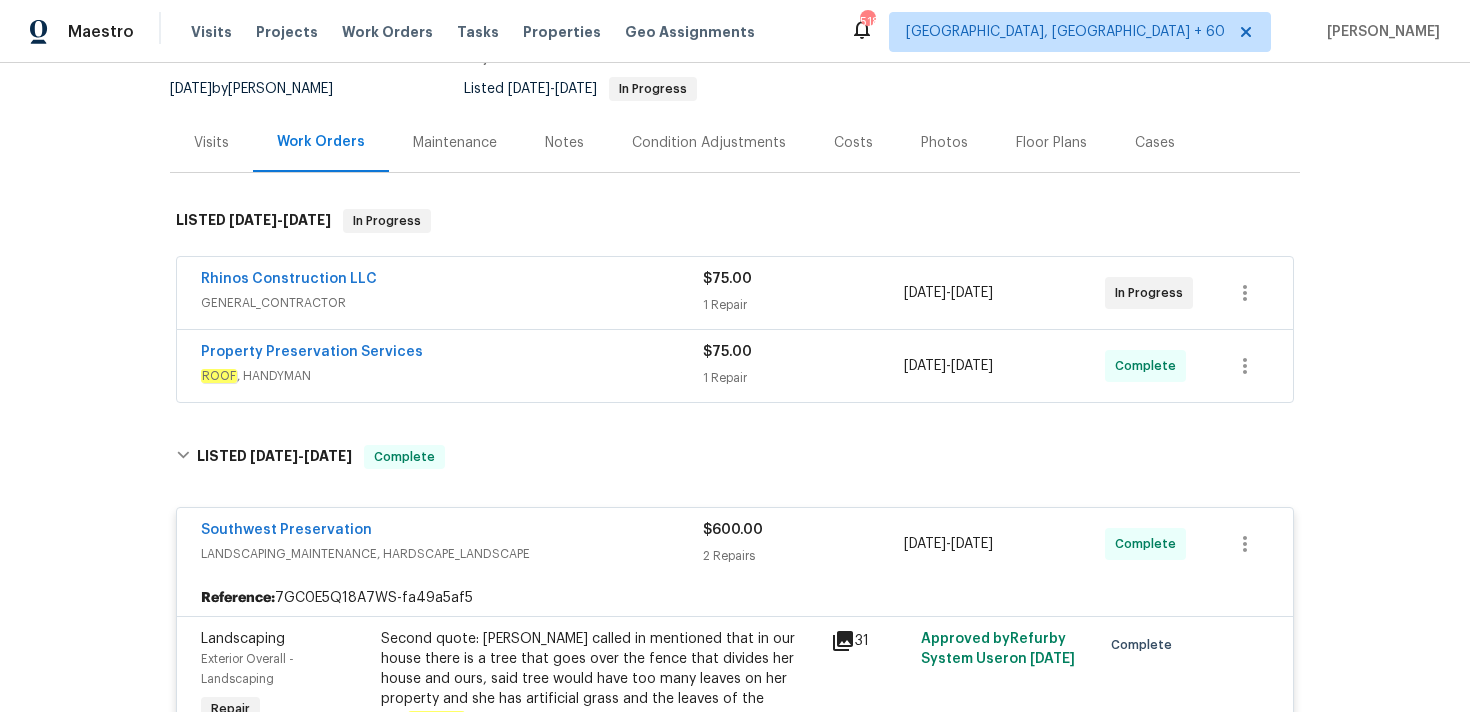 click on "$75.00" at bounding box center [803, 352] 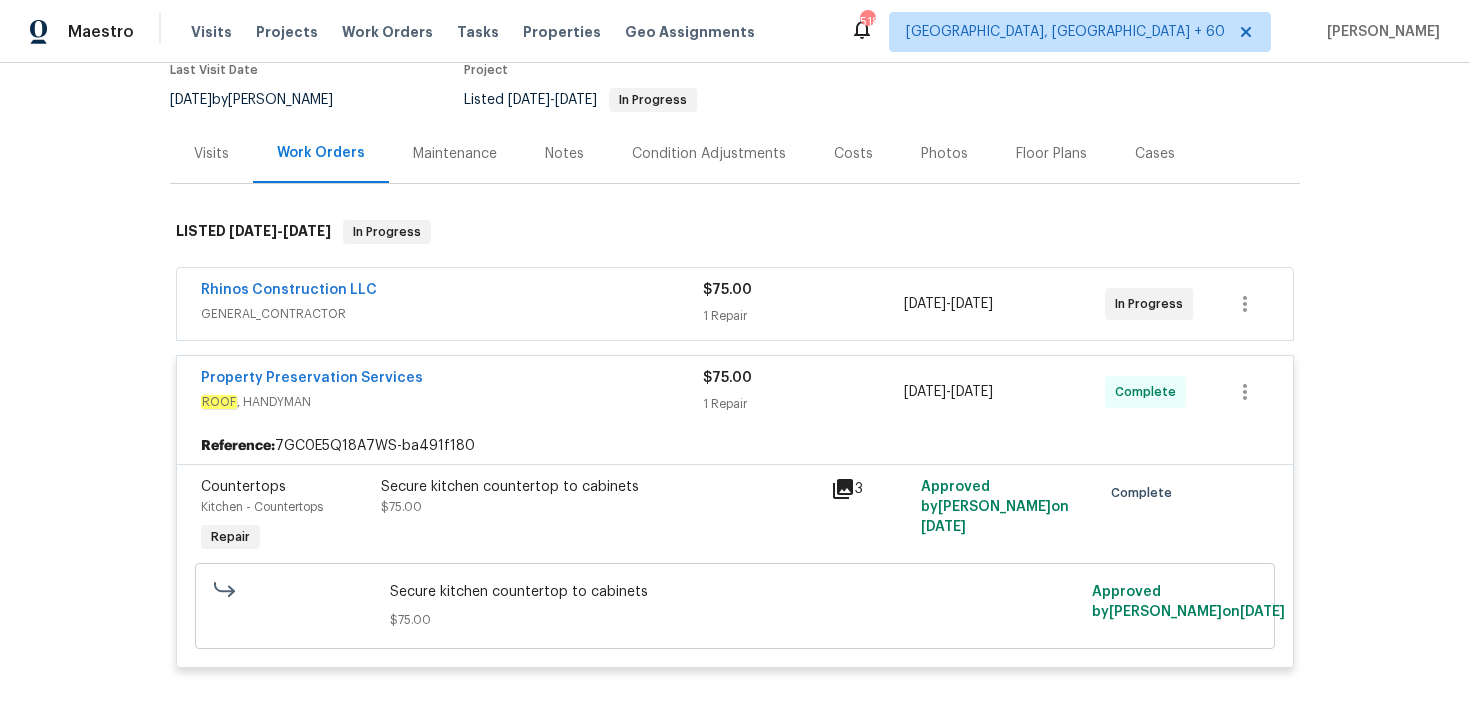 scroll, scrollTop: 171, scrollLeft: 0, axis: vertical 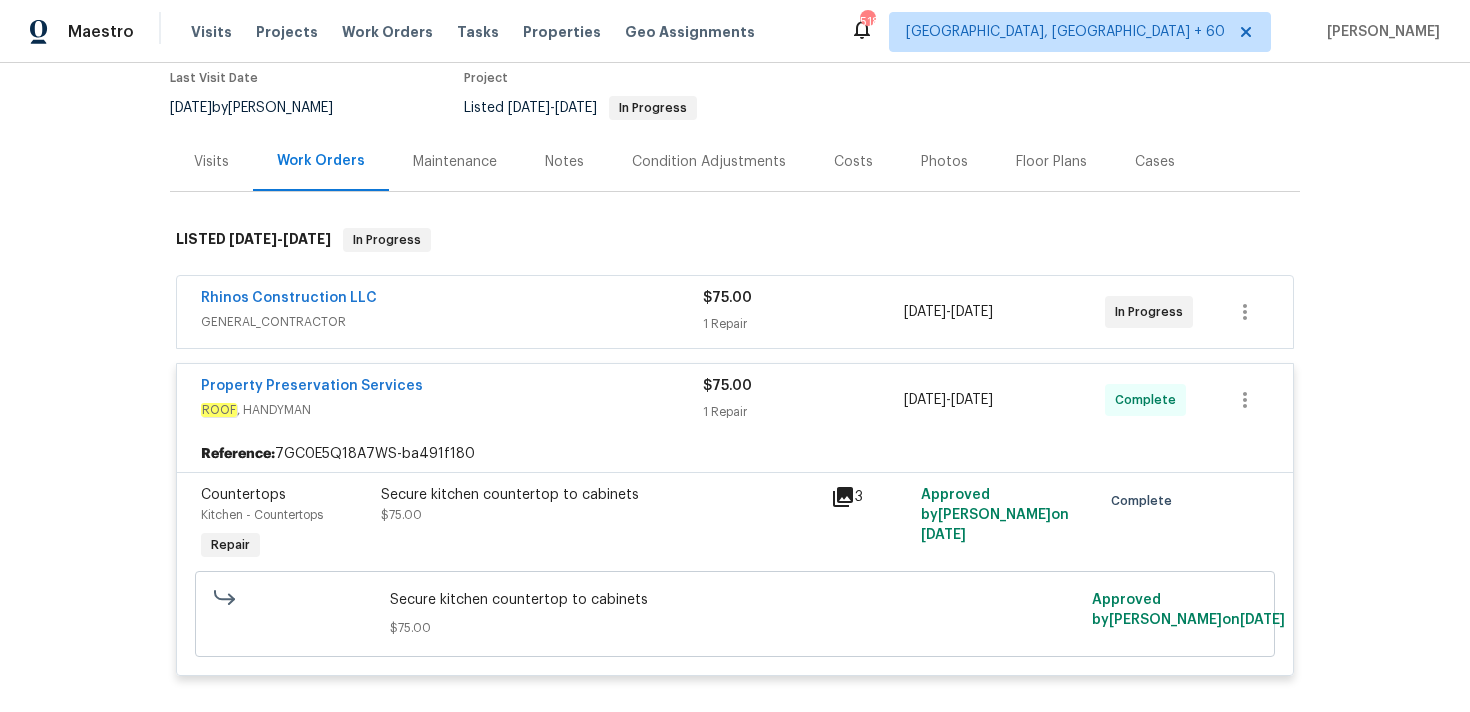 click on "1 Repair" at bounding box center [803, 324] 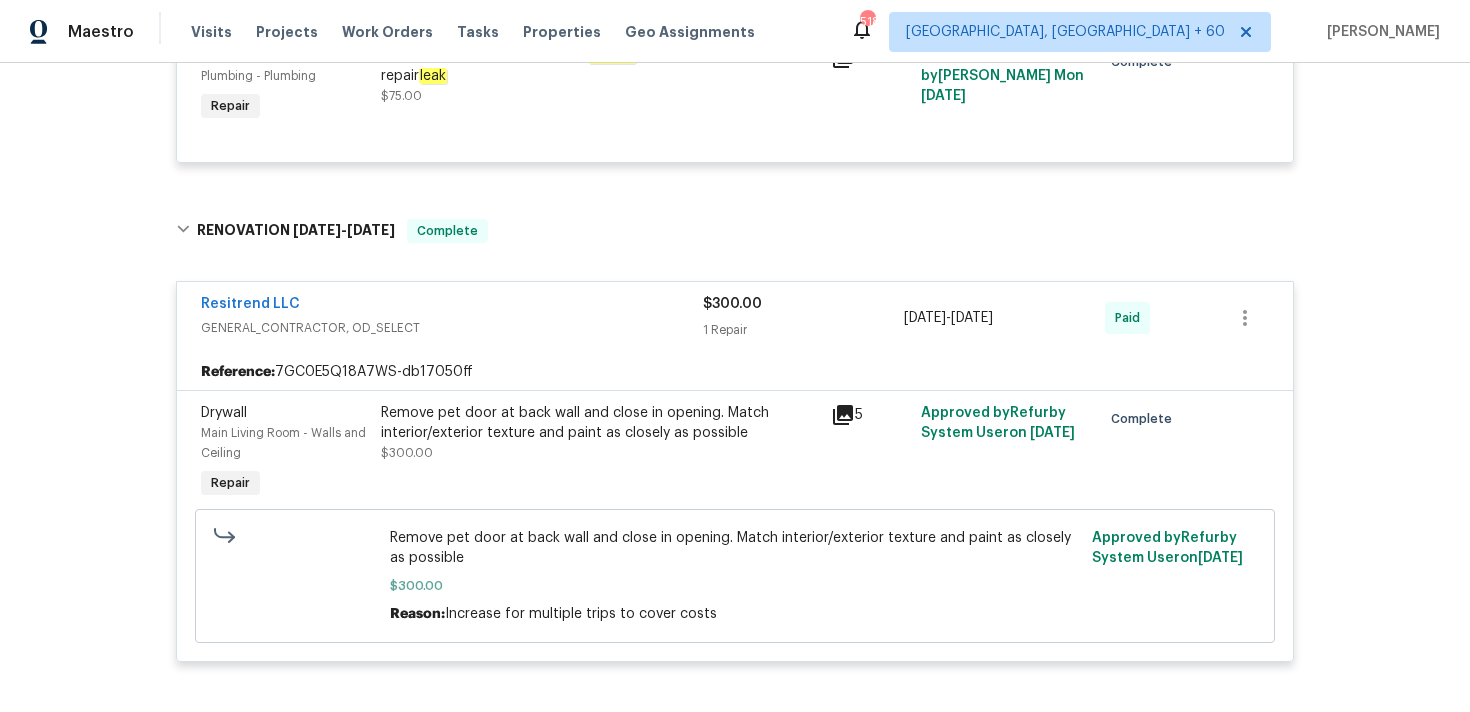 scroll, scrollTop: 3841, scrollLeft: 0, axis: vertical 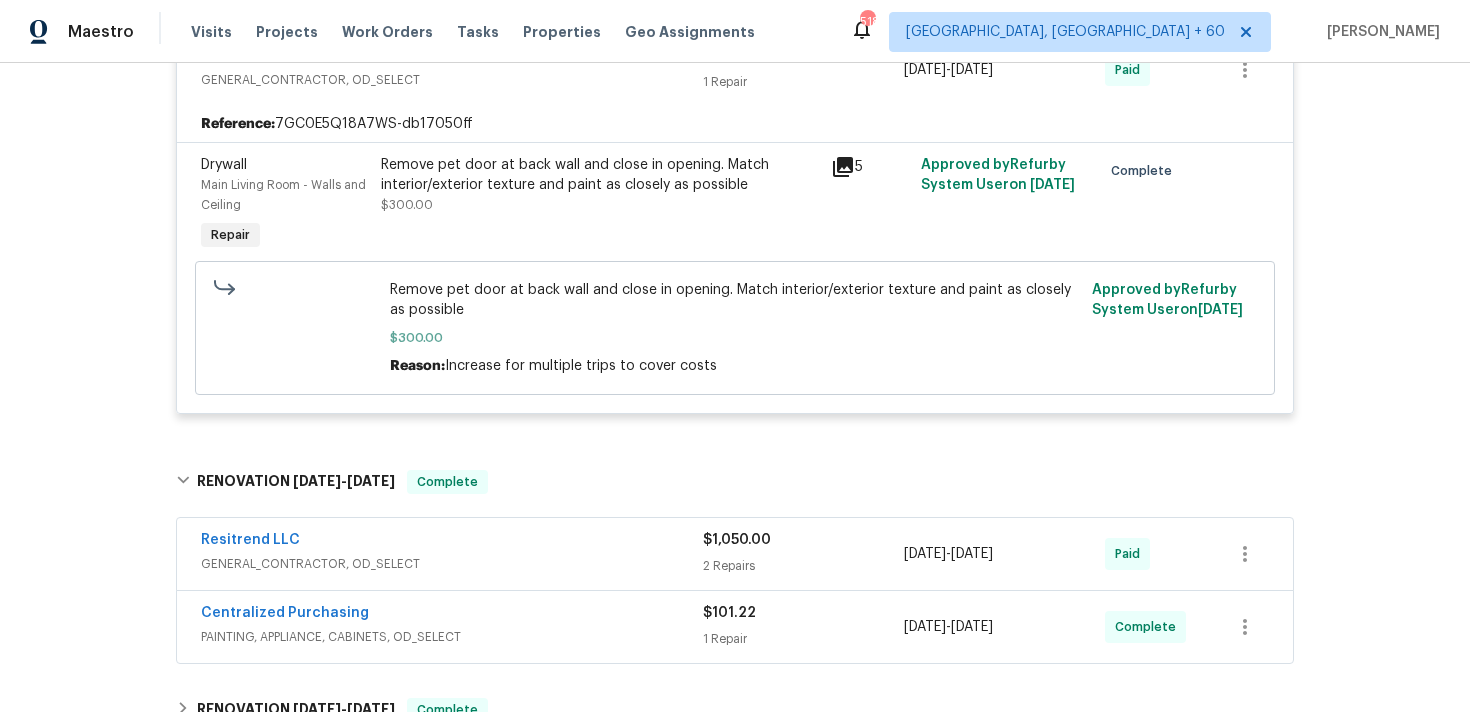 click on "2 Repairs" at bounding box center (803, 566) 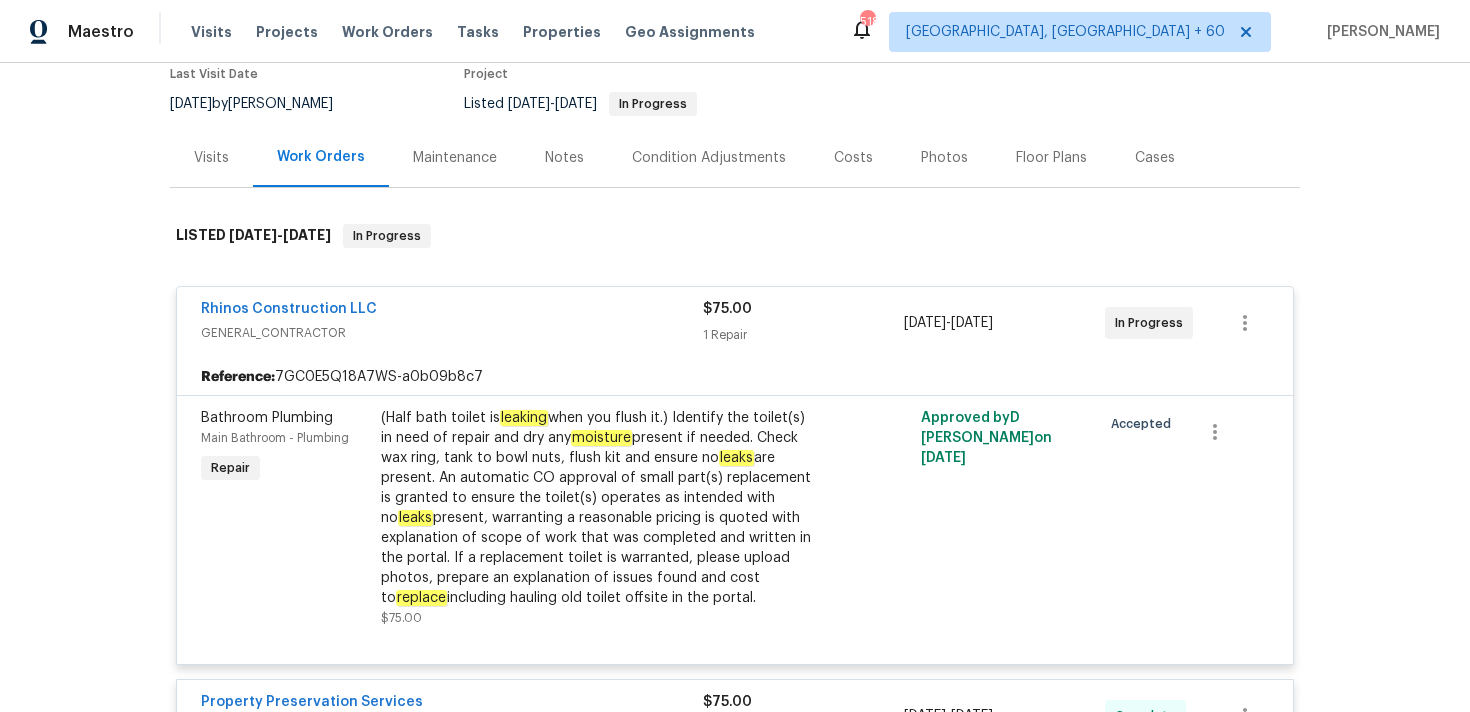 scroll, scrollTop: 0, scrollLeft: 0, axis: both 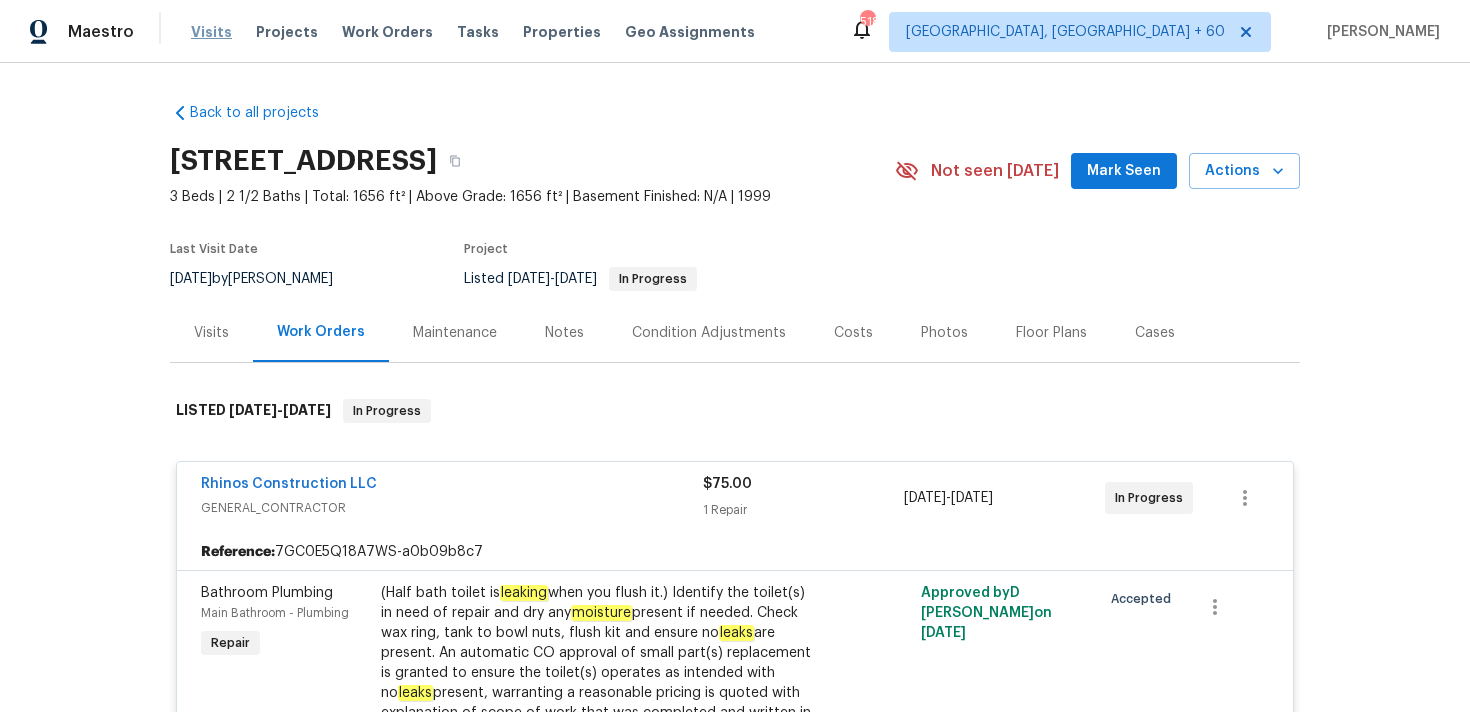 click on "Visits" at bounding box center [211, 32] 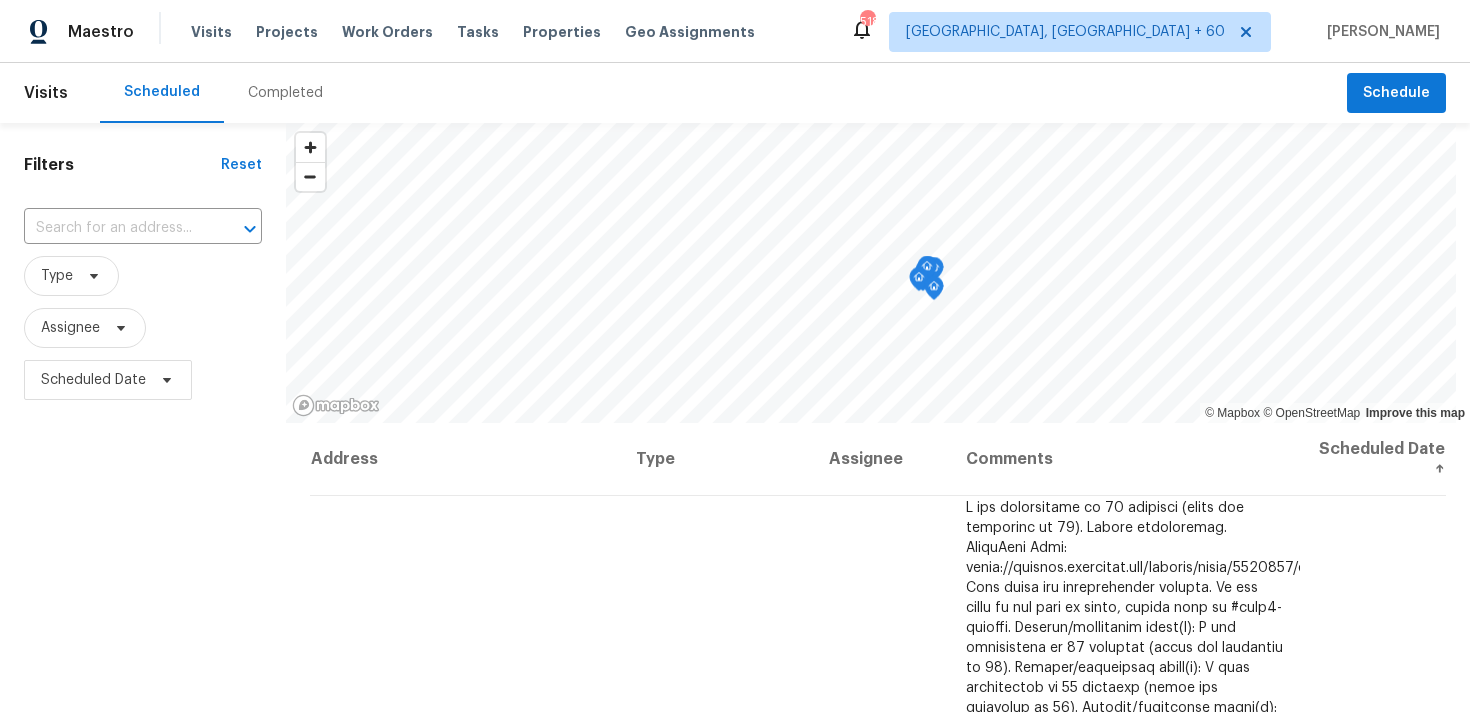click on "Completed" at bounding box center (285, 93) 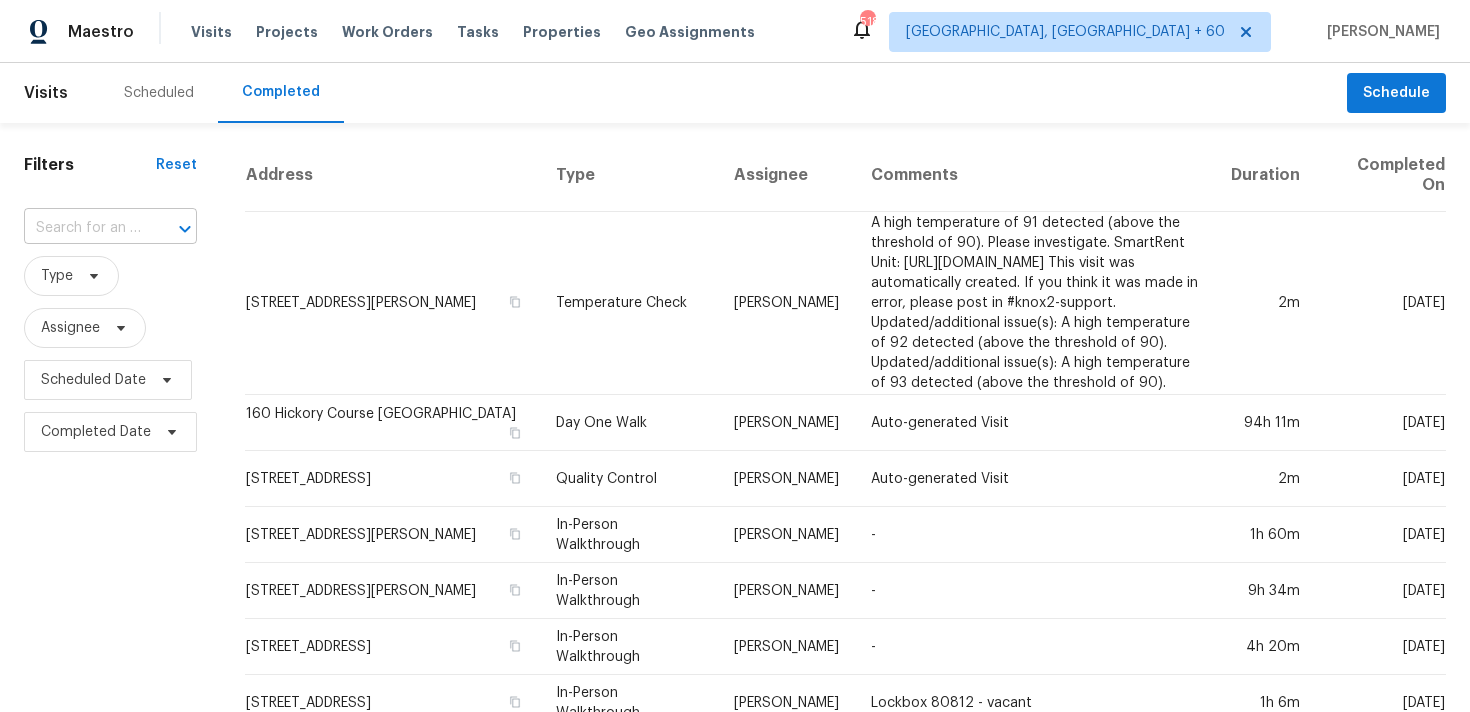 click at bounding box center (171, 229) 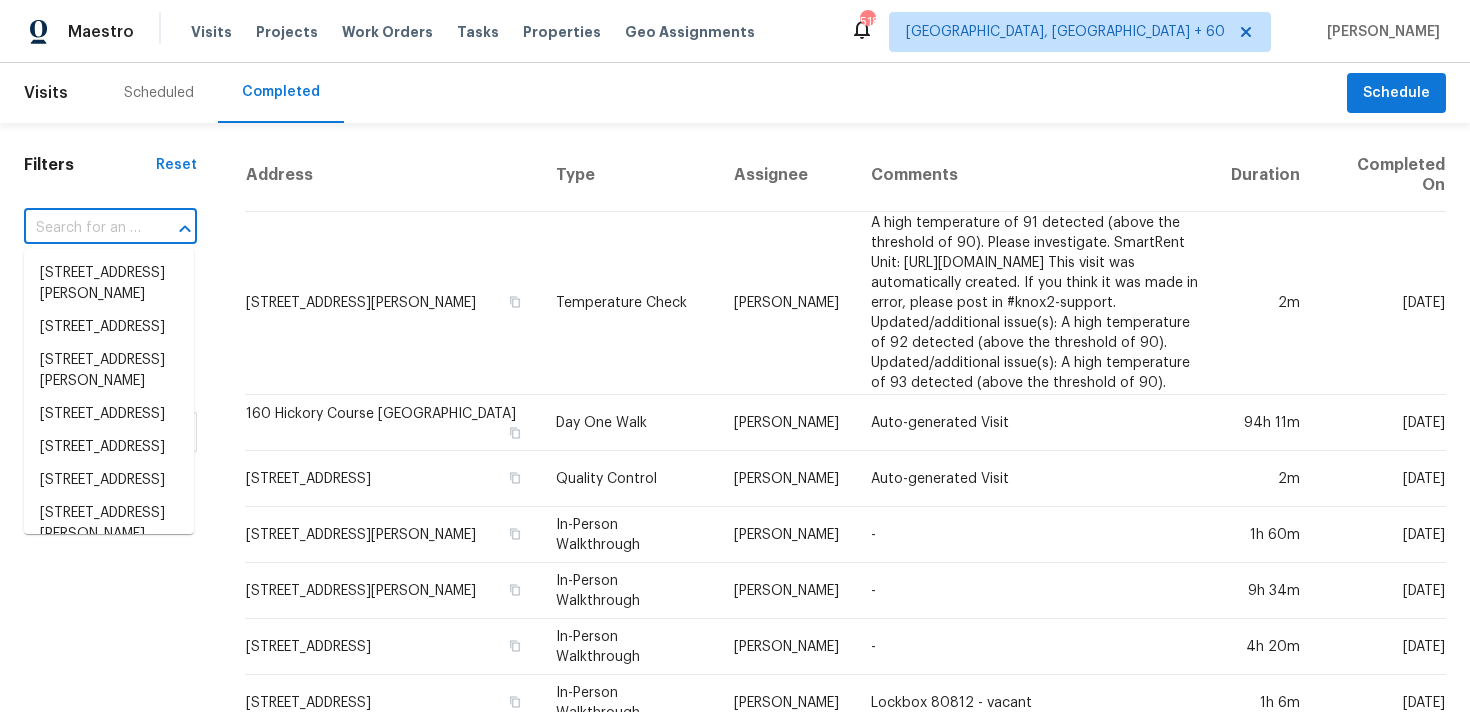 paste on "253 Palmetto Walk Dr Summerville, SC 29486" 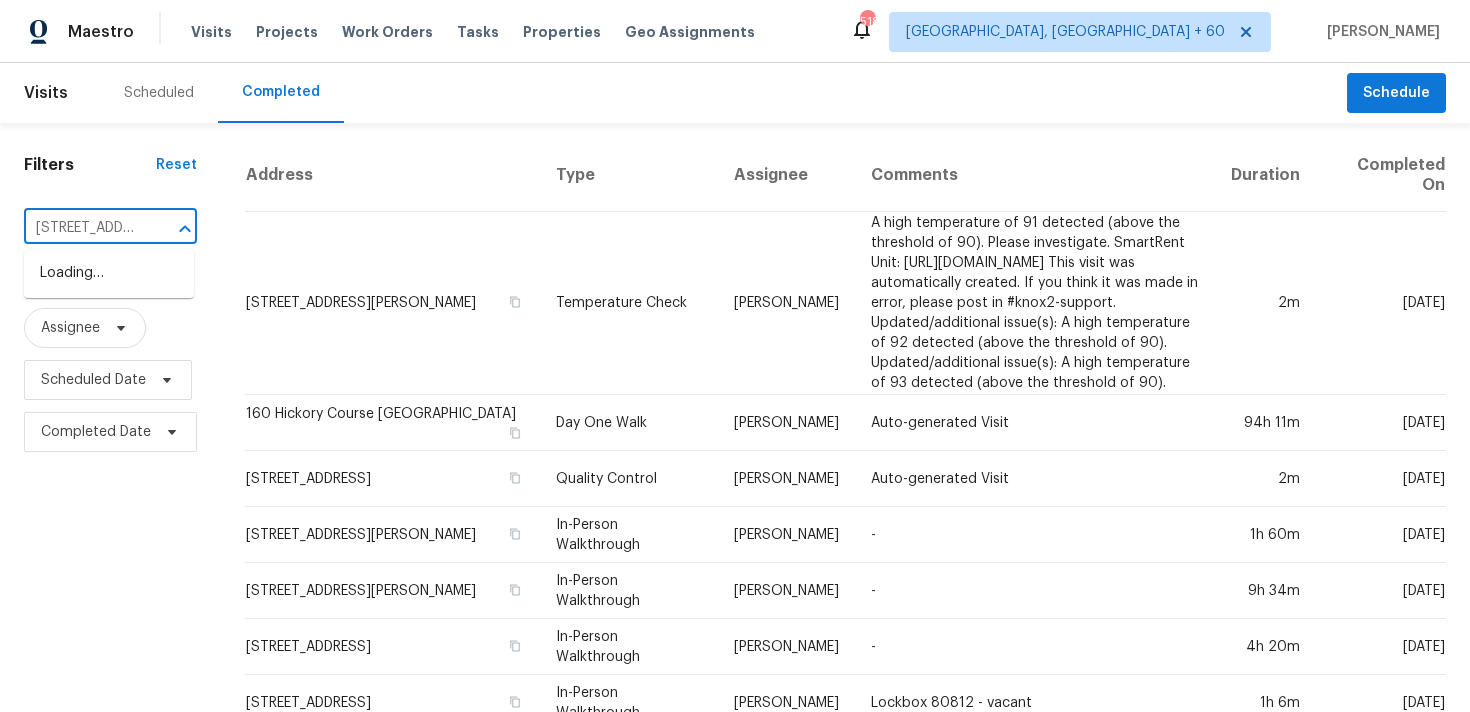 scroll, scrollTop: 0, scrollLeft: 195, axis: horizontal 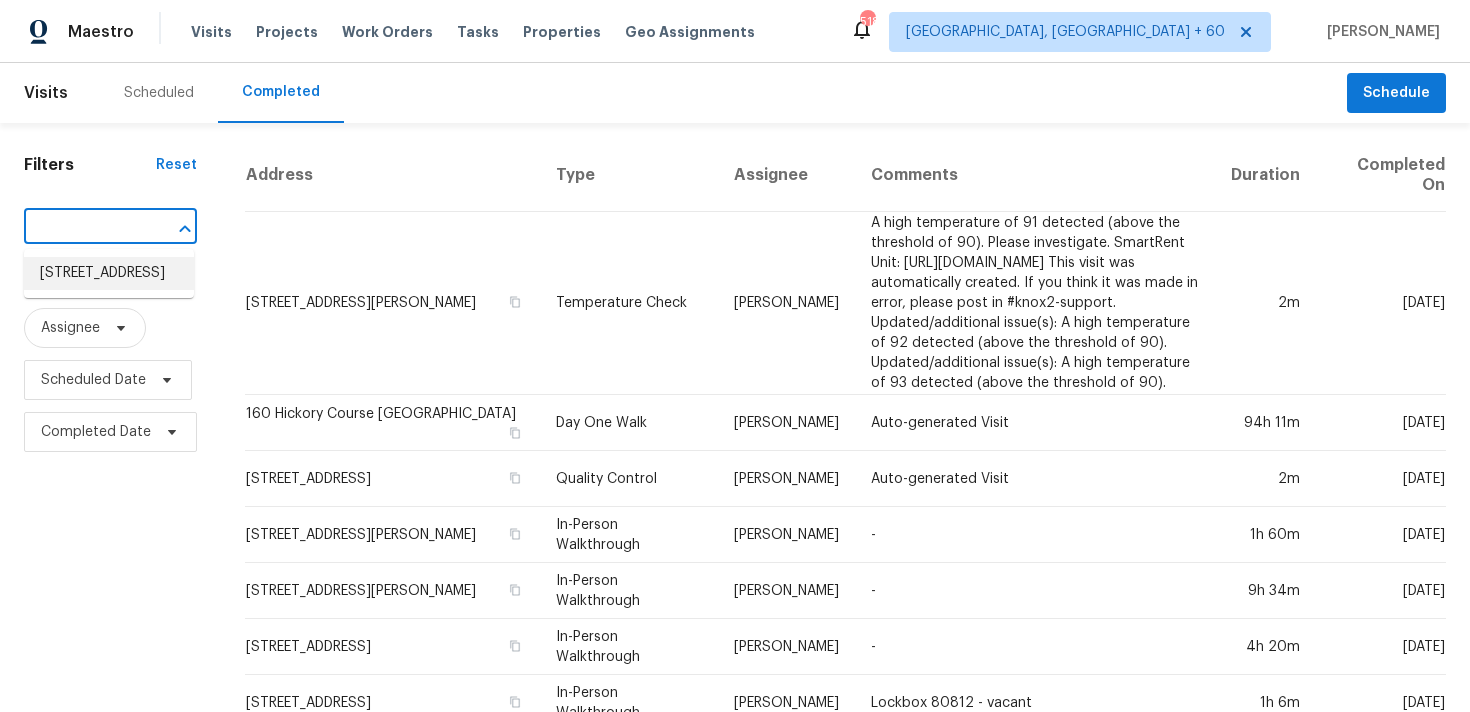 click on "253 Palmetto Walk Dr, Summerville, SC 29486" at bounding box center (109, 273) 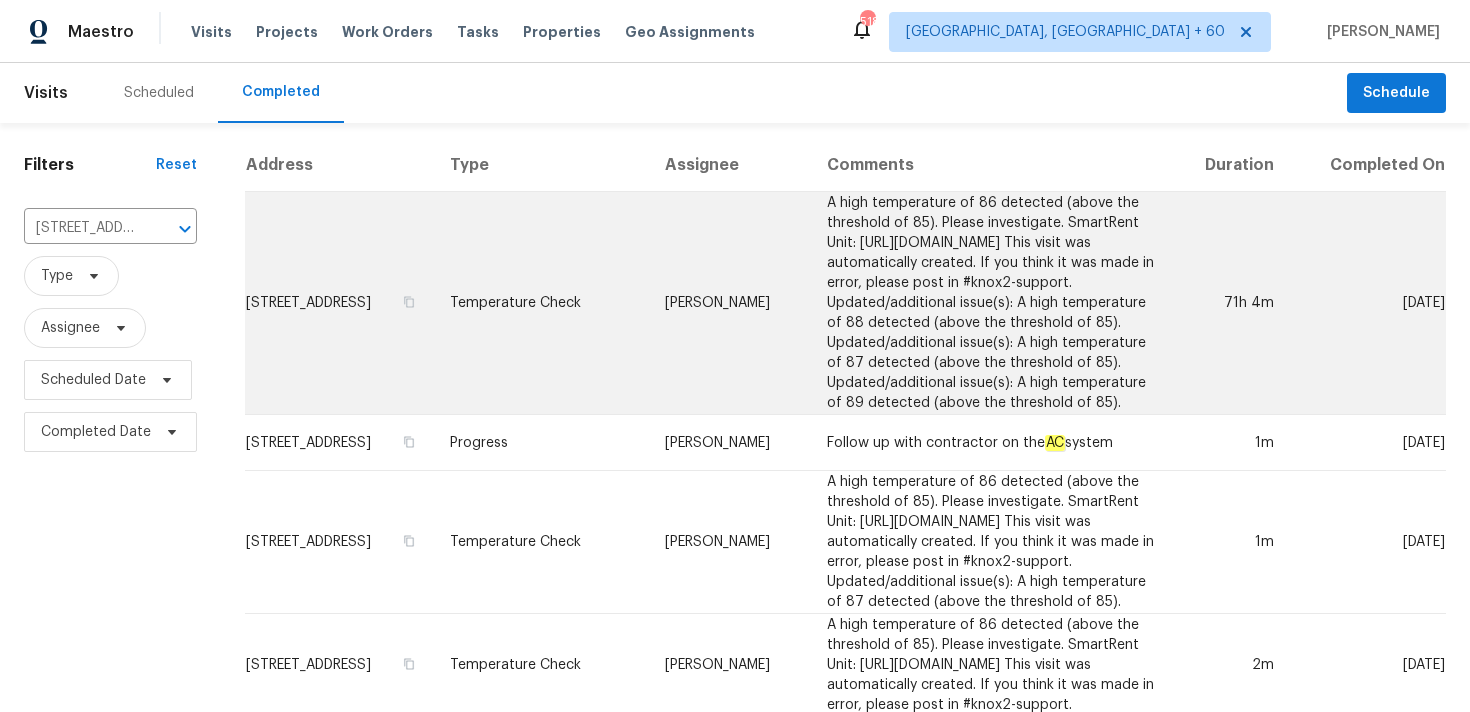 click on "Temperature Check" at bounding box center [541, 303] 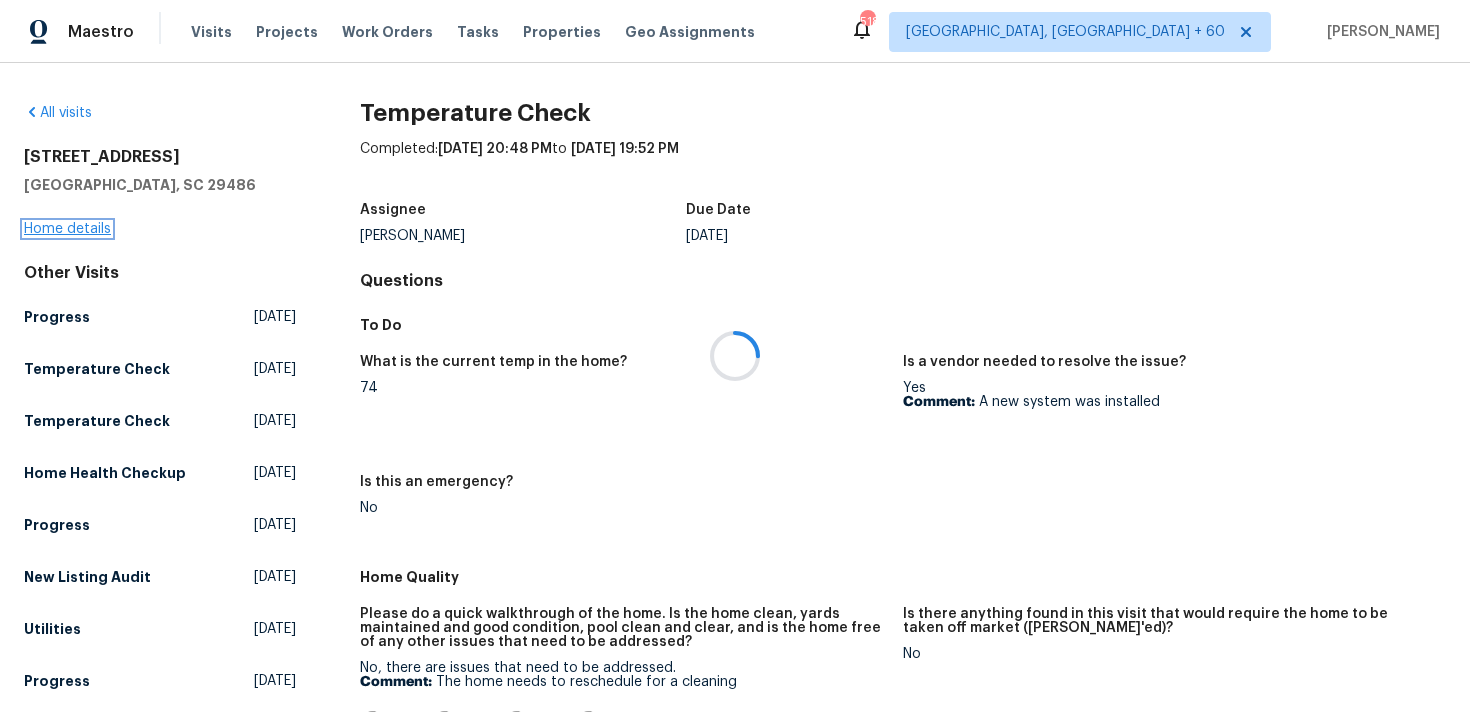 click on "Home details" at bounding box center (67, 229) 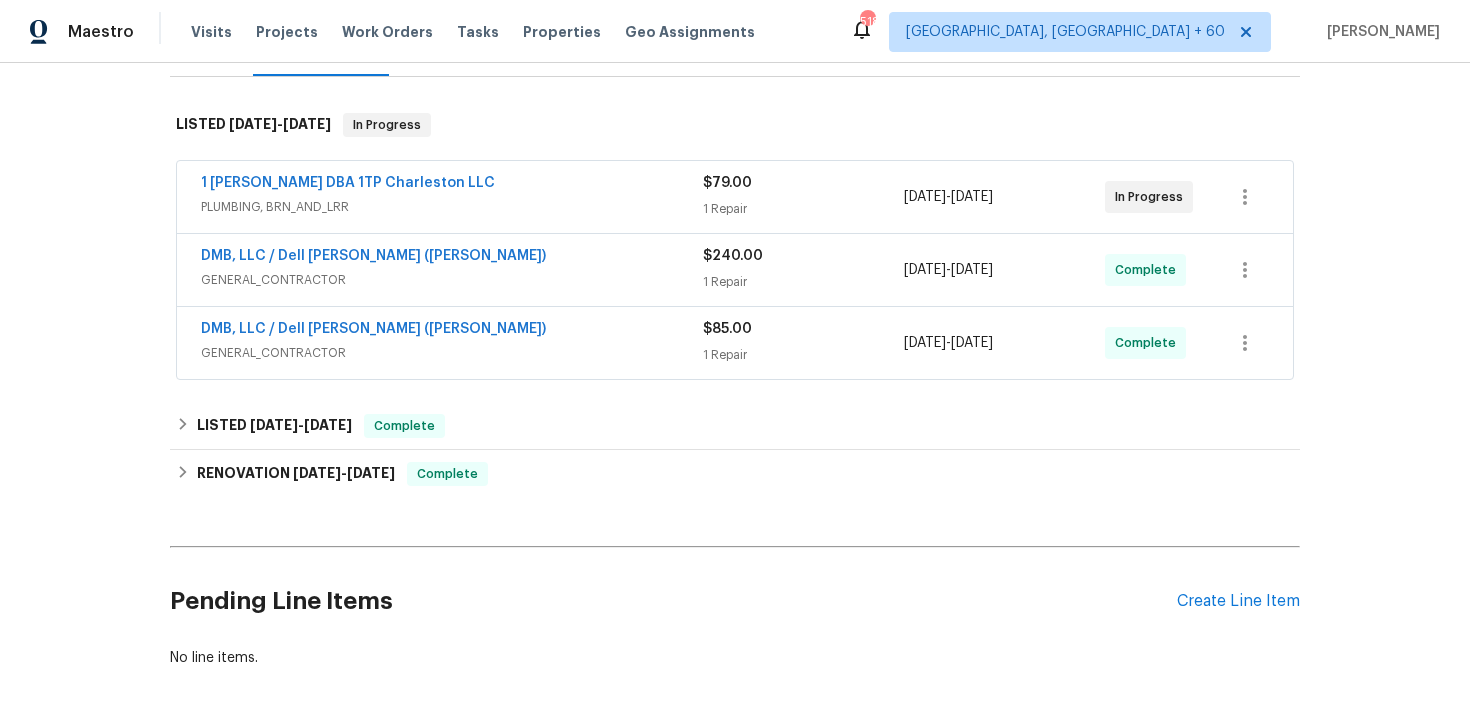 scroll, scrollTop: 287, scrollLeft: 0, axis: vertical 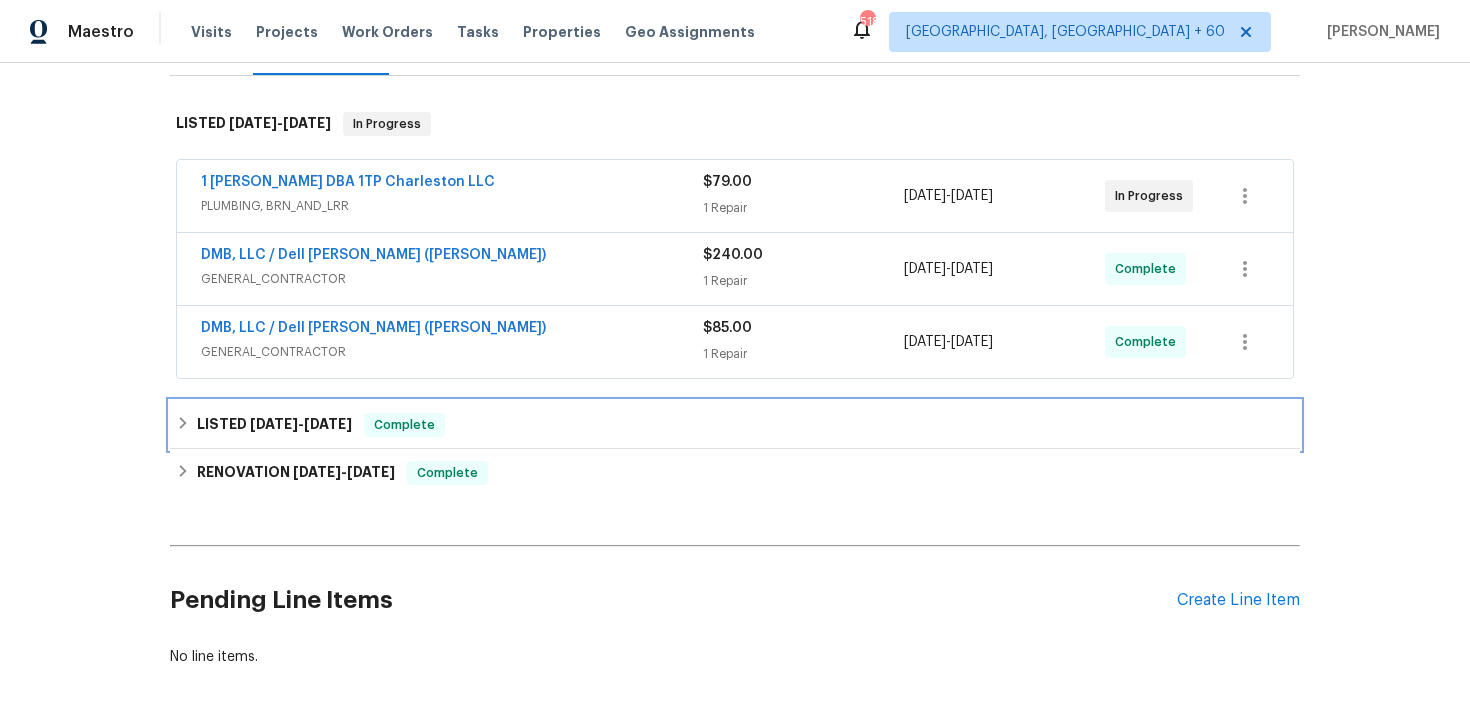 click on "LISTED   3/26/25  -  6/28/25 Complete" at bounding box center (735, 425) 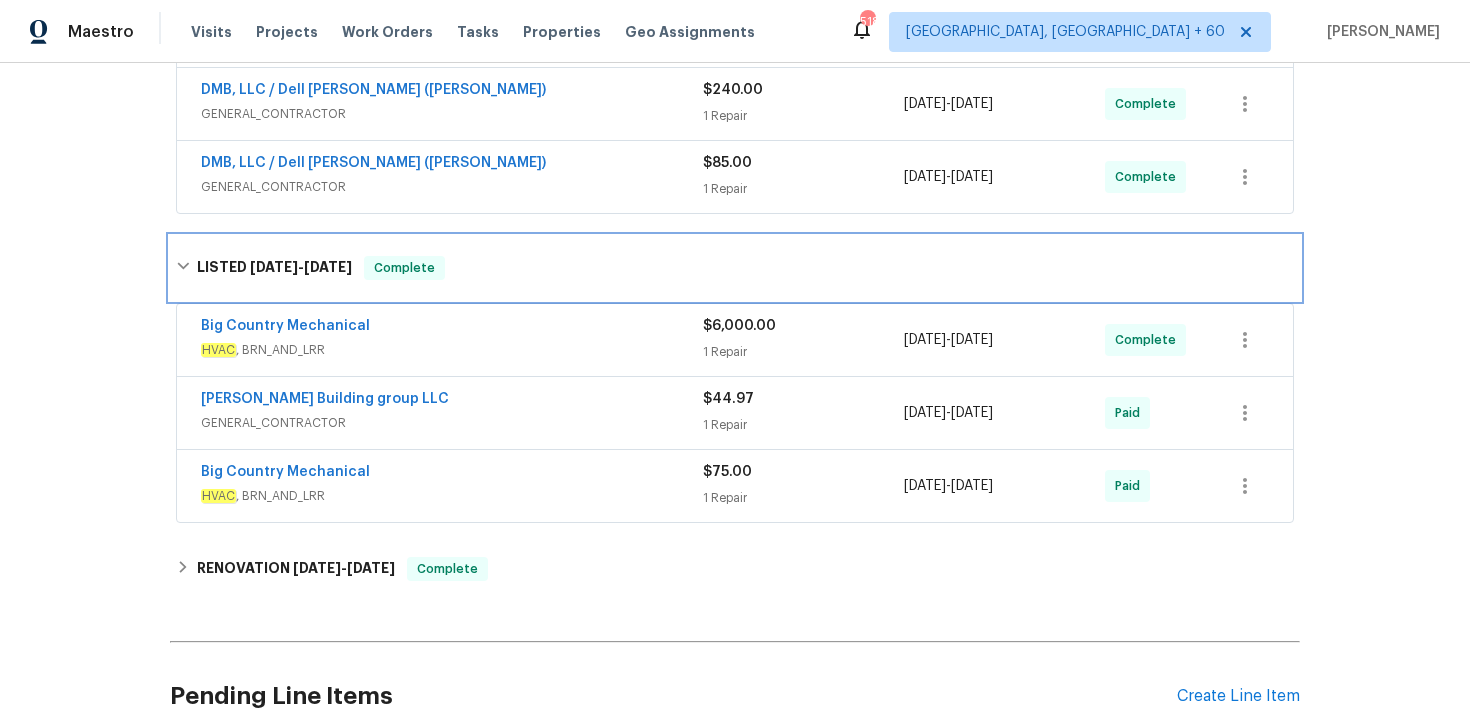 scroll, scrollTop: 472, scrollLeft: 0, axis: vertical 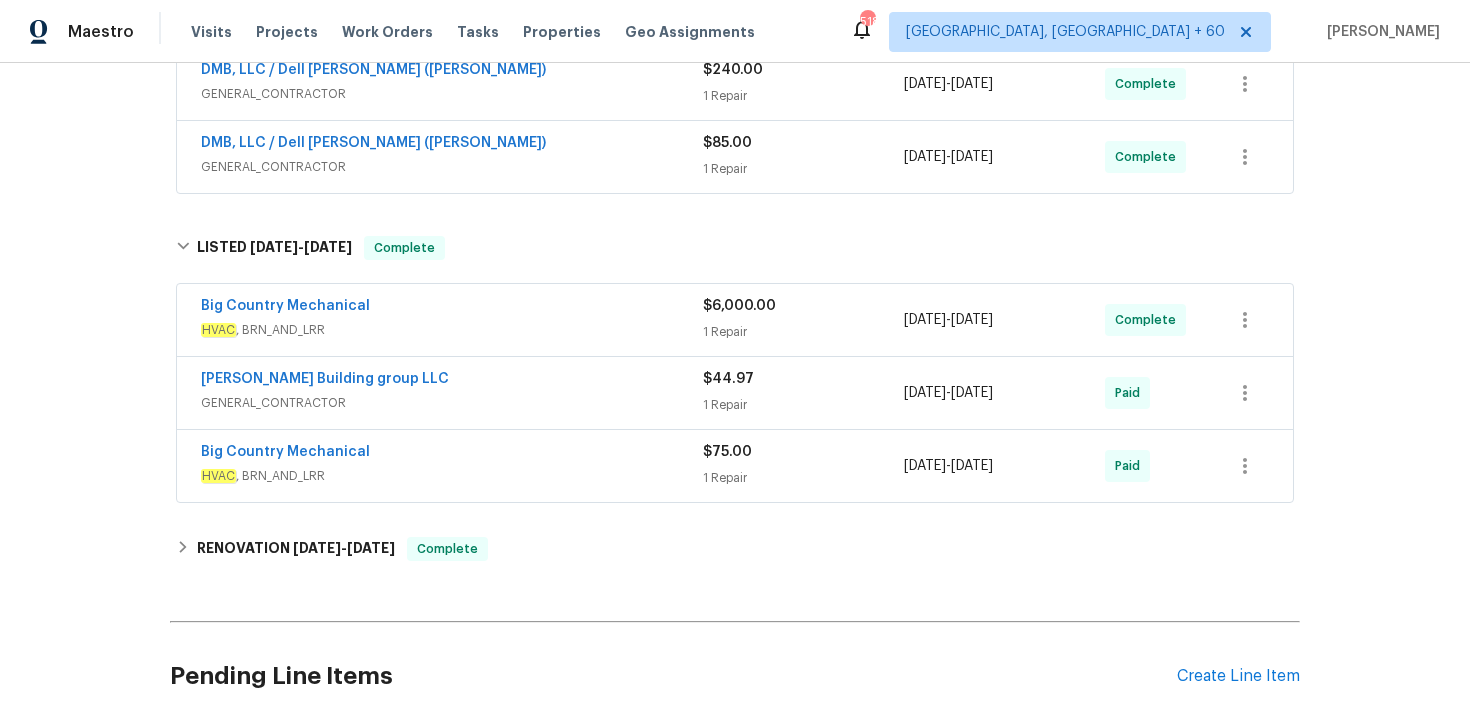 click on "1 Repair" at bounding box center (803, 478) 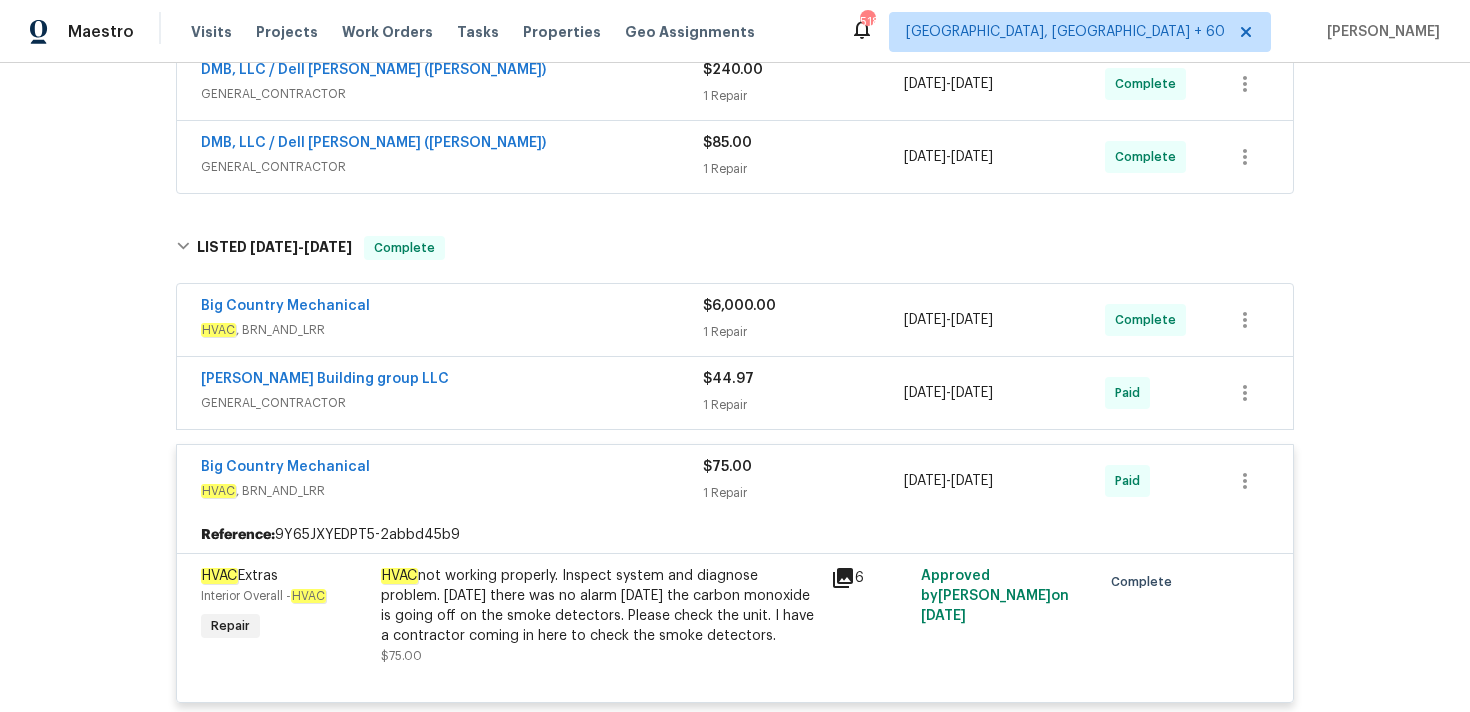 click on "1 Repair" at bounding box center (803, 332) 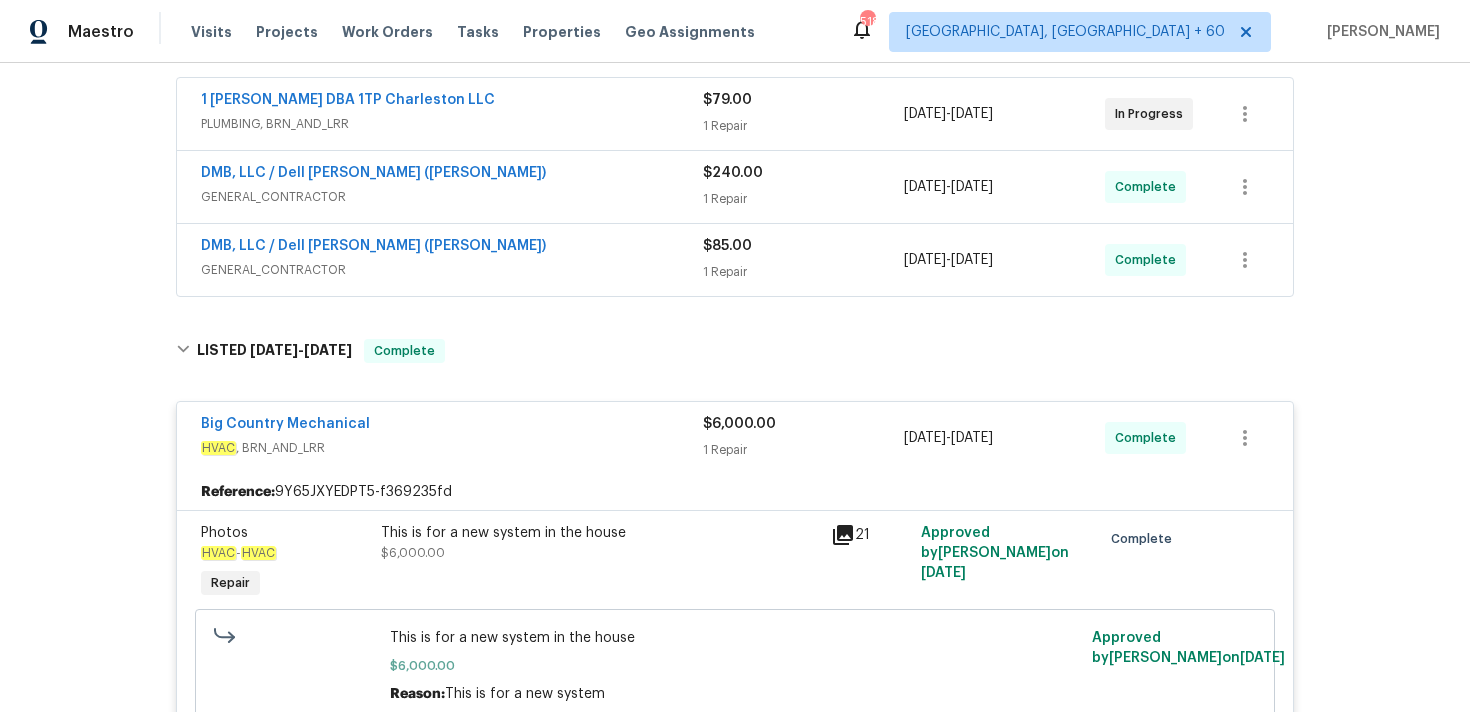 scroll, scrollTop: 359, scrollLeft: 0, axis: vertical 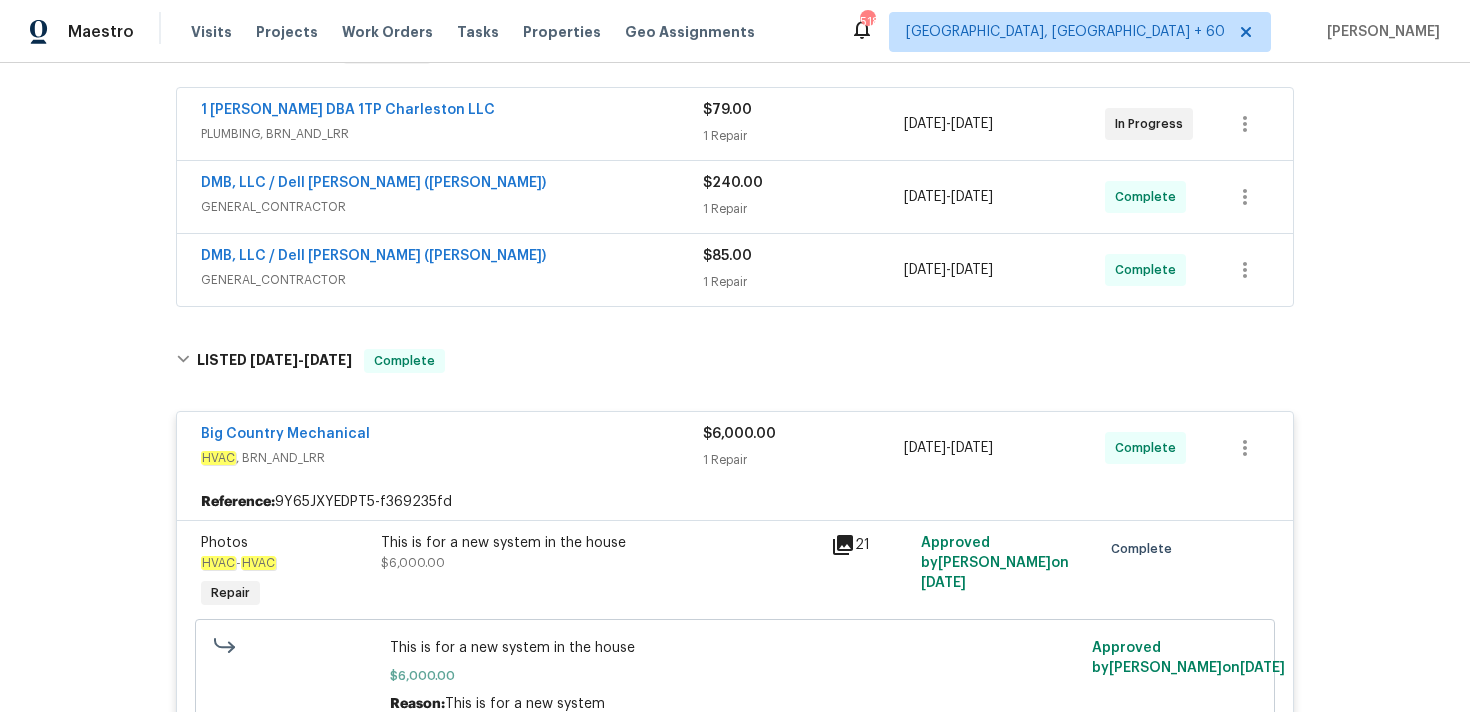 click on "$85.00" at bounding box center [803, 256] 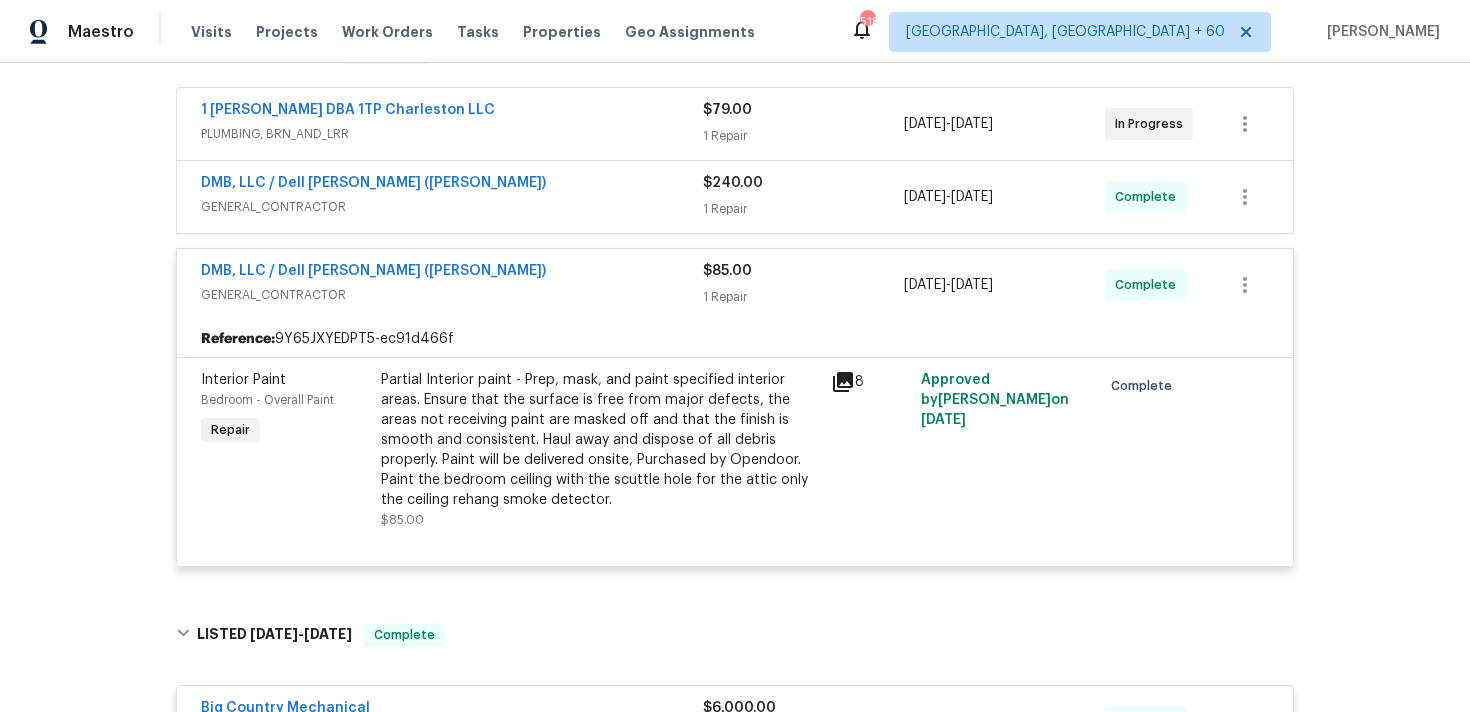 click on "1 Repair" at bounding box center [803, 209] 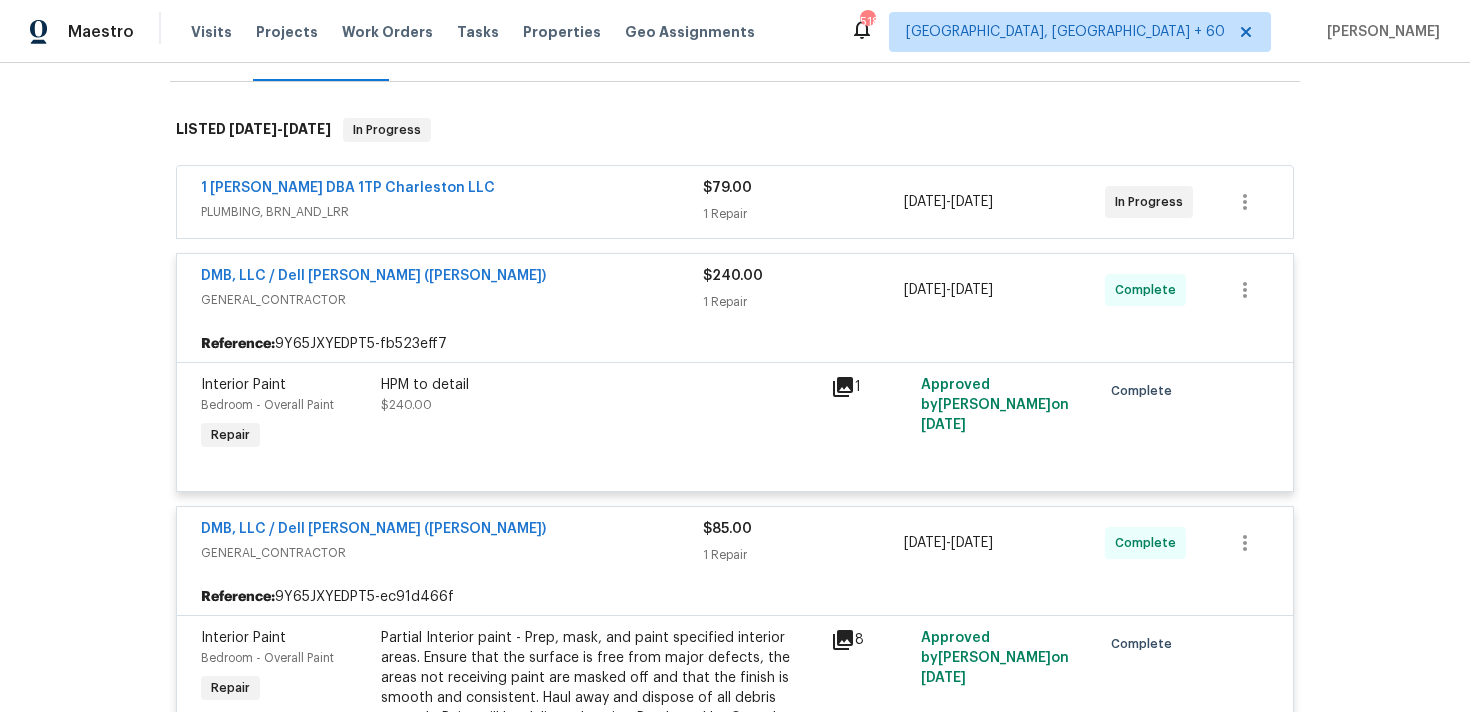 scroll, scrollTop: 255, scrollLeft: 0, axis: vertical 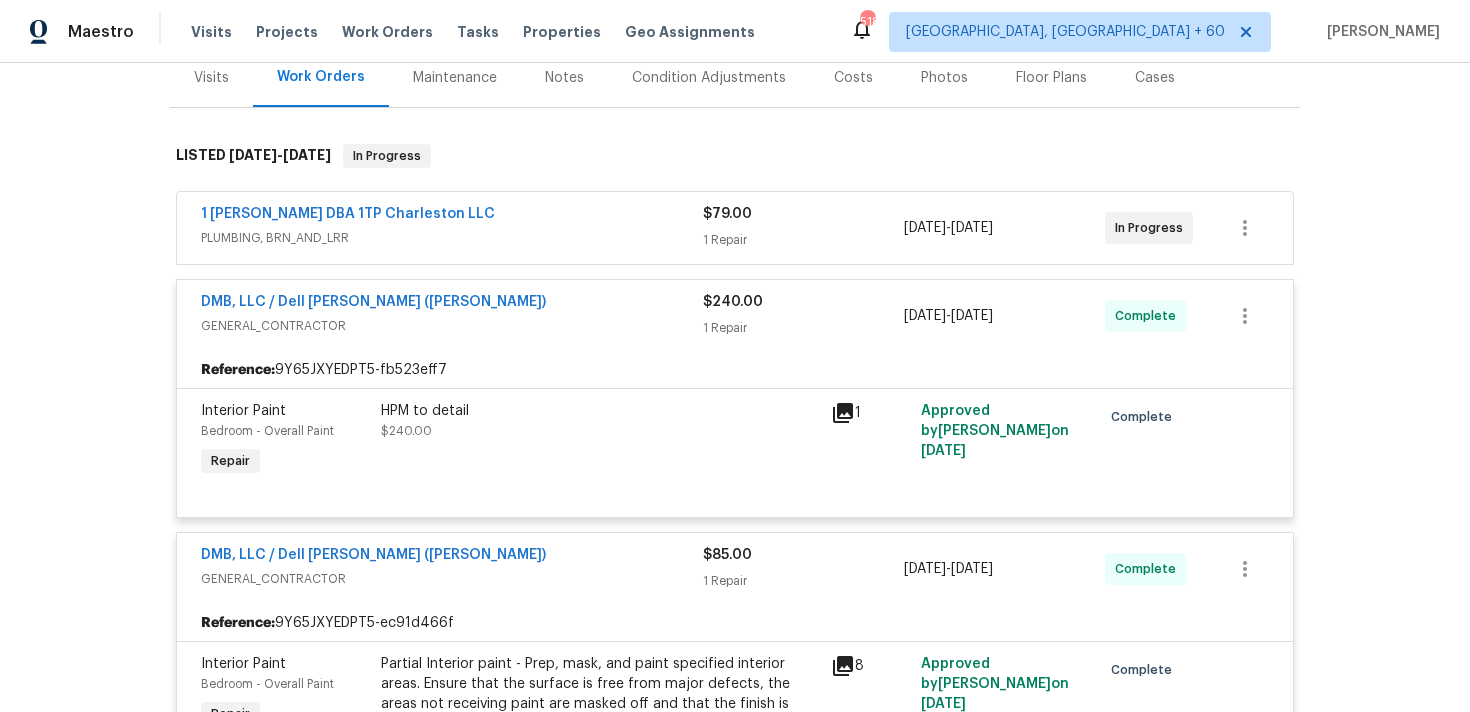 click on "$79.00" at bounding box center (803, 214) 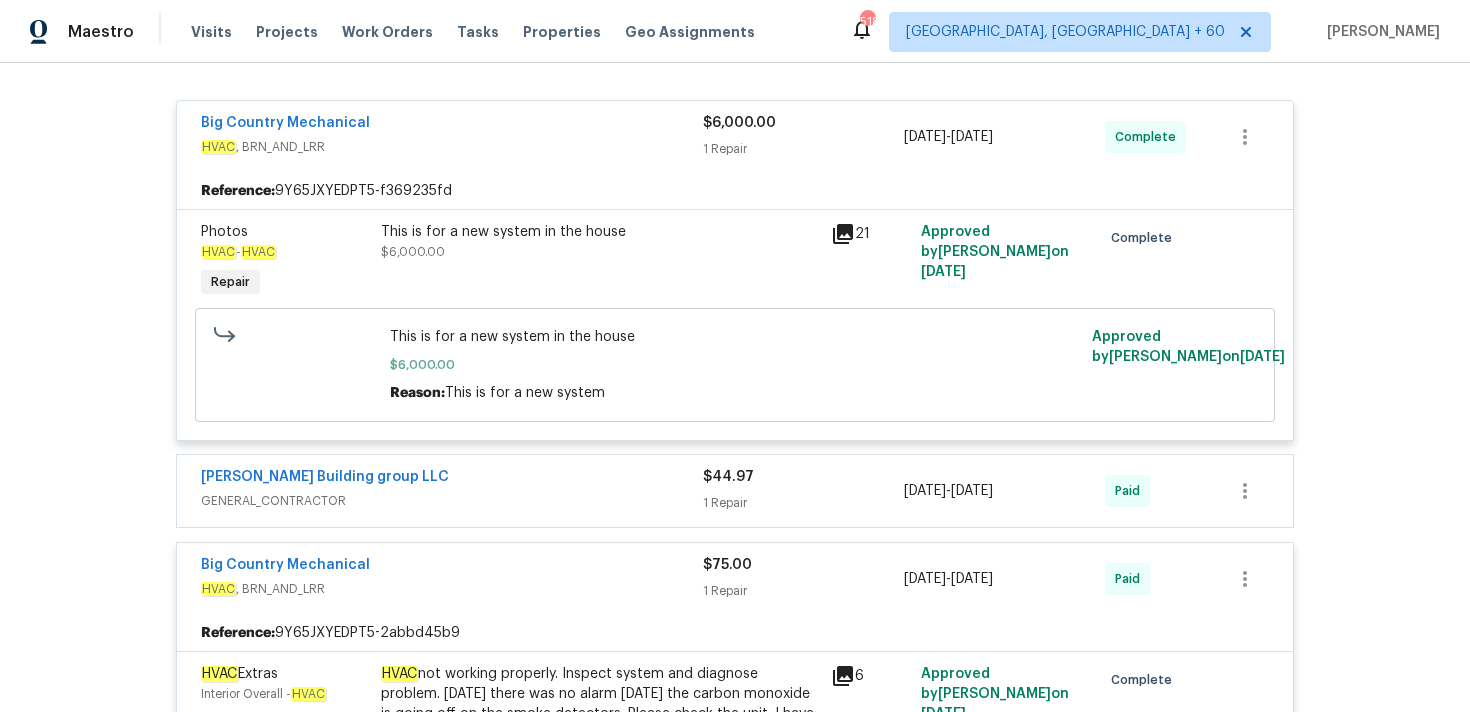 scroll, scrollTop: 1379, scrollLeft: 0, axis: vertical 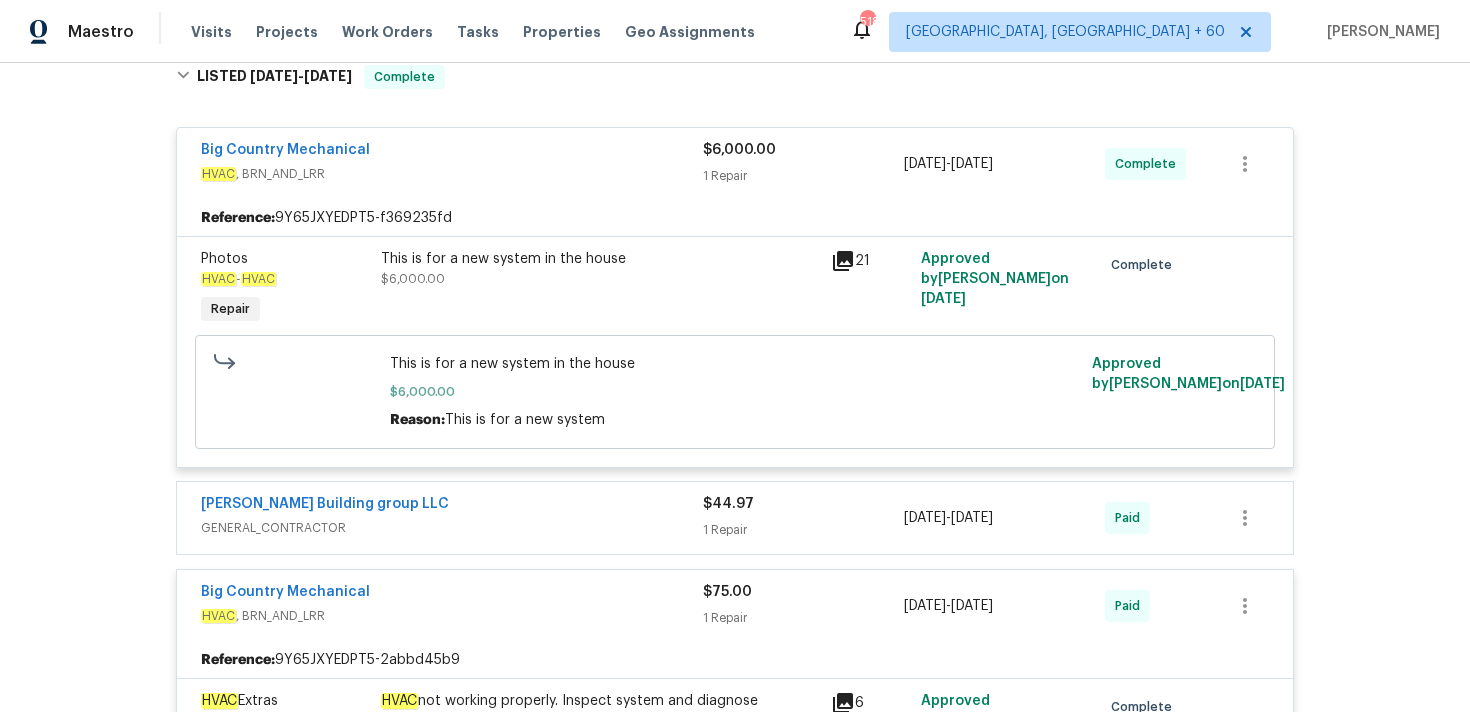 click on "This is for a new system in the house" at bounding box center [600, 259] 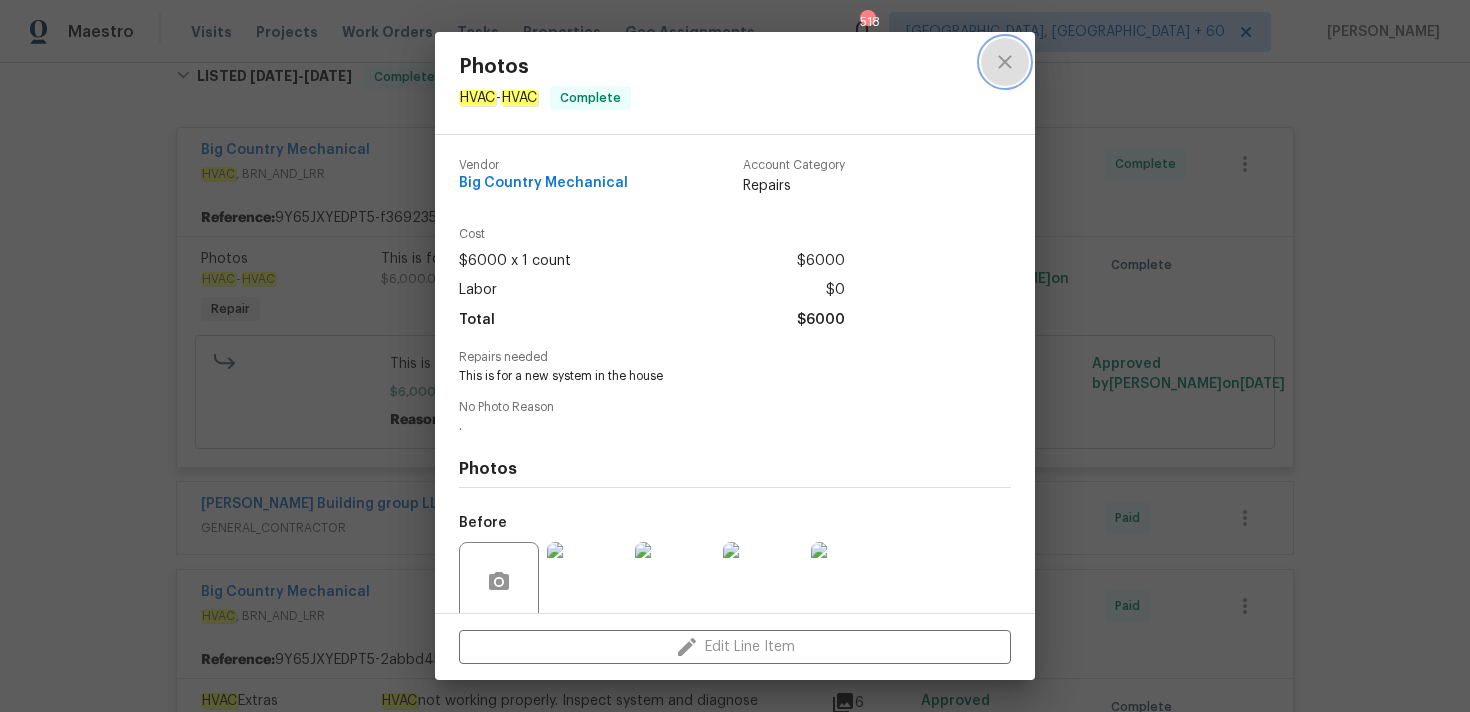 click at bounding box center (1005, 62) 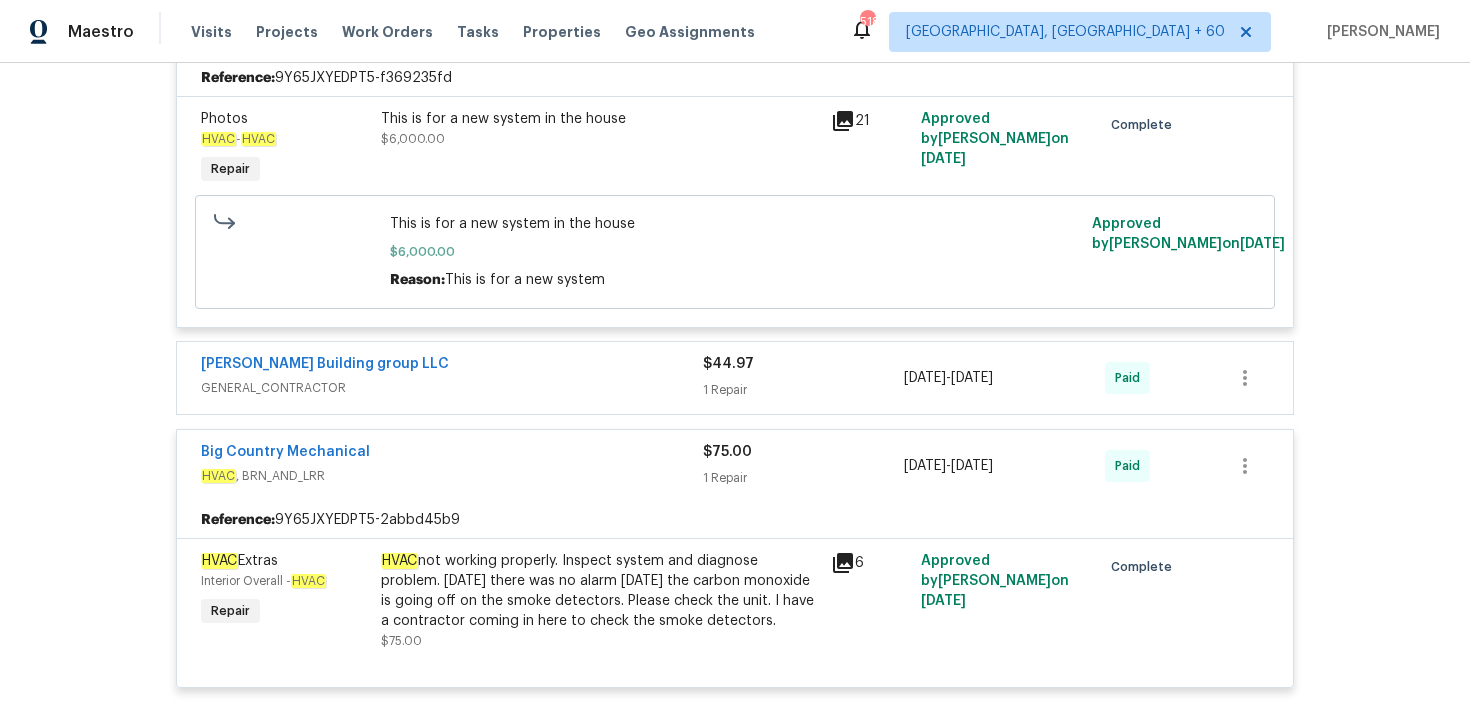 scroll, scrollTop: 1537, scrollLeft: 0, axis: vertical 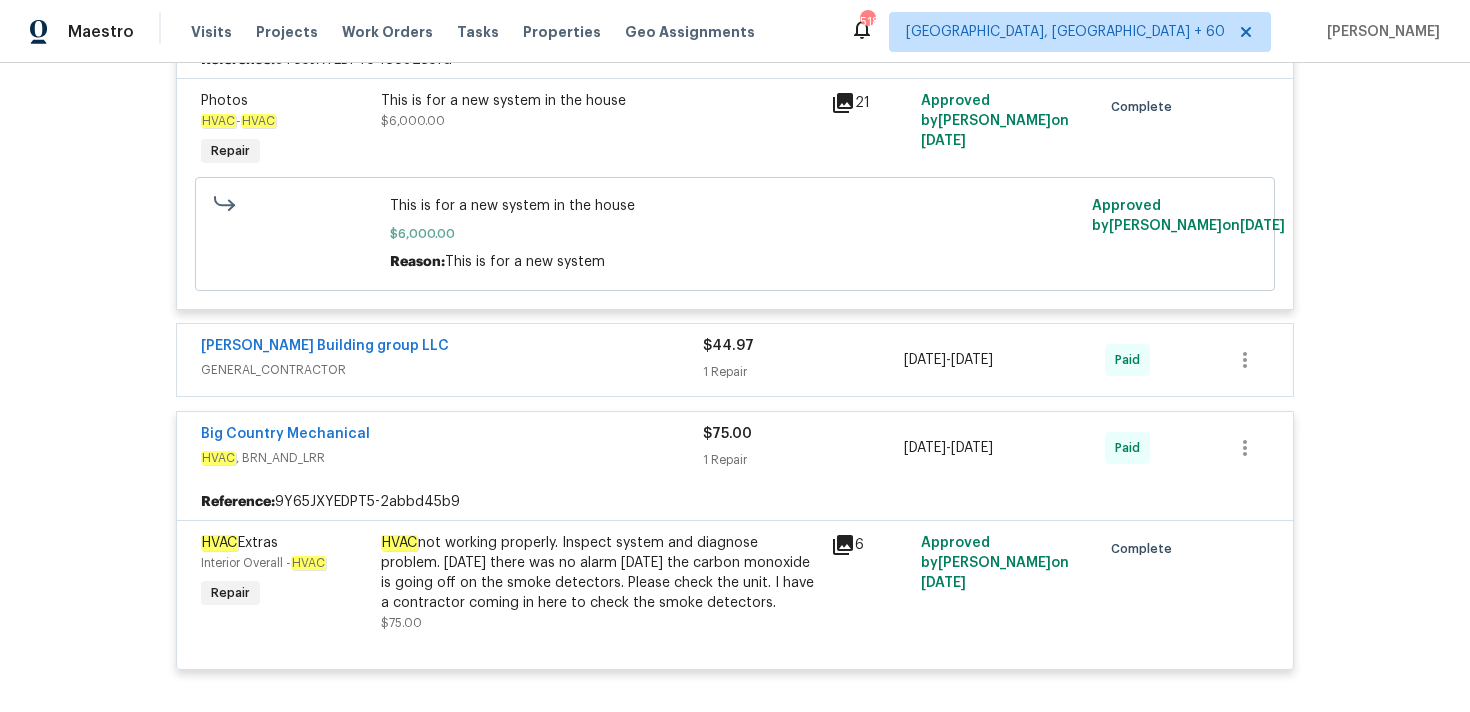 click on "1 Repair" at bounding box center [803, 372] 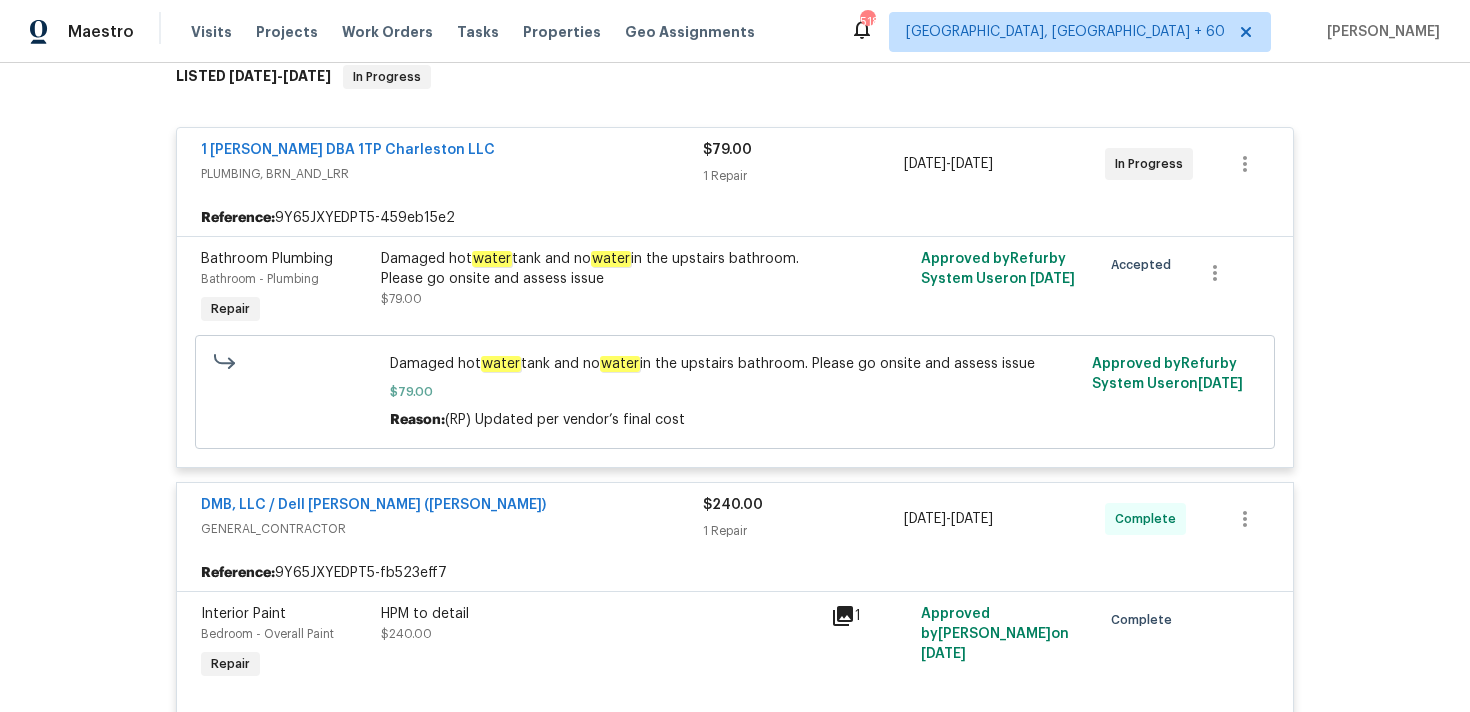 scroll, scrollTop: 0, scrollLeft: 0, axis: both 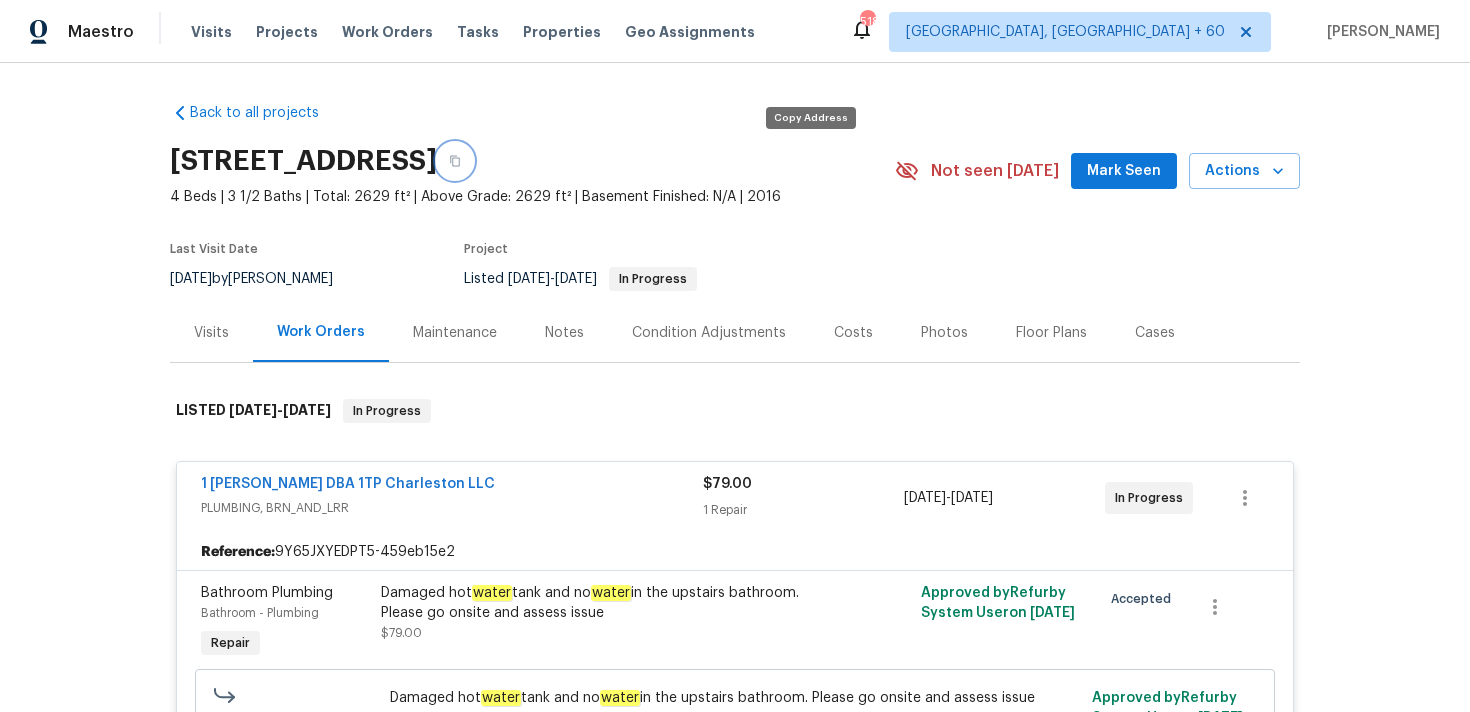 click at bounding box center (455, 161) 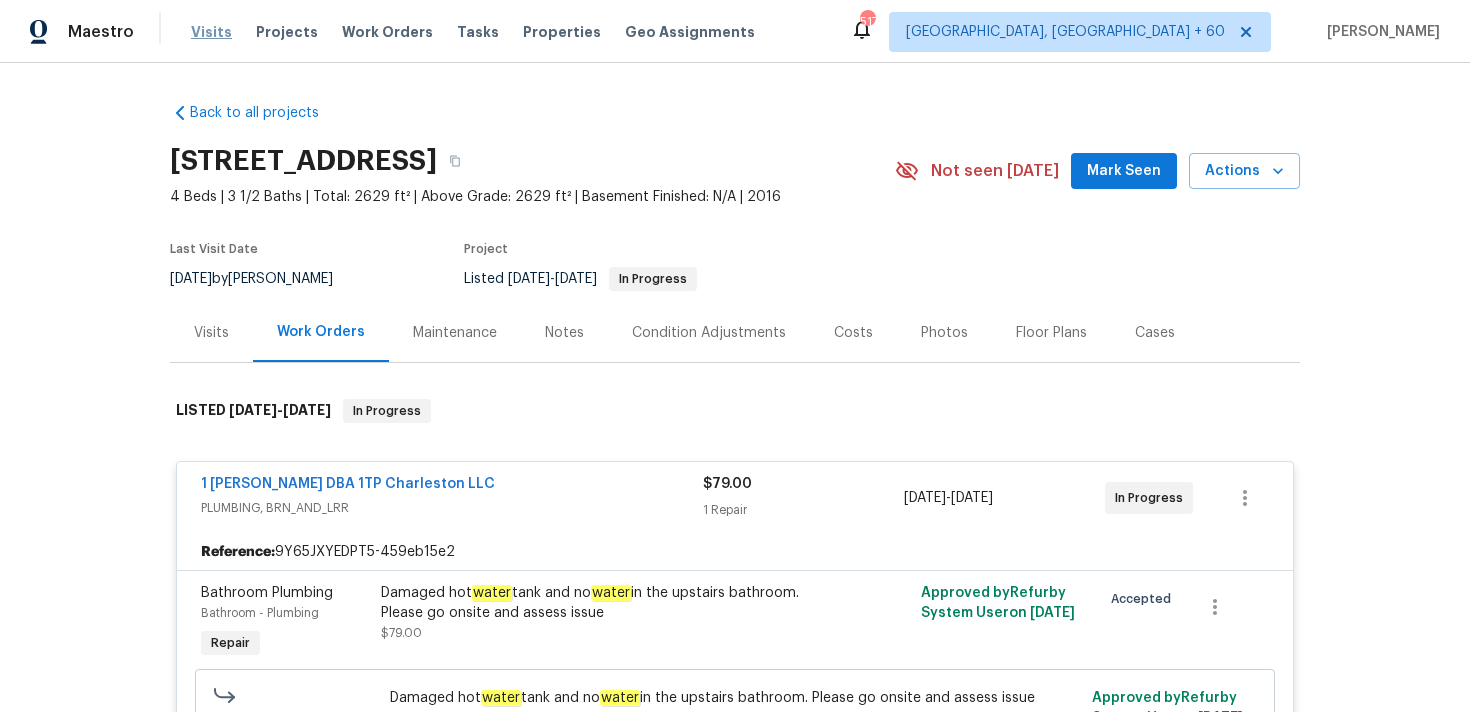 click on "Visits" at bounding box center [211, 32] 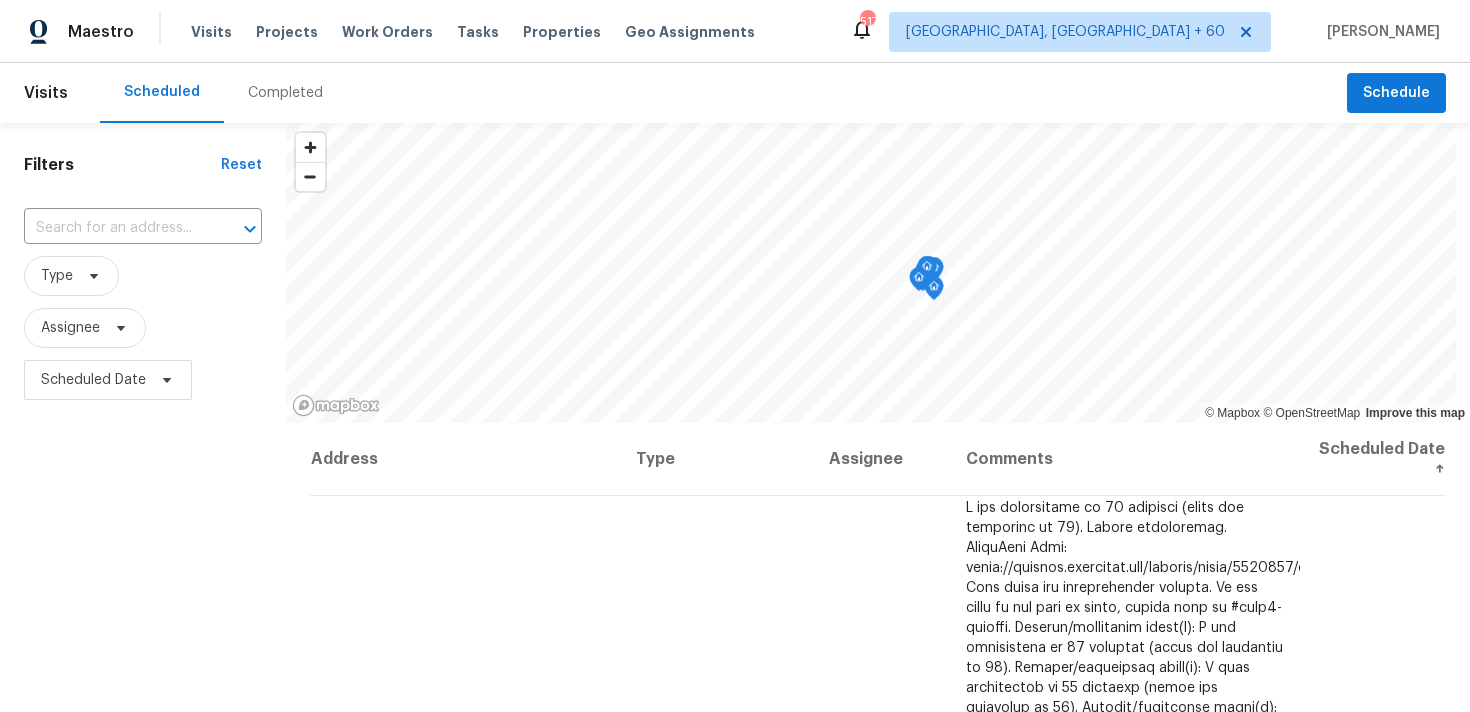 click on "Completed" at bounding box center (285, 93) 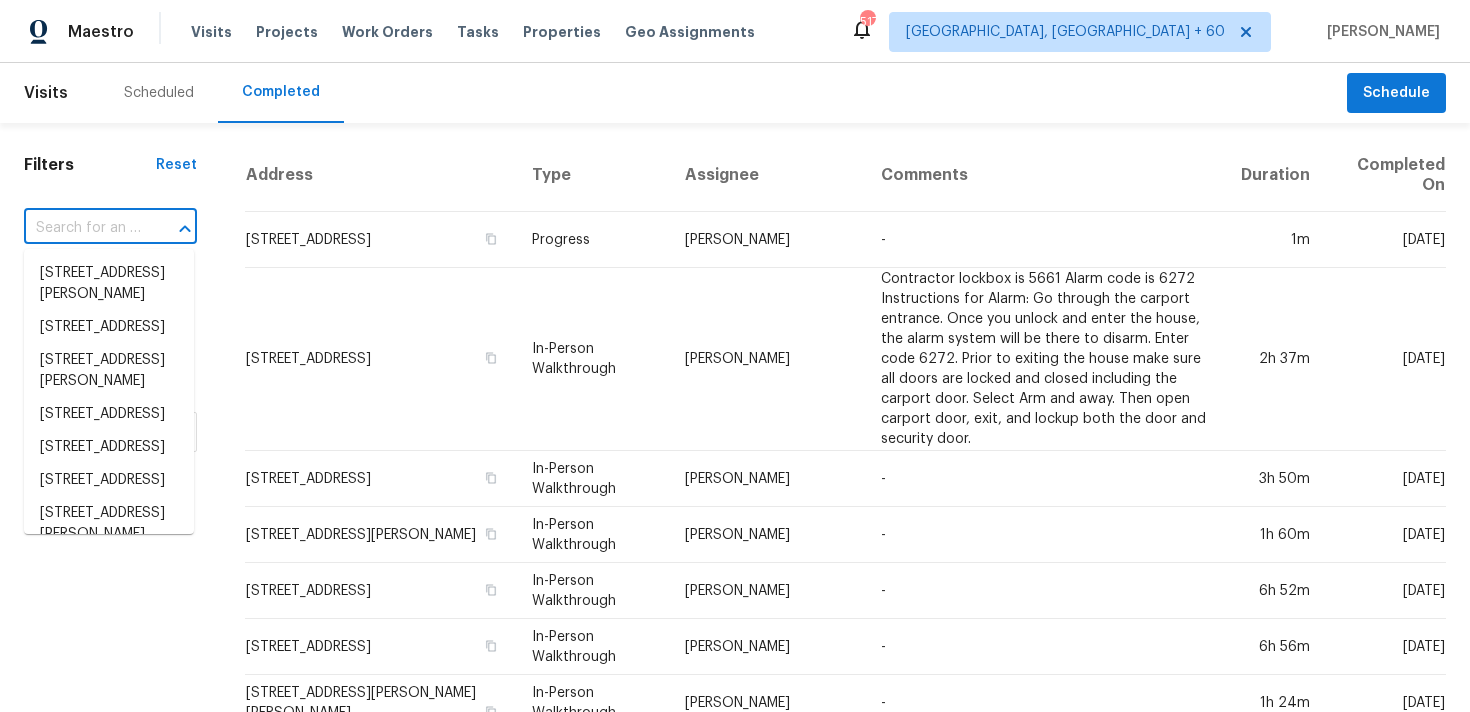 click at bounding box center (82, 228) 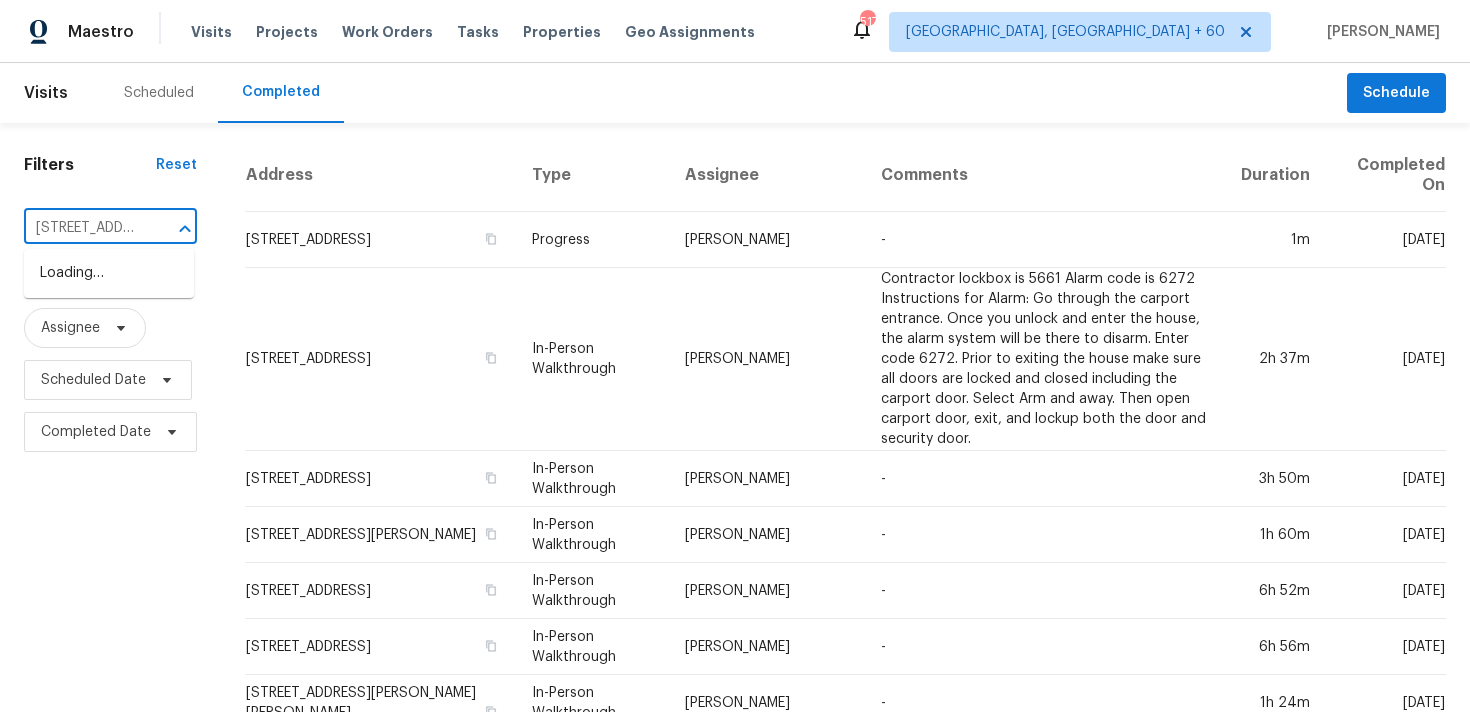 scroll, scrollTop: 0, scrollLeft: 141, axis: horizontal 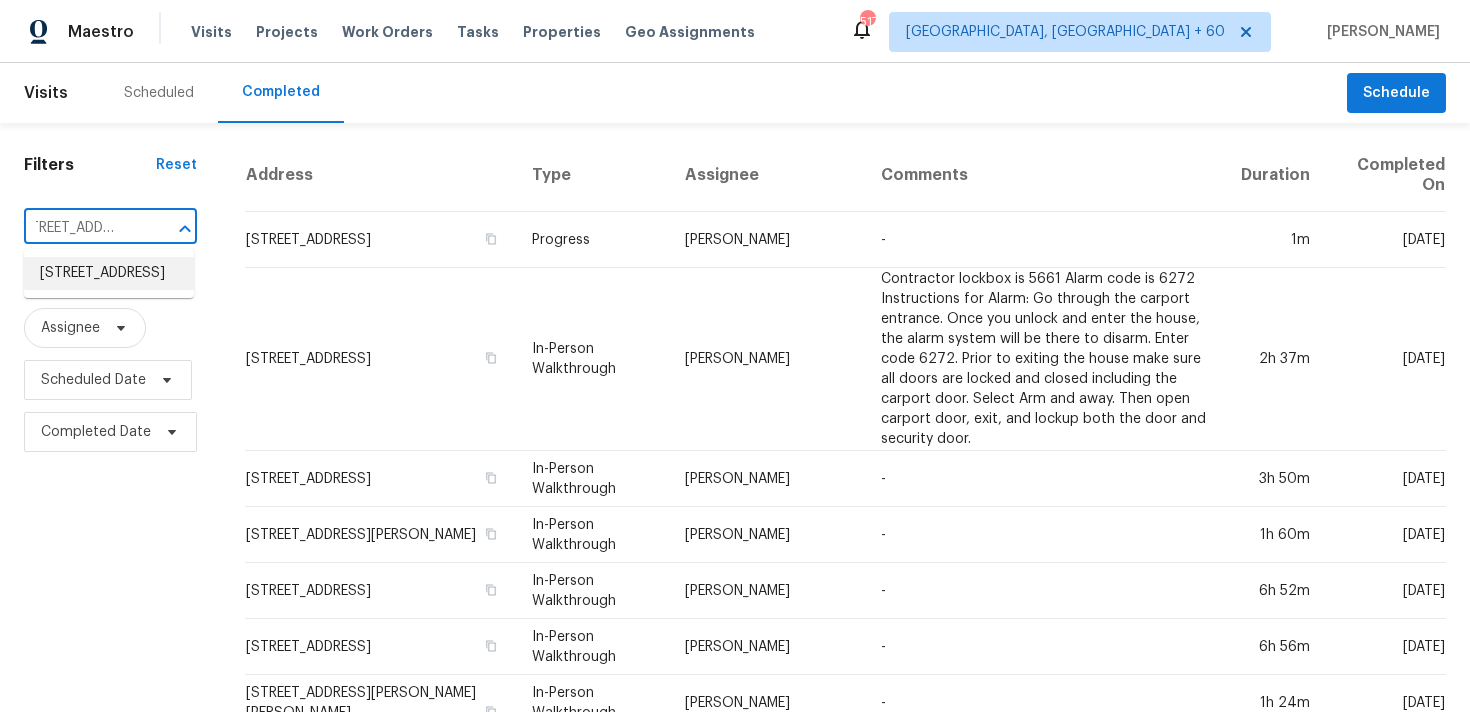 click on "3807 Jewel Point Dr, Spring, TX 77386" at bounding box center [109, 273] 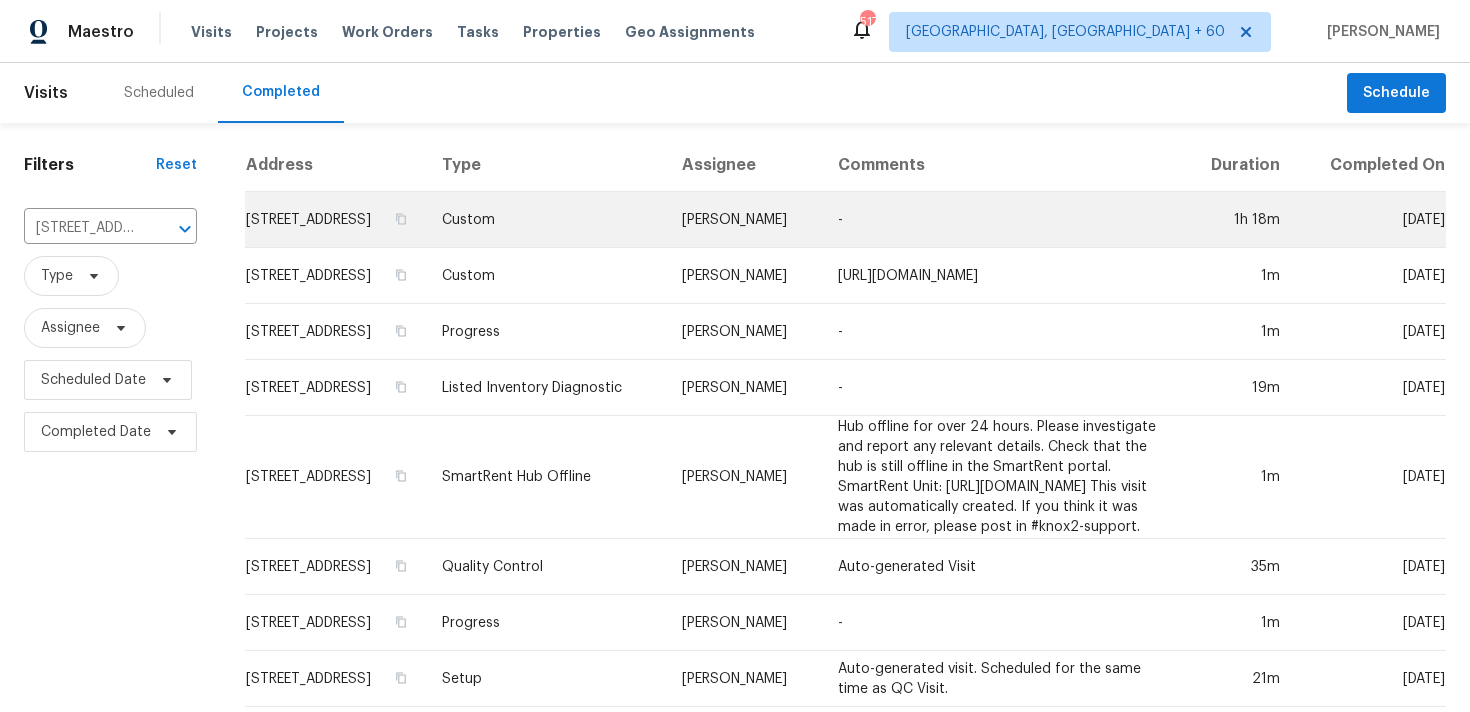 click on "Steven Rosas" at bounding box center (743, 220) 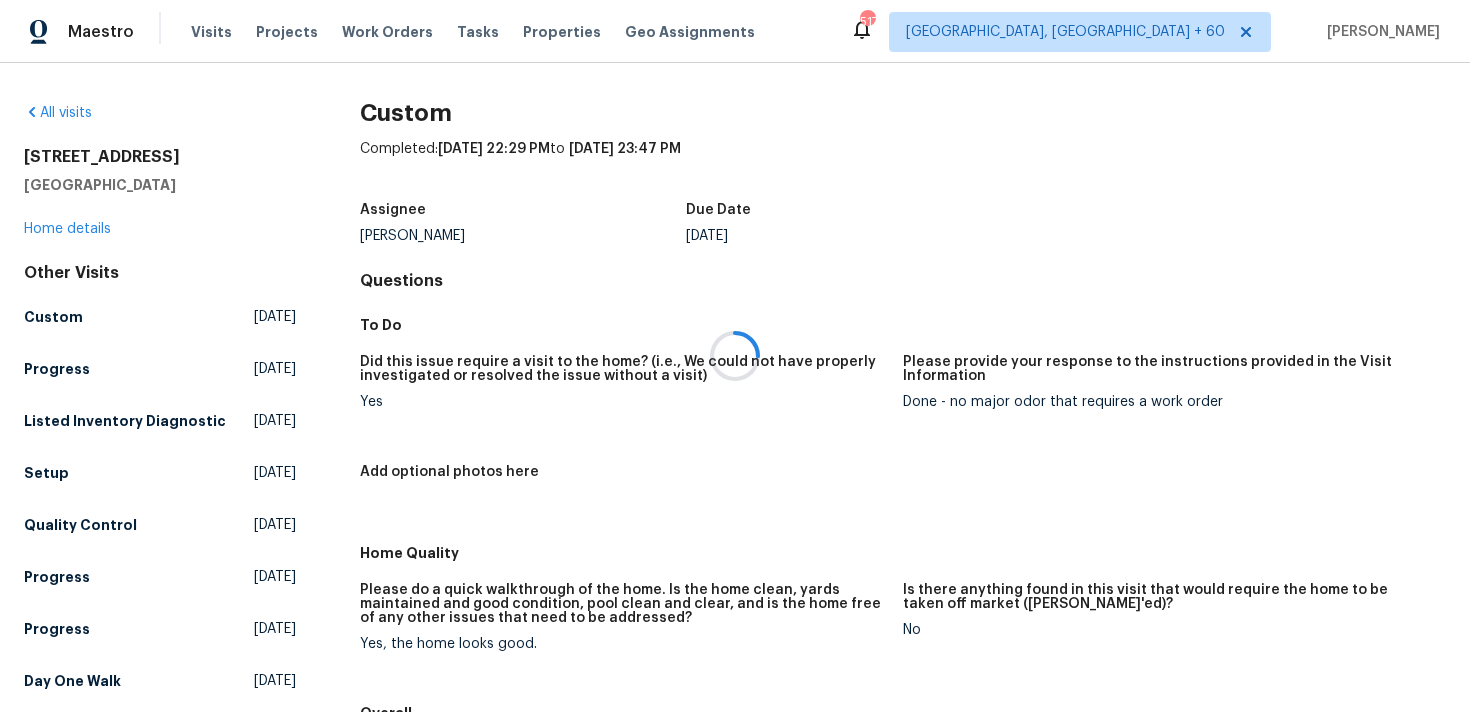 click on "3807 Jewel Point Dr Spring, TX 77386 Home details" at bounding box center (160, 193) 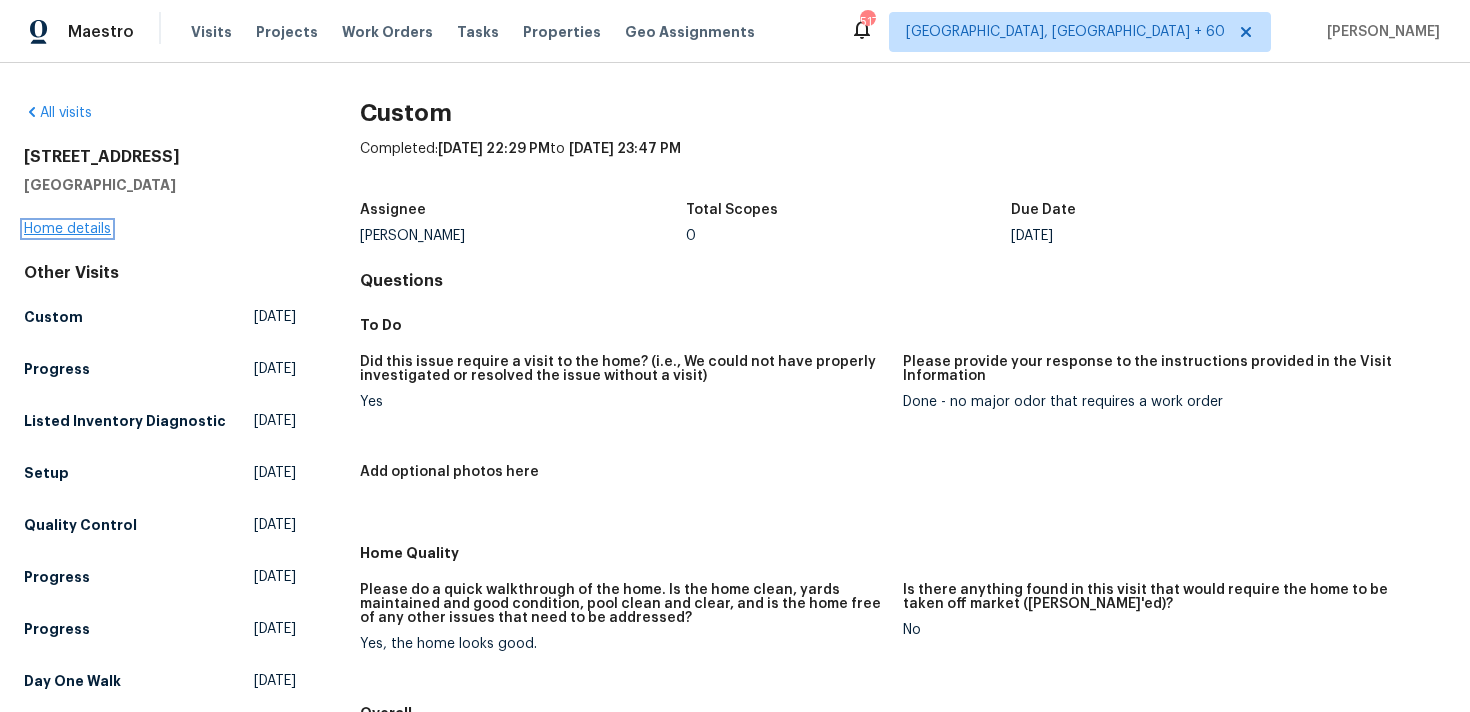 click on "Home details" at bounding box center (67, 229) 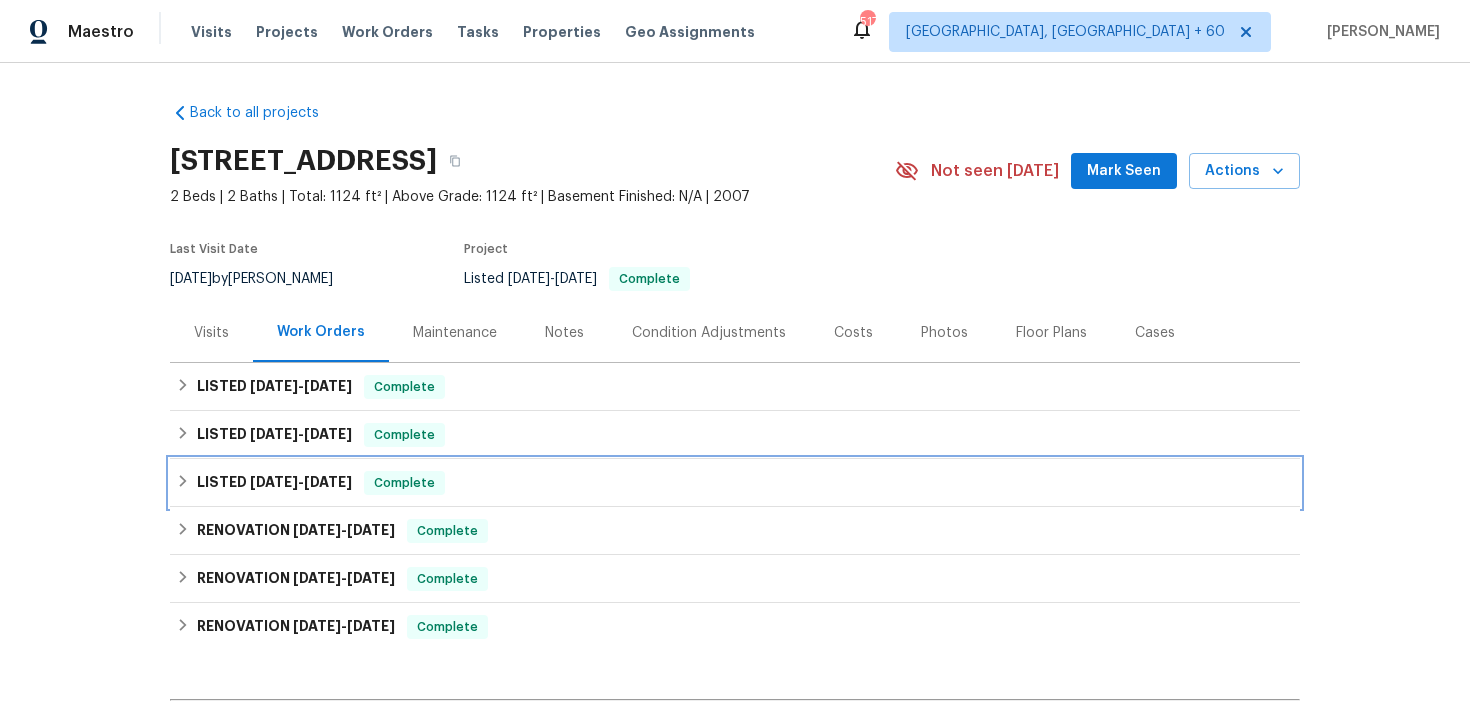 click on "LISTED   5/14/25  -  5/20/25 Complete" at bounding box center [735, 483] 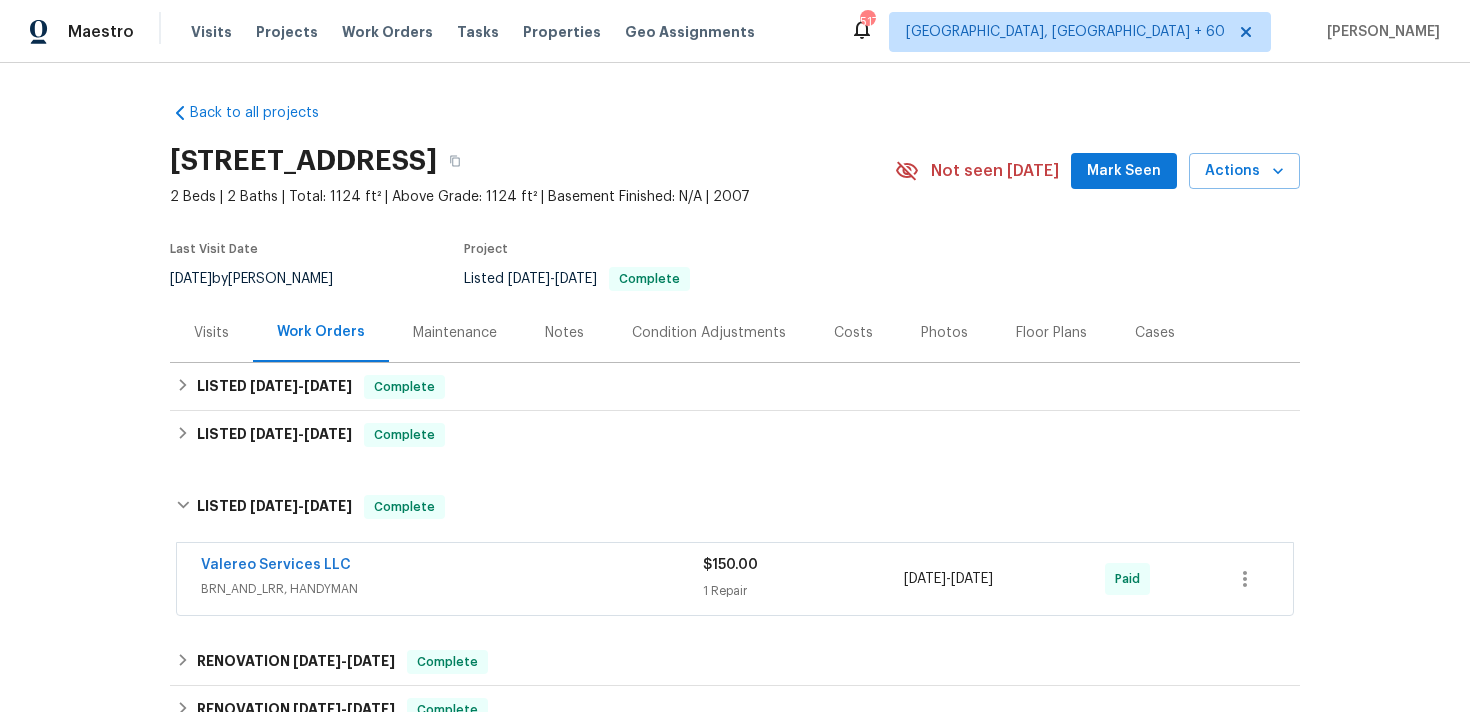 click on "Valereo Services LLC" at bounding box center (452, 567) 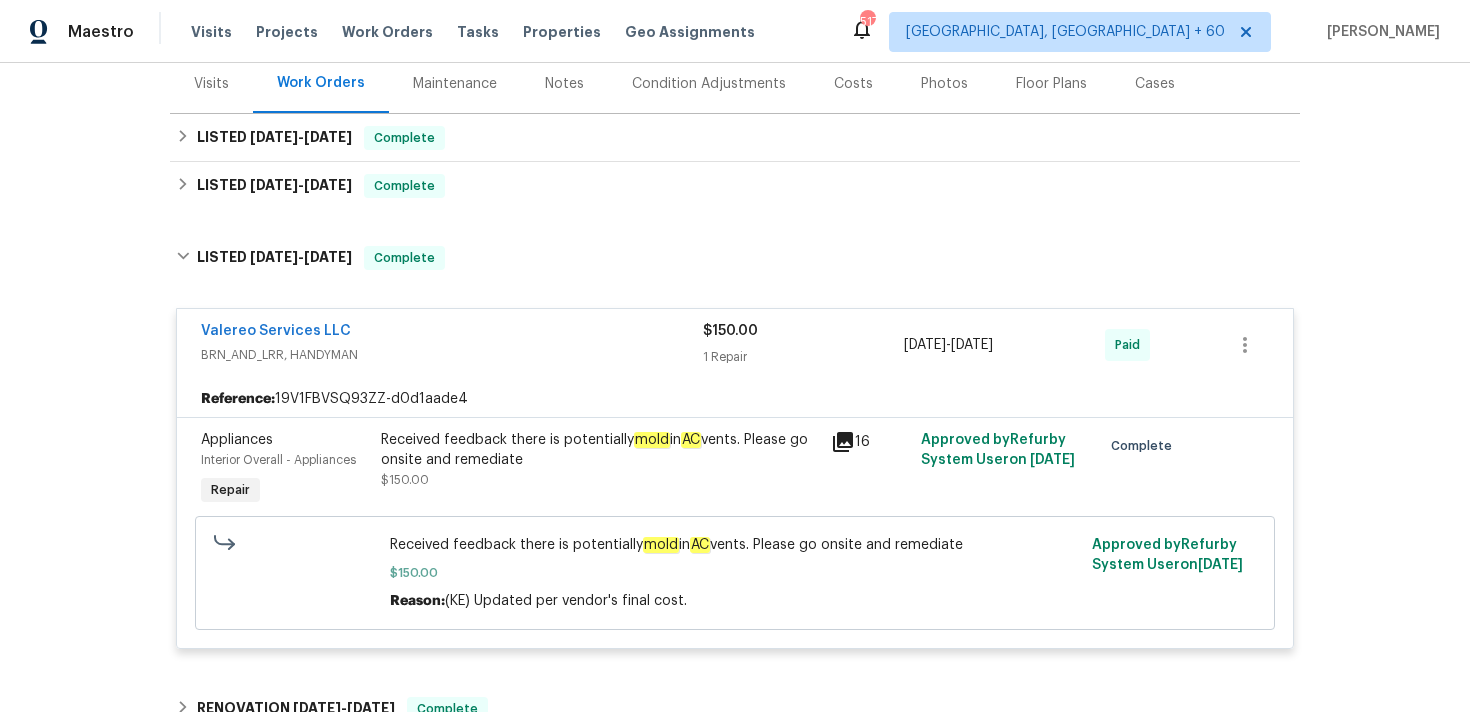 scroll, scrollTop: 241, scrollLeft: 0, axis: vertical 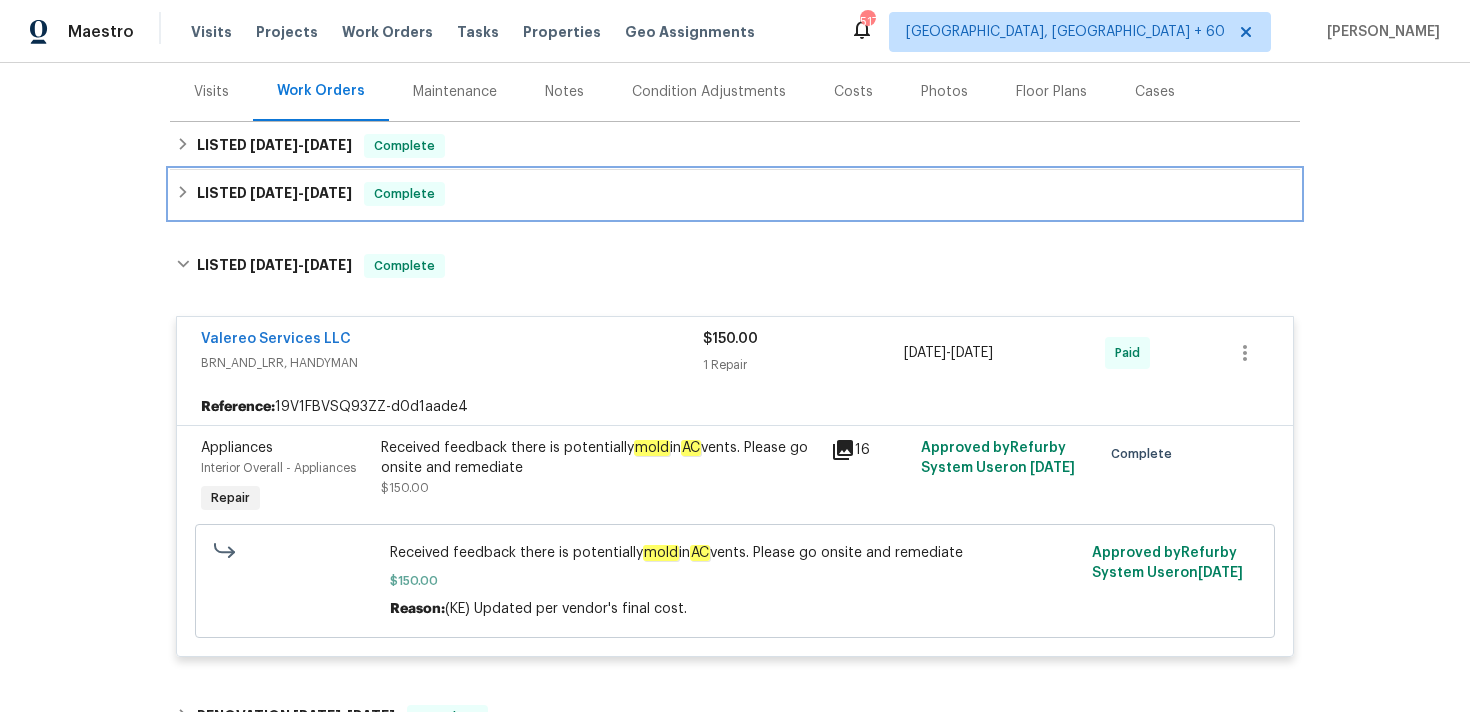 click on "LISTED   5/27/25  -  5/30/25 Complete" at bounding box center [735, 194] 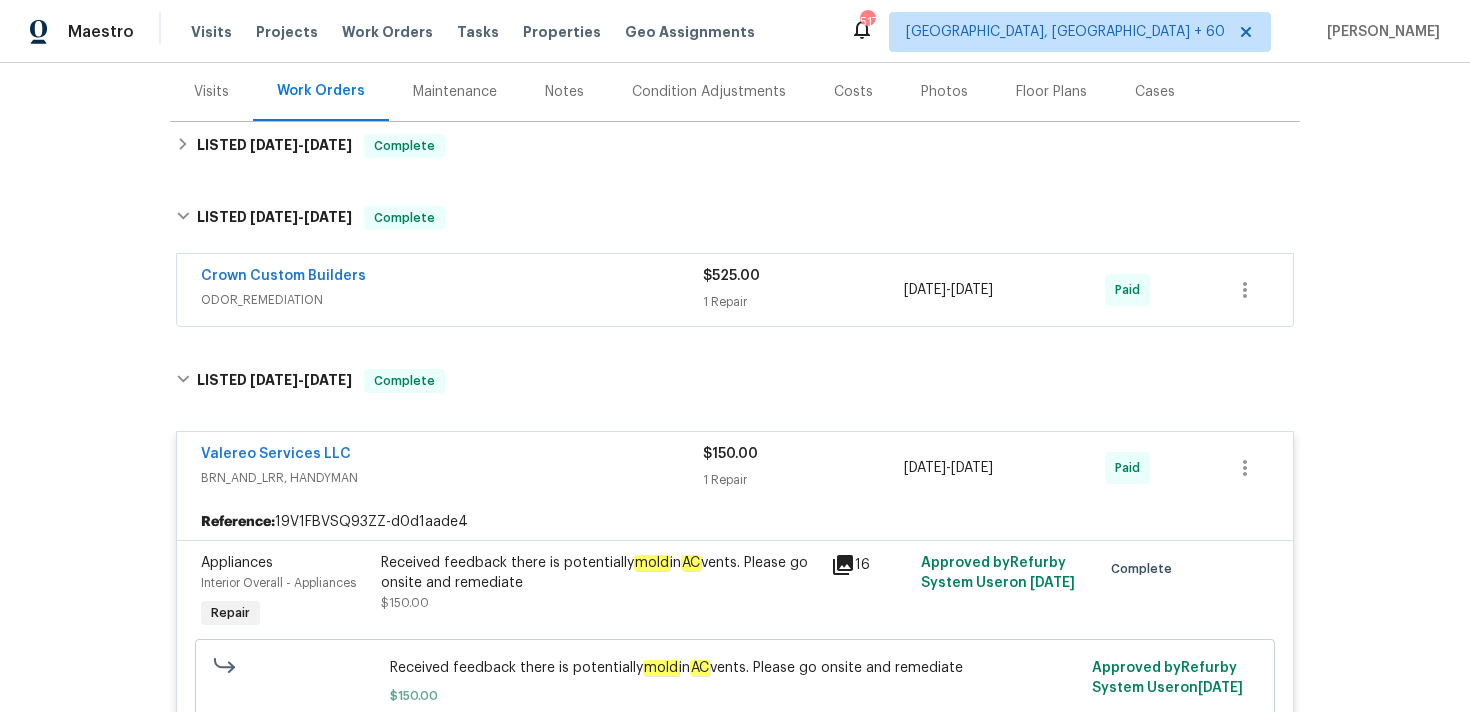click on "1 Repair" at bounding box center [803, 302] 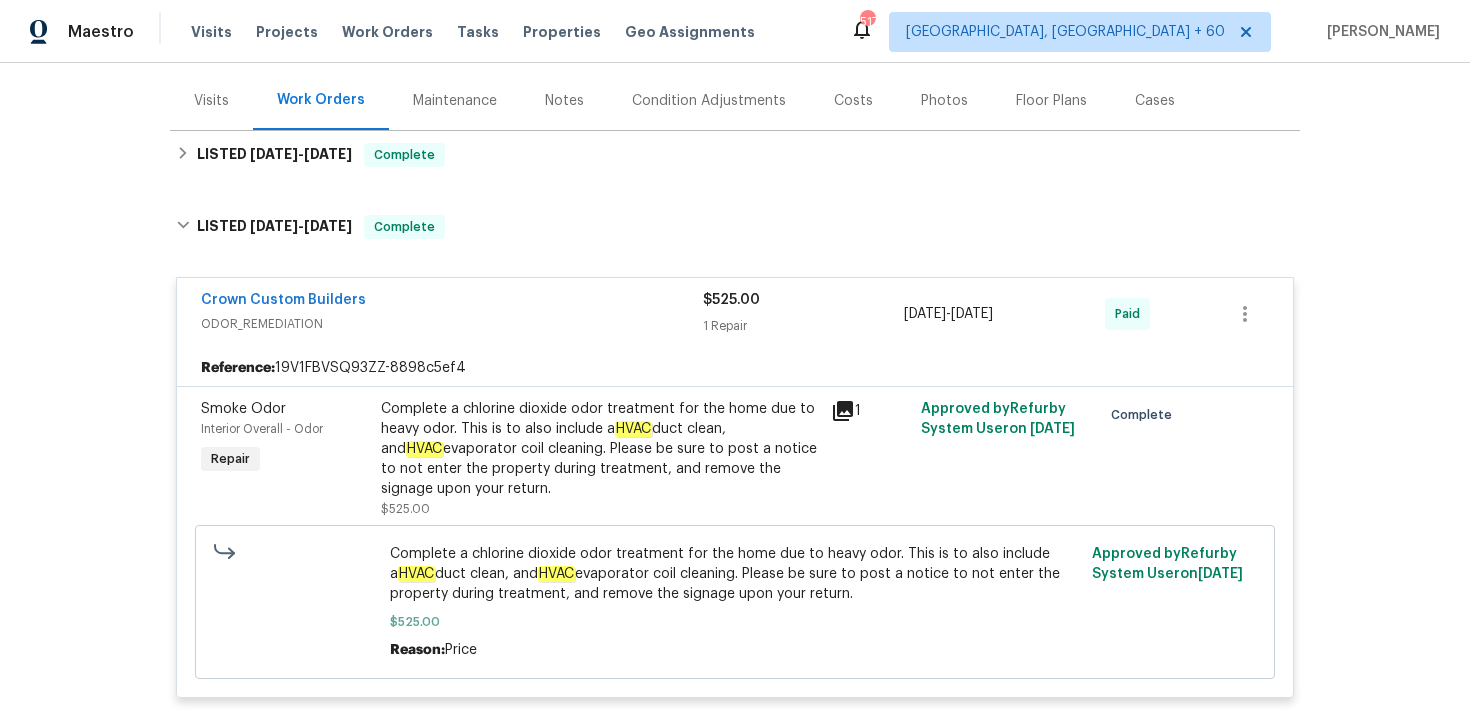 scroll, scrollTop: 223, scrollLeft: 0, axis: vertical 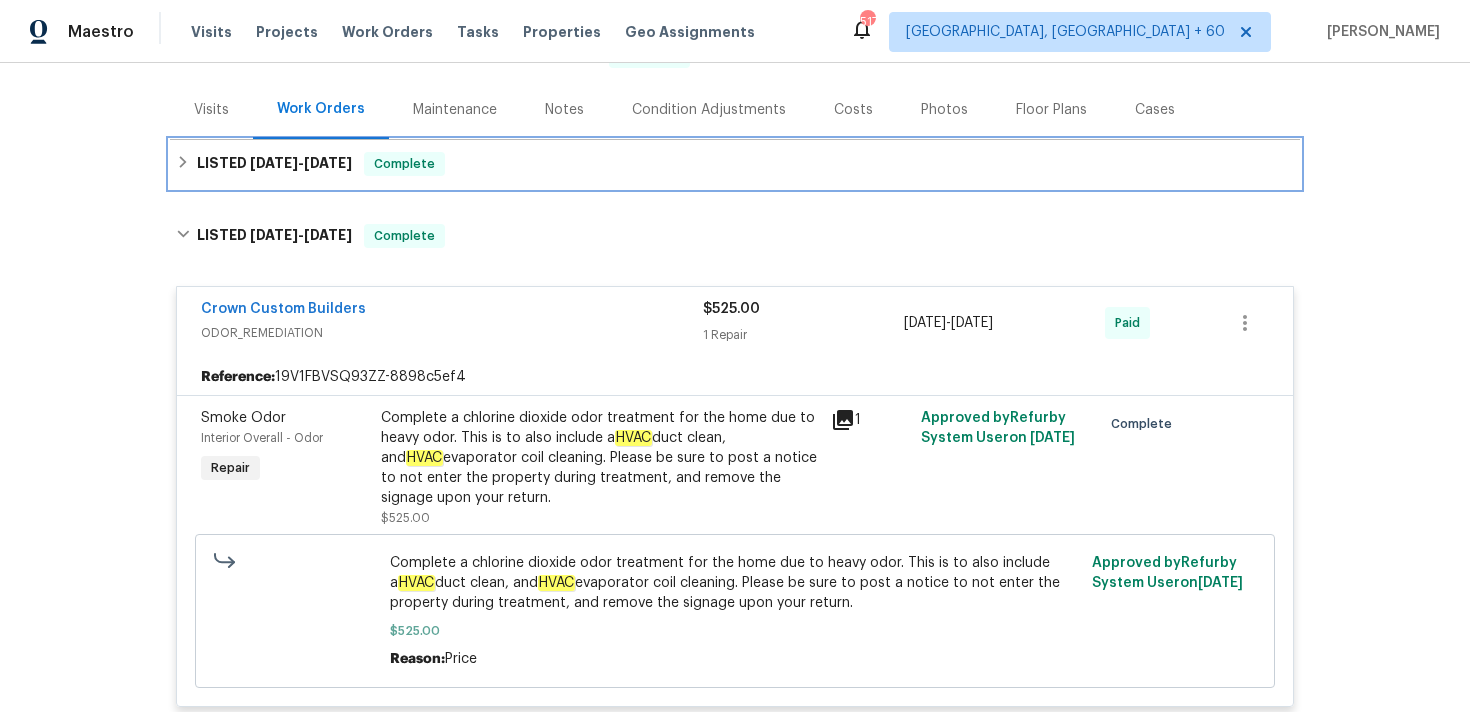 click on "LISTED   6/16/25  -  7/14/25 Complete" at bounding box center (735, 164) 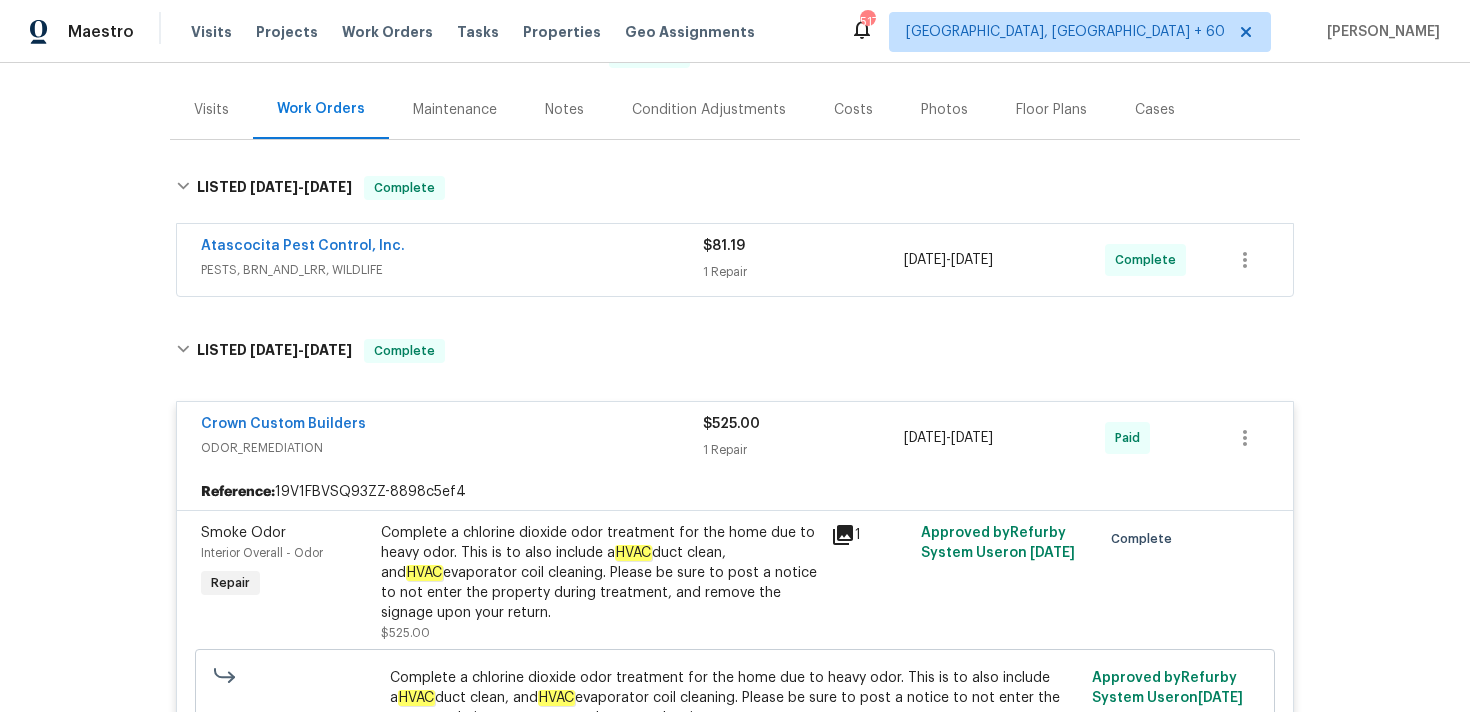 click on "Atascocita Pest Control, Inc." at bounding box center (452, 248) 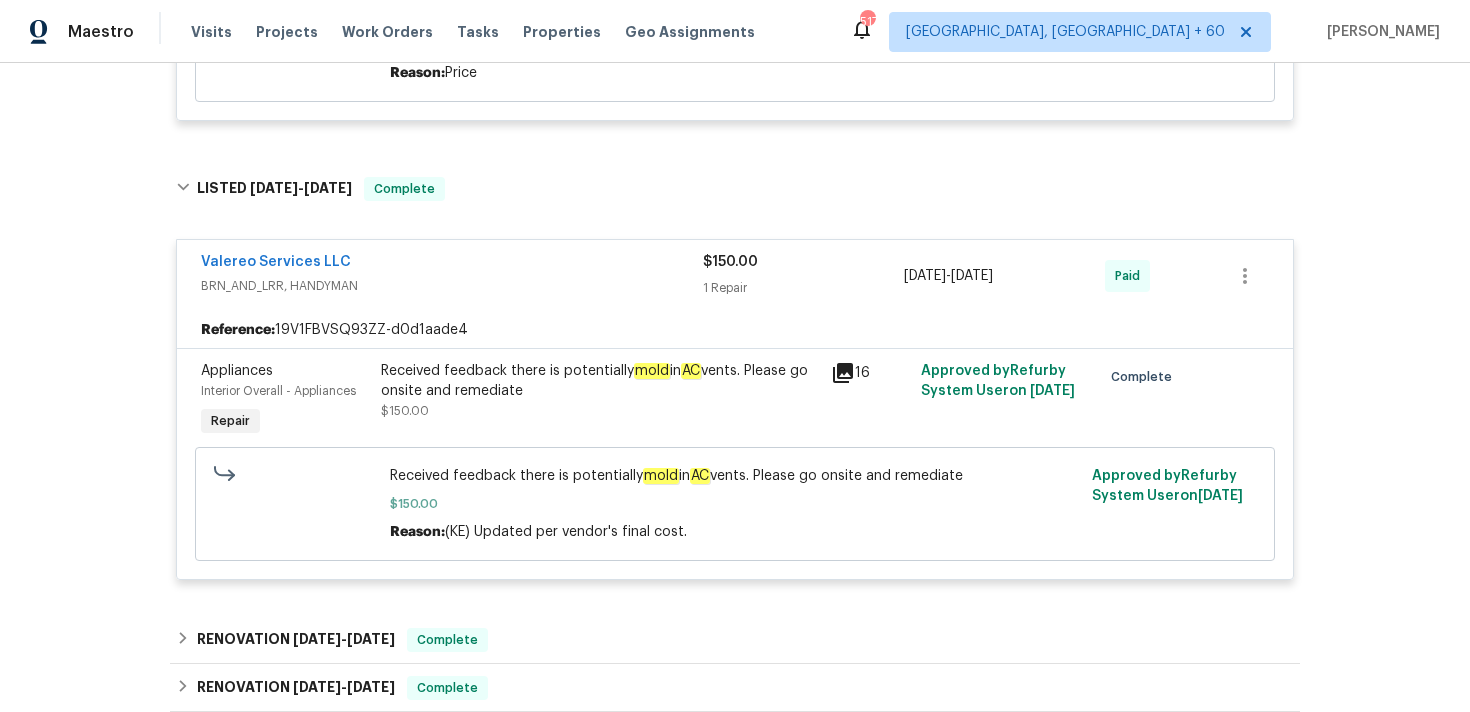 scroll, scrollTop: 1227, scrollLeft: 0, axis: vertical 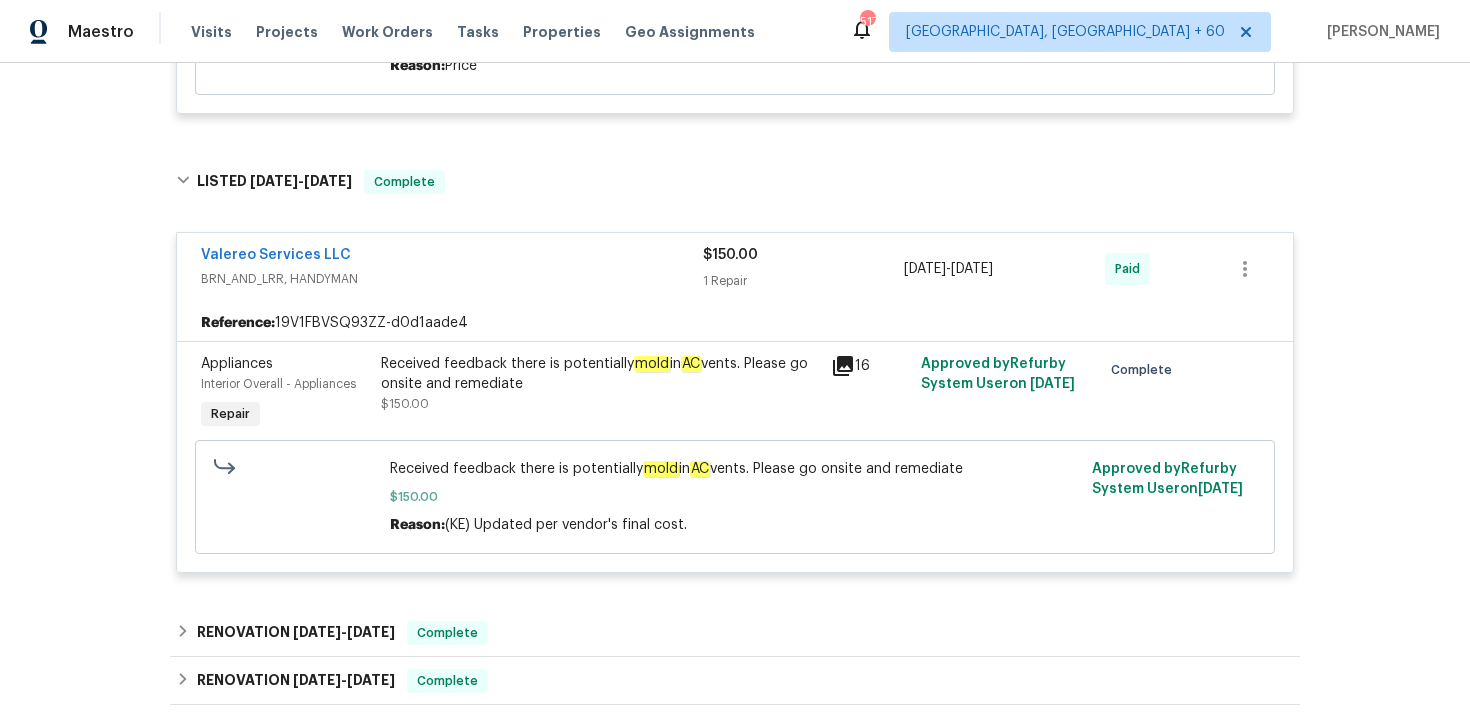 click on "Received feedback there is potentially  mold  in  AC  vents. Please go onsite and remediate $150.00" at bounding box center [600, 384] 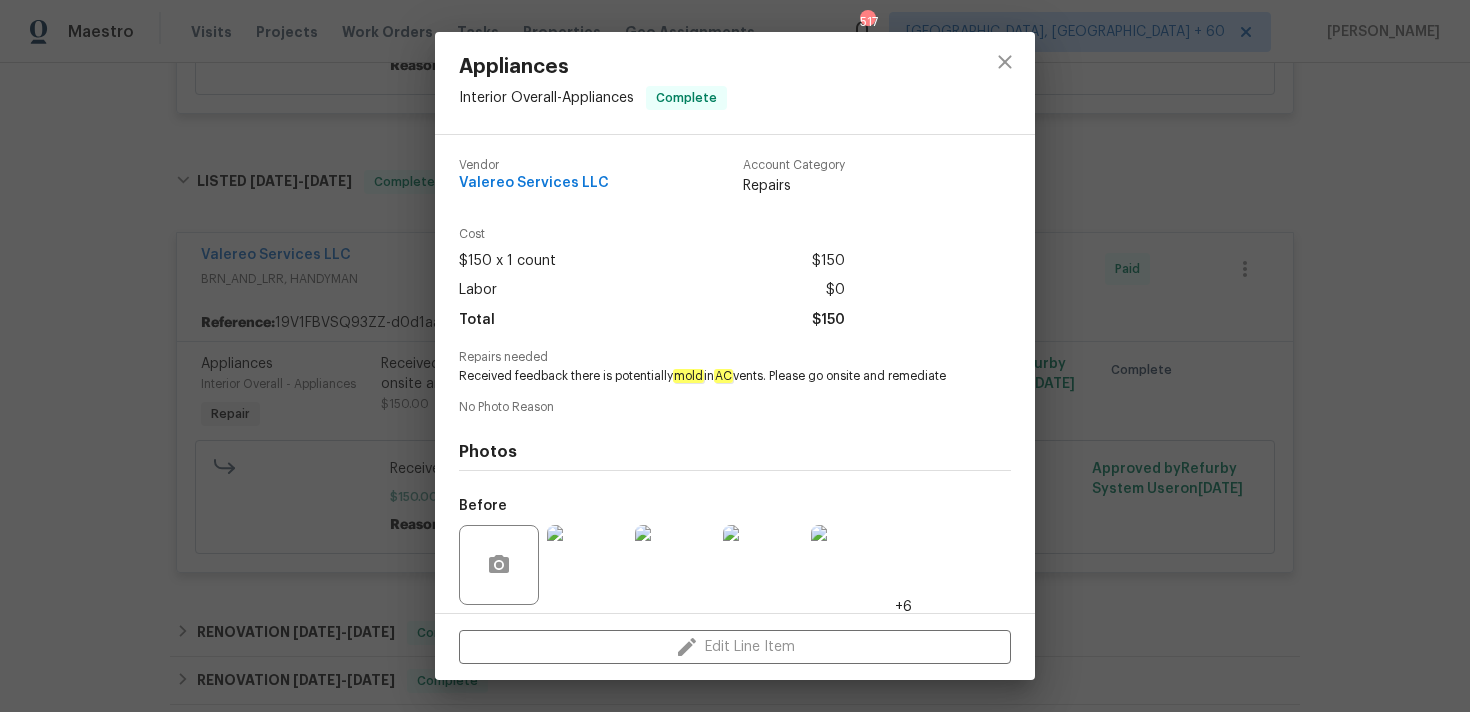 scroll, scrollTop: 158, scrollLeft: 0, axis: vertical 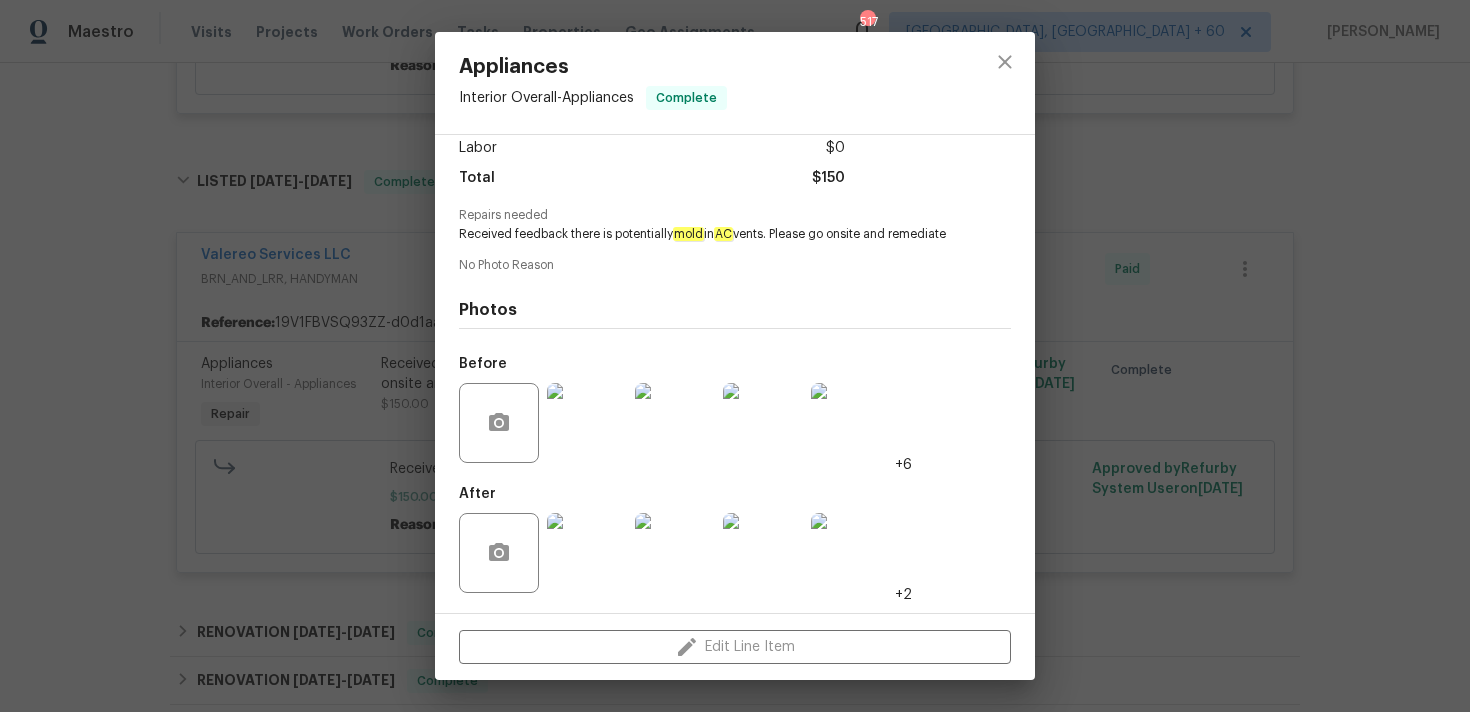 click at bounding box center (587, 423) 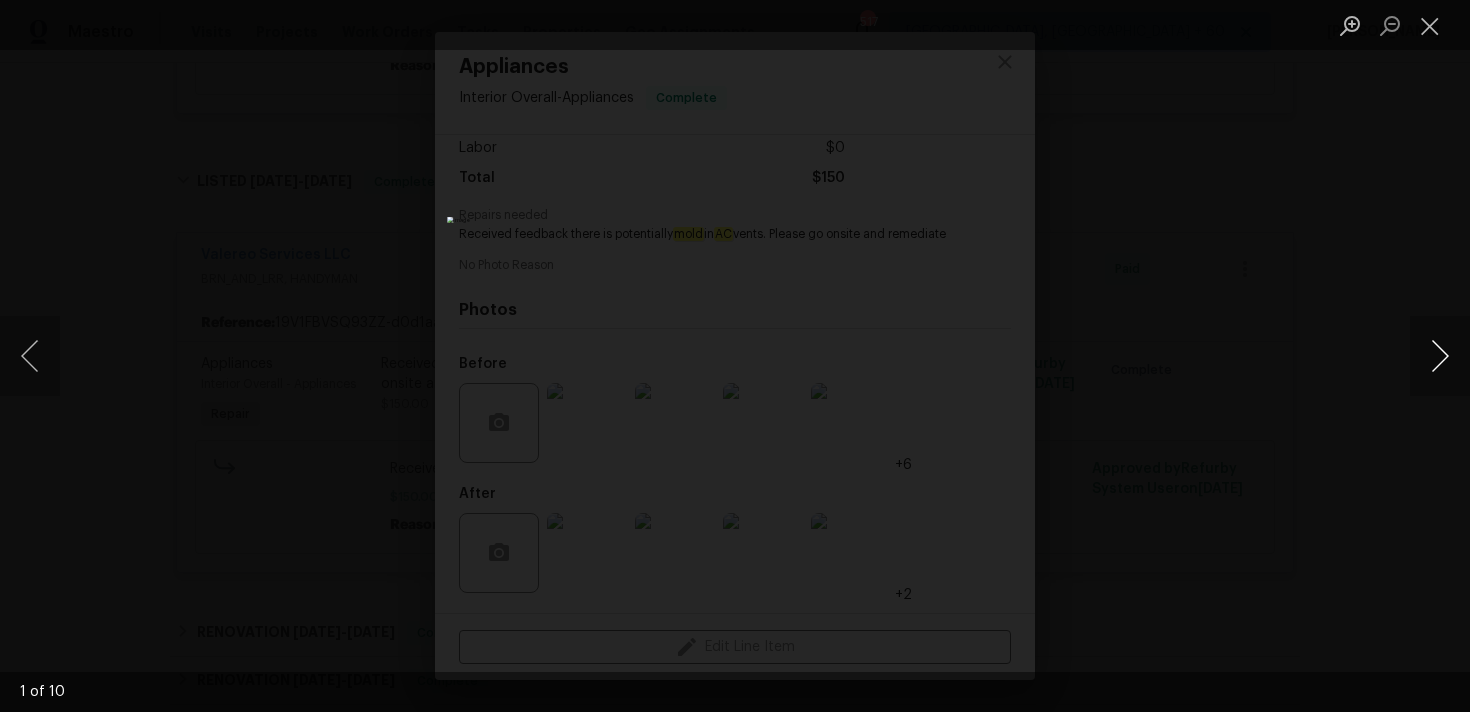 click at bounding box center [1440, 356] 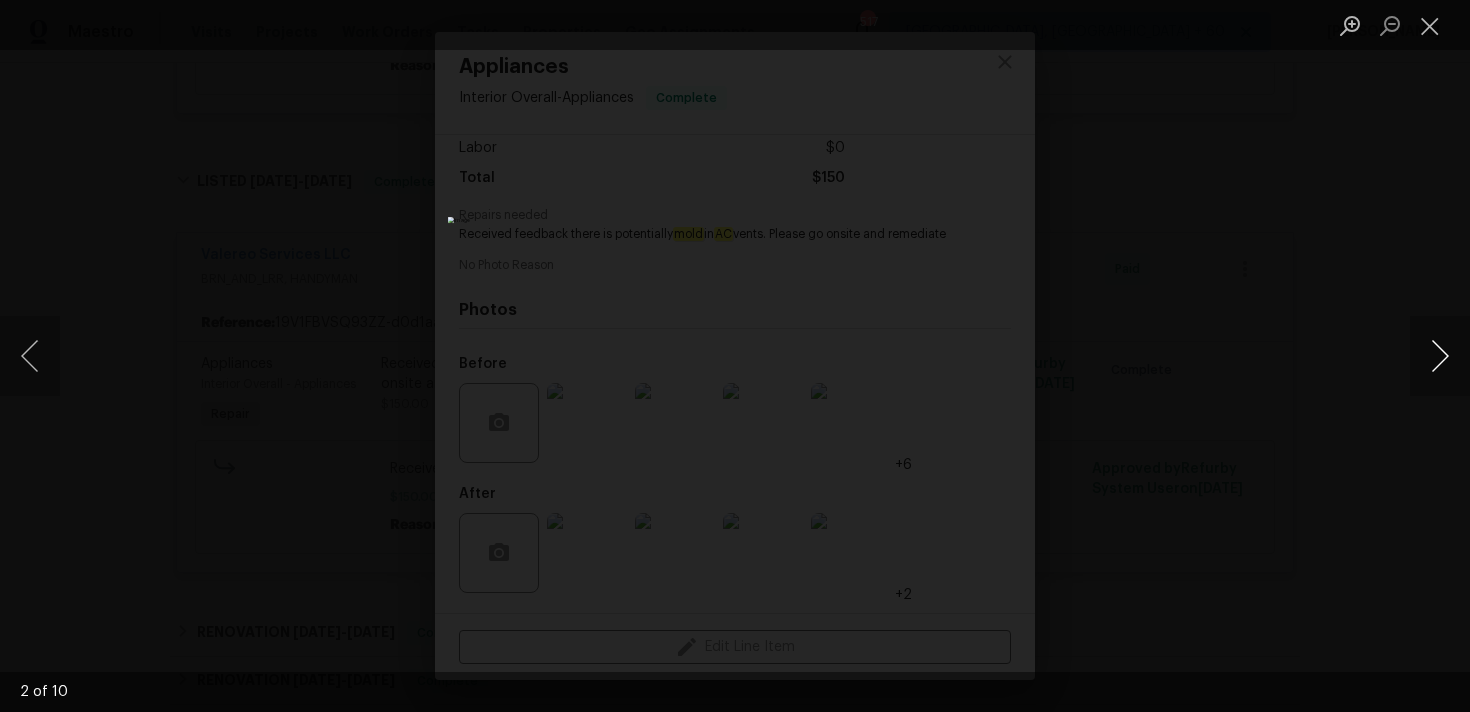click at bounding box center [1440, 356] 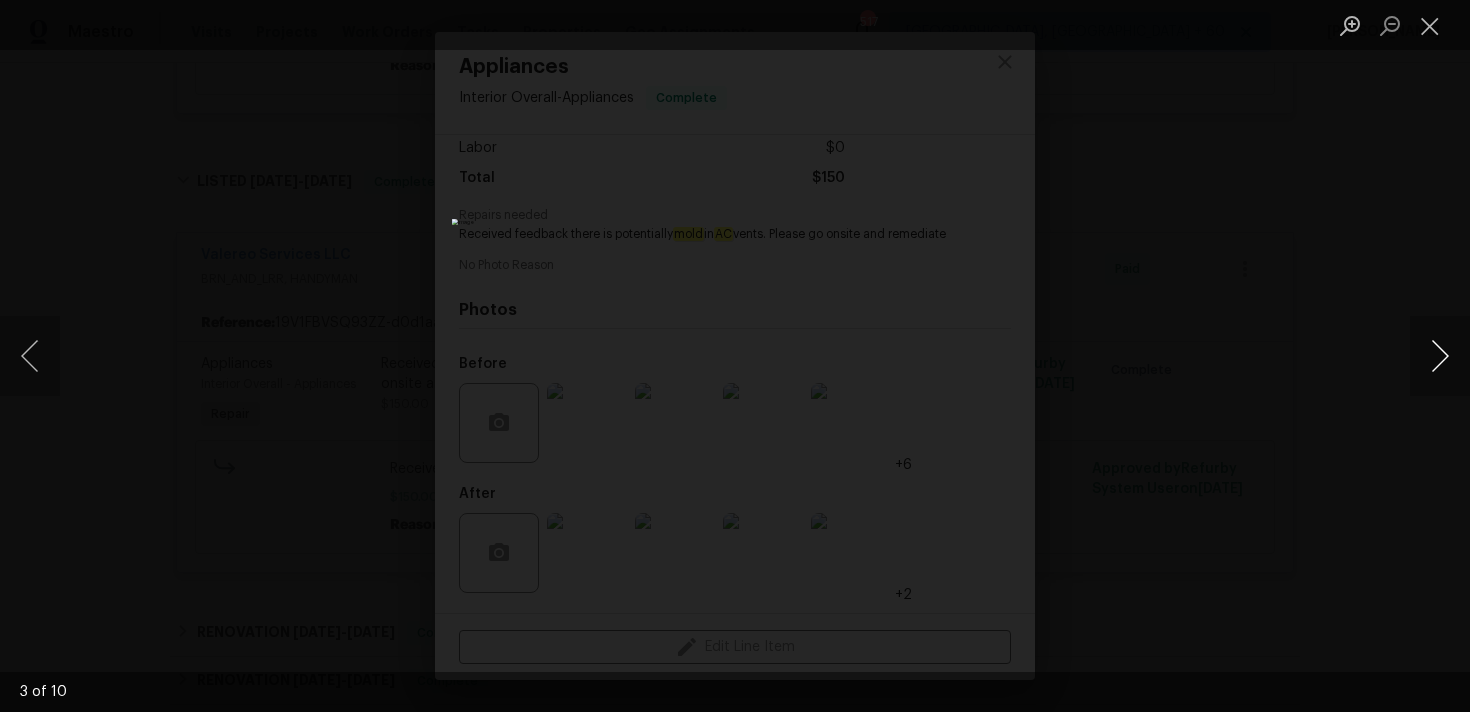 click at bounding box center [1440, 356] 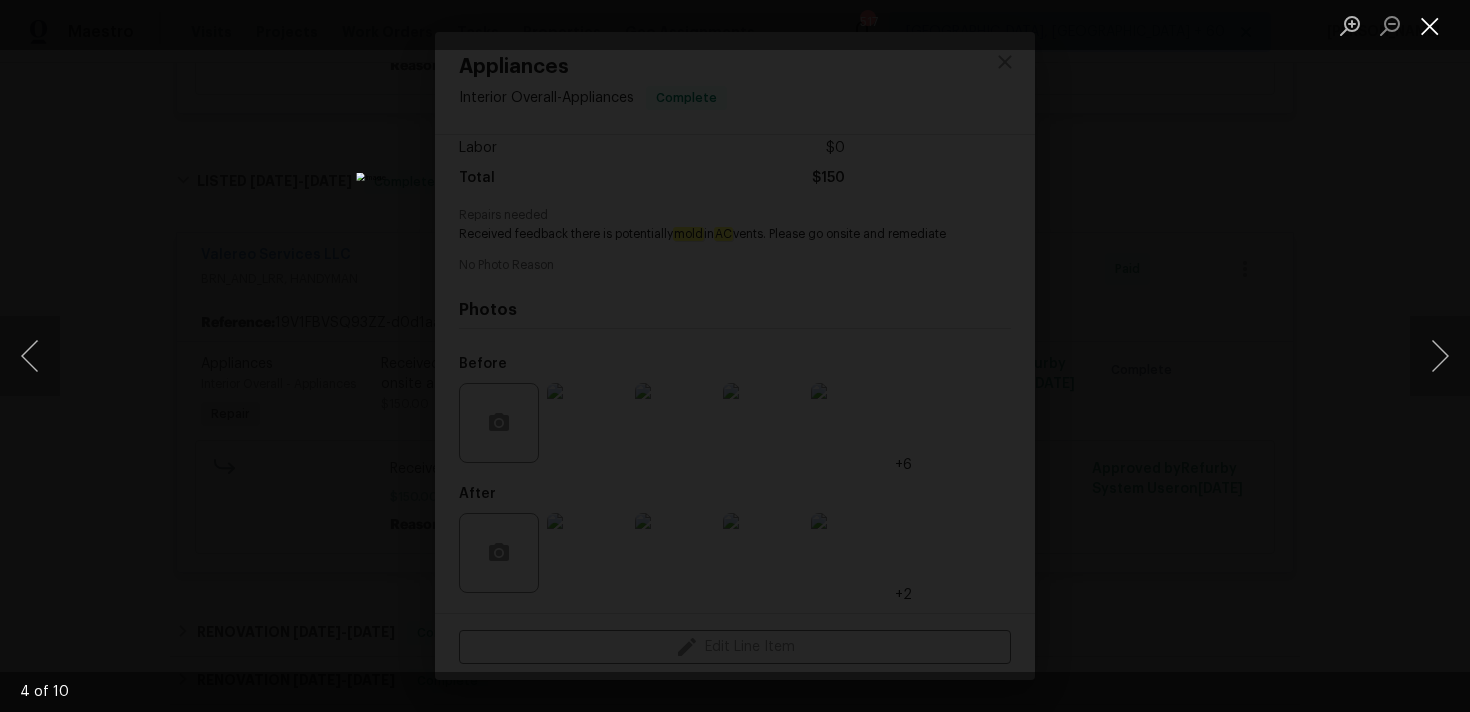 click at bounding box center [1430, 25] 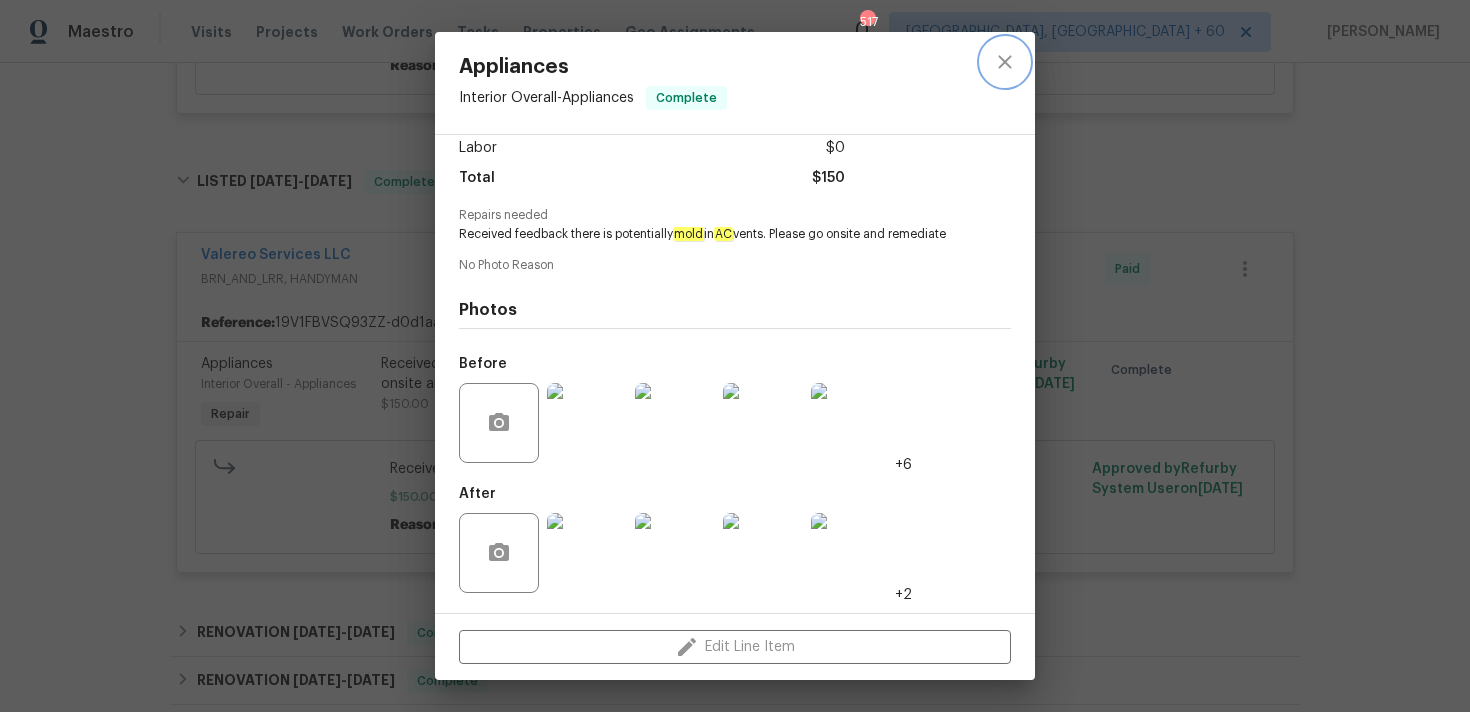 click 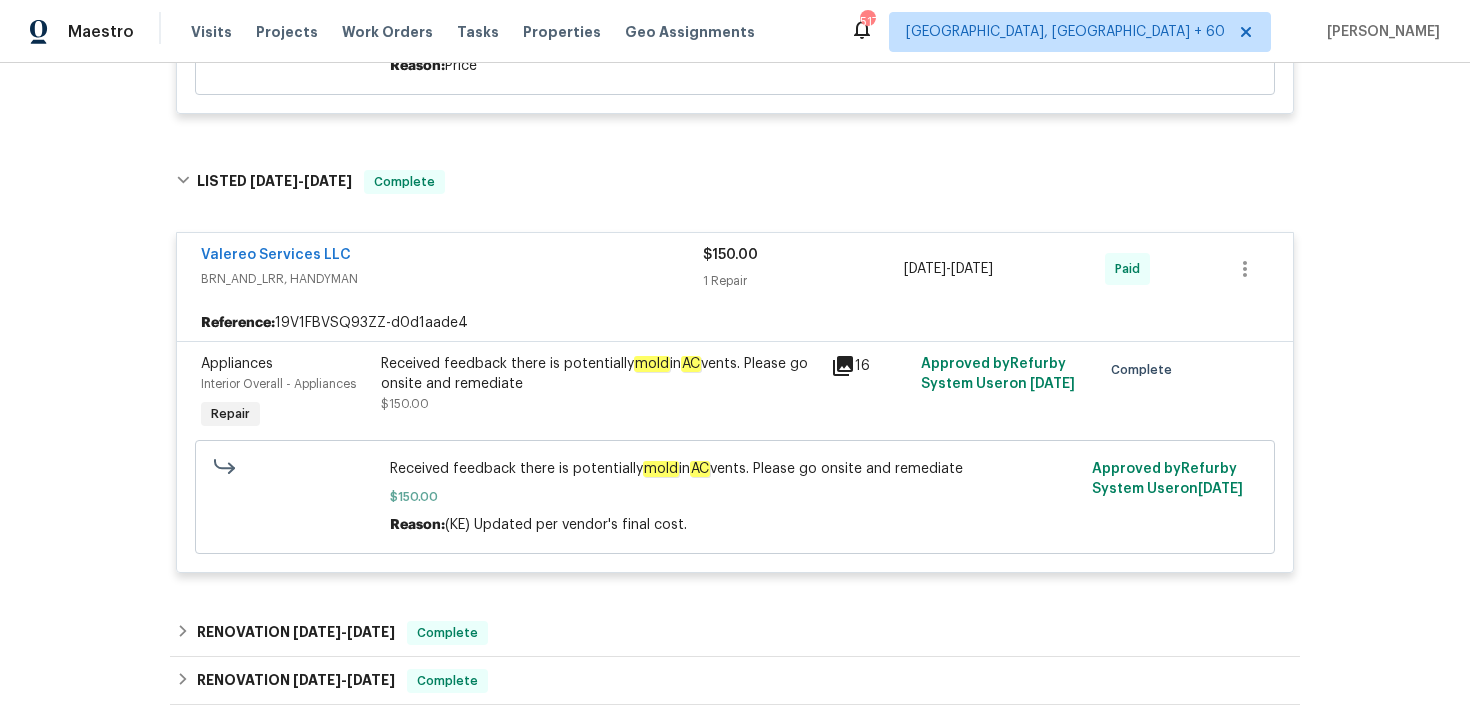 click on "Received feedback there is potentially  mold  in  AC  vents. Please go onsite and remediate" at bounding box center [600, 374] 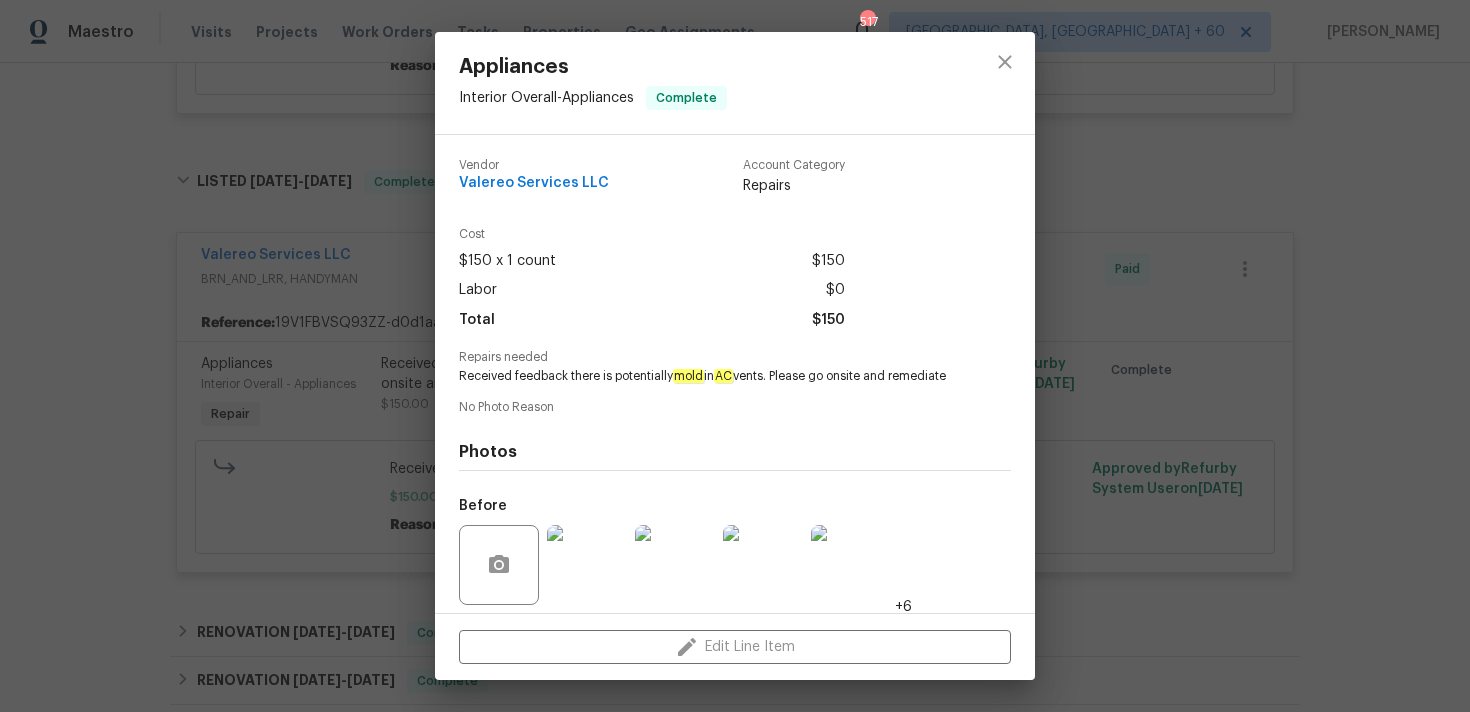 scroll, scrollTop: 158, scrollLeft: 0, axis: vertical 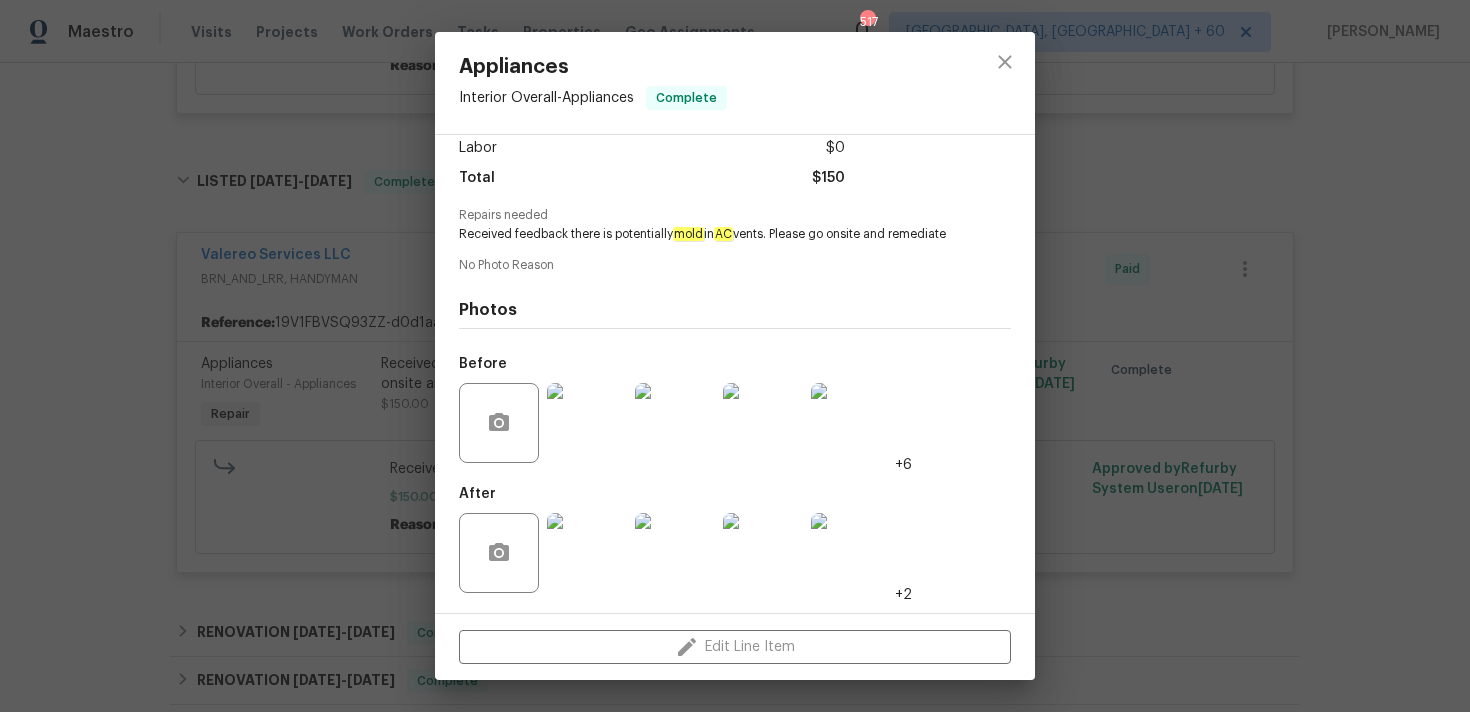 click at bounding box center [851, 423] 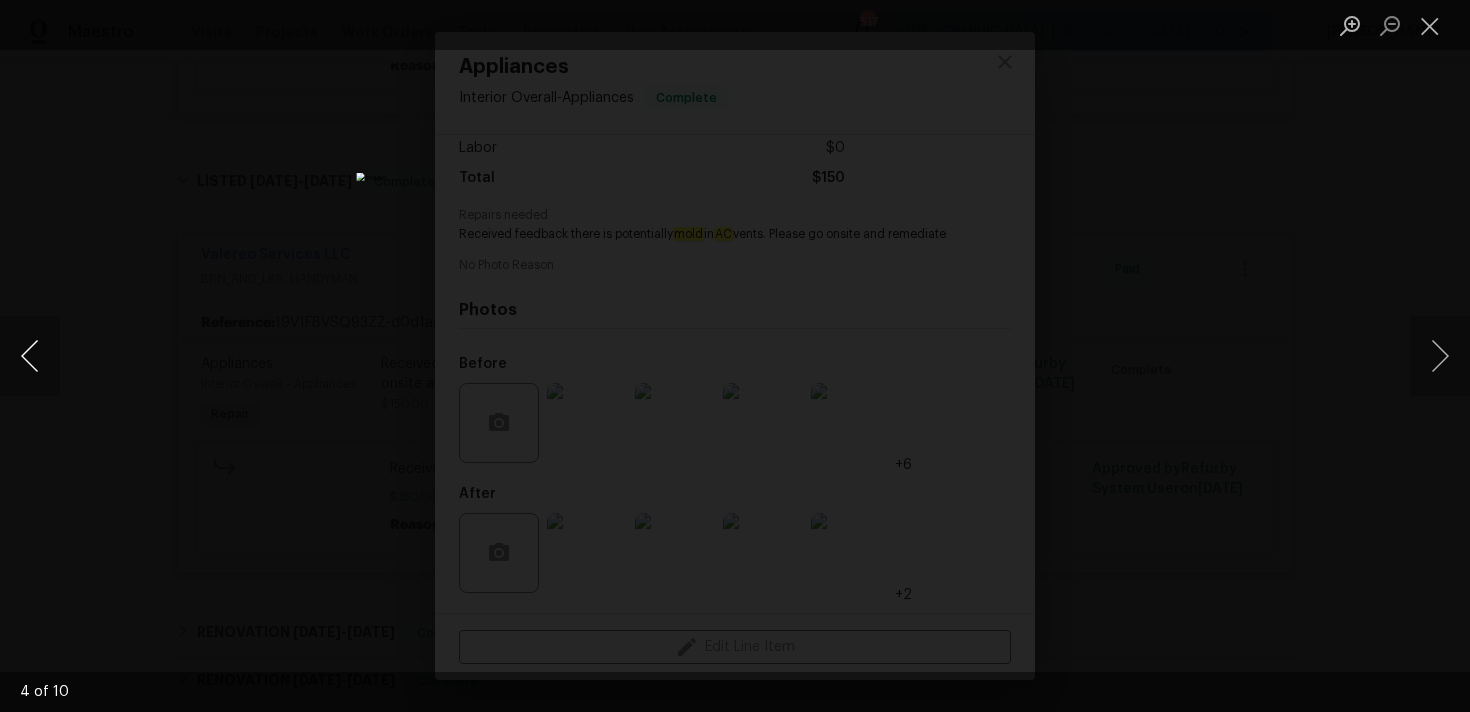 click at bounding box center (30, 356) 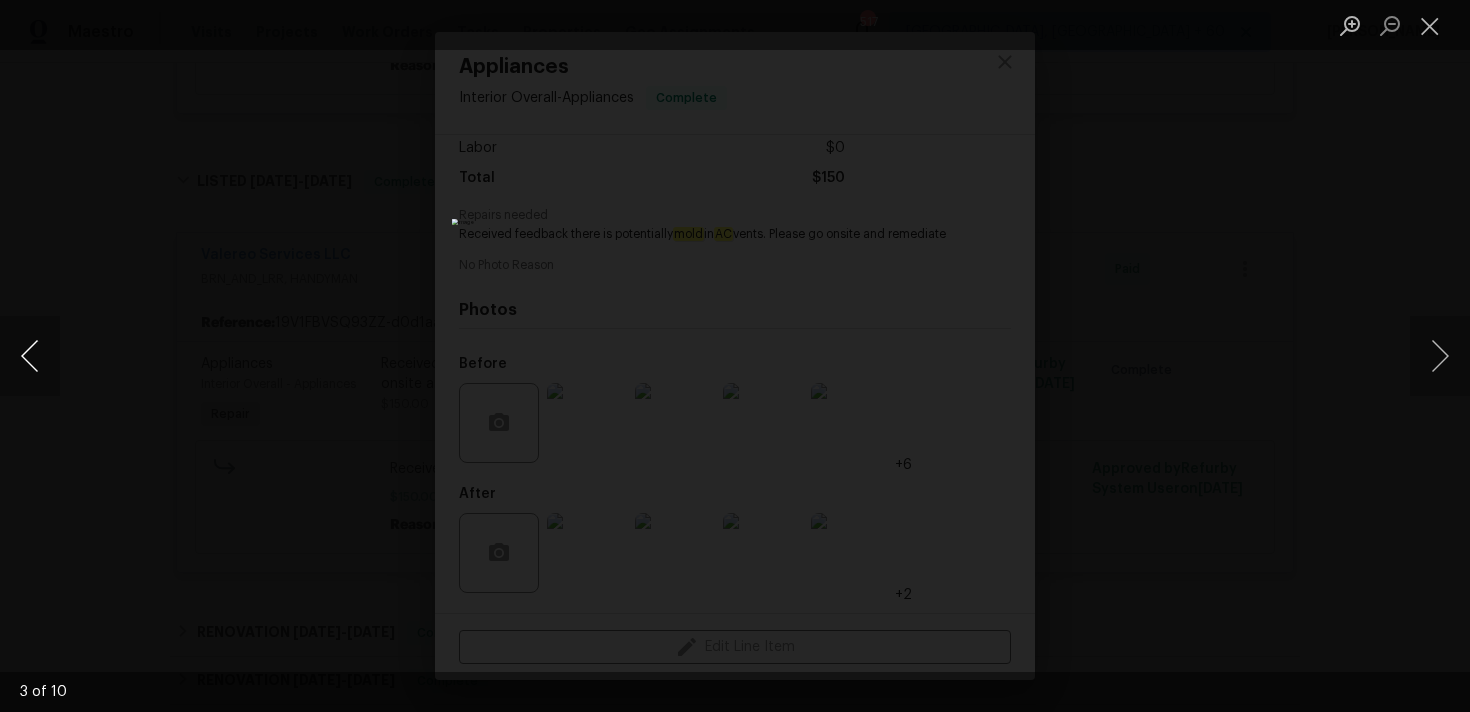 click at bounding box center (30, 356) 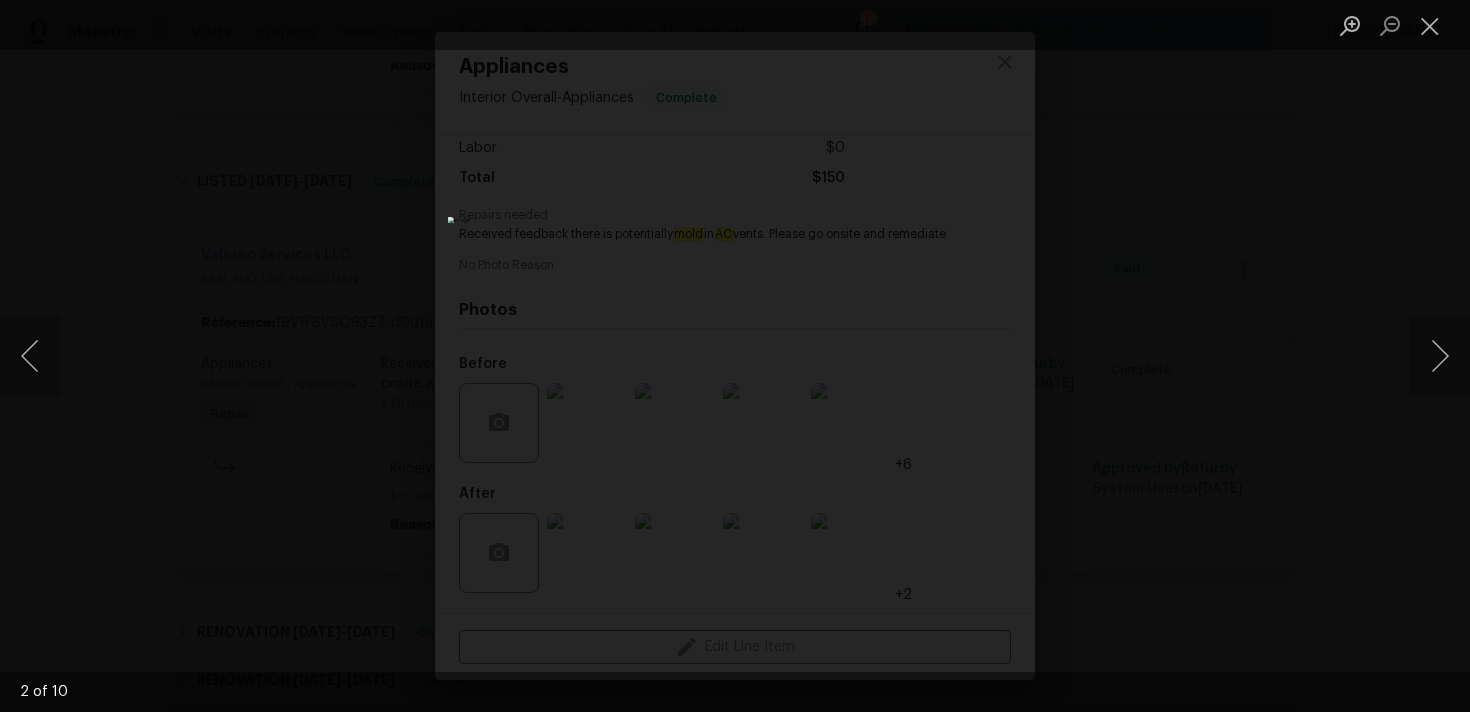 drag, startPoint x: 1444, startPoint y: 21, endPoint x: 1469, endPoint y: 21, distance: 25 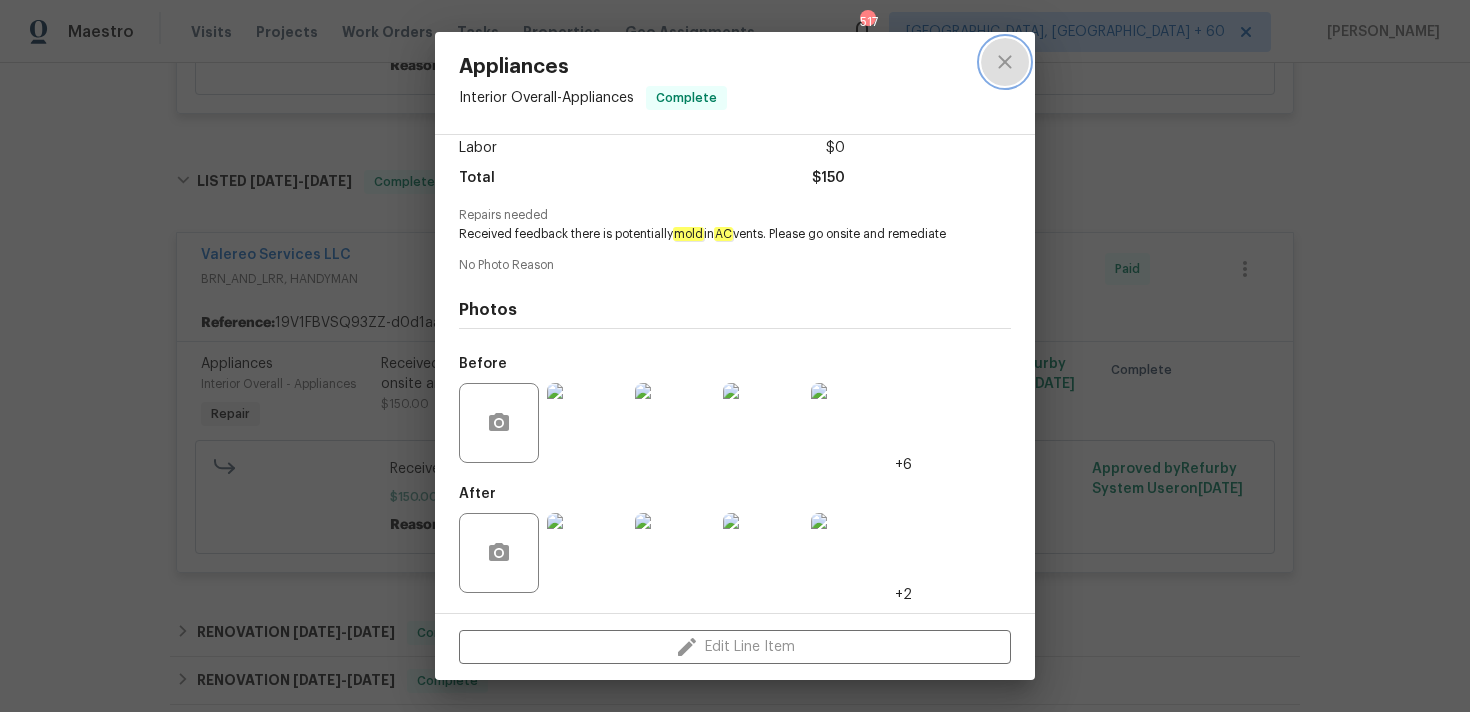 click 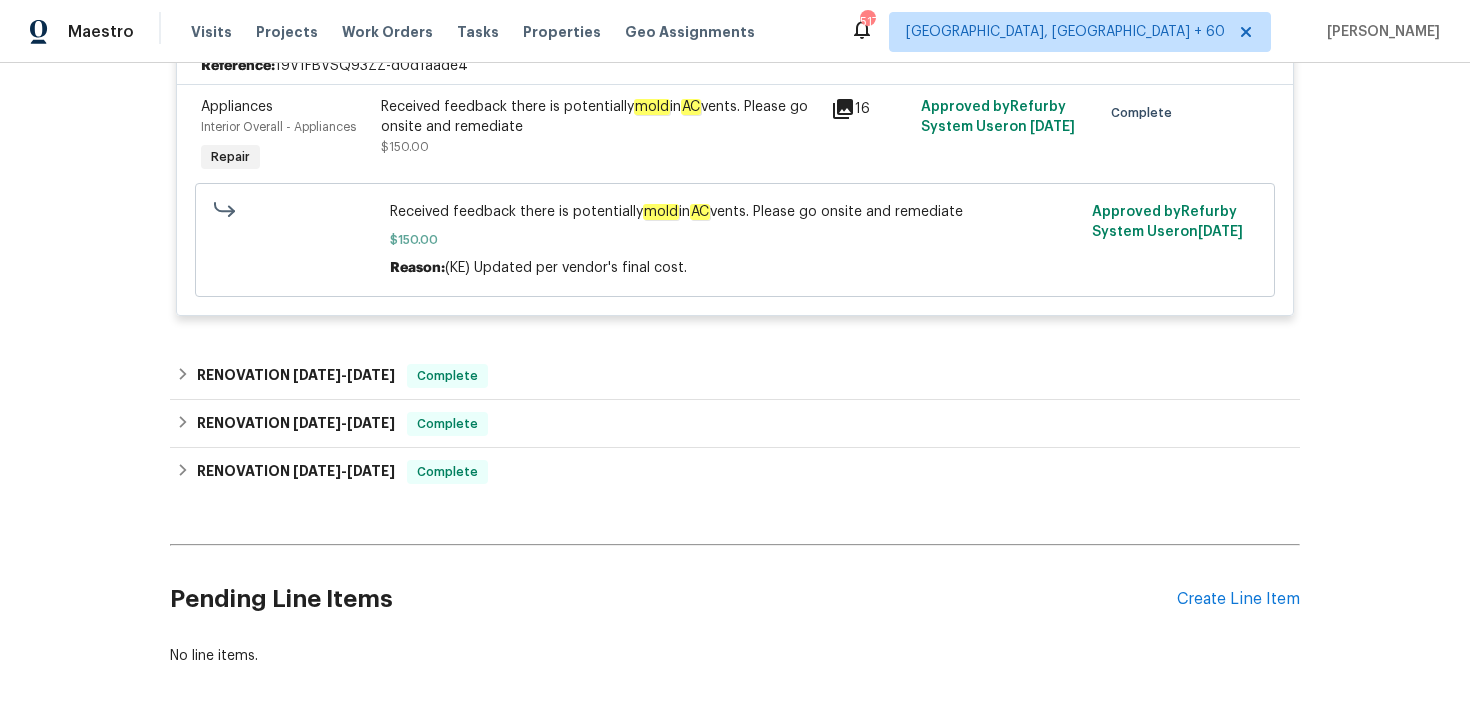 scroll, scrollTop: 1493, scrollLeft: 0, axis: vertical 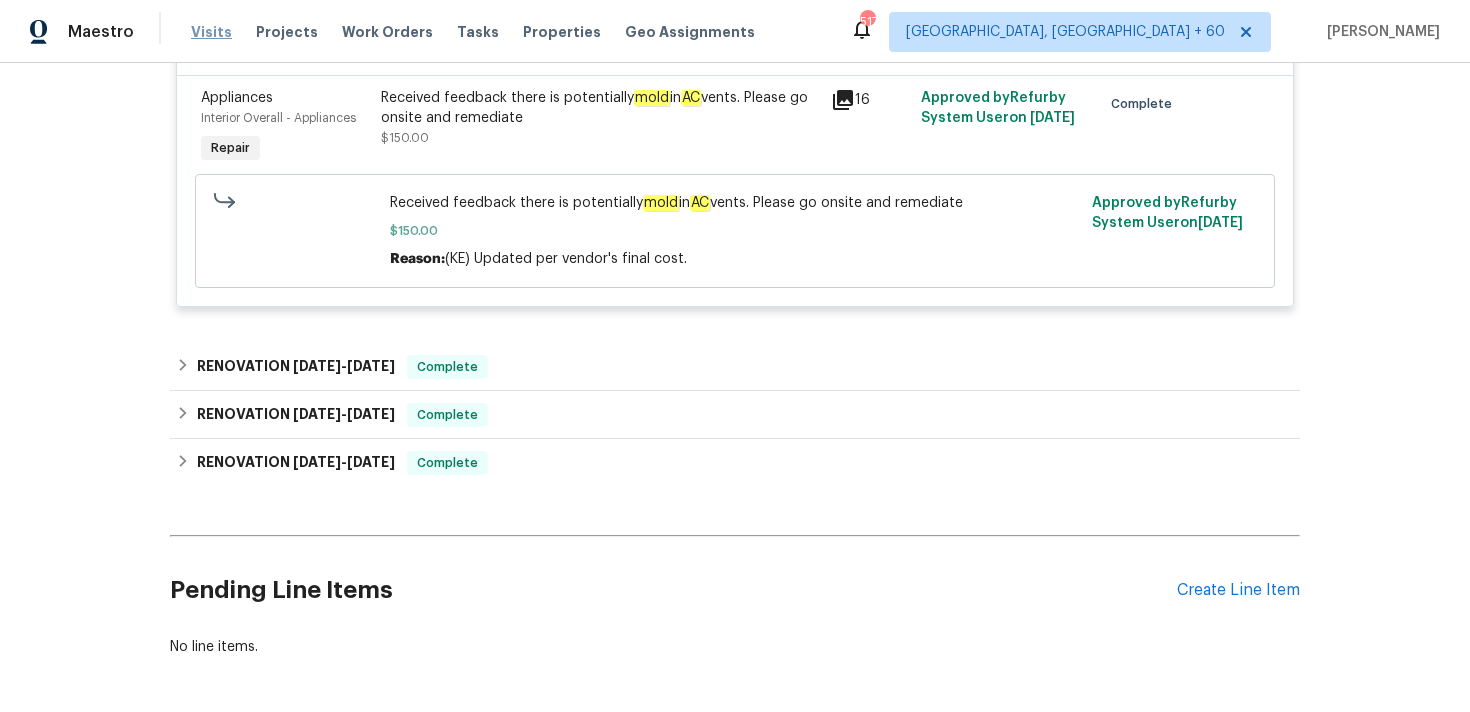 click on "Visits" at bounding box center (211, 32) 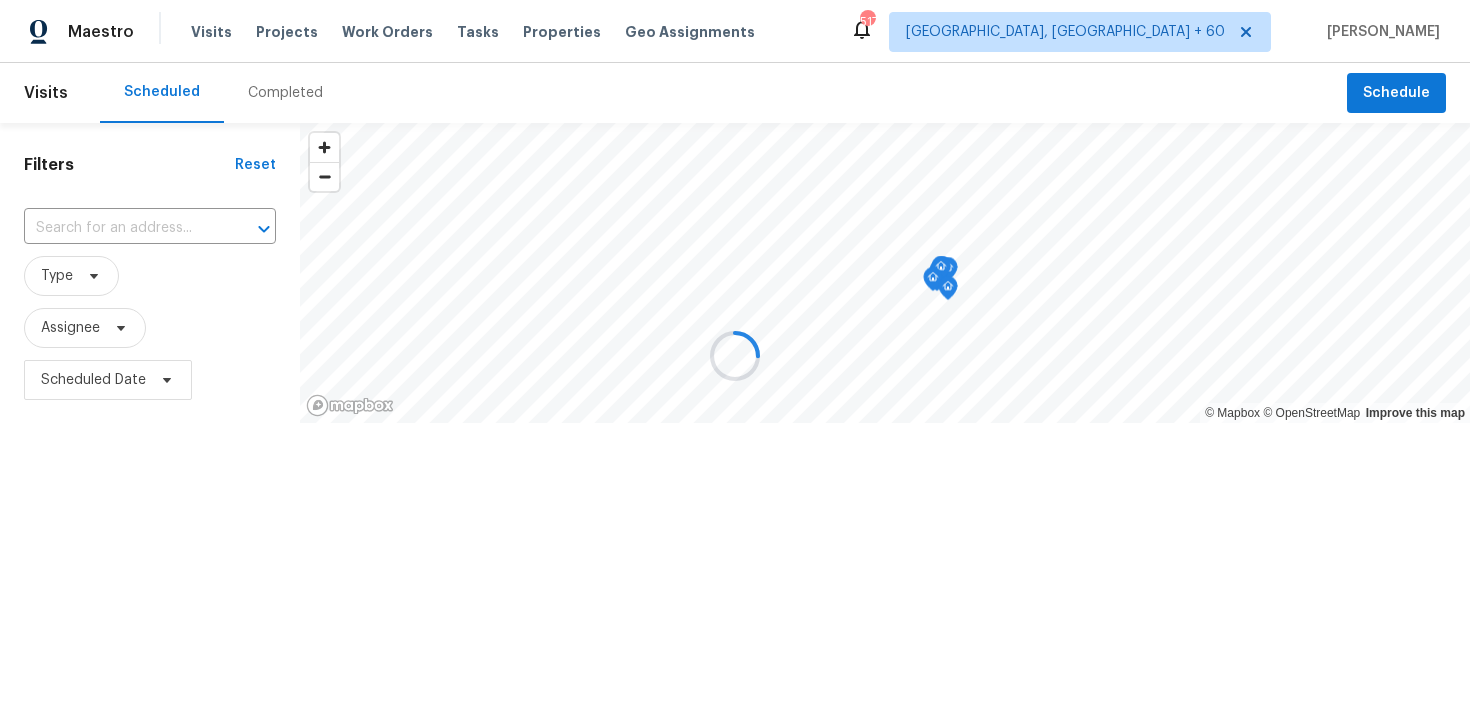 click at bounding box center (735, 356) 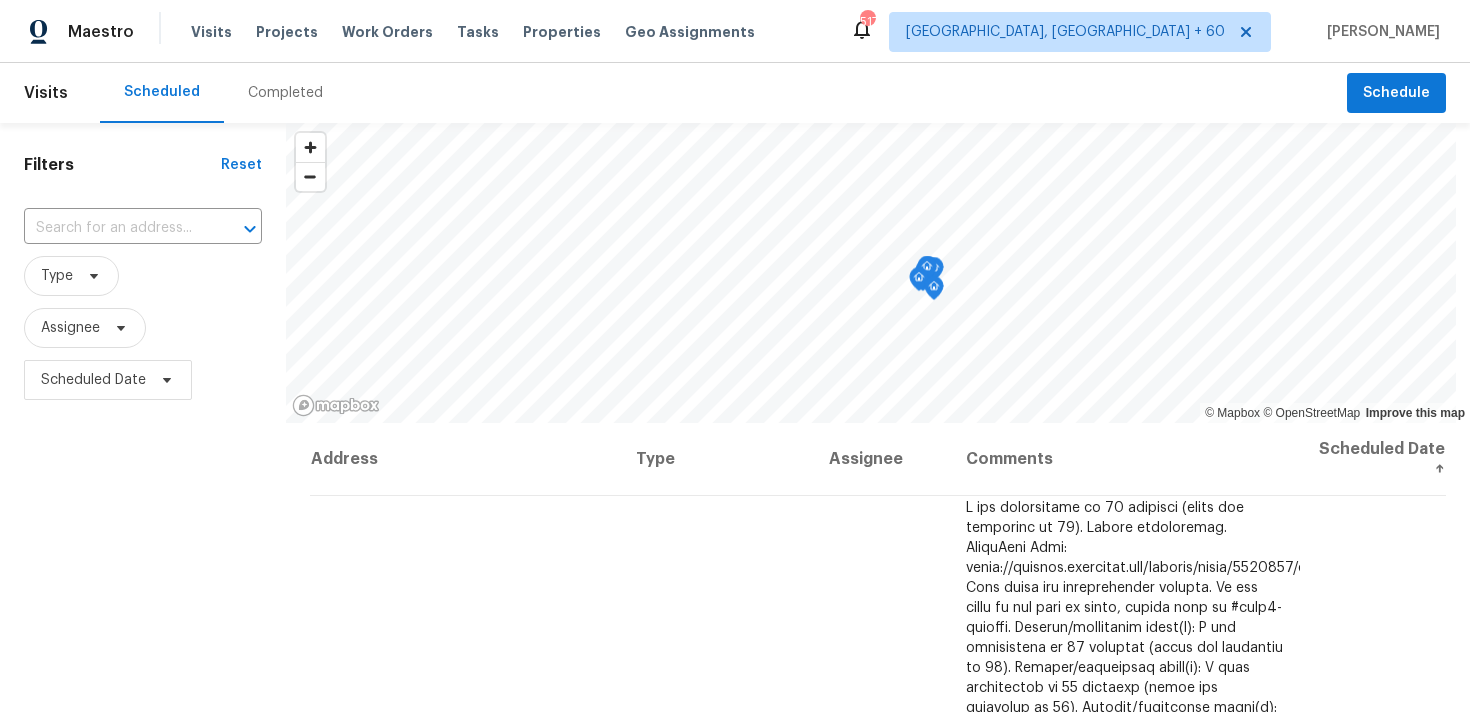 click on "Completed" at bounding box center [285, 93] 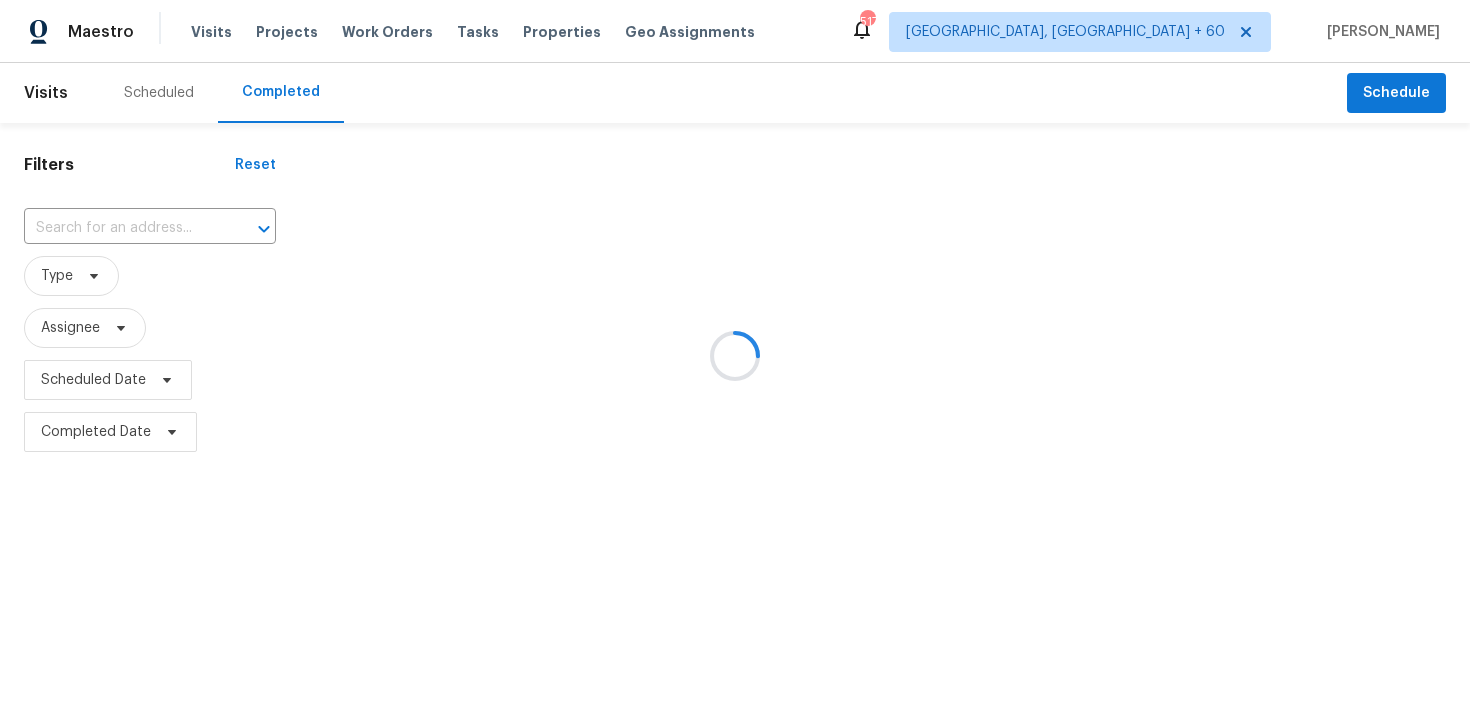 click at bounding box center (735, 356) 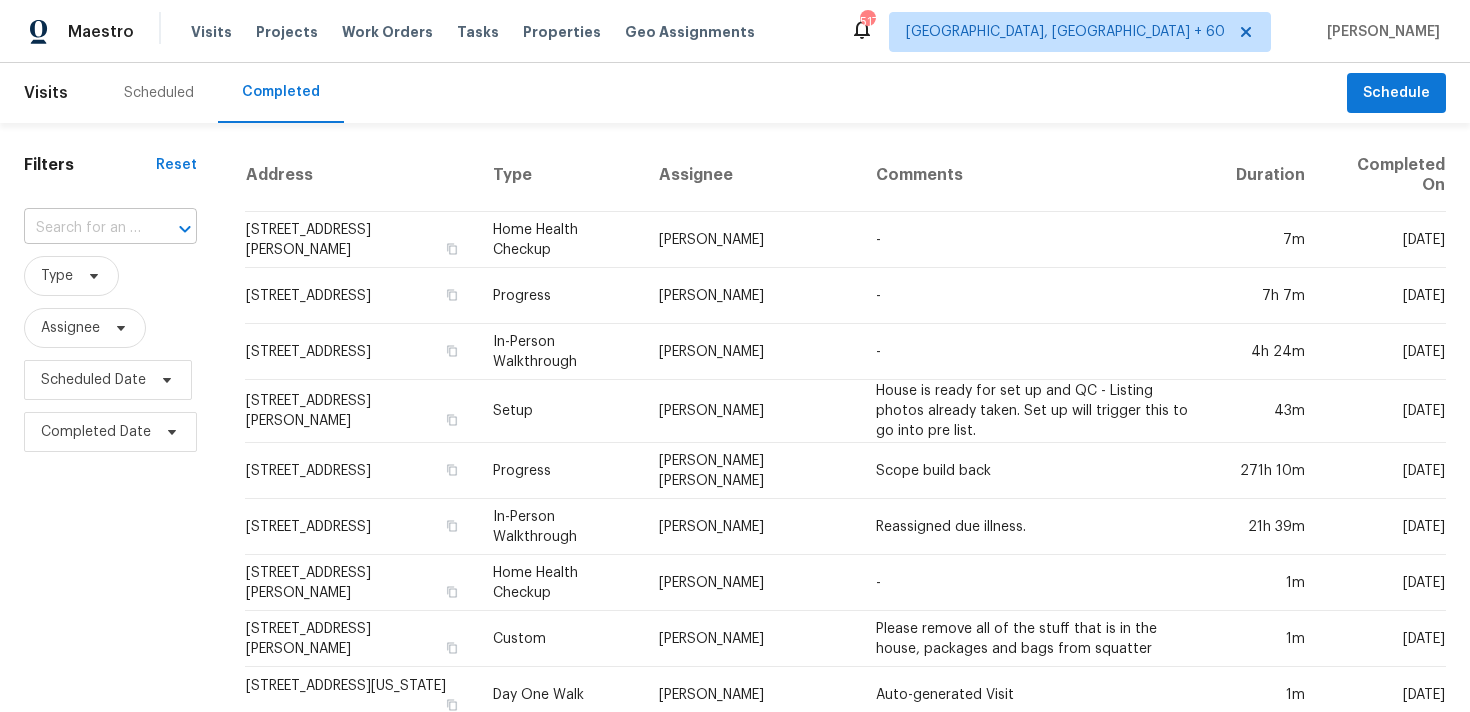 click at bounding box center (82, 228) 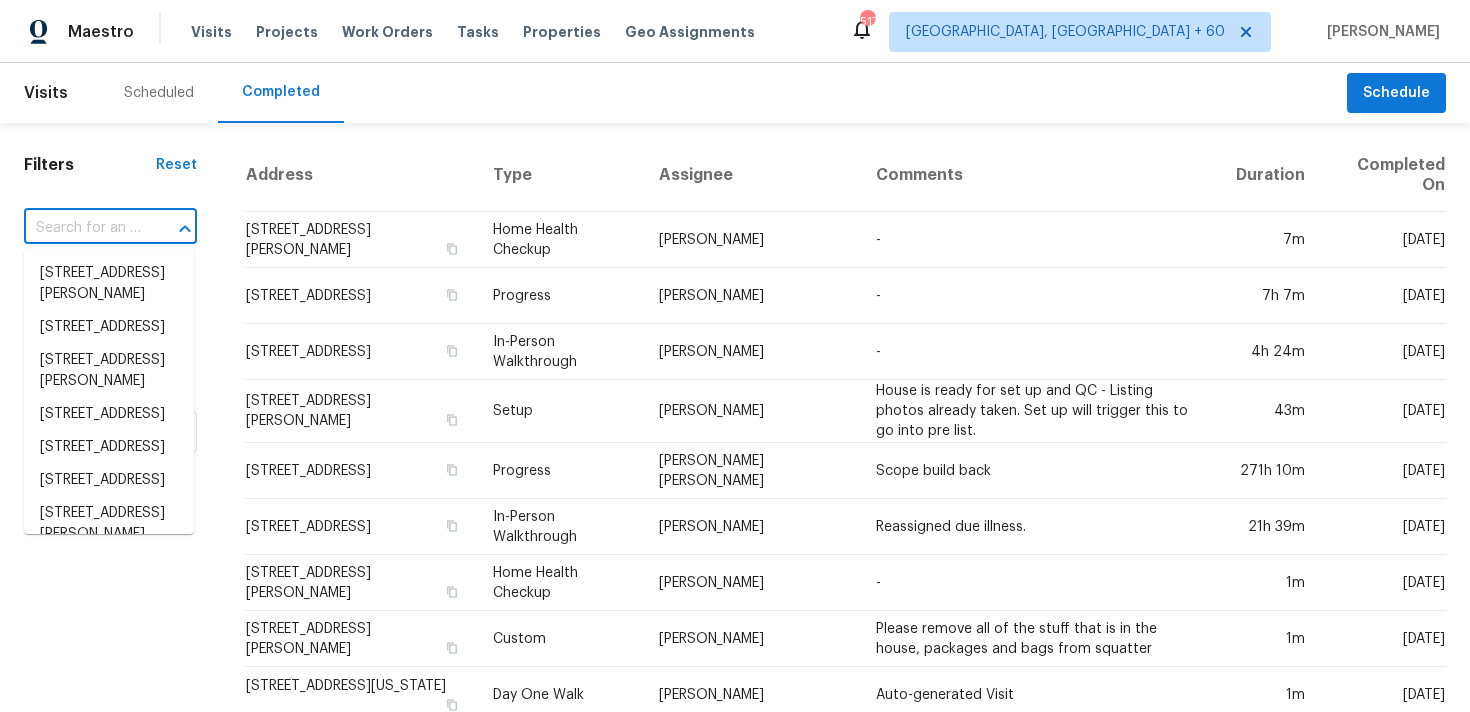 paste on "2517 Parkview Ave Knoxville, TN 37914" 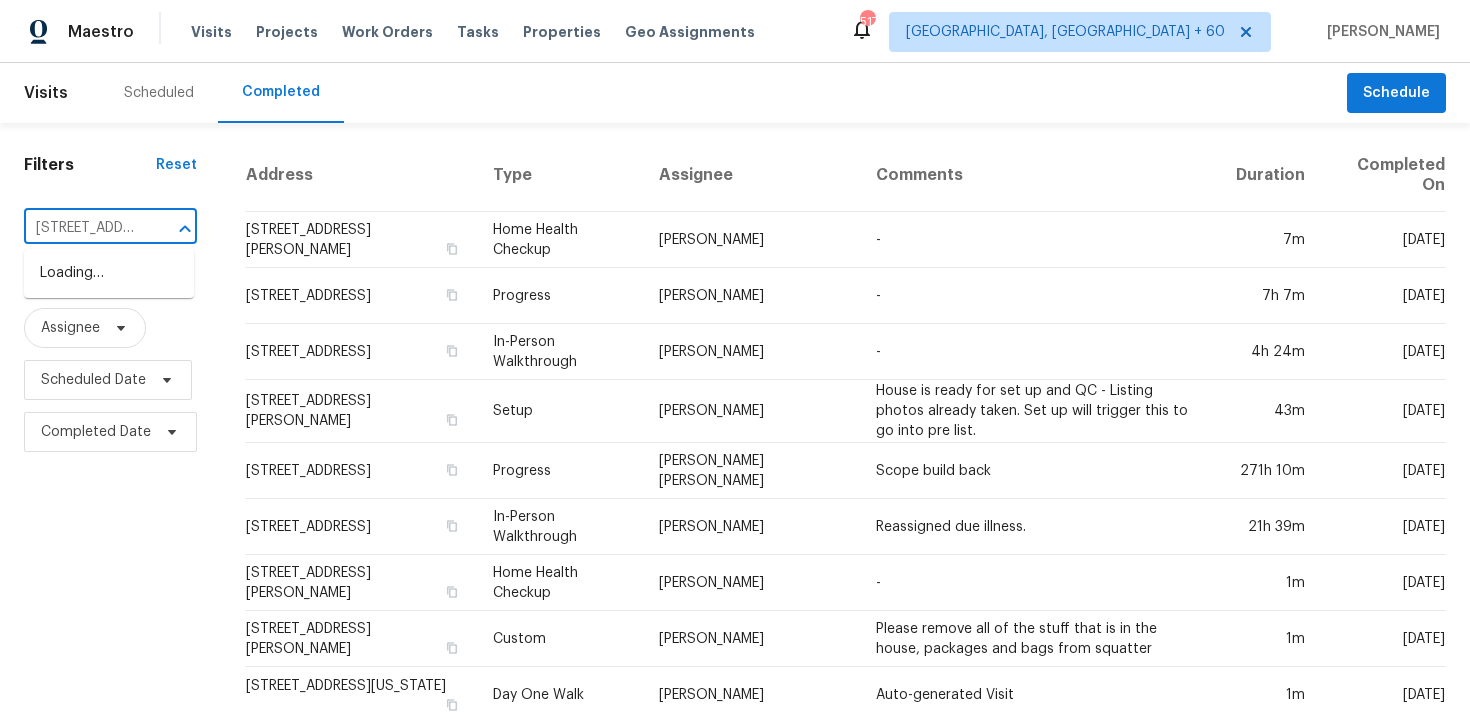 scroll, scrollTop: 0, scrollLeft: 145, axis: horizontal 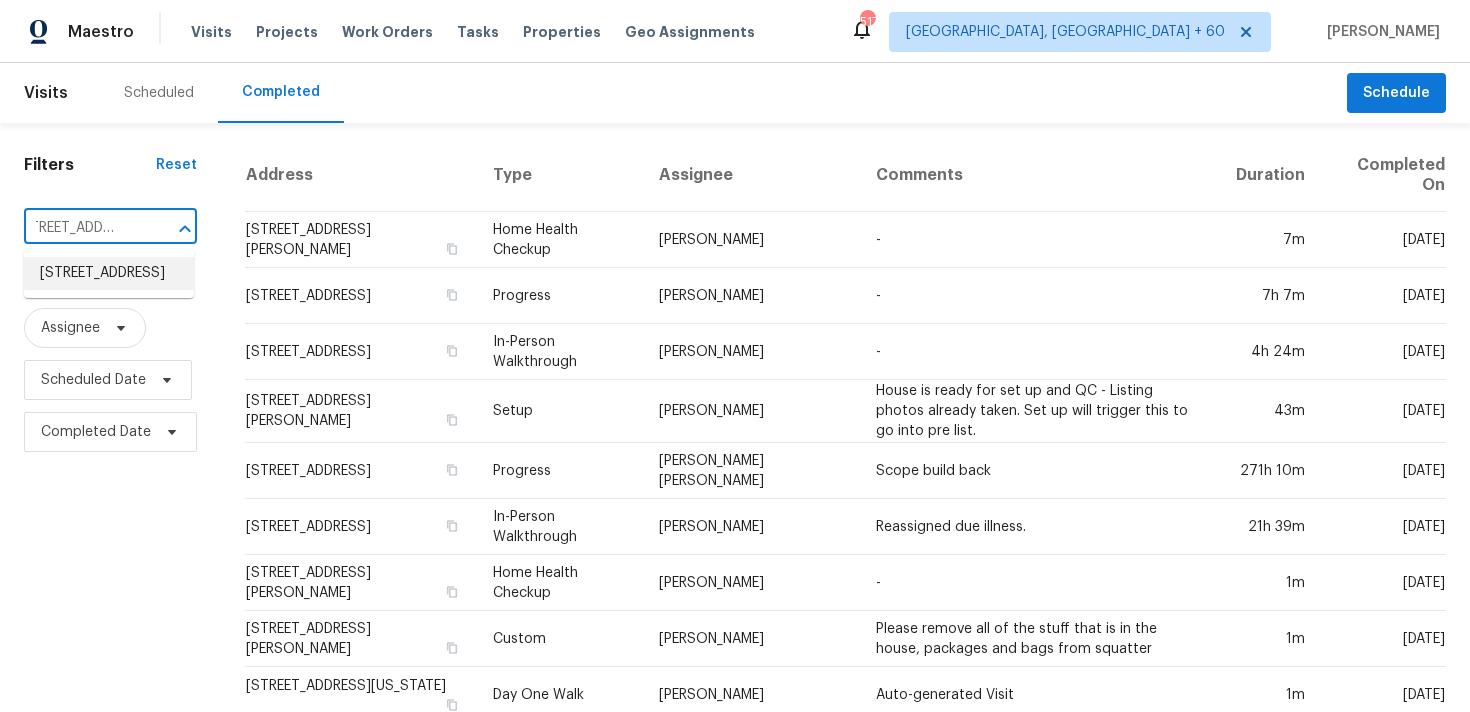 click on "2517 Parkview Ave, Knoxville, TN 37914" at bounding box center [109, 273] 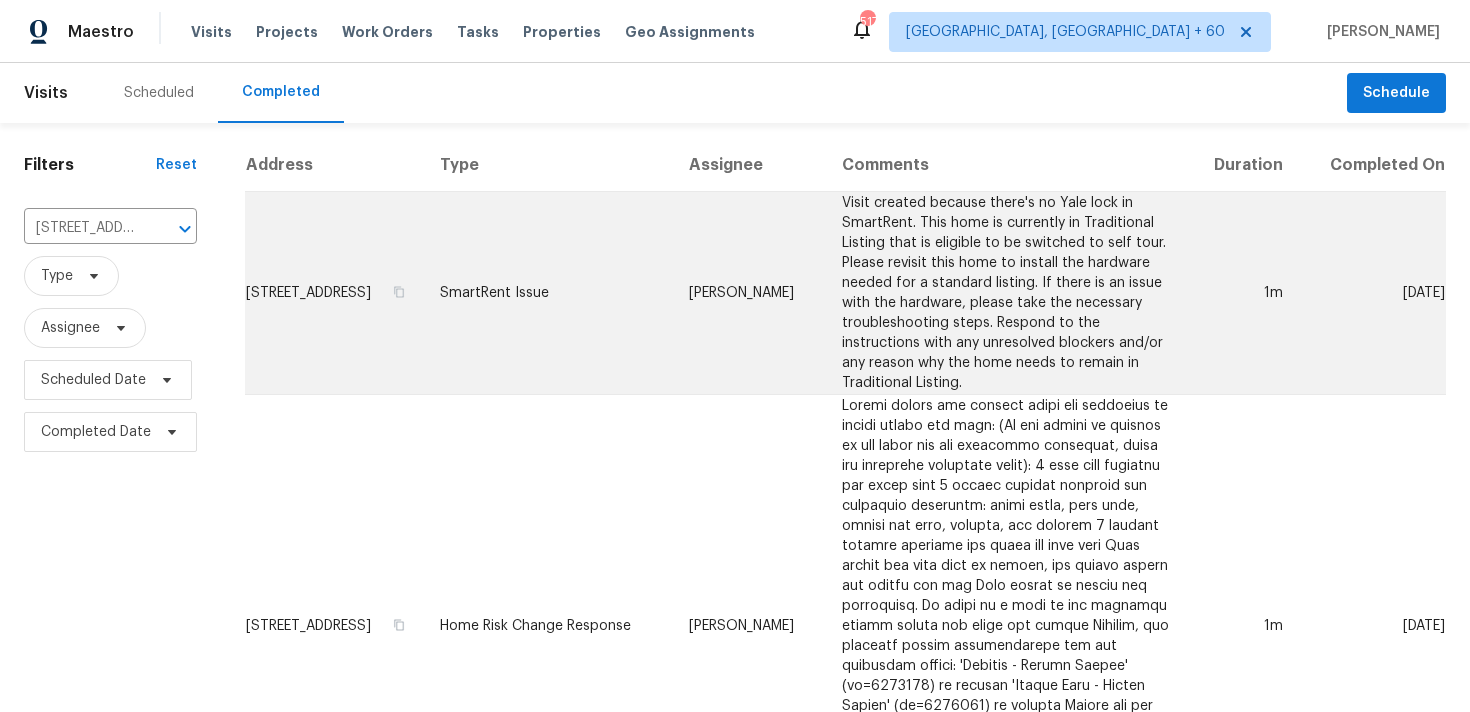 click on "SmartRent Issue" at bounding box center [548, 293] 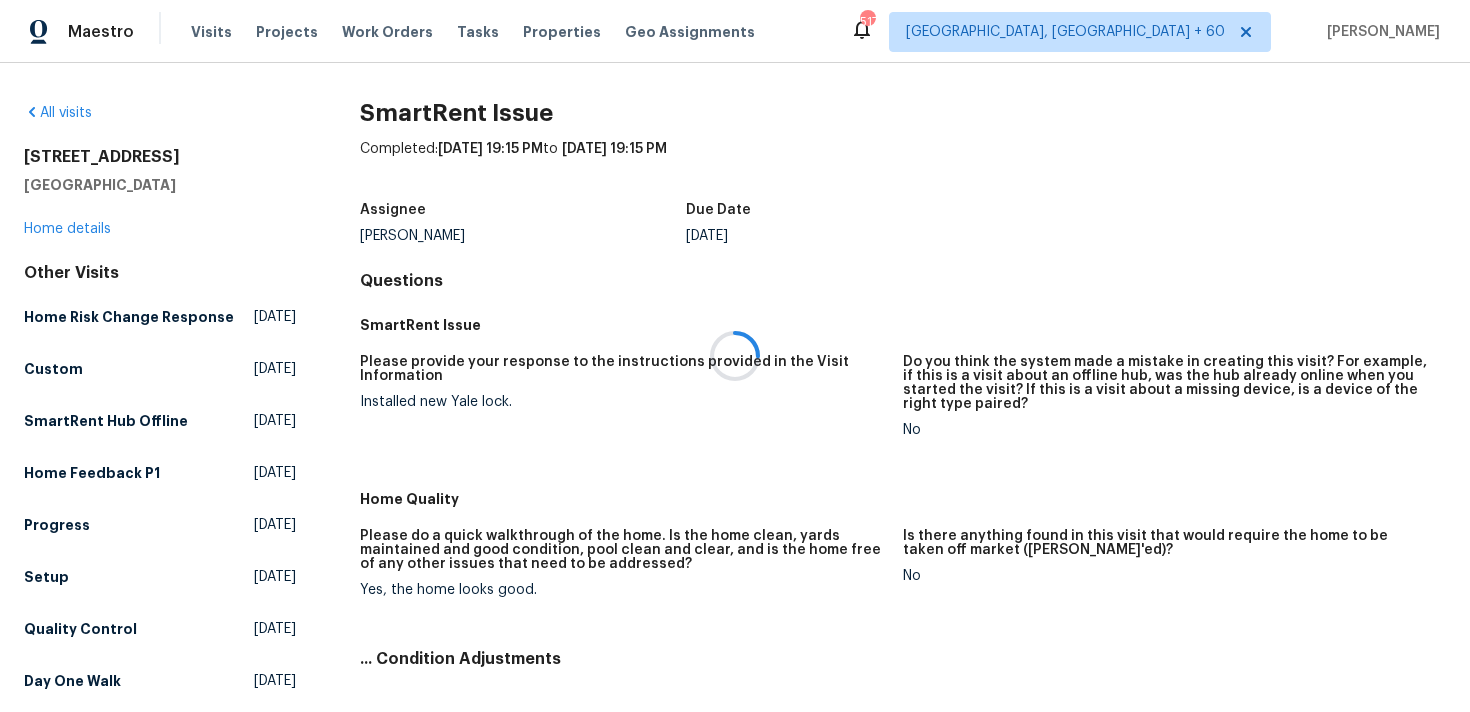 click at bounding box center [735, 356] 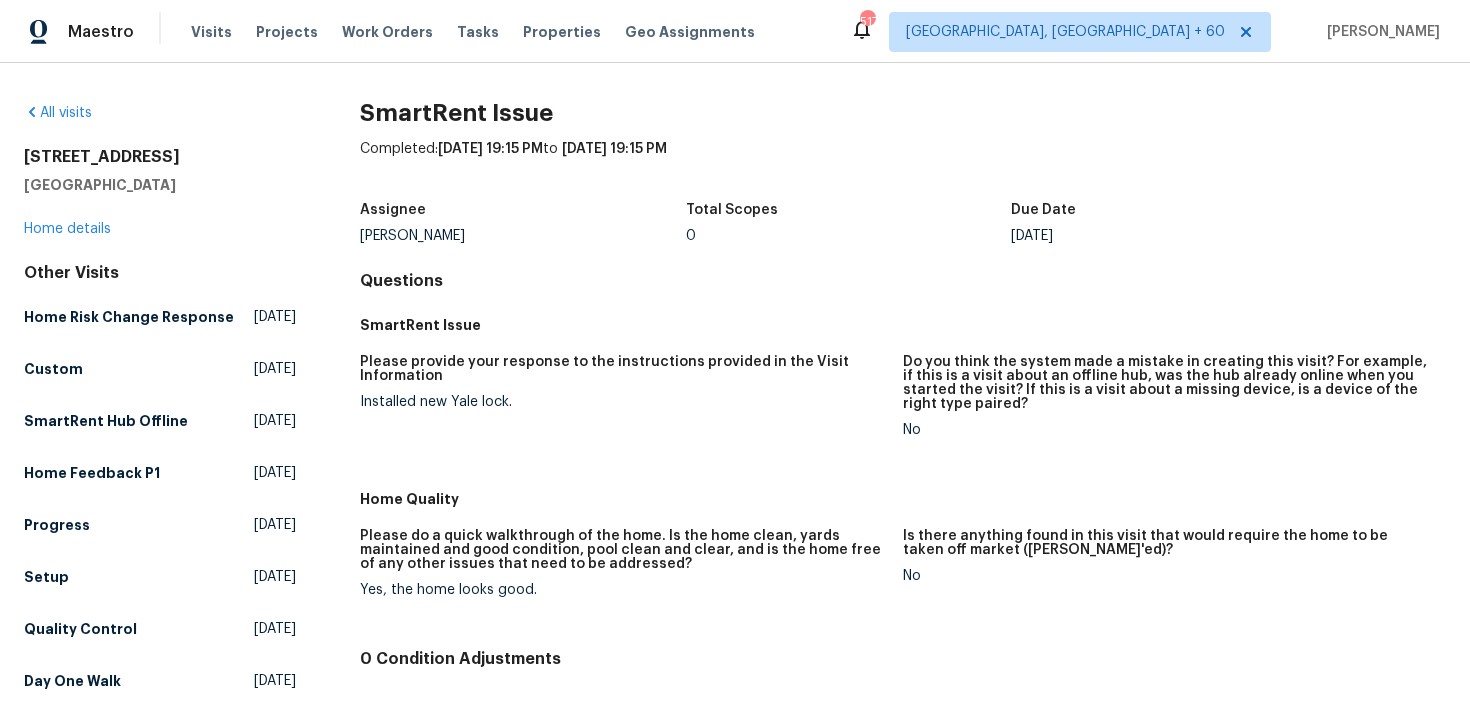 click on "2517 Parkview Ave Knoxville, TN 37914 Home details" at bounding box center [160, 193] 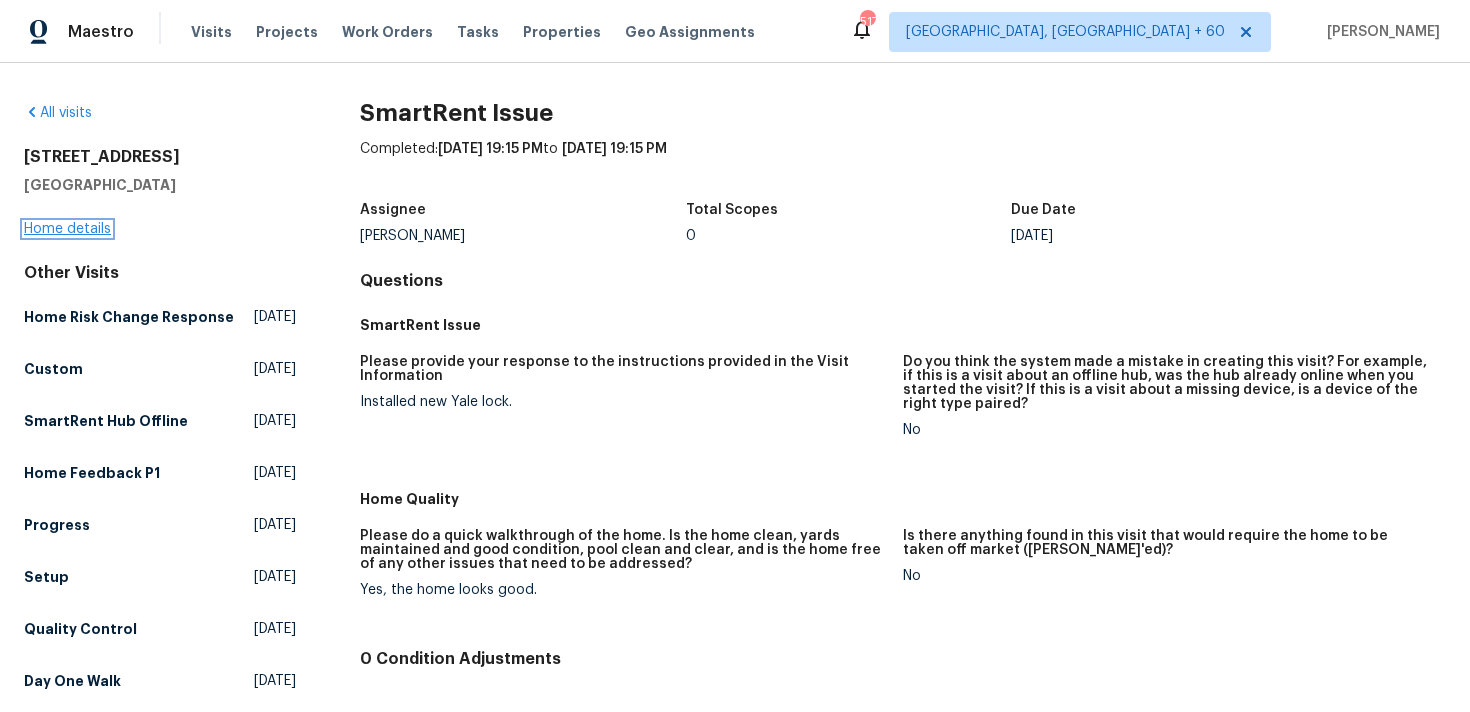 click on "Home details" at bounding box center [67, 229] 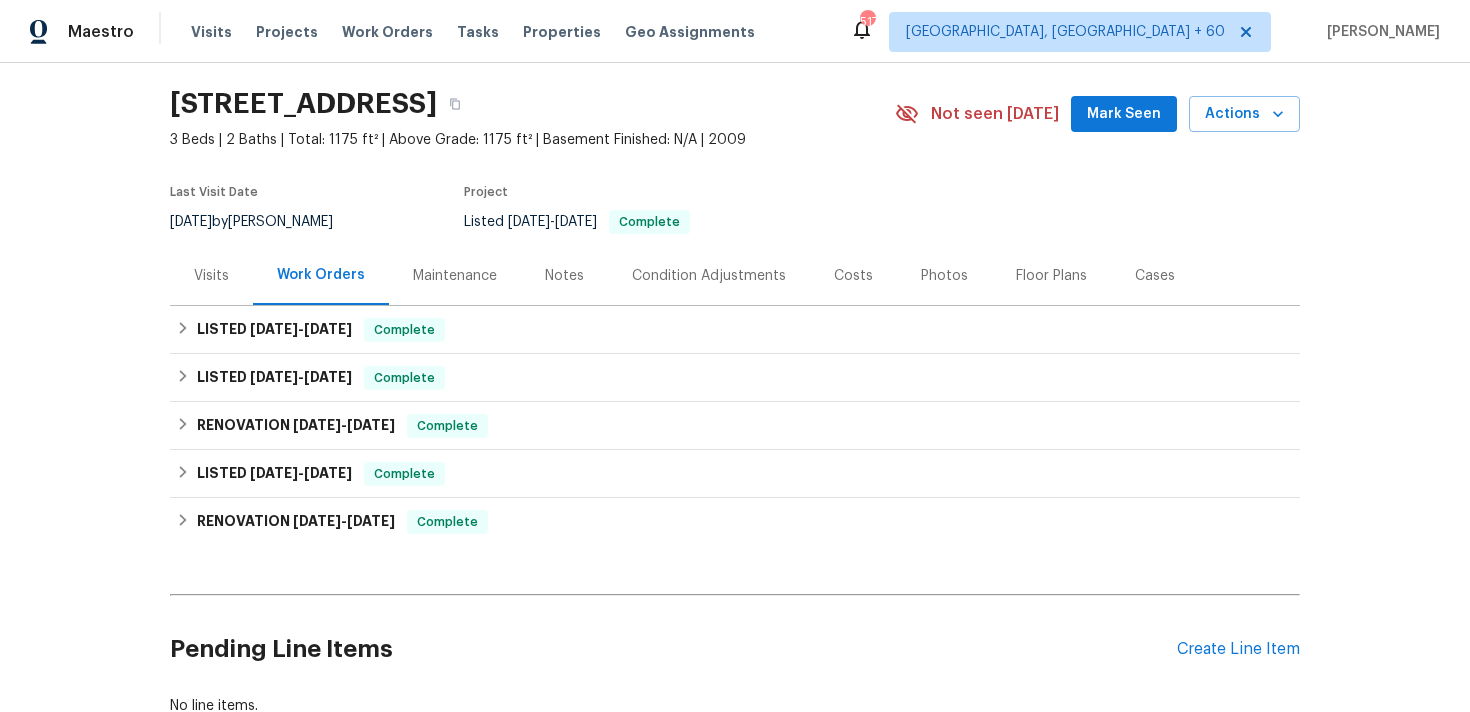 scroll, scrollTop: 80, scrollLeft: 0, axis: vertical 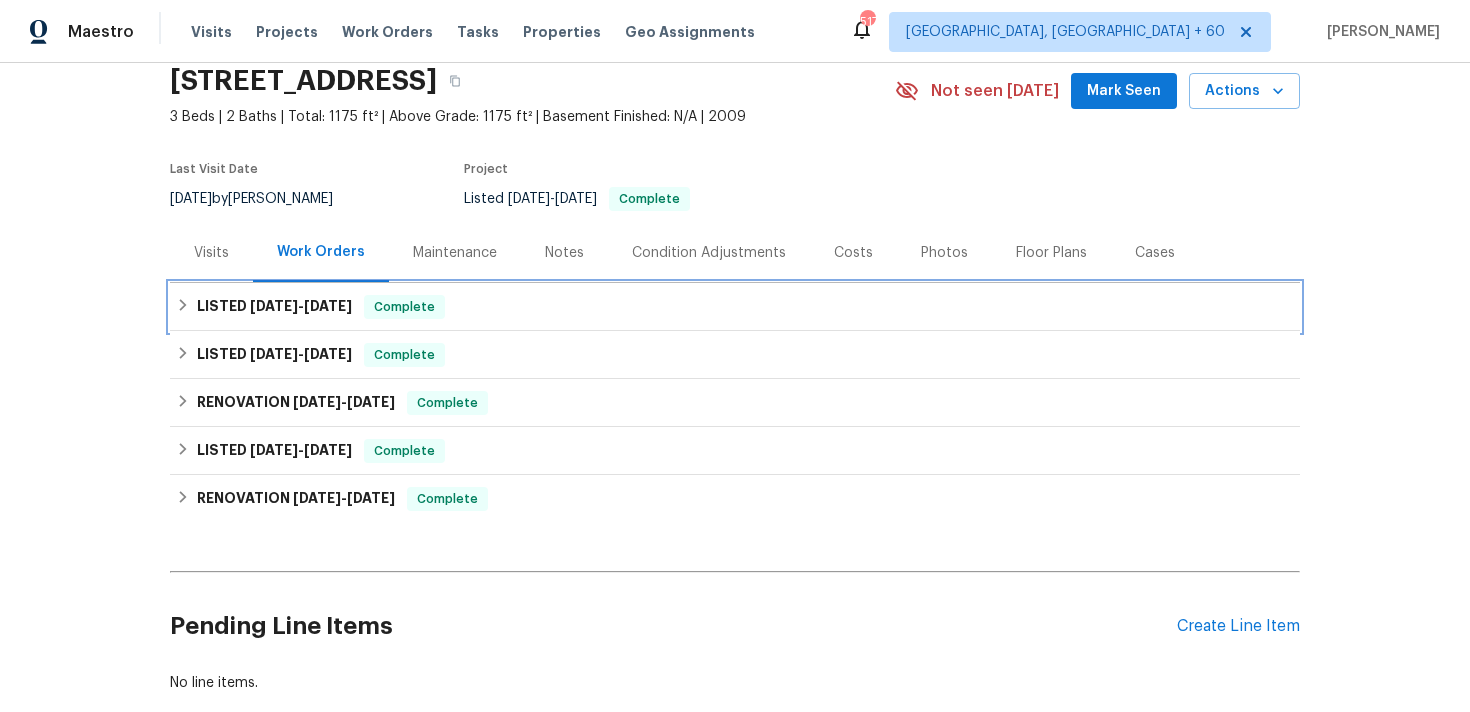 click on "LISTED   7/7/25  -  7/9/25 Complete" at bounding box center [735, 307] 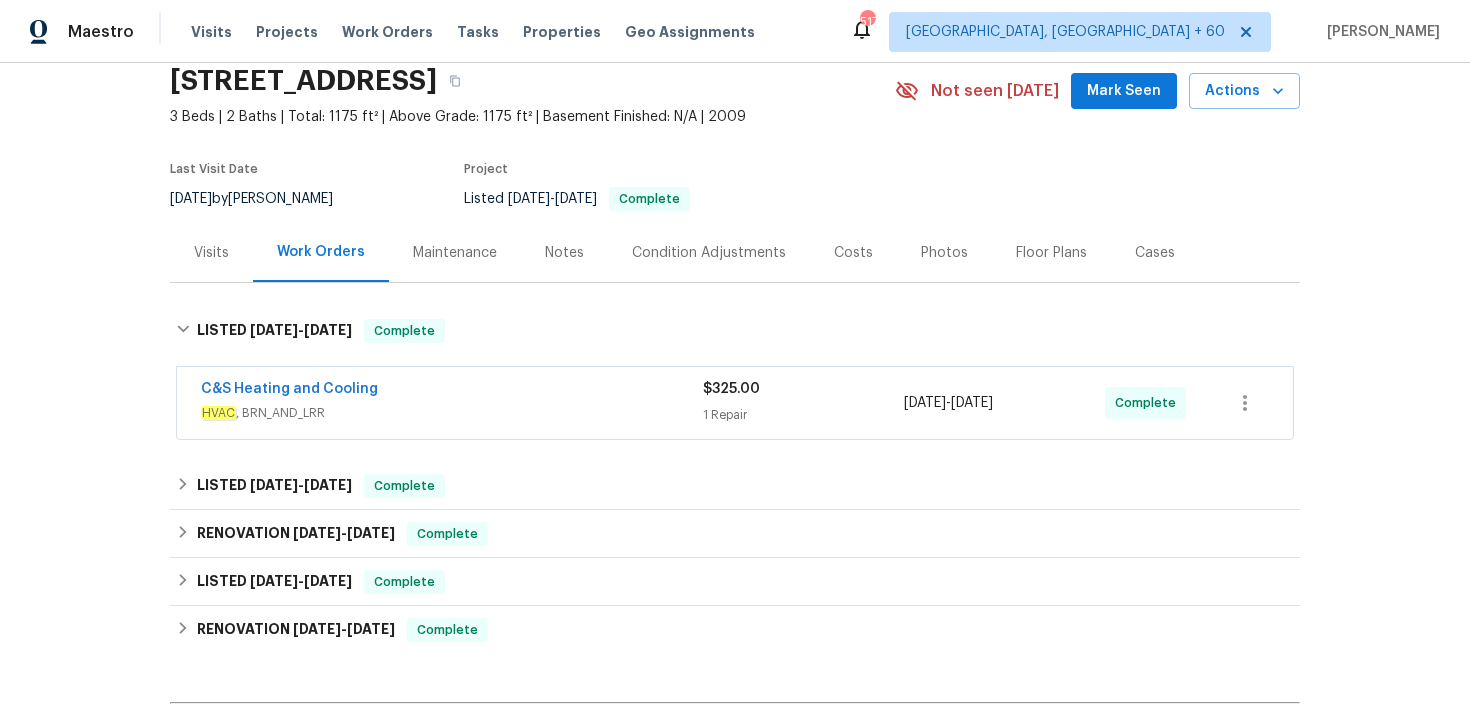 click on "C&S Heating and Cooling" at bounding box center [452, 391] 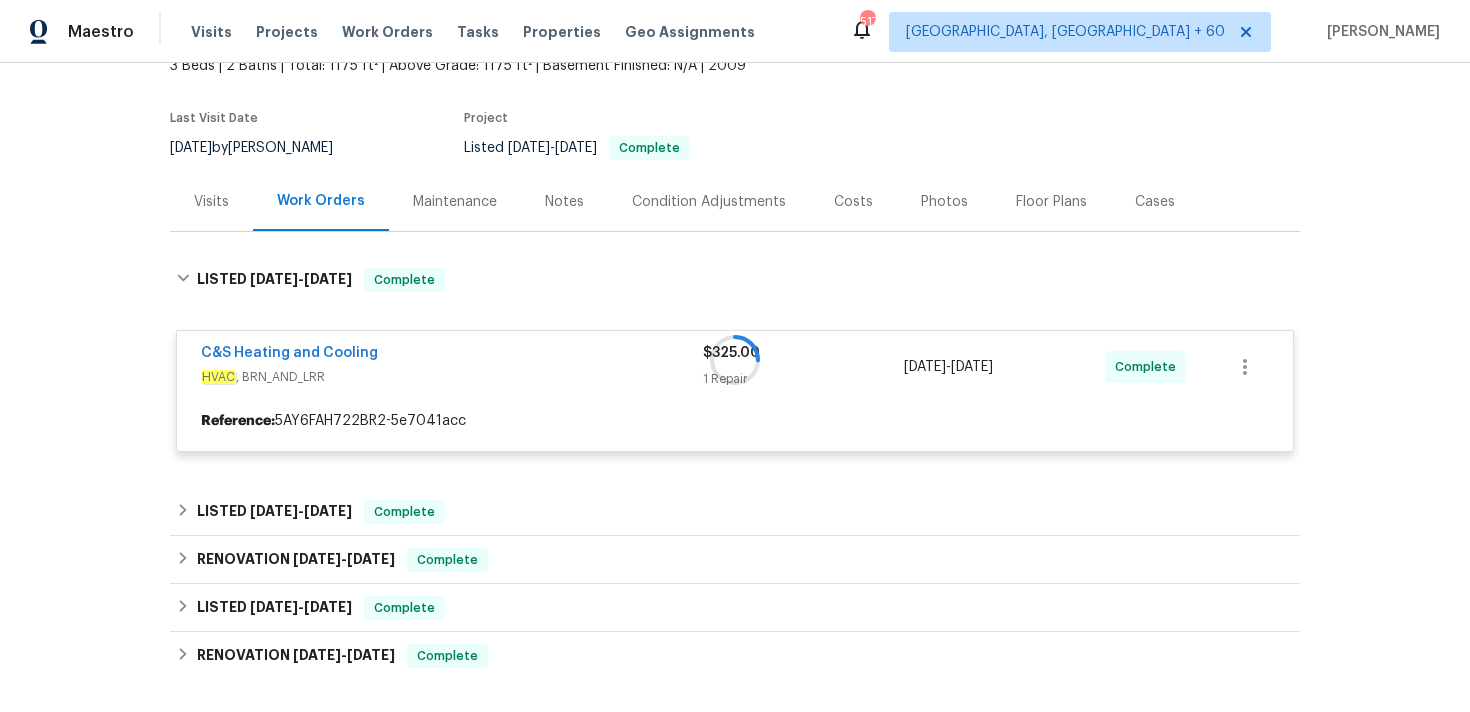 scroll, scrollTop: 141, scrollLeft: 0, axis: vertical 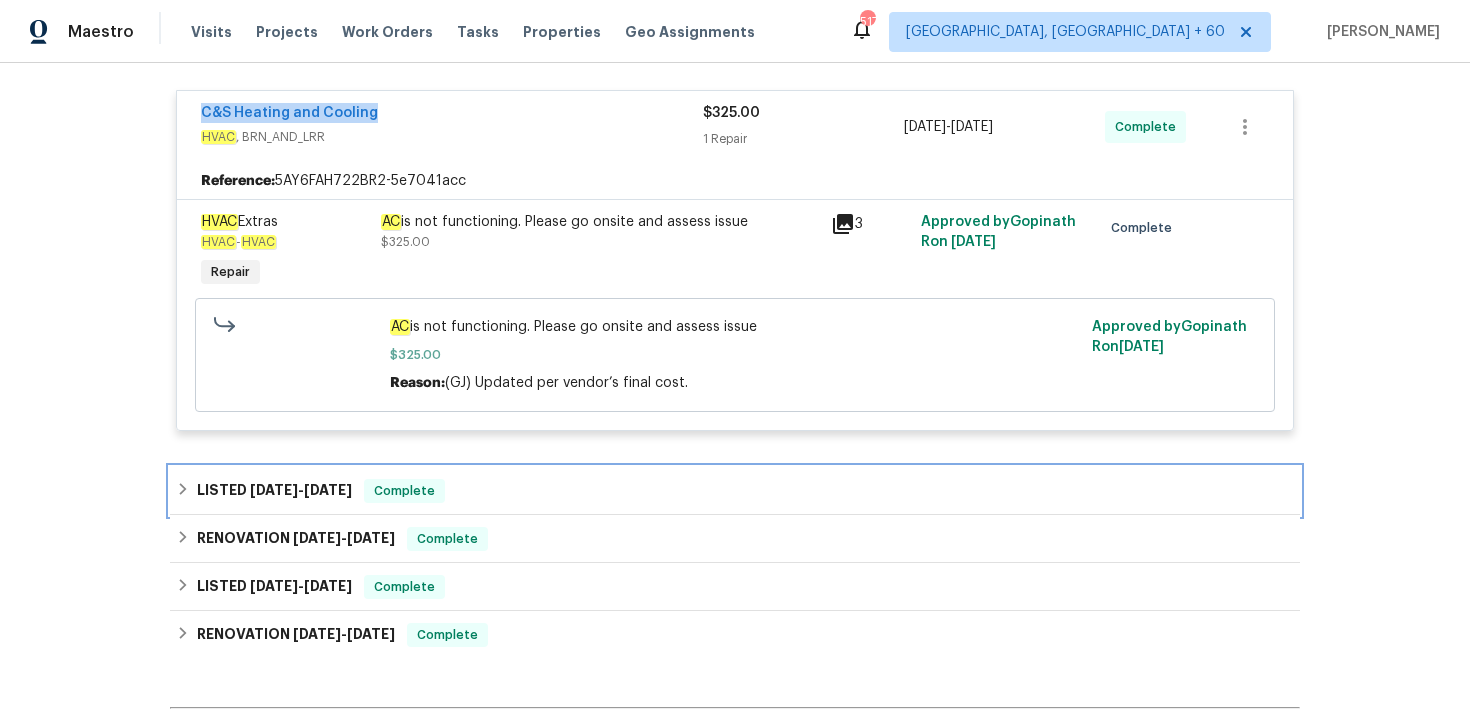 click on "LISTED   6/25/25  -  6/25/25 Complete" at bounding box center (735, 491) 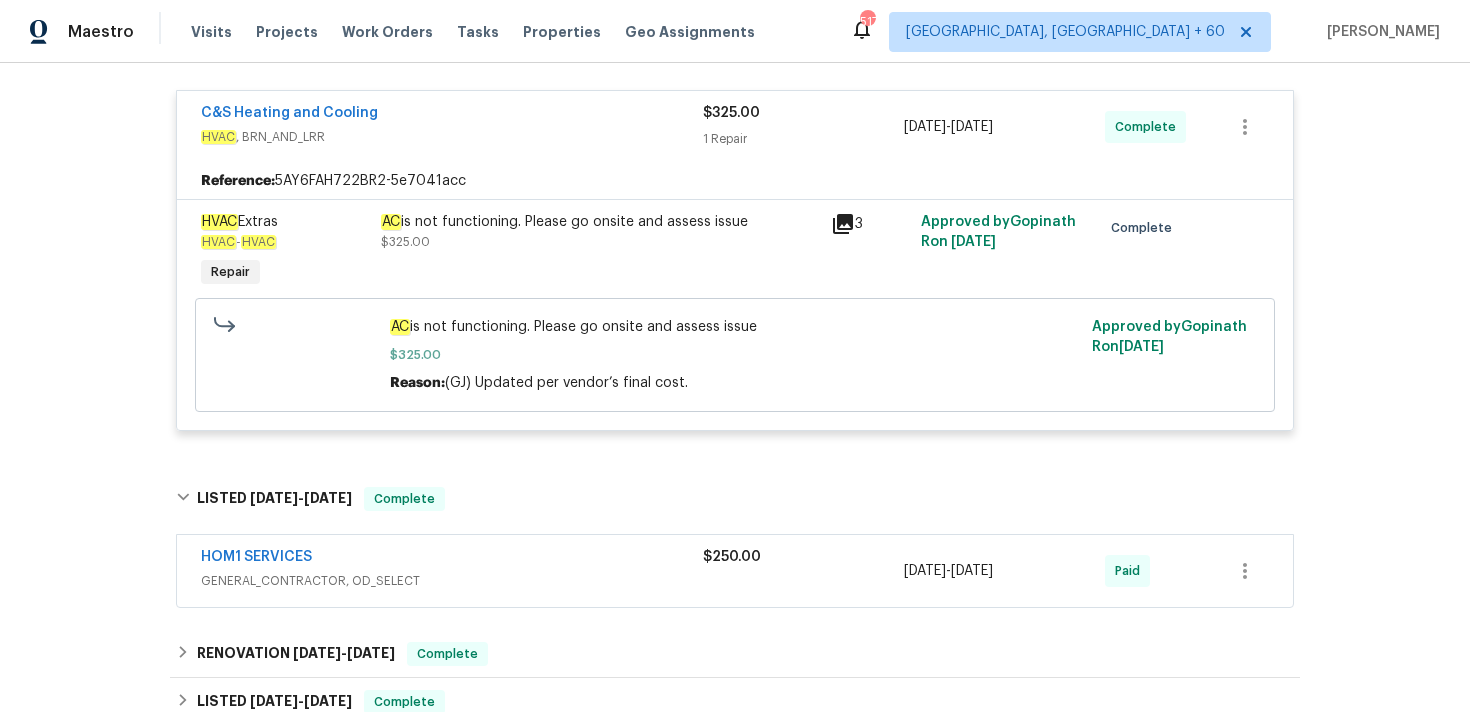click on "$250.00" at bounding box center (732, 557) 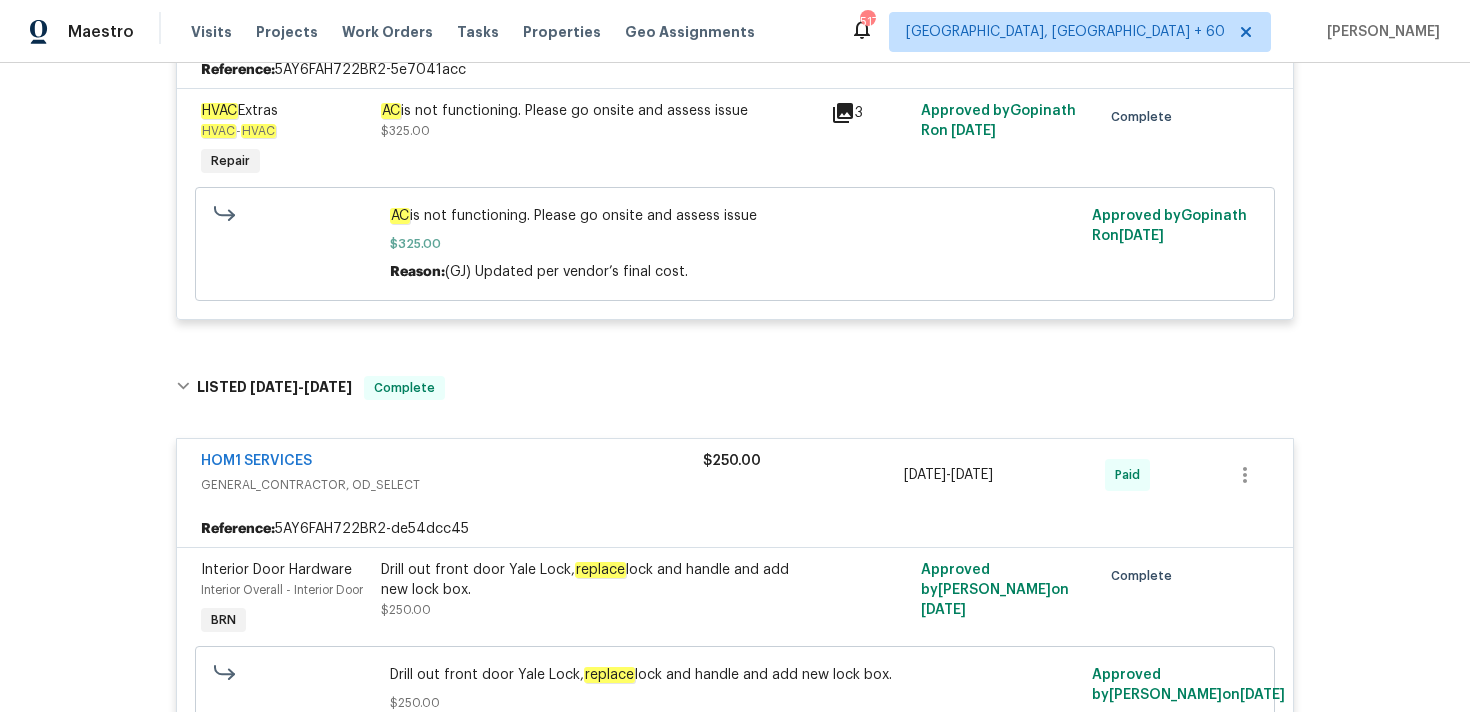 scroll, scrollTop: 470, scrollLeft: 0, axis: vertical 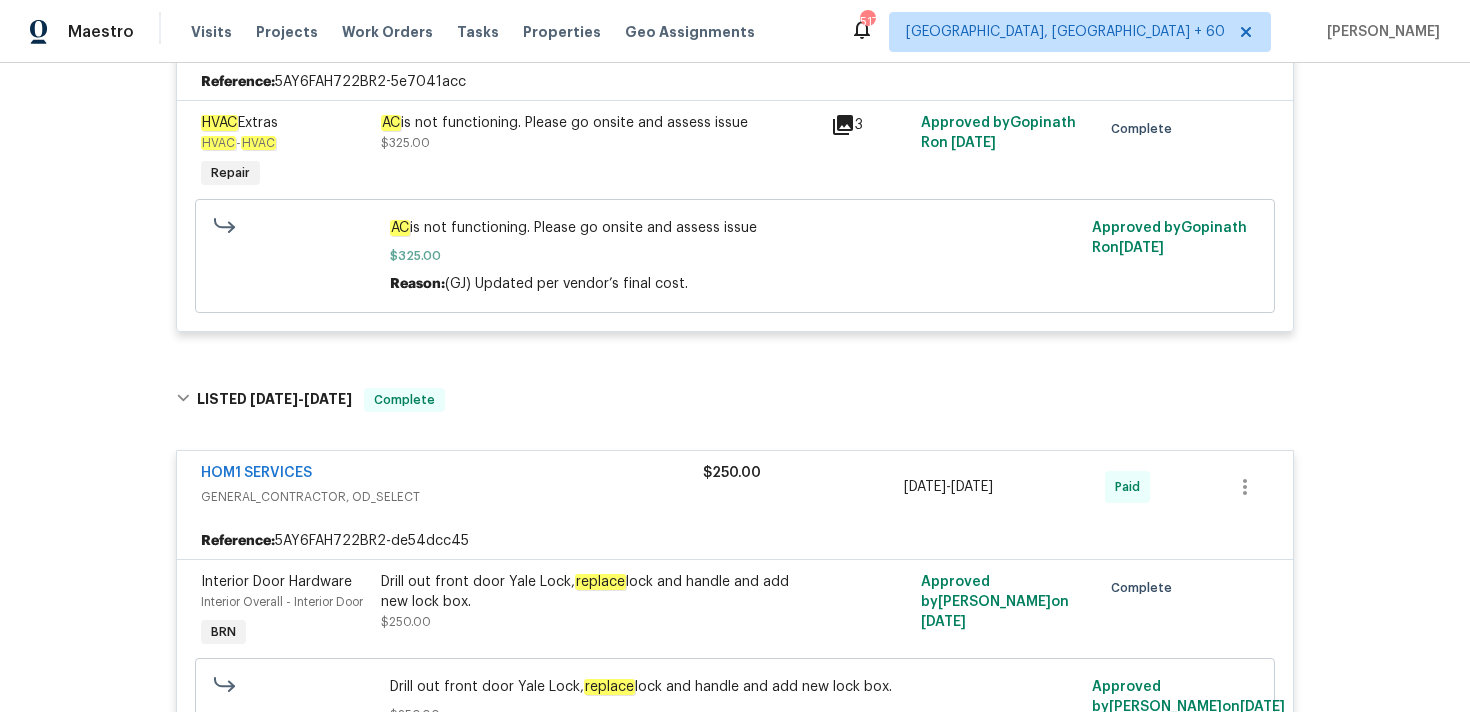 click on "Back to all projects 2517 Parkview Ave, Knoxville, TN 37914 3 Beds | 2 Baths | Total: 1175 ft² | Above Grade: 1175 ft² | Basement Finished: N/A | 2009 Not seen today Mark Seen Actions Last Visit Date 6/25/2025  by  Tucker Trent   Project Listed   7/7/2025  -  7/9/2025 Complete Visits Work Orders Maintenance Notes Condition Adjustments Costs Photos Floor Plans Cases LISTED   7/7/25  -  7/9/25 Complete C&S Heating and Cooling HVAC , BRN_AND_LRR $325.00 1 Repair 7/8/2025  -  7/8/2025 Complete Reference:  5AY6FAH722BR2-5e7041acc HVAC  Extras HVAC  -  HVAC Repair AC  is not functioning. Please go onsite and assess issue $325.00   3 Approved by  Gopinath R  on   7/10/2025 Complete AC  is not functioning. Please go onsite and assess issue $325.00 Reason:  (GJ) Updated per vendor’s final cost. Approved by  Gopinath R  on  7/10/2025 LISTED   6/25/25  -  6/25/25 Complete HOM1 SERVICES GENERAL_CONTRACTOR, OD_SELECT $250.00 6/25/2025  -  6/25/2025 Paid Reference:  5AY6FAH722BR2-de54dcc45 Interior Door Hardware BRN" at bounding box center (735, 387) 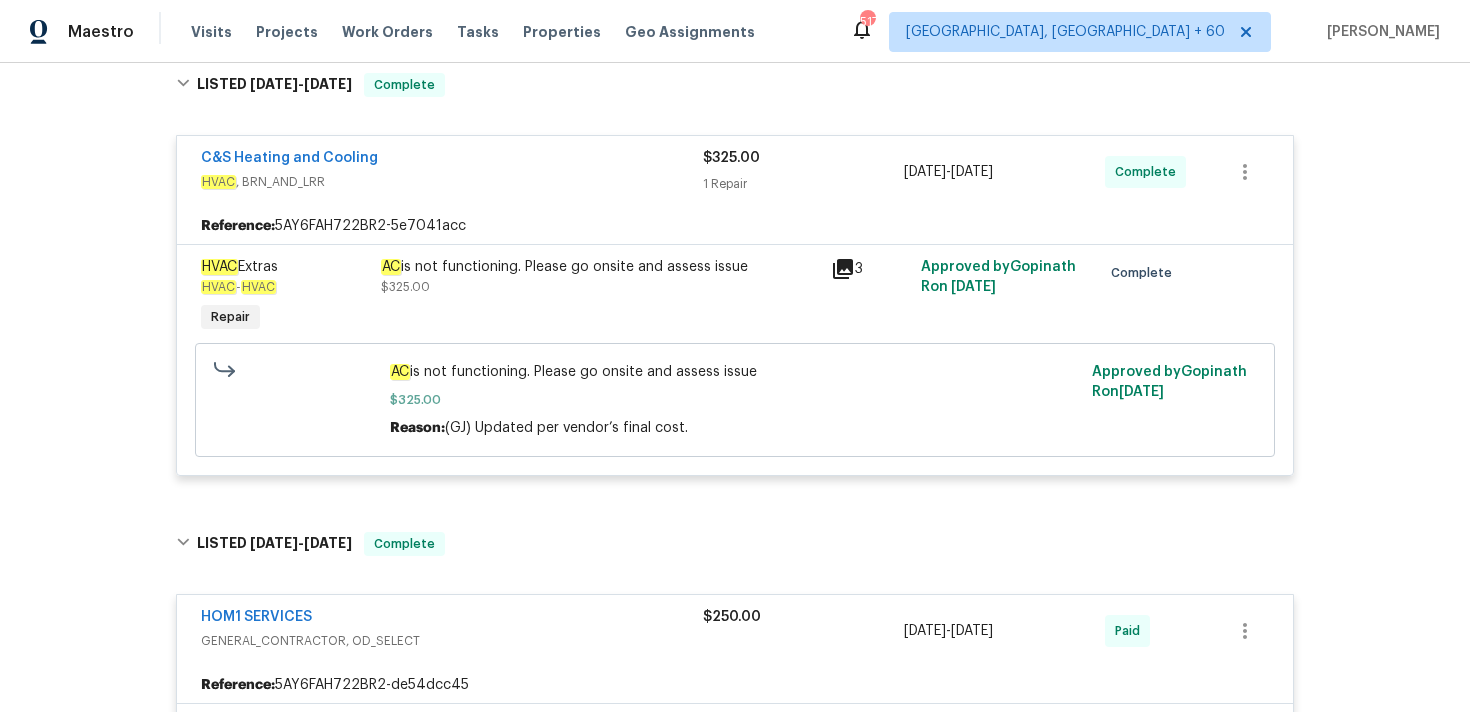 scroll, scrollTop: 0, scrollLeft: 0, axis: both 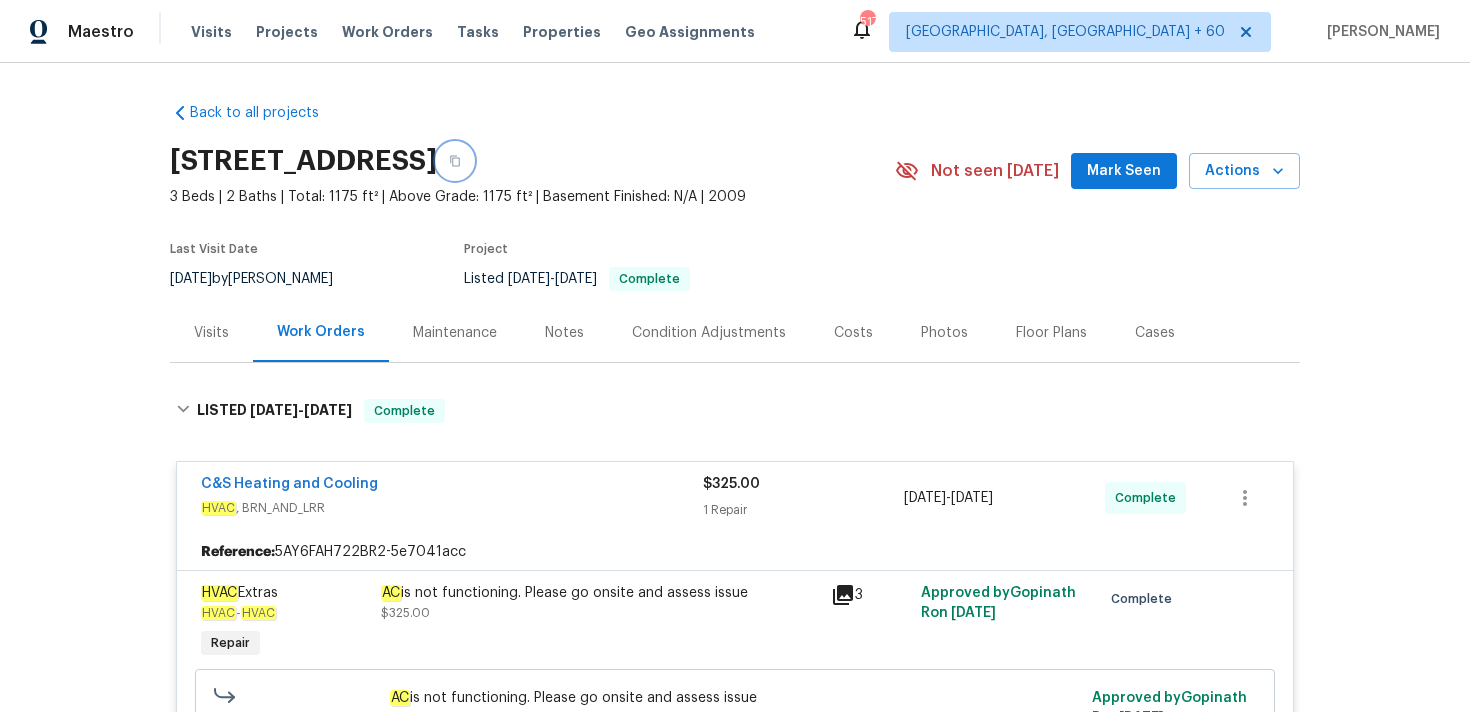 click at bounding box center (455, 161) 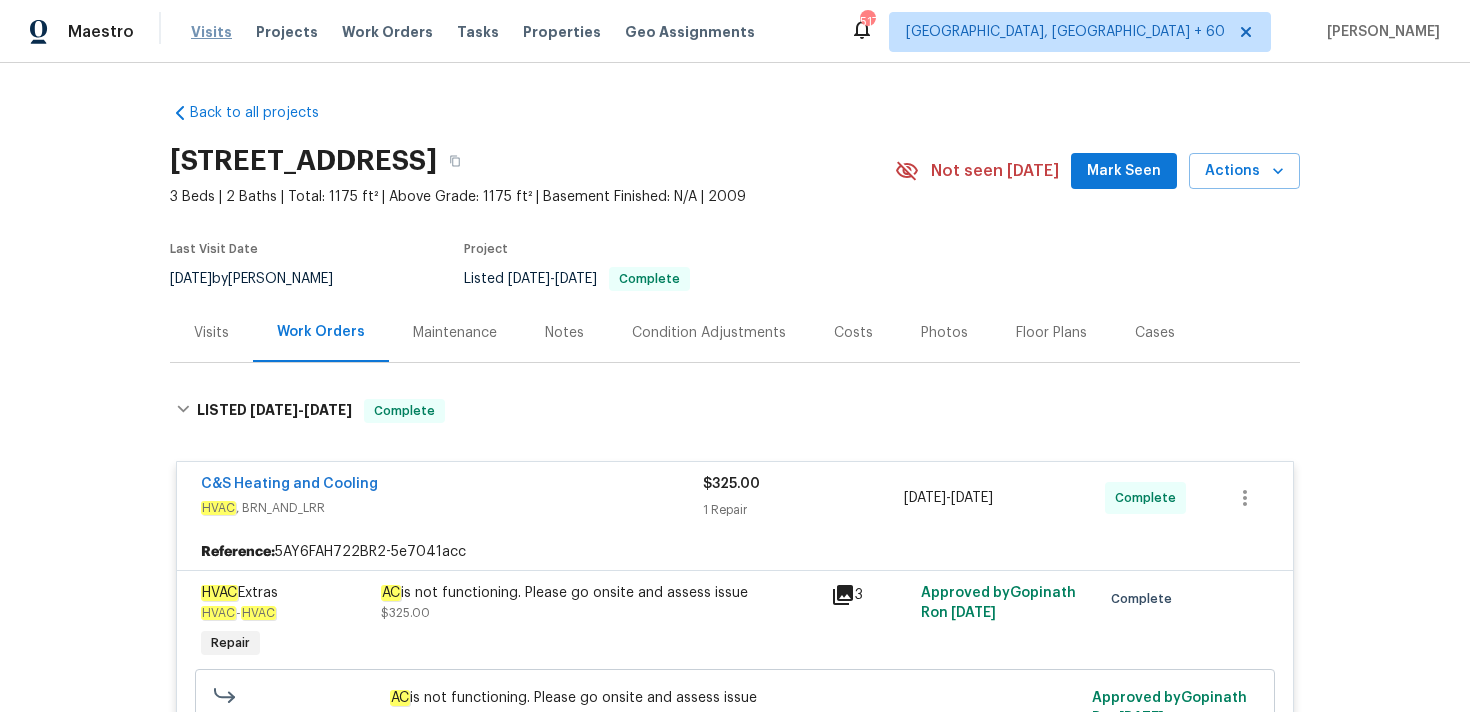 click on "Visits" at bounding box center [211, 32] 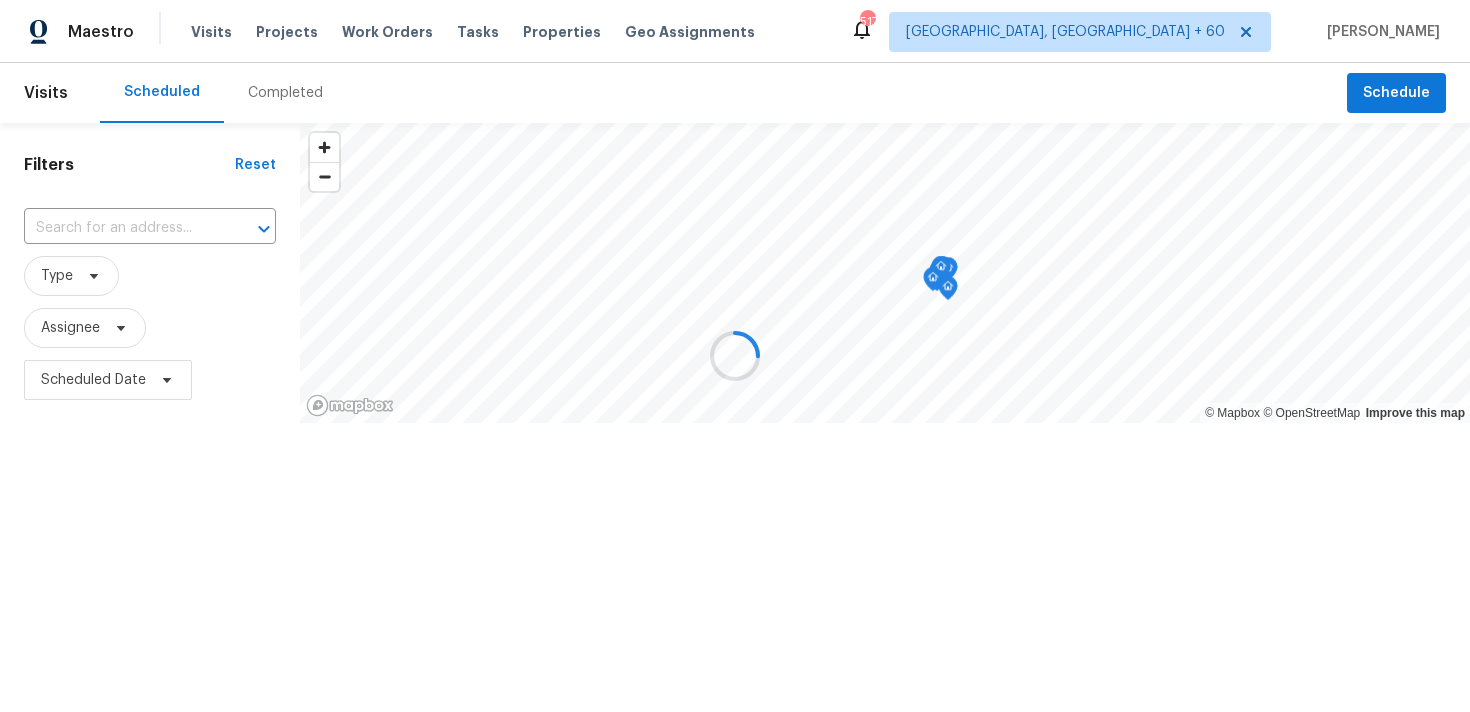 click at bounding box center (735, 356) 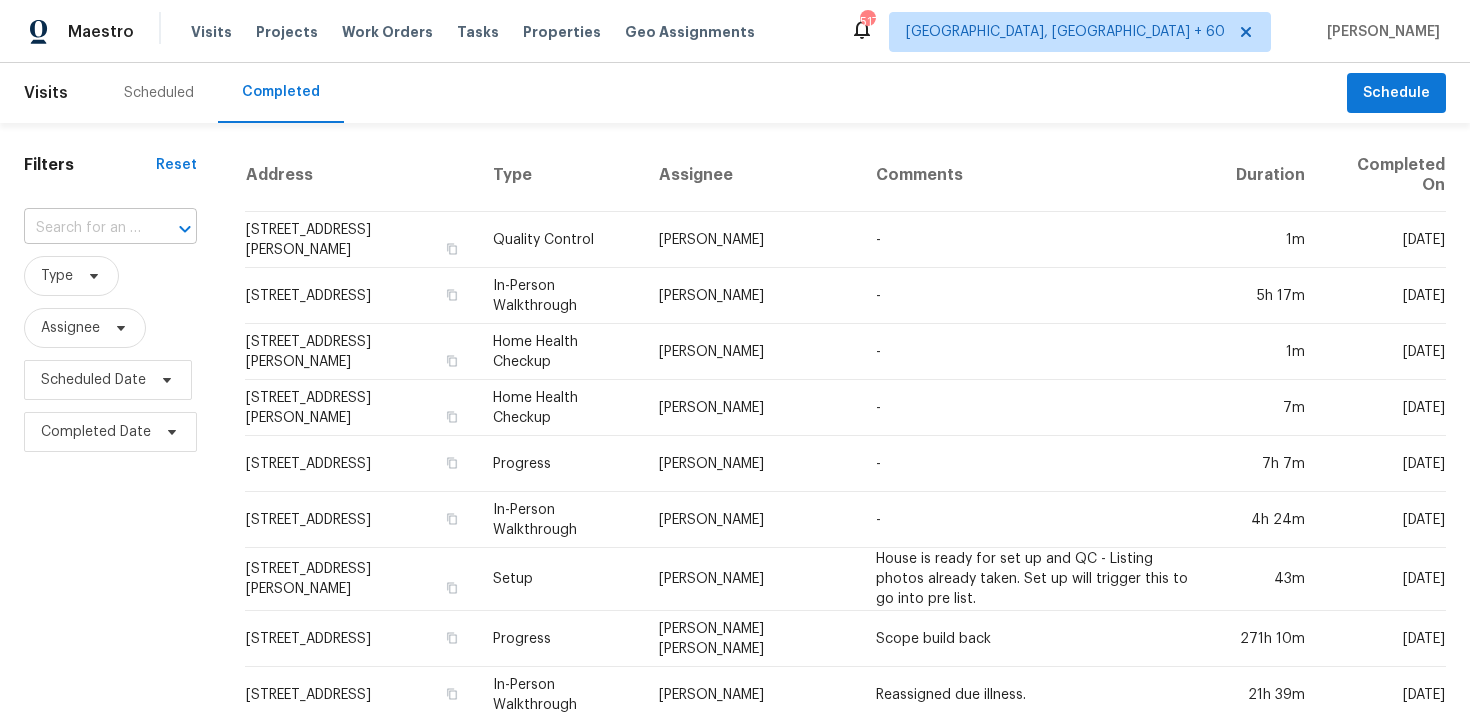 click at bounding box center (82, 228) 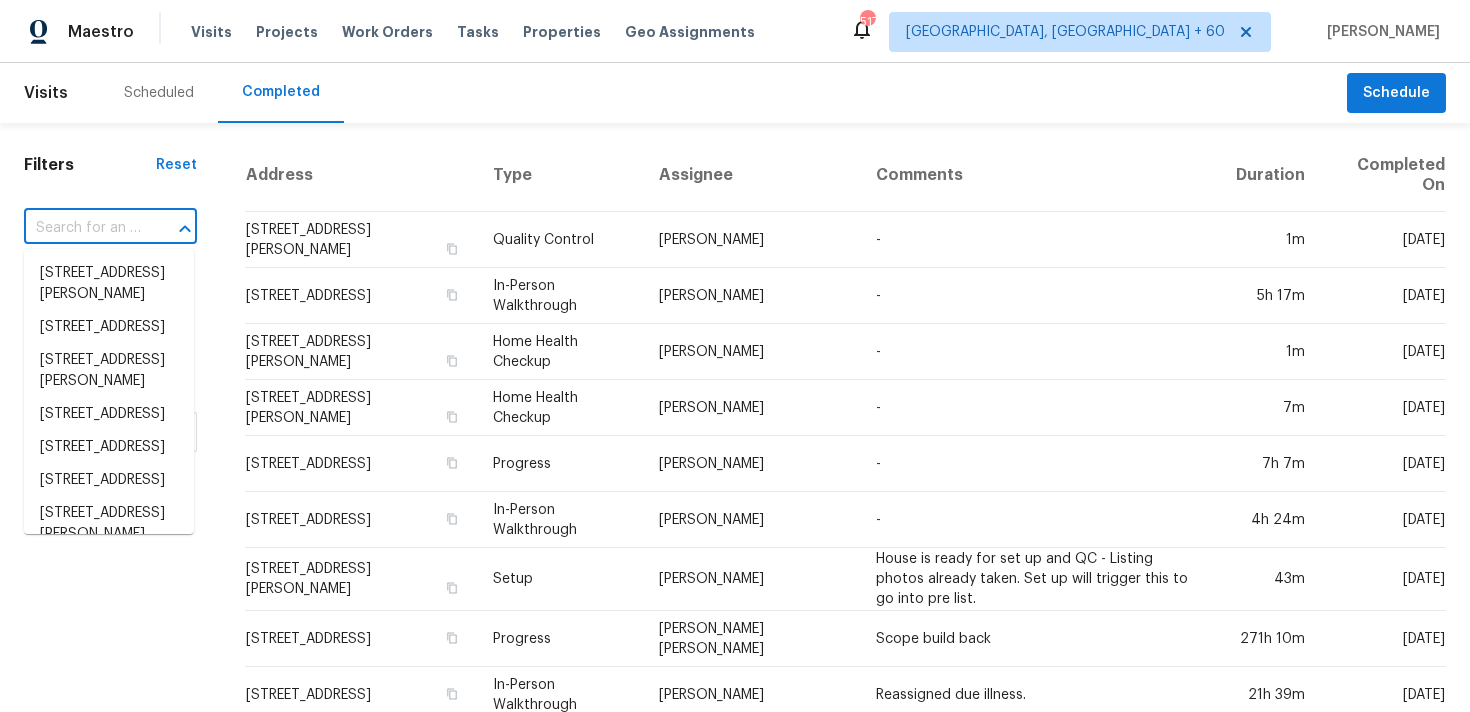 paste on "204 Kilsock Ct Simpsonville, SC 29681" 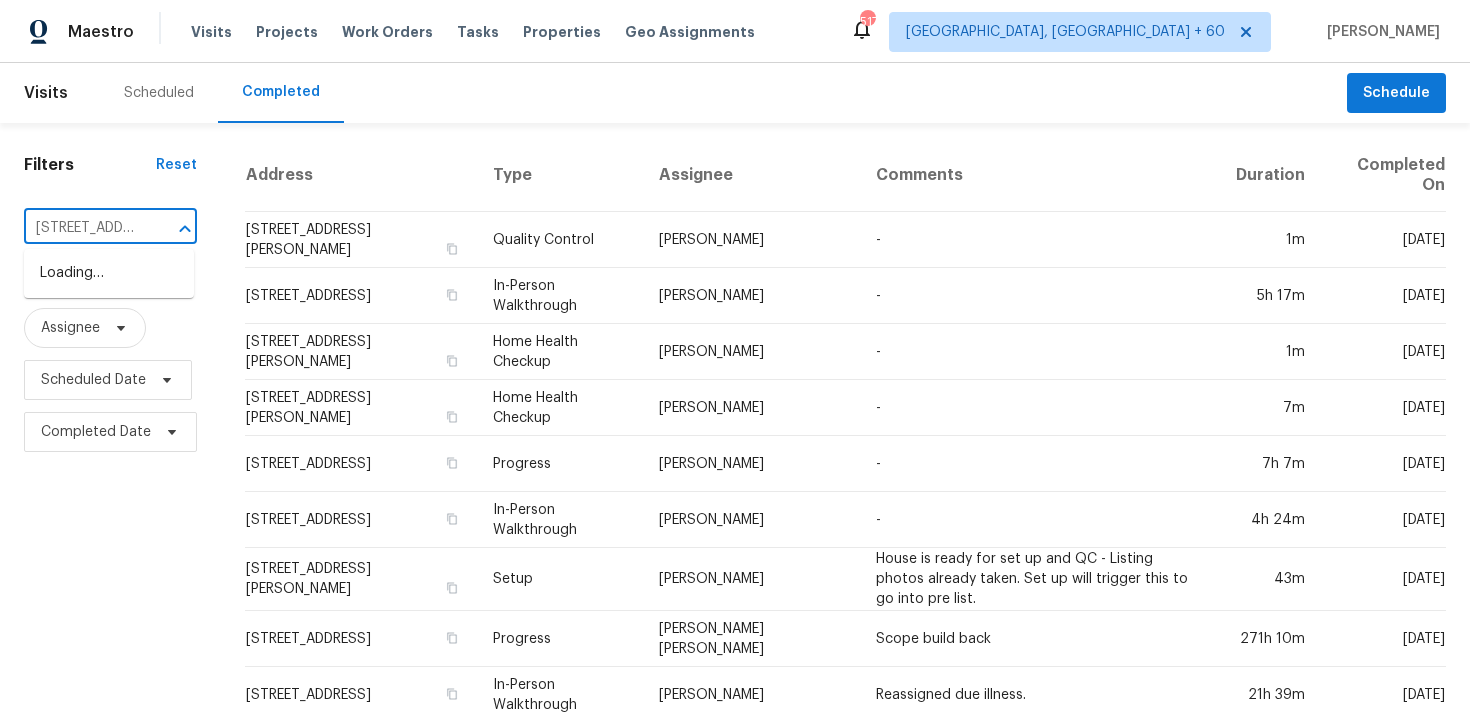 scroll, scrollTop: 0, scrollLeft: 148, axis: horizontal 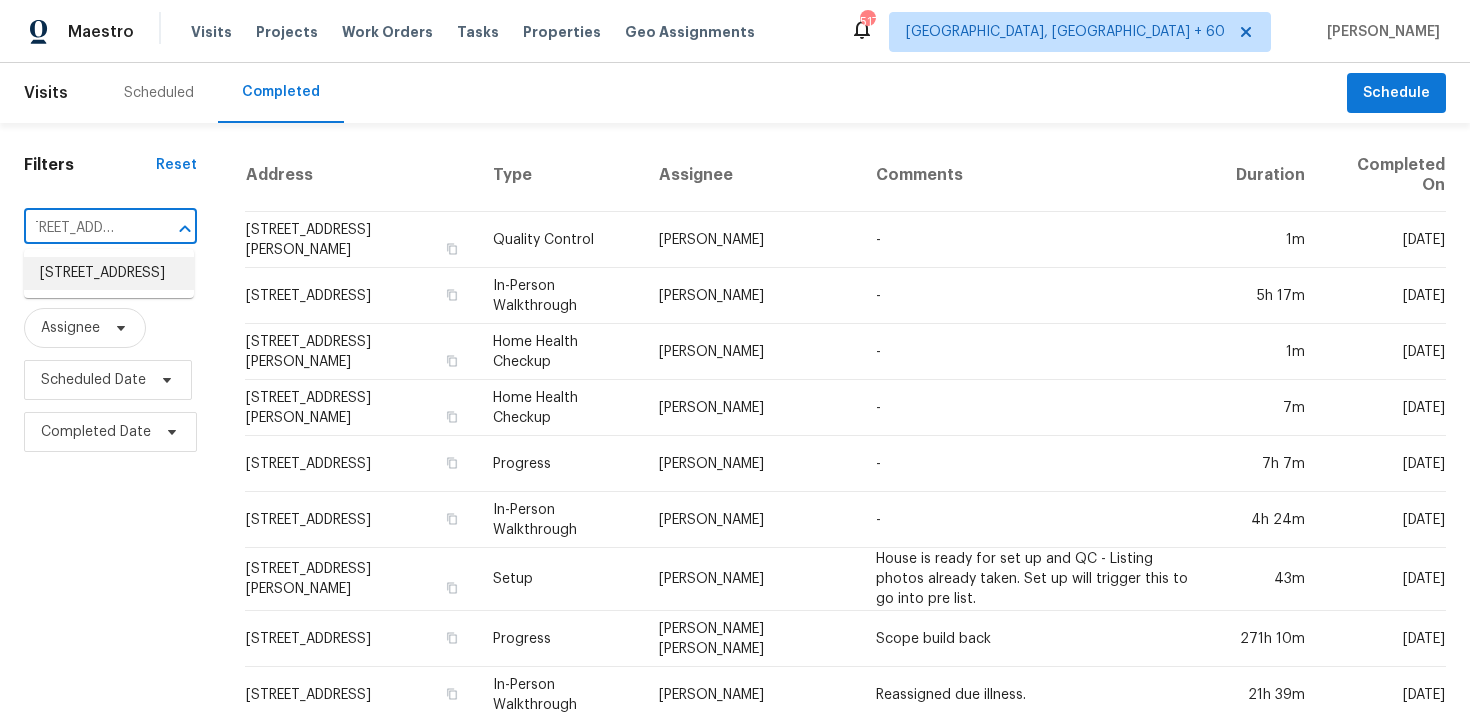click on "204 Kilsock Ct, Simpsonville, SC 29681" at bounding box center [109, 273] 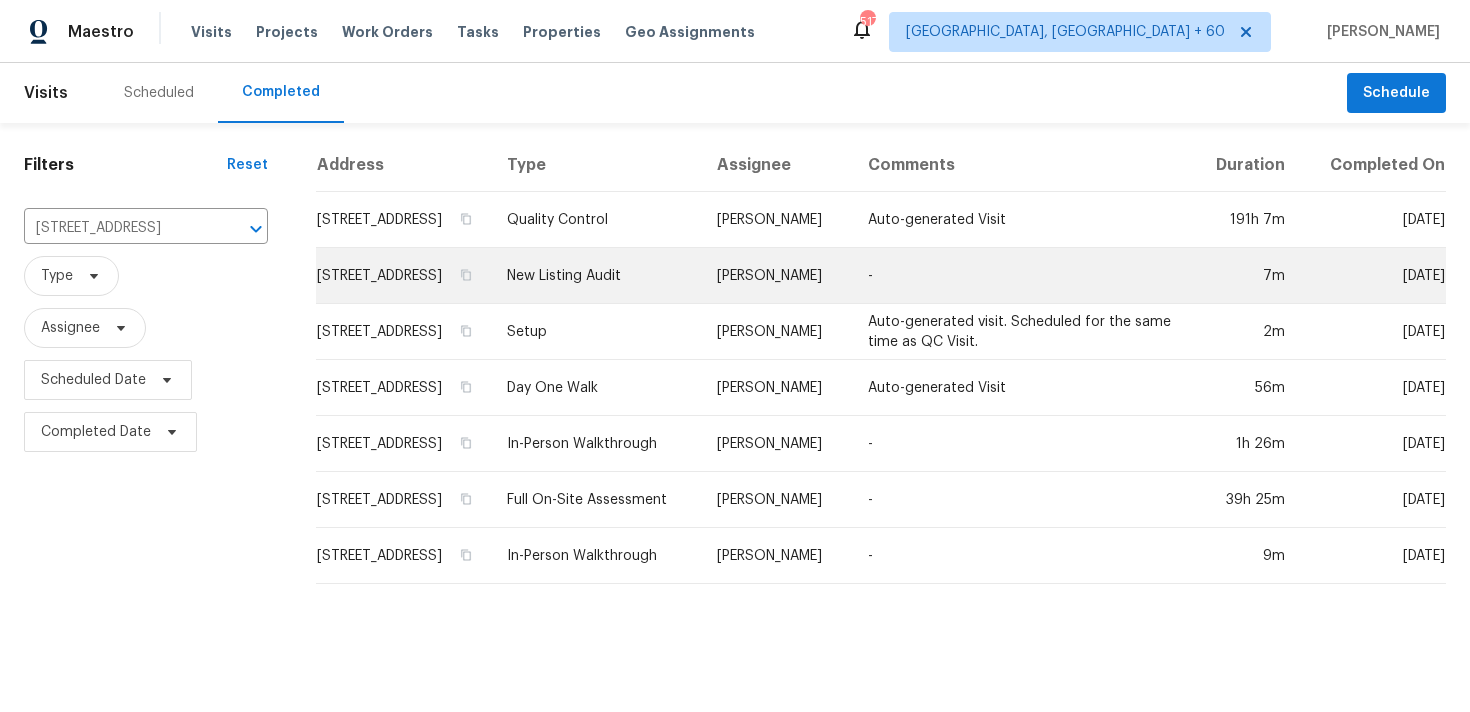 click on "New Listing Audit" at bounding box center [596, 276] 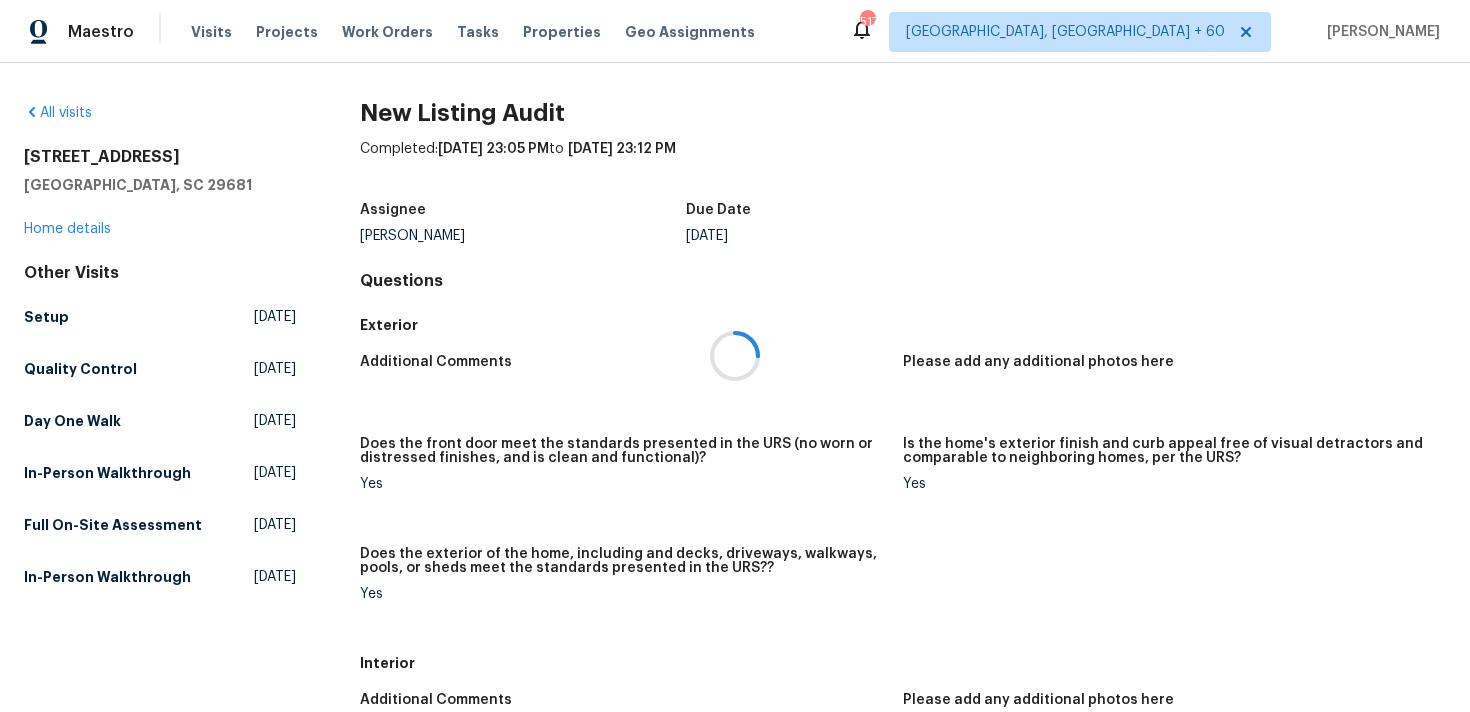 click on "204 Kilsock Ct Simpsonville, SC 29681 Home details" at bounding box center [160, 193] 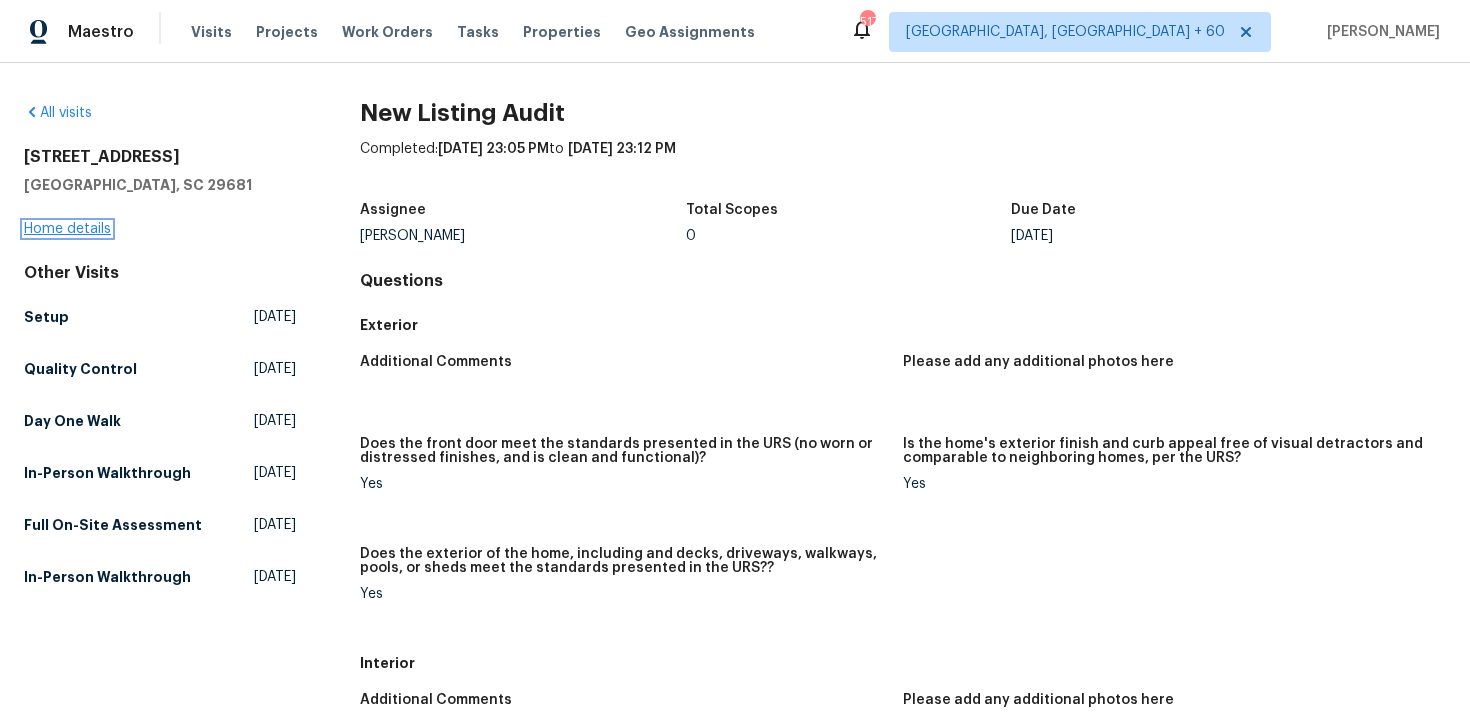 click on "Home details" at bounding box center (67, 229) 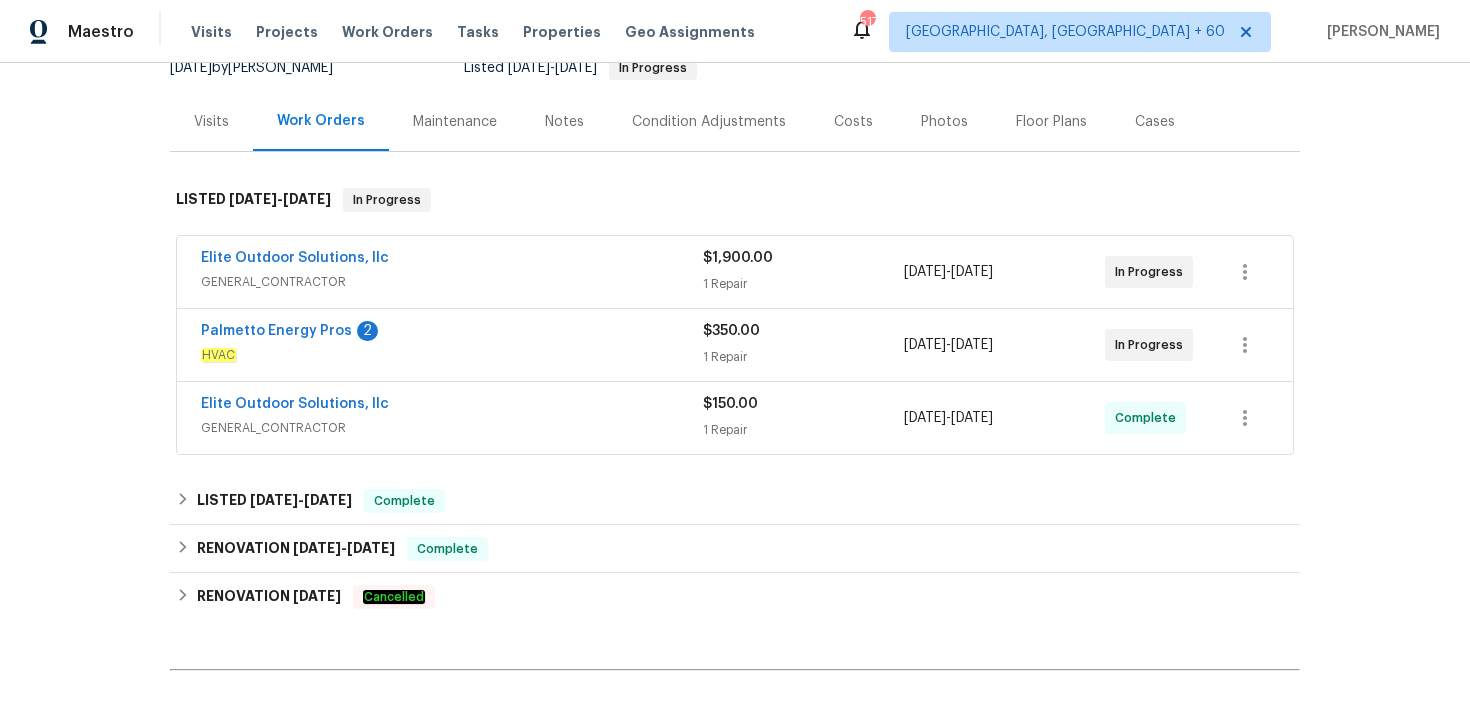 scroll, scrollTop: 215, scrollLeft: 0, axis: vertical 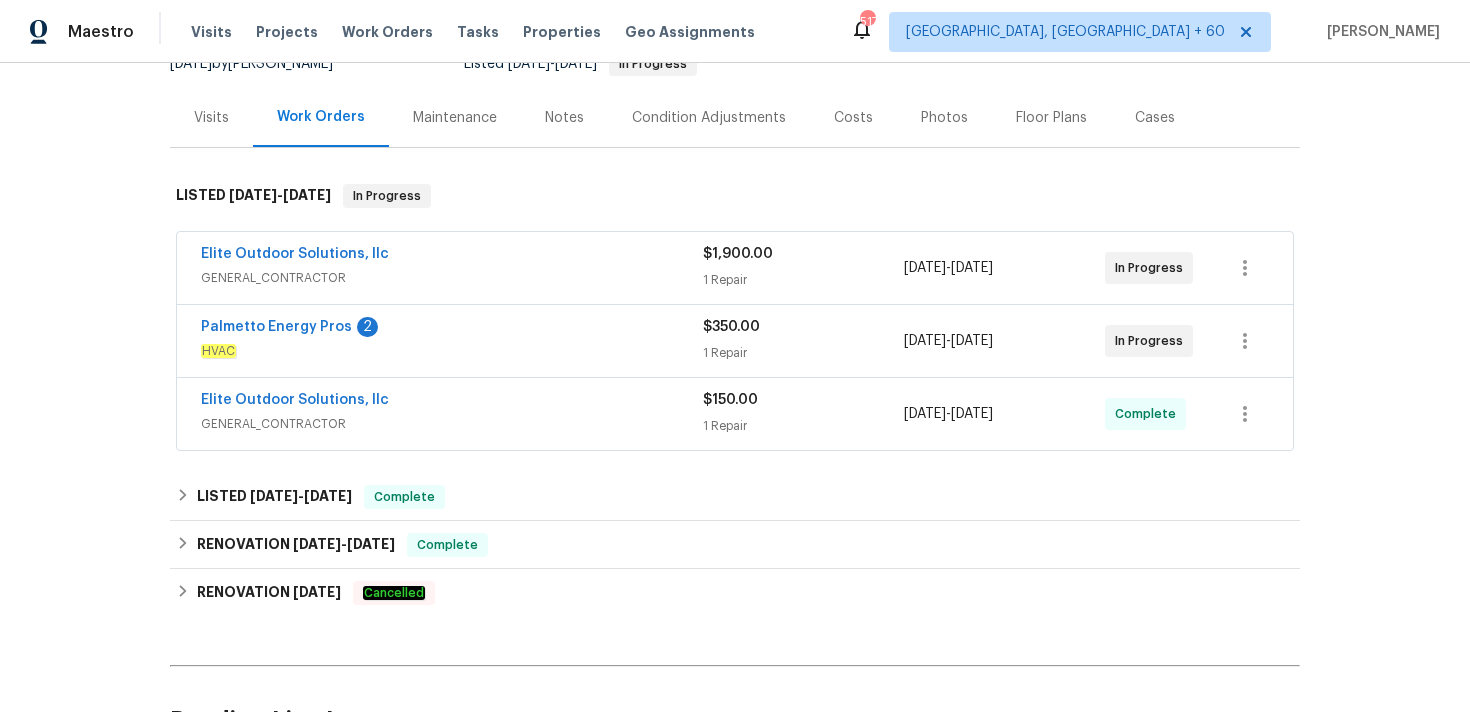 click on "GENERAL_CONTRACTOR" at bounding box center (452, 424) 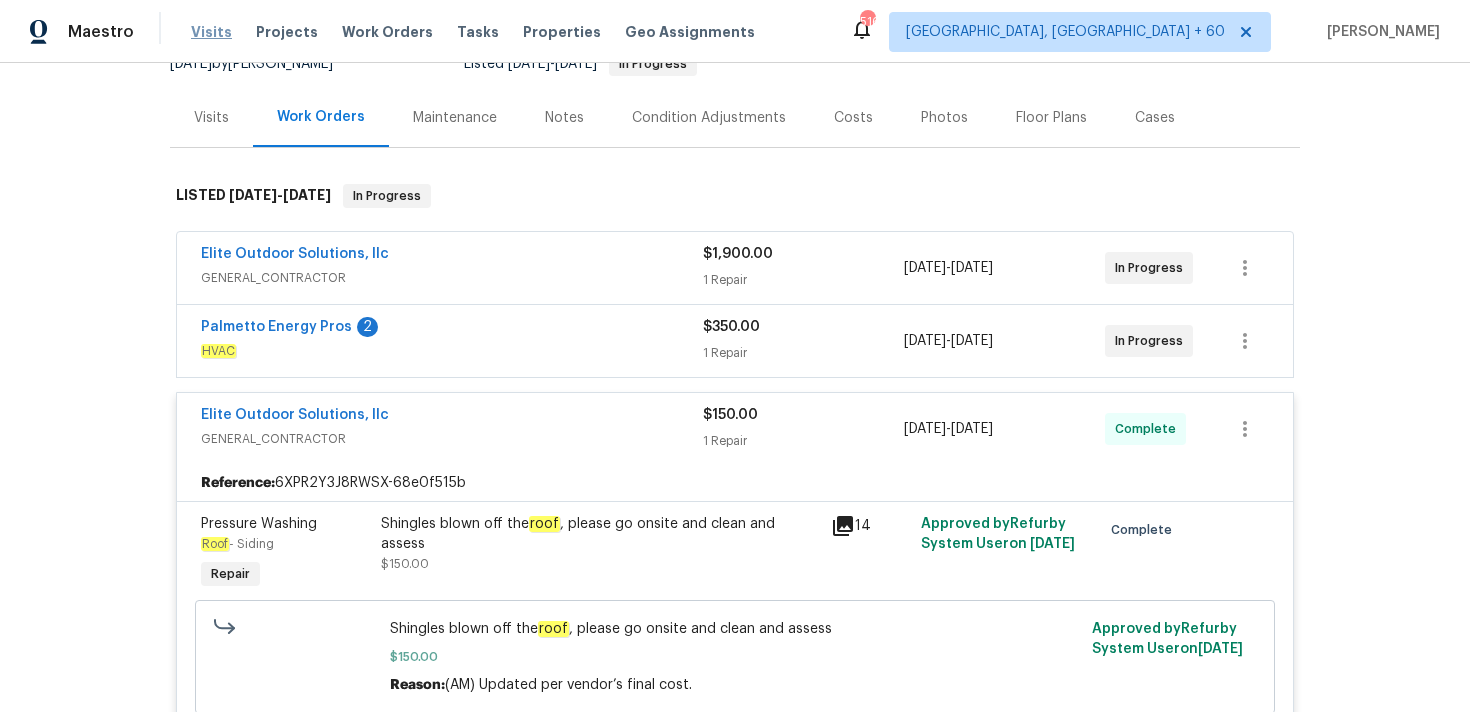 click on "Visits" at bounding box center (211, 32) 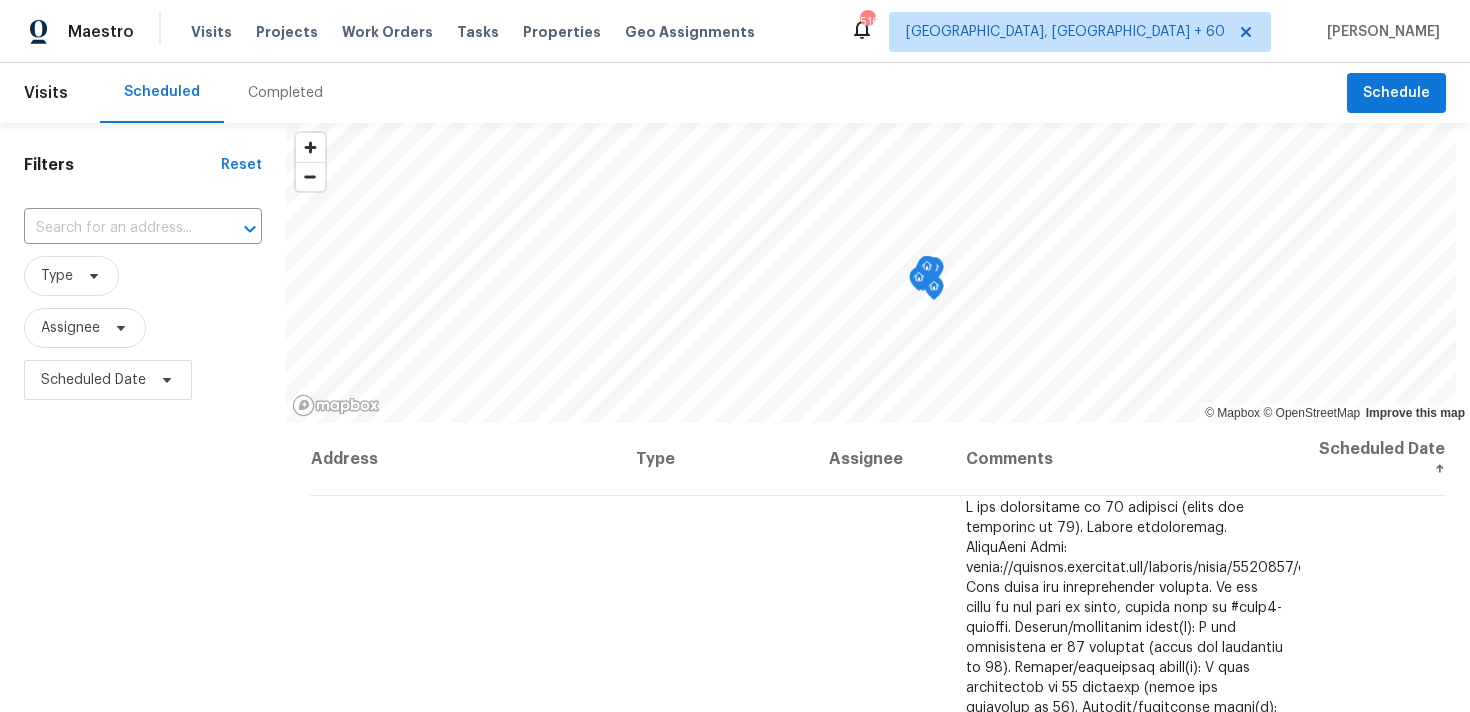 click on "Completed" at bounding box center [285, 93] 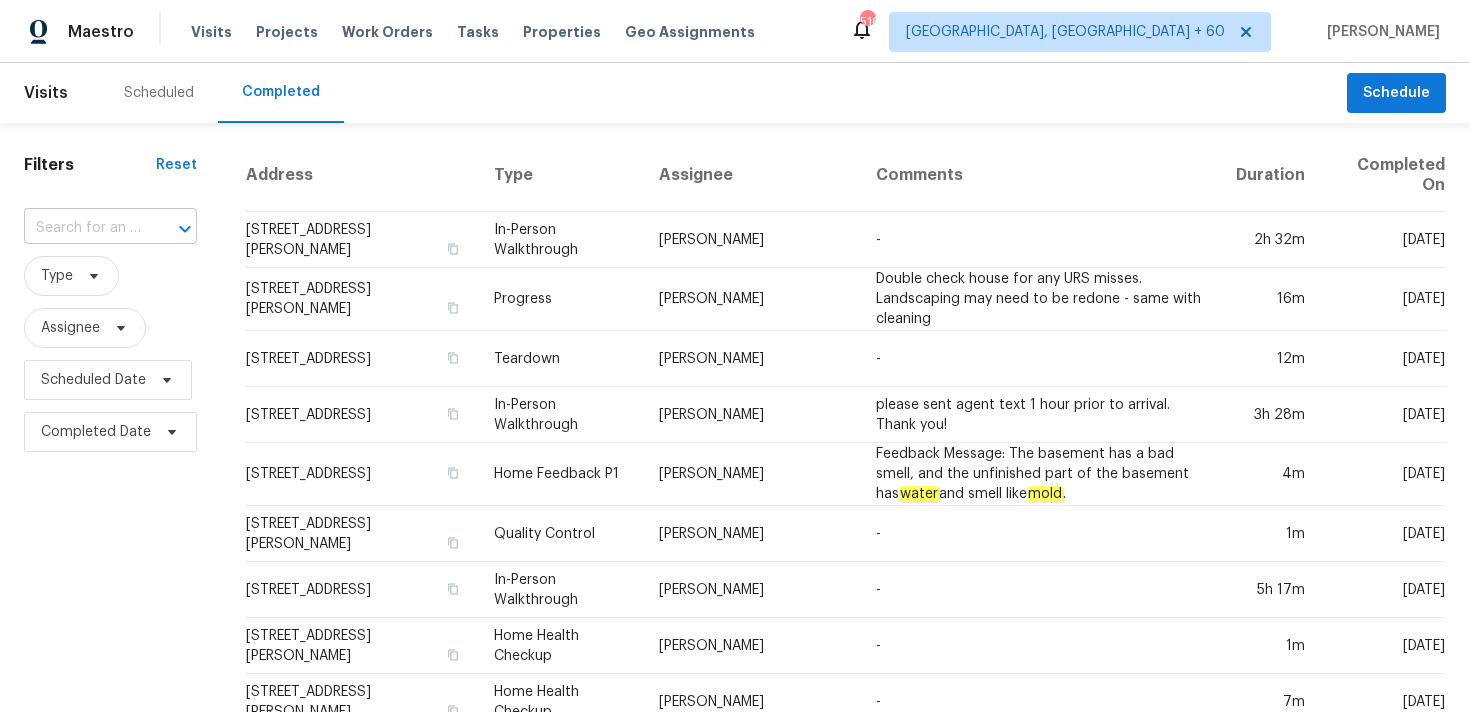 click at bounding box center [82, 228] 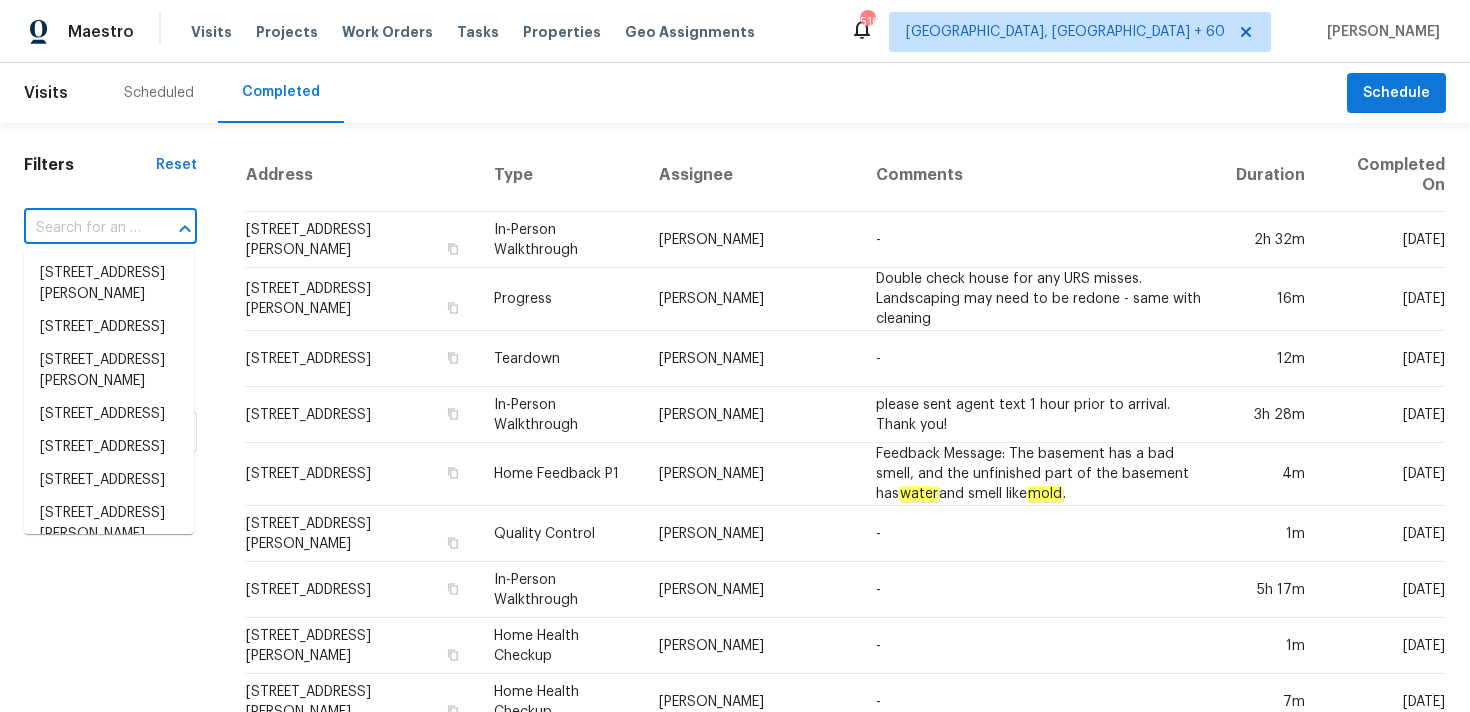 paste on "213 Dwelling Pl Knightdale, NC 27545" 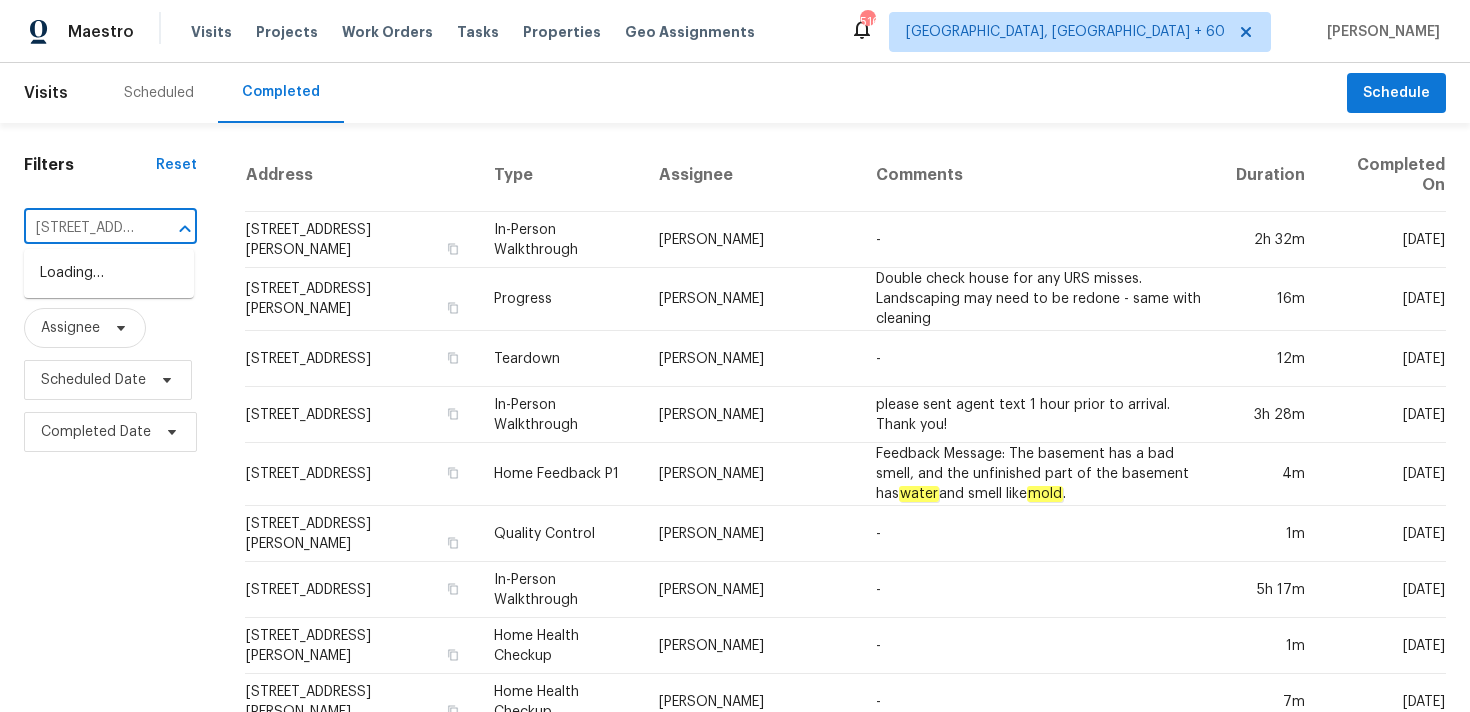 scroll, scrollTop: 0, scrollLeft: 140, axis: horizontal 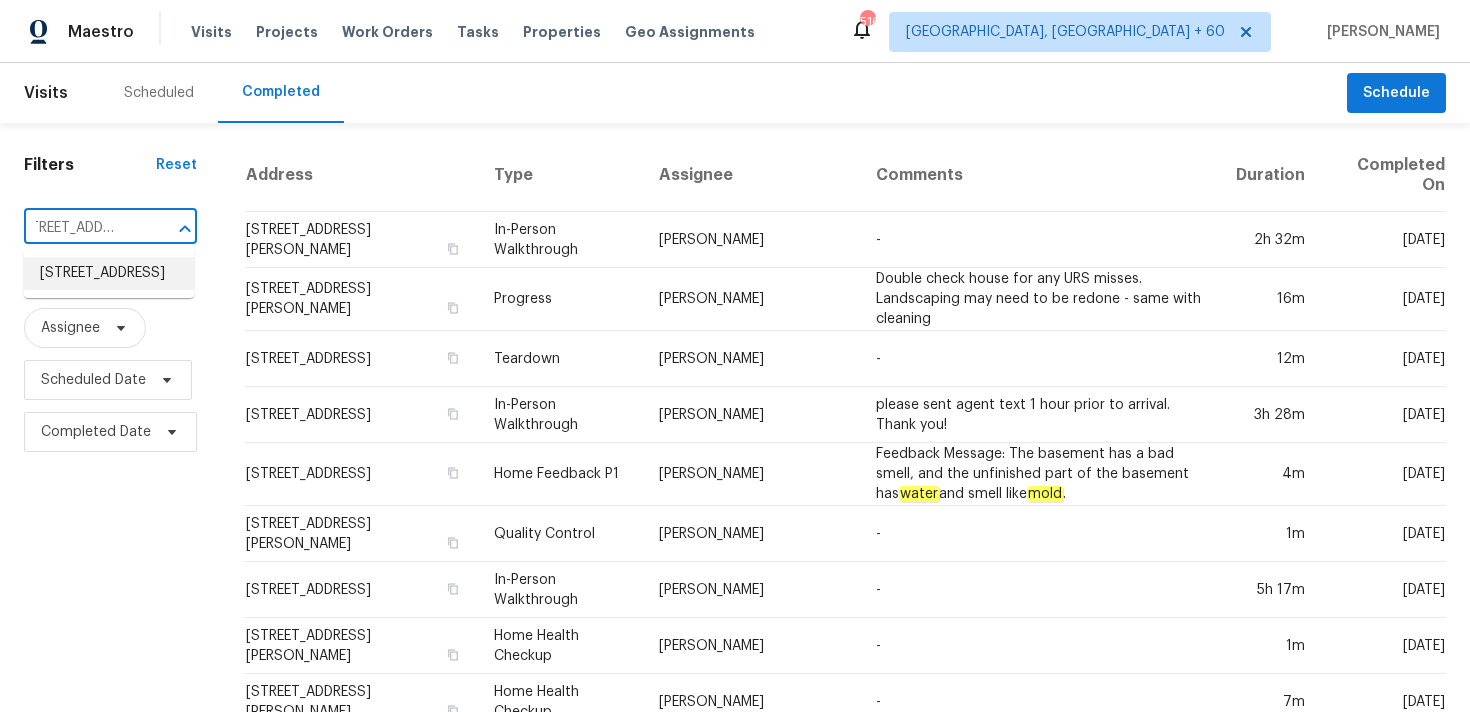 click on "213 Dwelling Pl, Knightdale, NC 27545" at bounding box center [109, 273] 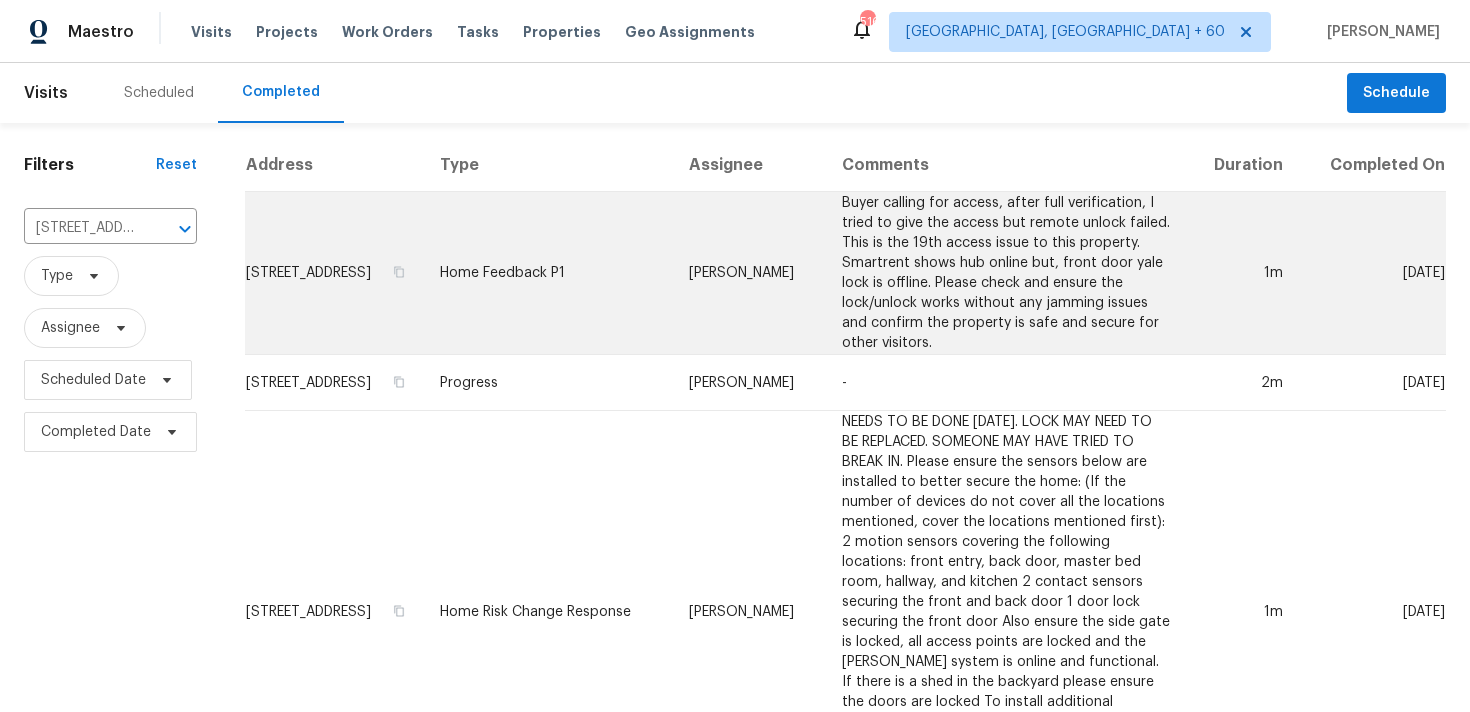 click on "Home Feedback P1" at bounding box center (548, 273) 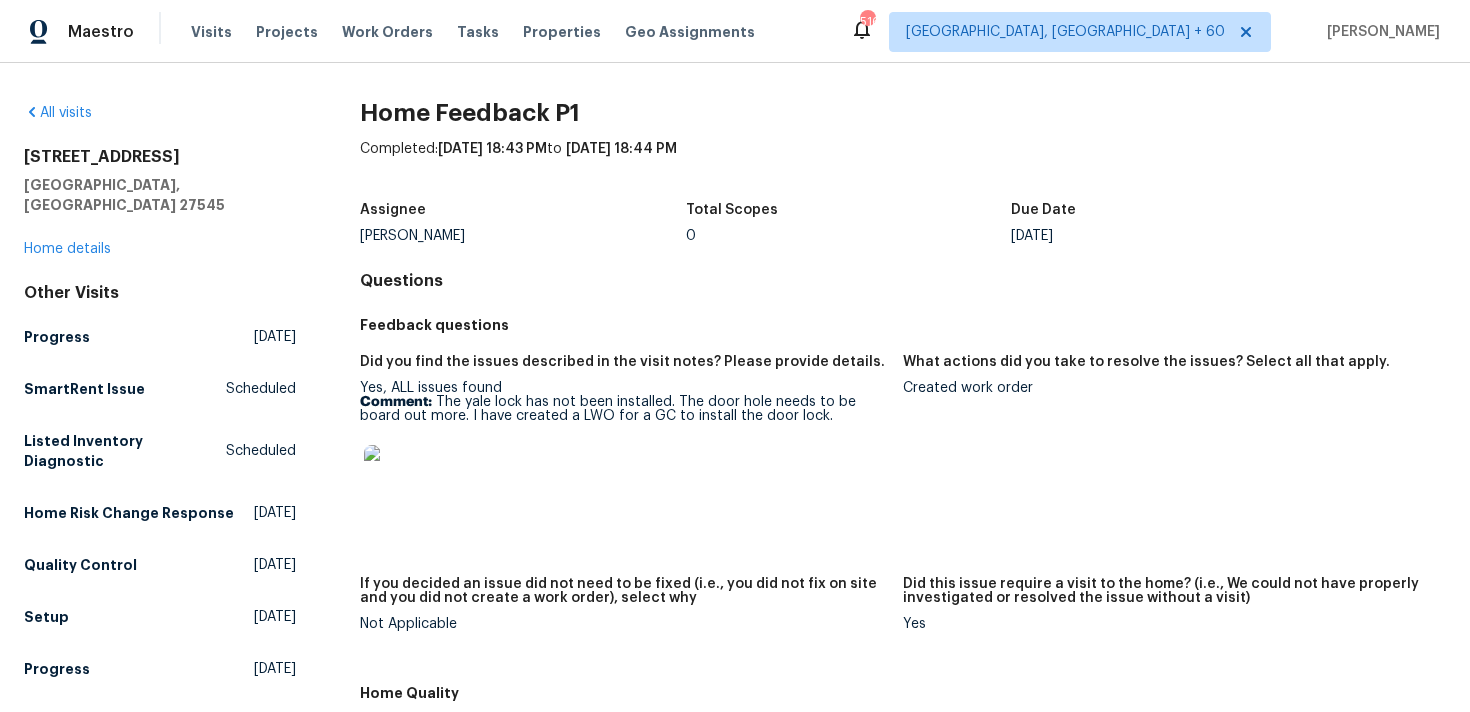 click on "213 Dwelling Pl Knightdale, NC 27545 Home details" at bounding box center (160, 203) 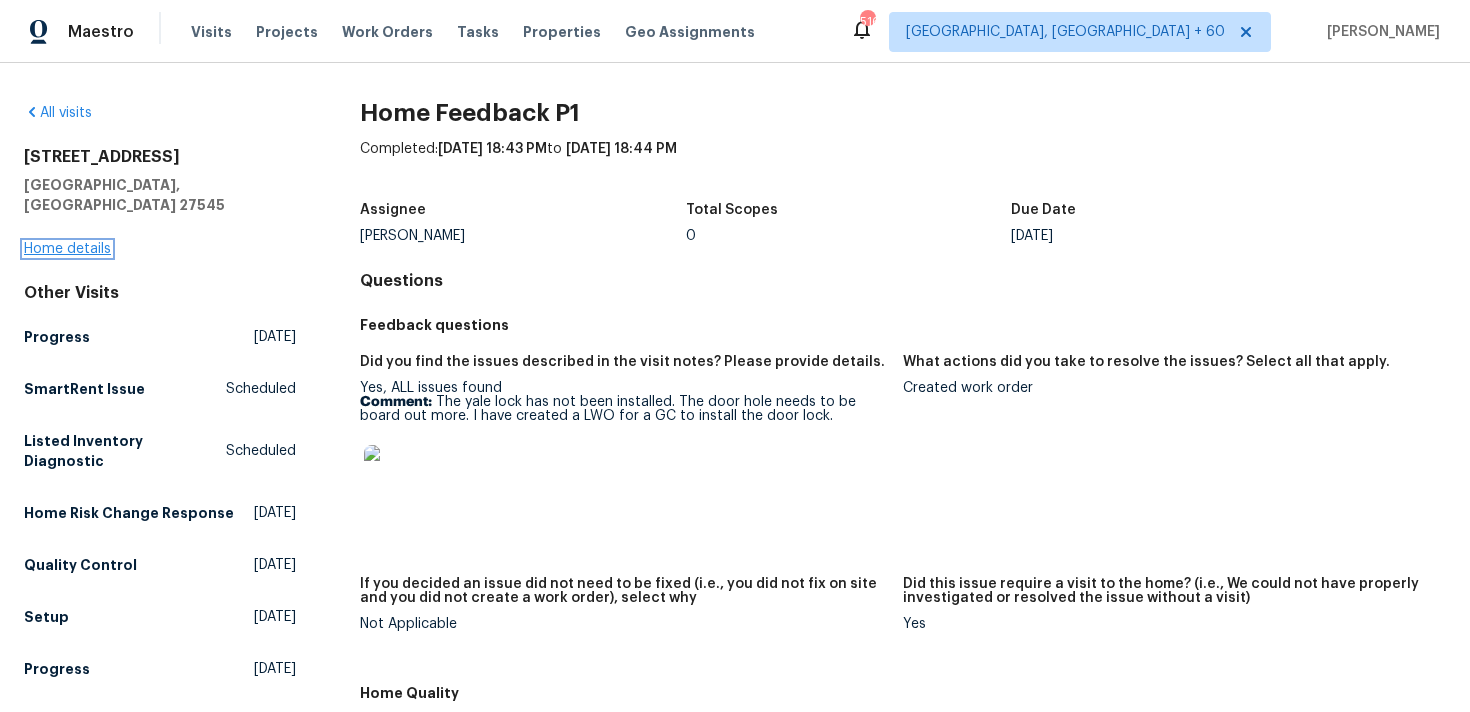 click on "Home details" at bounding box center (67, 249) 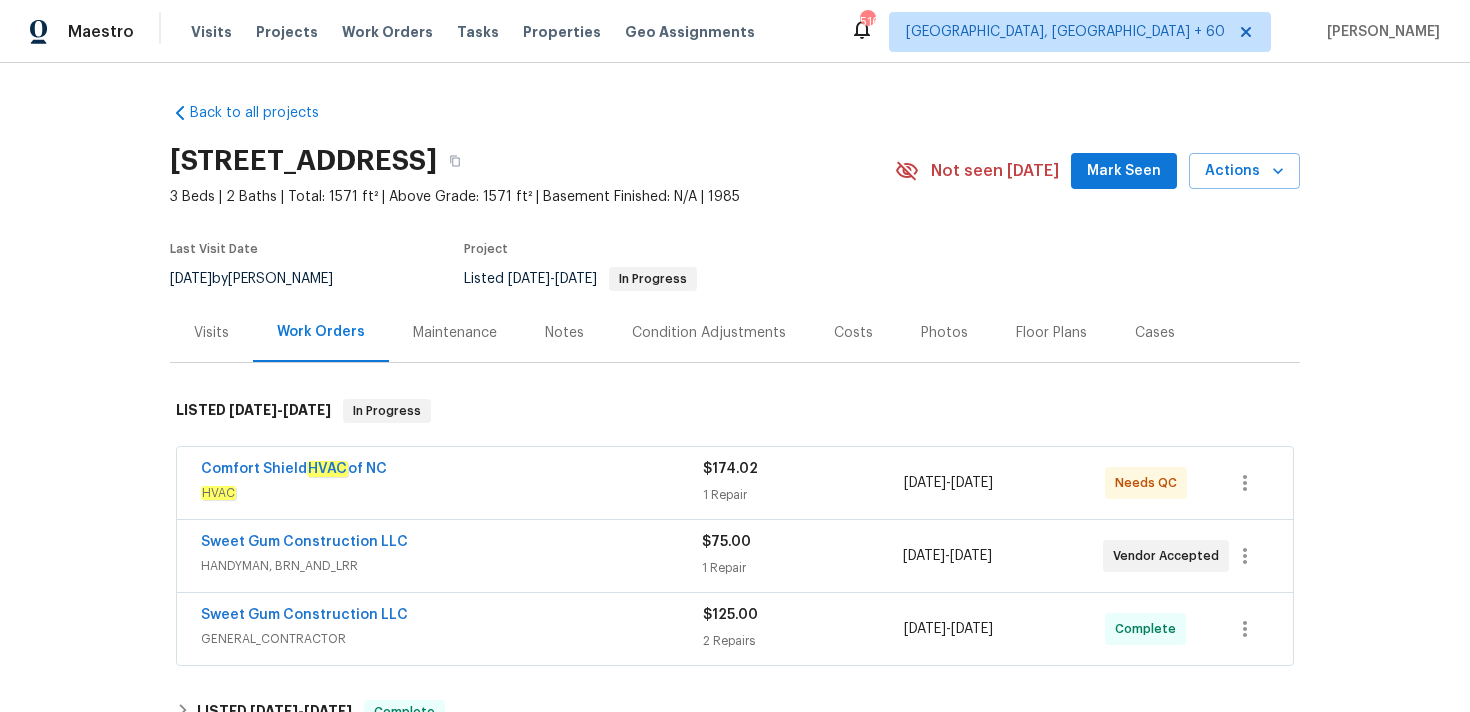 scroll, scrollTop: 279, scrollLeft: 0, axis: vertical 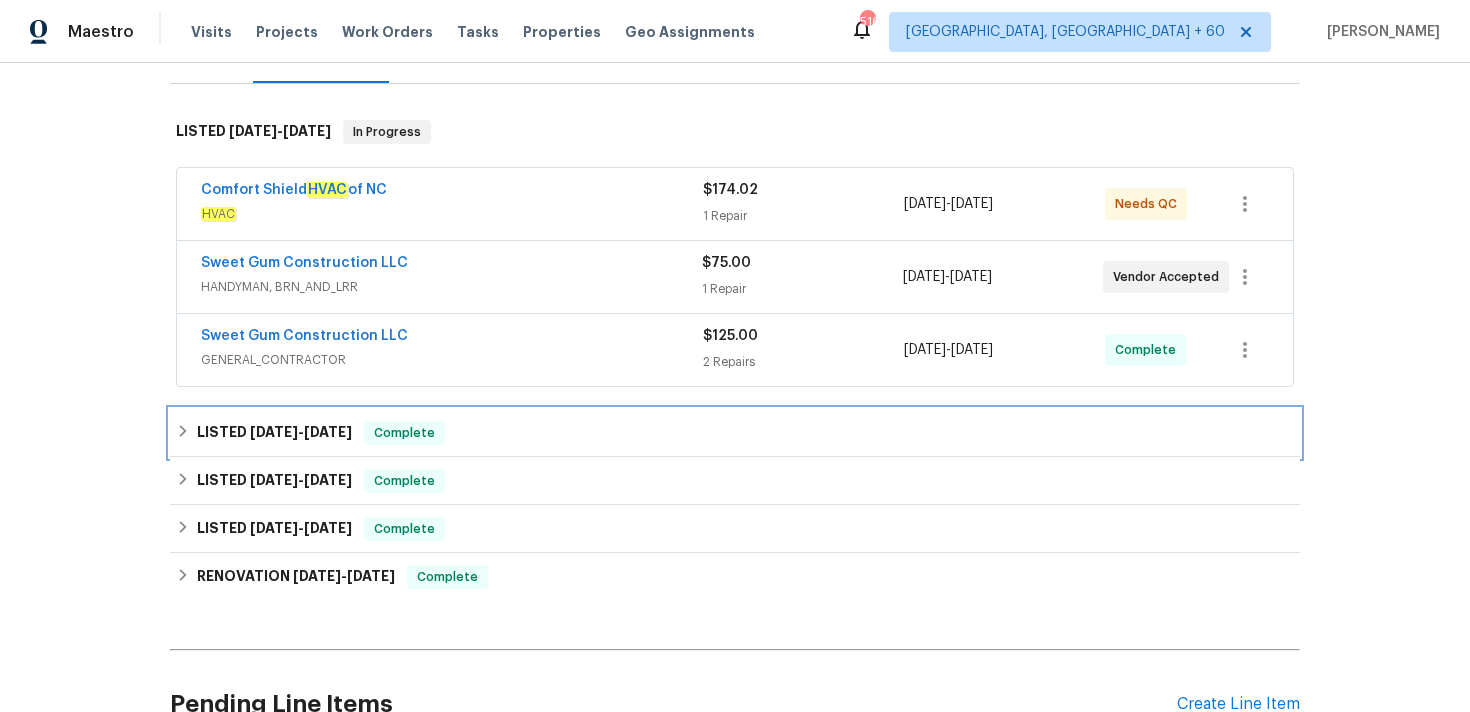 click on "LISTED   5/6/25  -  5/8/25 Complete" at bounding box center [735, 433] 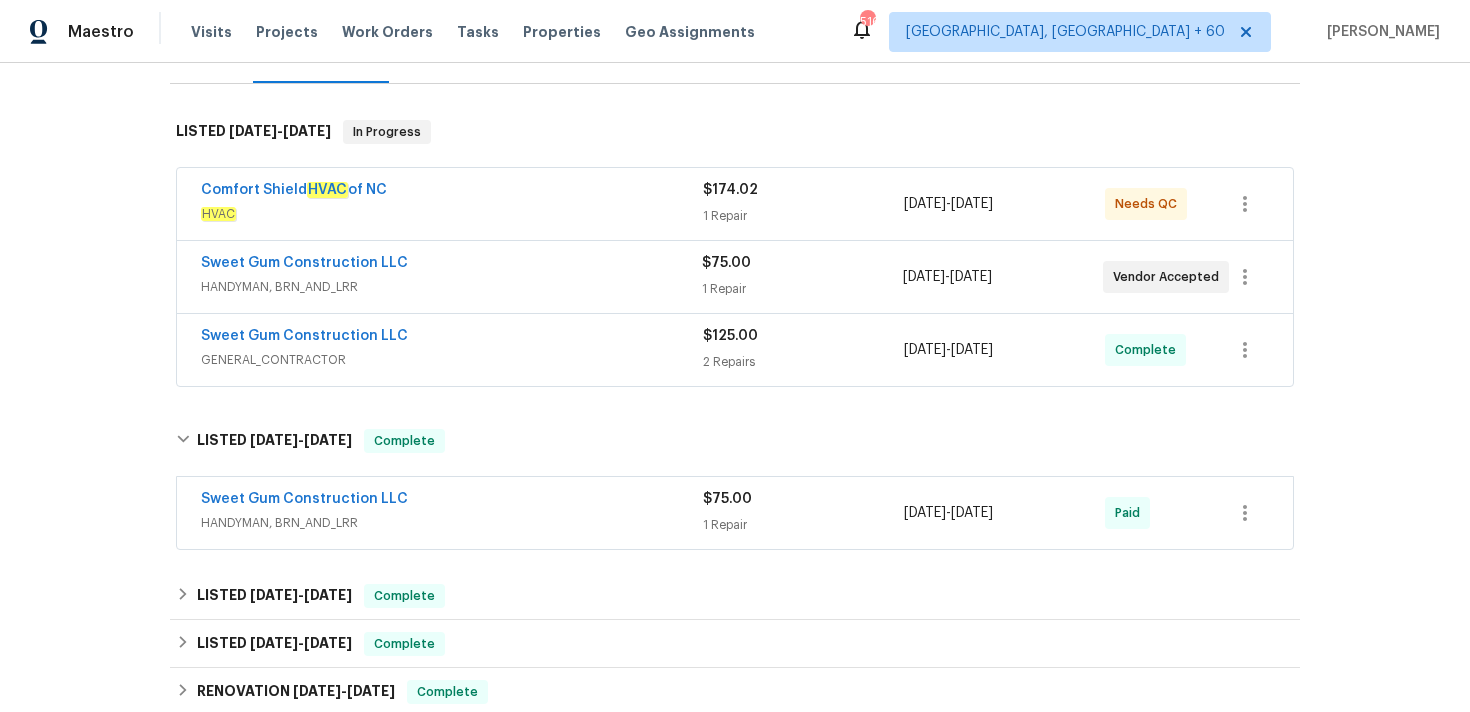 click on "1 Repair" at bounding box center (803, 525) 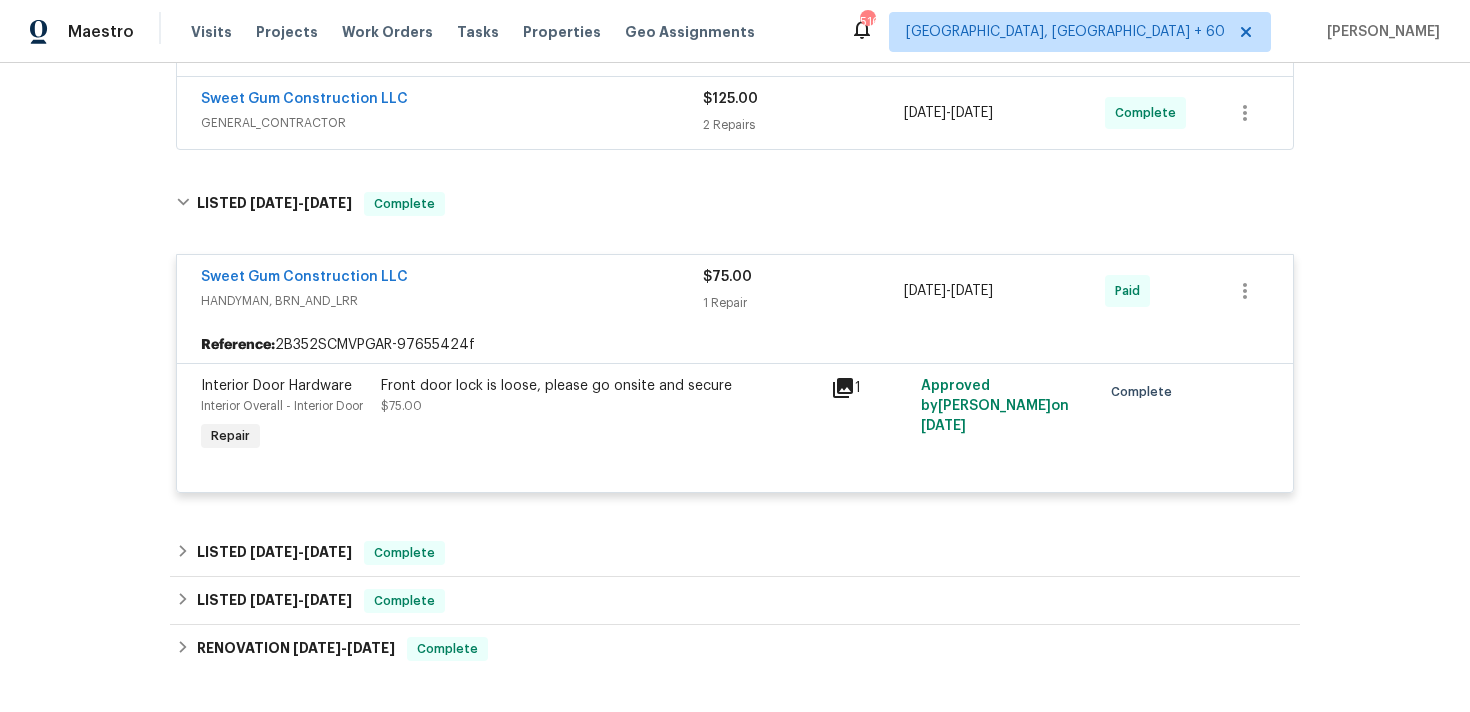 scroll, scrollTop: 352, scrollLeft: 0, axis: vertical 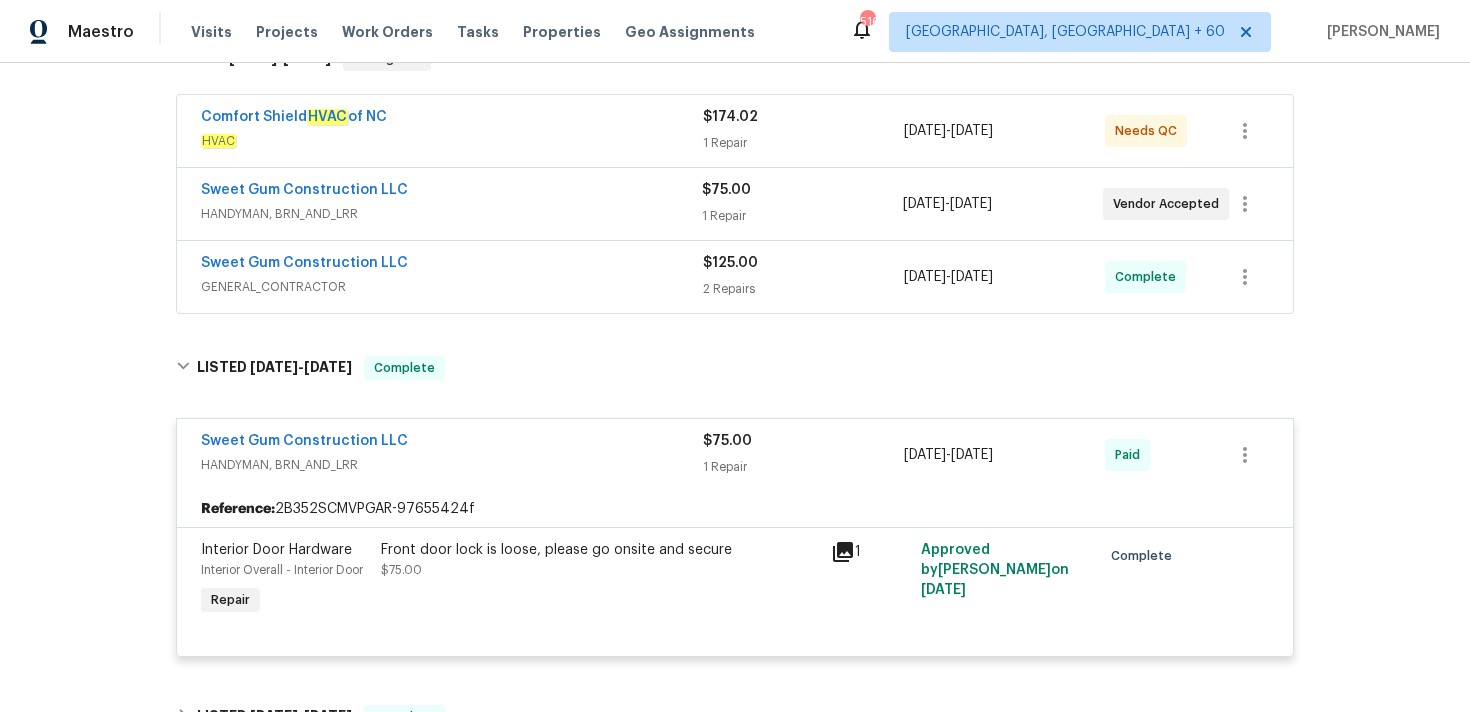 click on "$125.00" at bounding box center (730, 263) 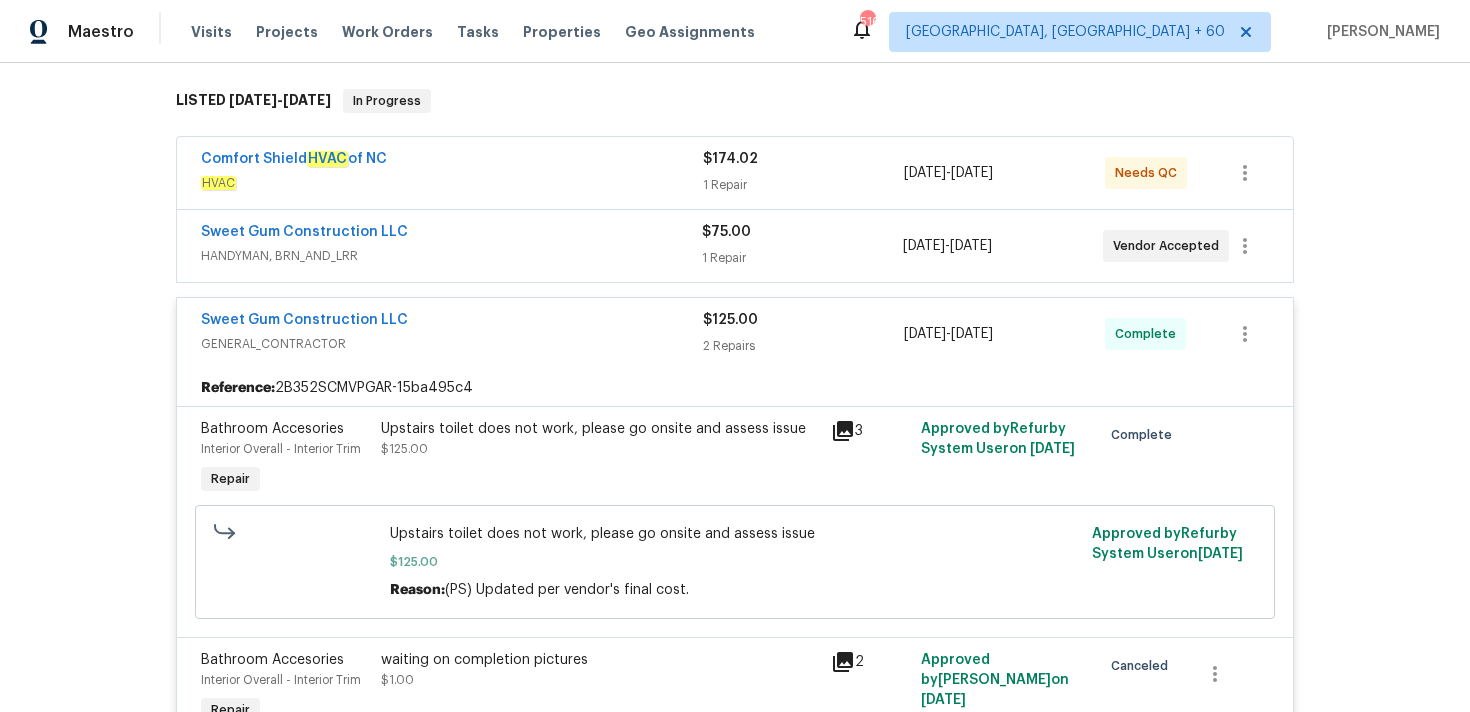 scroll, scrollTop: 278, scrollLeft: 0, axis: vertical 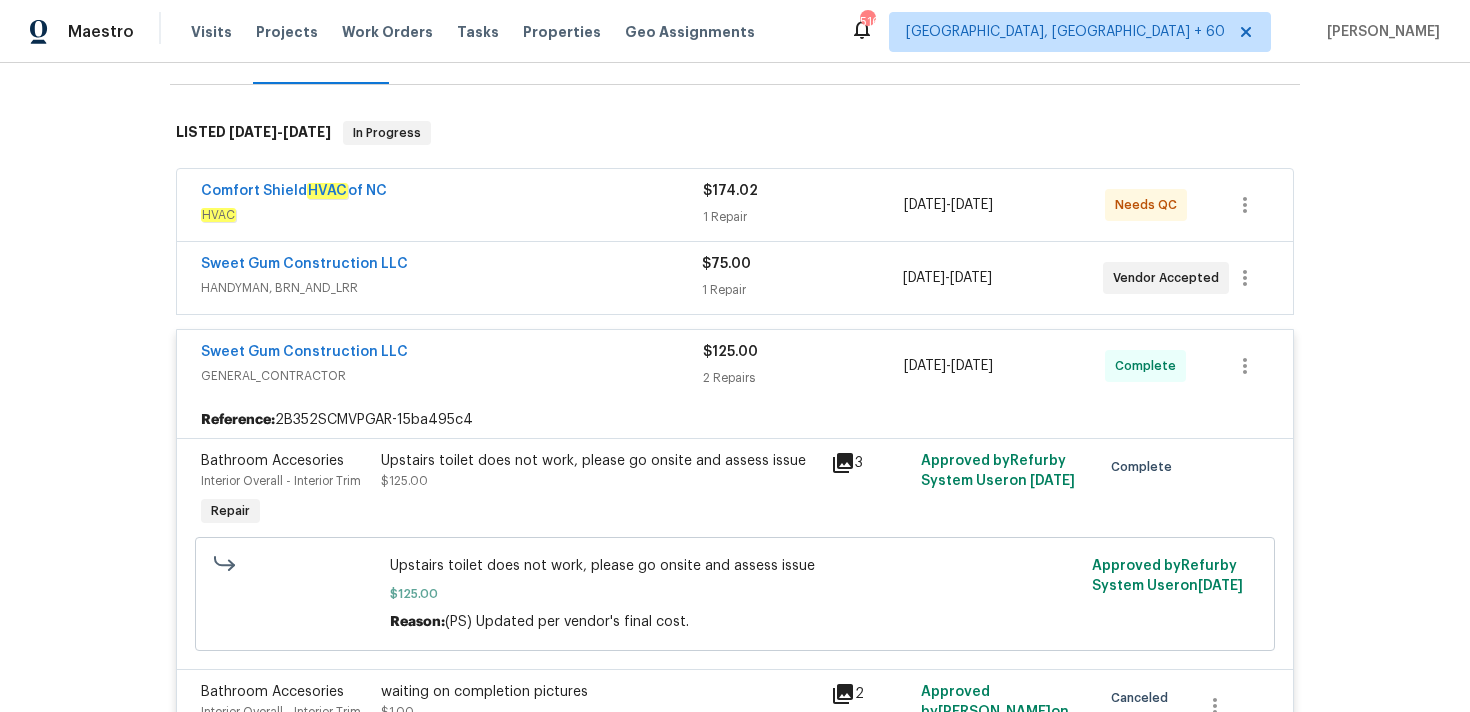 click on "1 Repair" at bounding box center [802, 290] 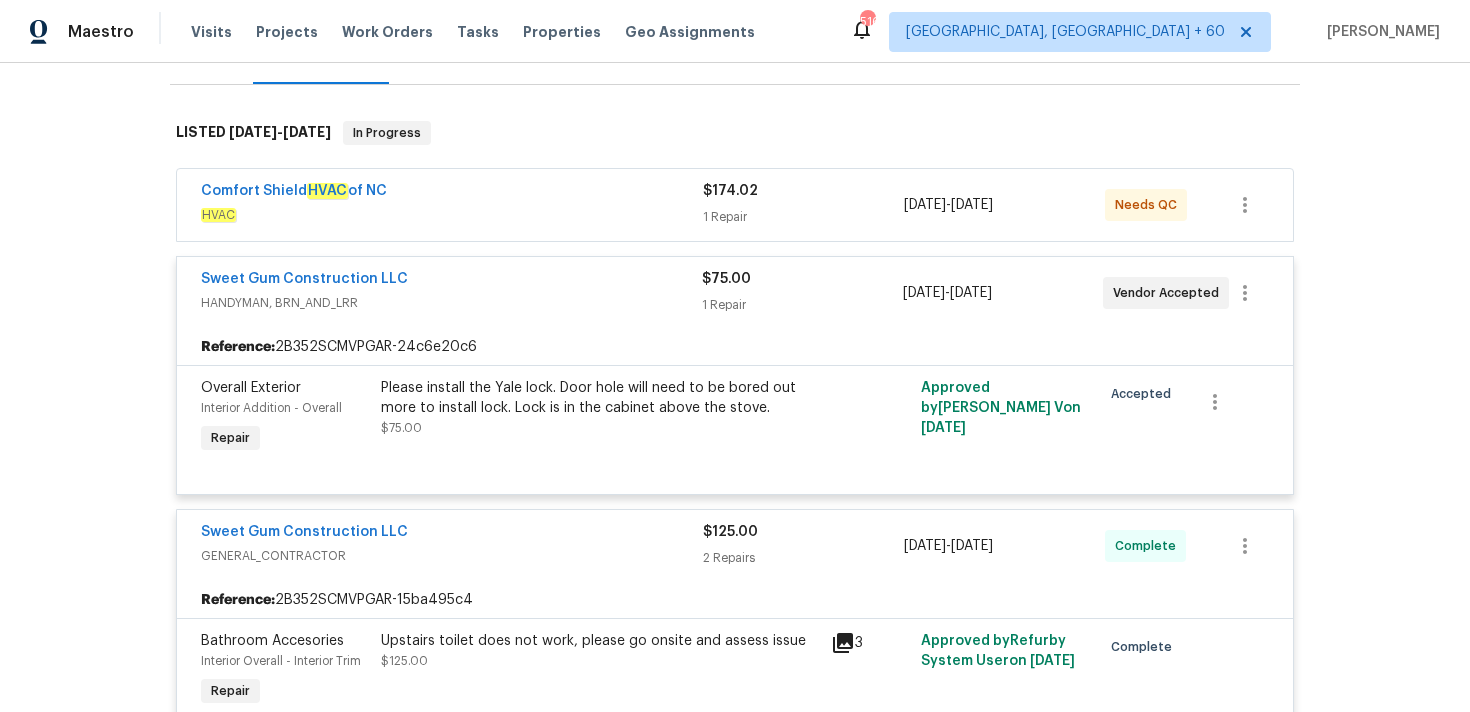 click on "$174.02 1 Repair" at bounding box center (803, 205) 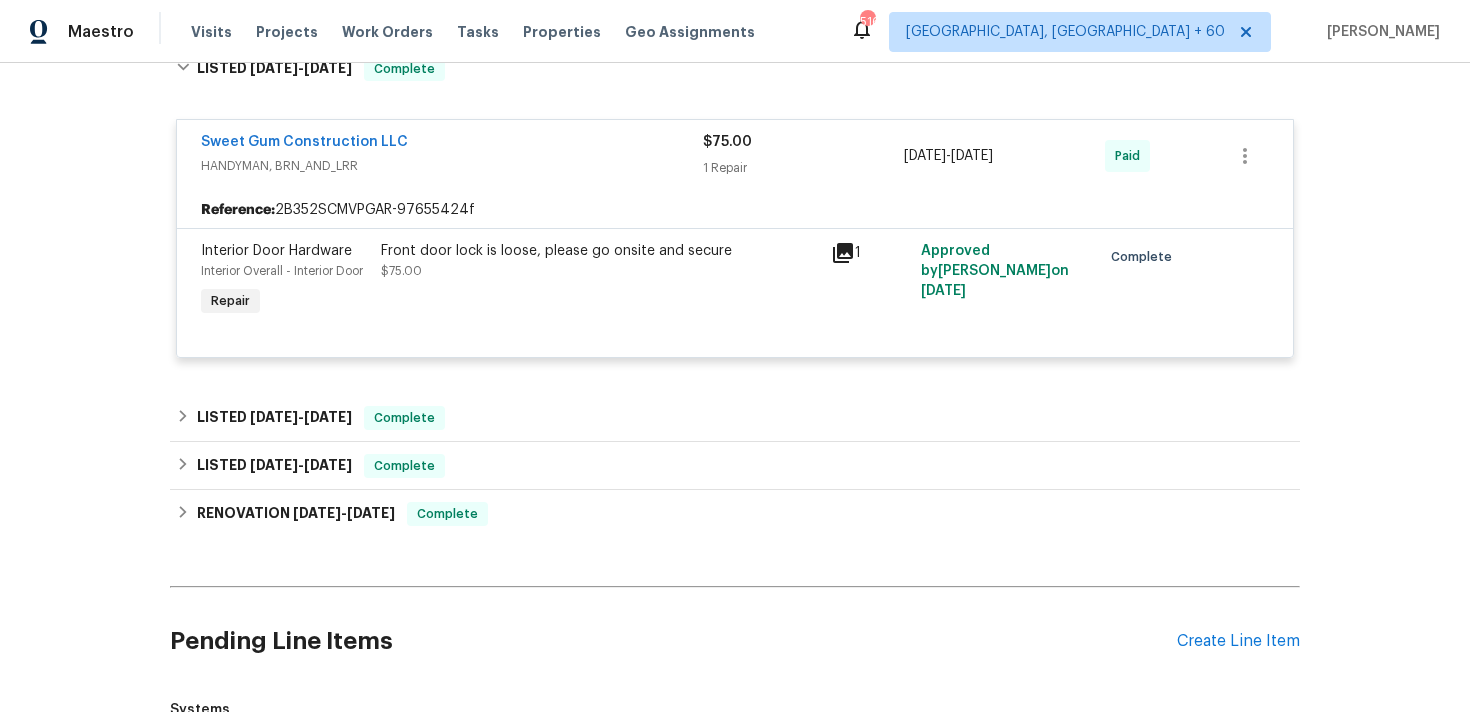 scroll, scrollTop: 1728, scrollLeft: 0, axis: vertical 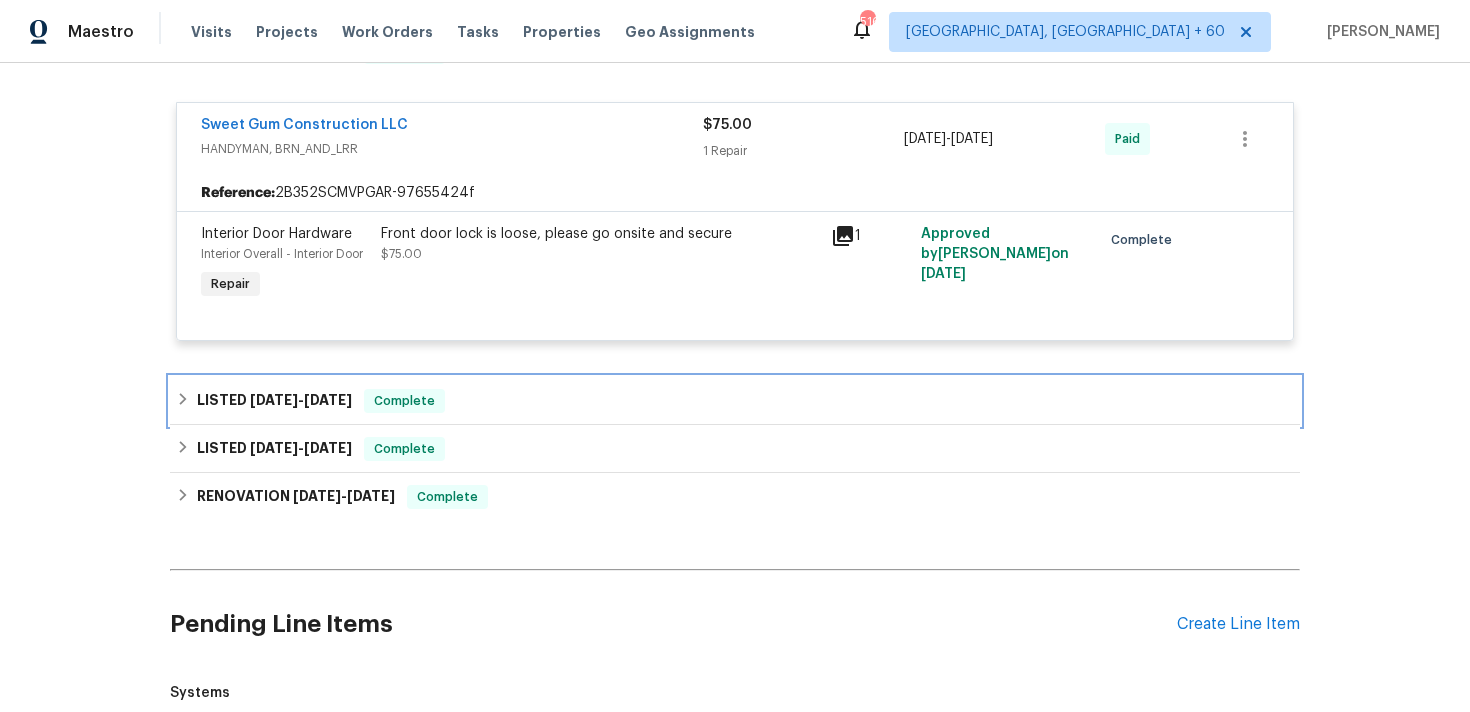 click on "LISTED   4/18/25  -  4/19/25 Complete" at bounding box center (735, 401) 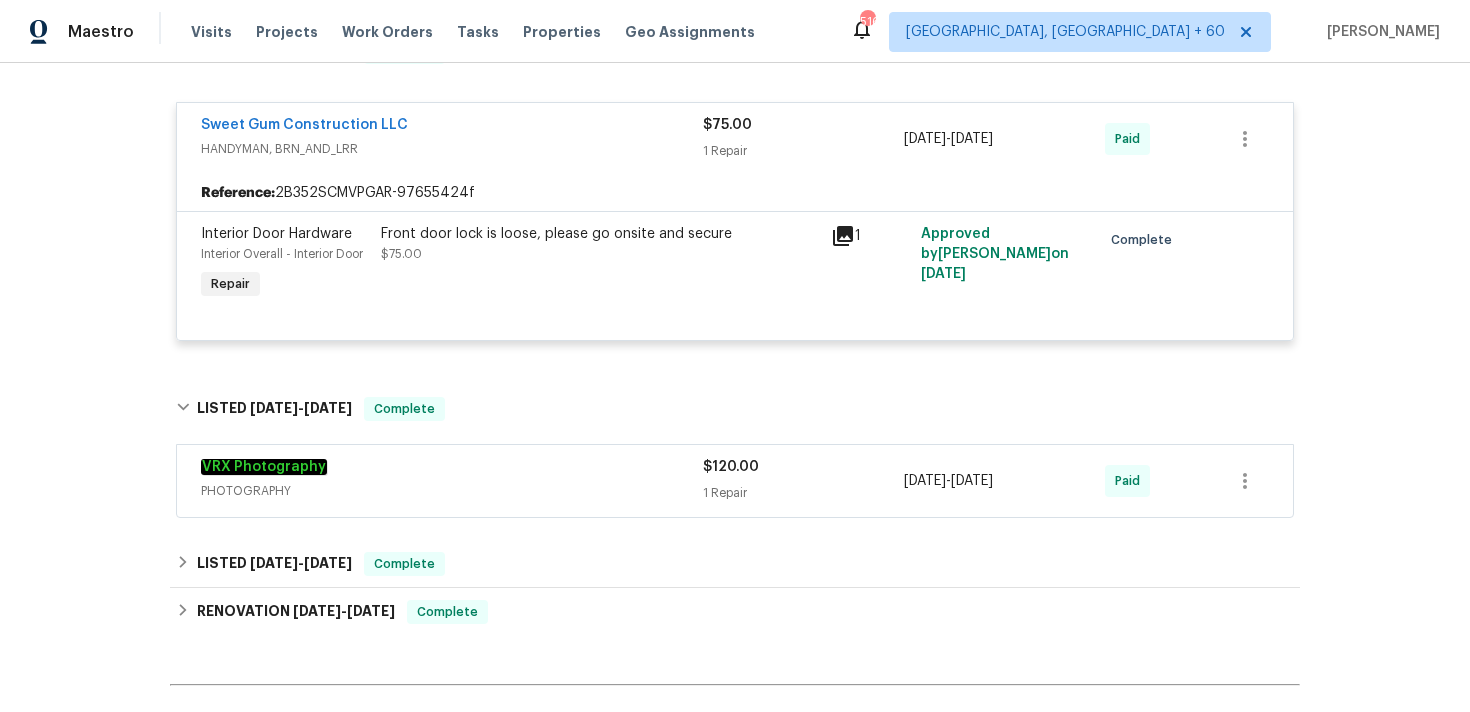 click on "PHOTOGRAPHY" at bounding box center [452, 491] 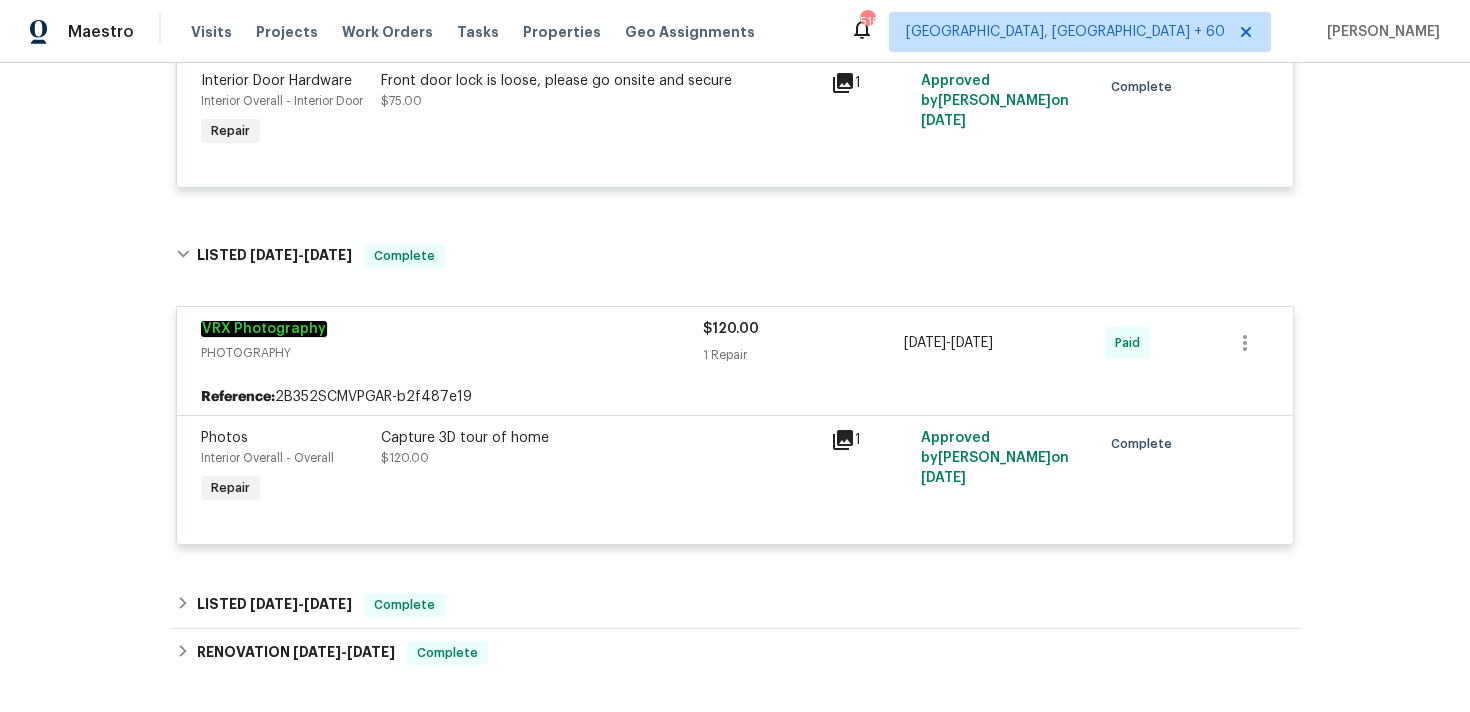 scroll, scrollTop: 1896, scrollLeft: 0, axis: vertical 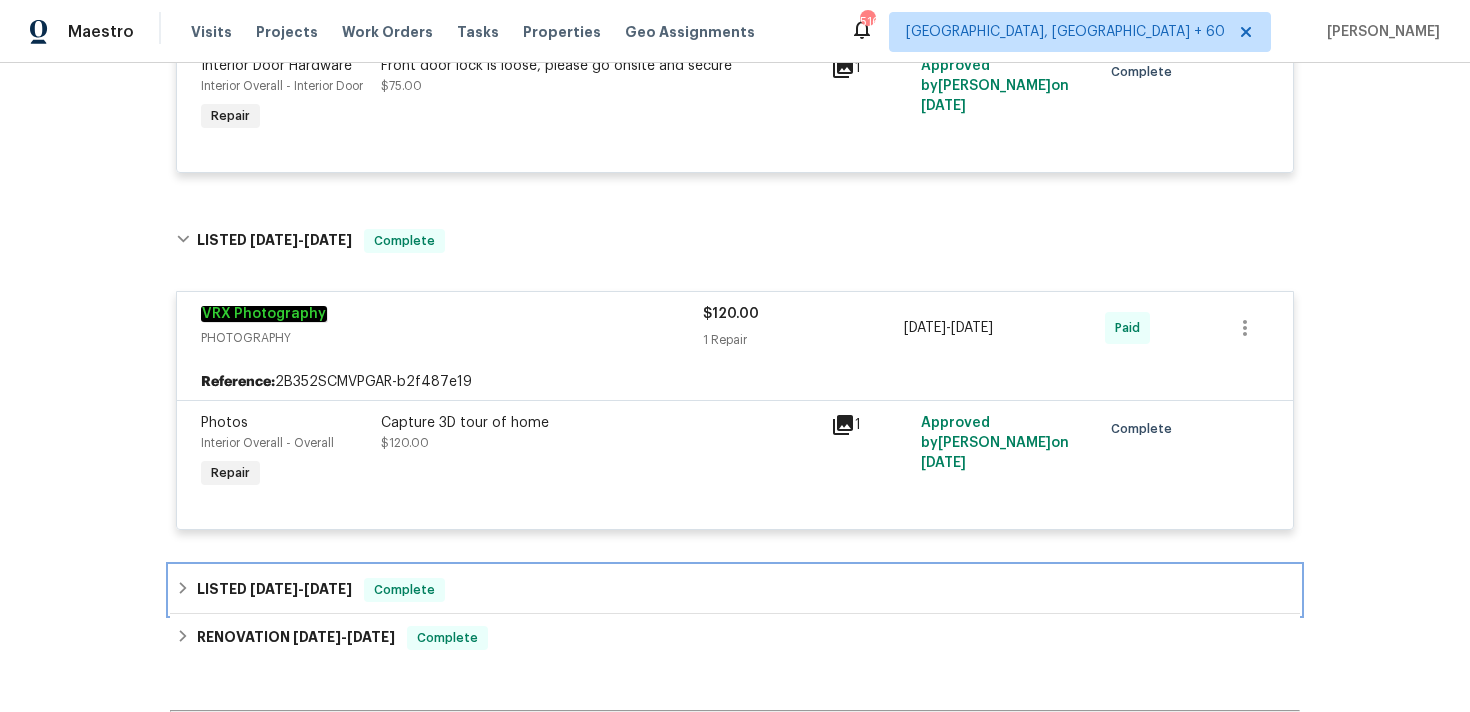 click on "LISTED   4/15/25  -  4/17/25 Complete" at bounding box center (735, 590) 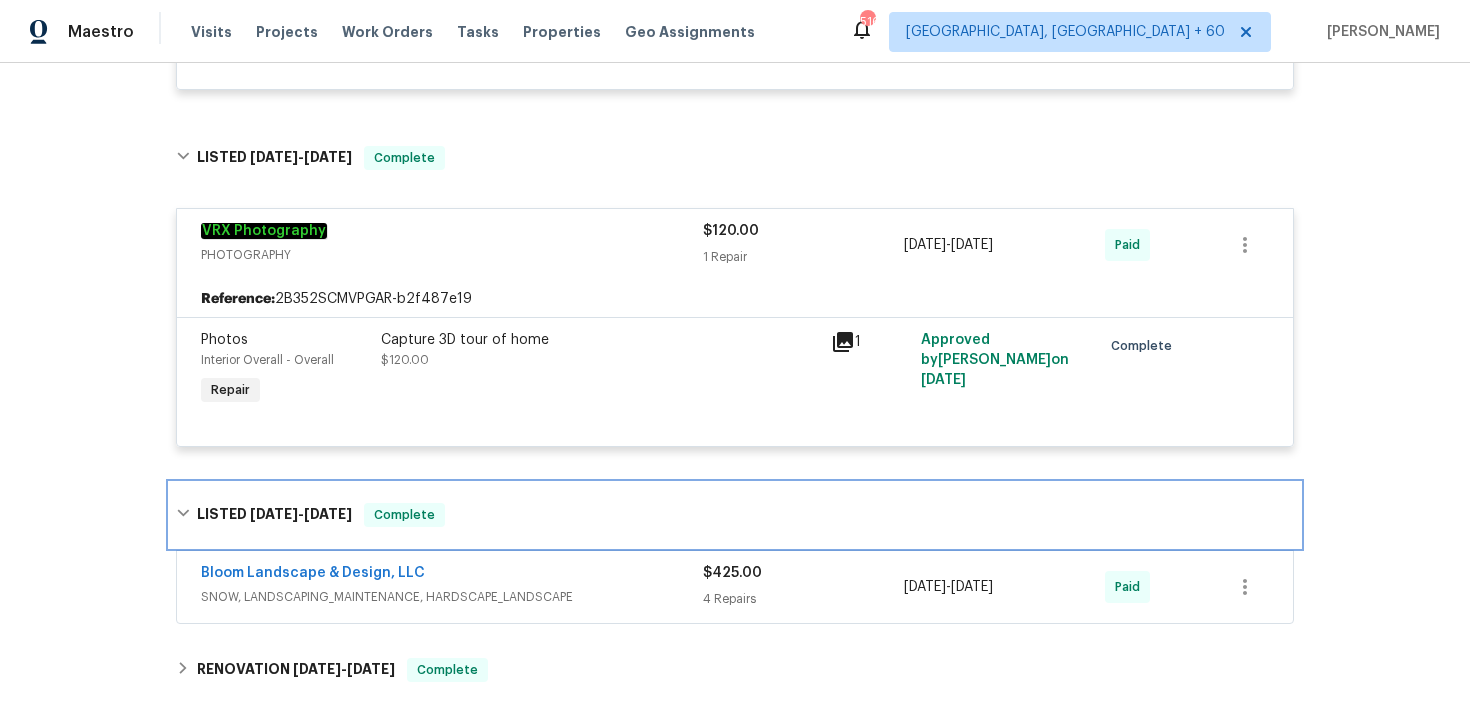 scroll, scrollTop: 2128, scrollLeft: 0, axis: vertical 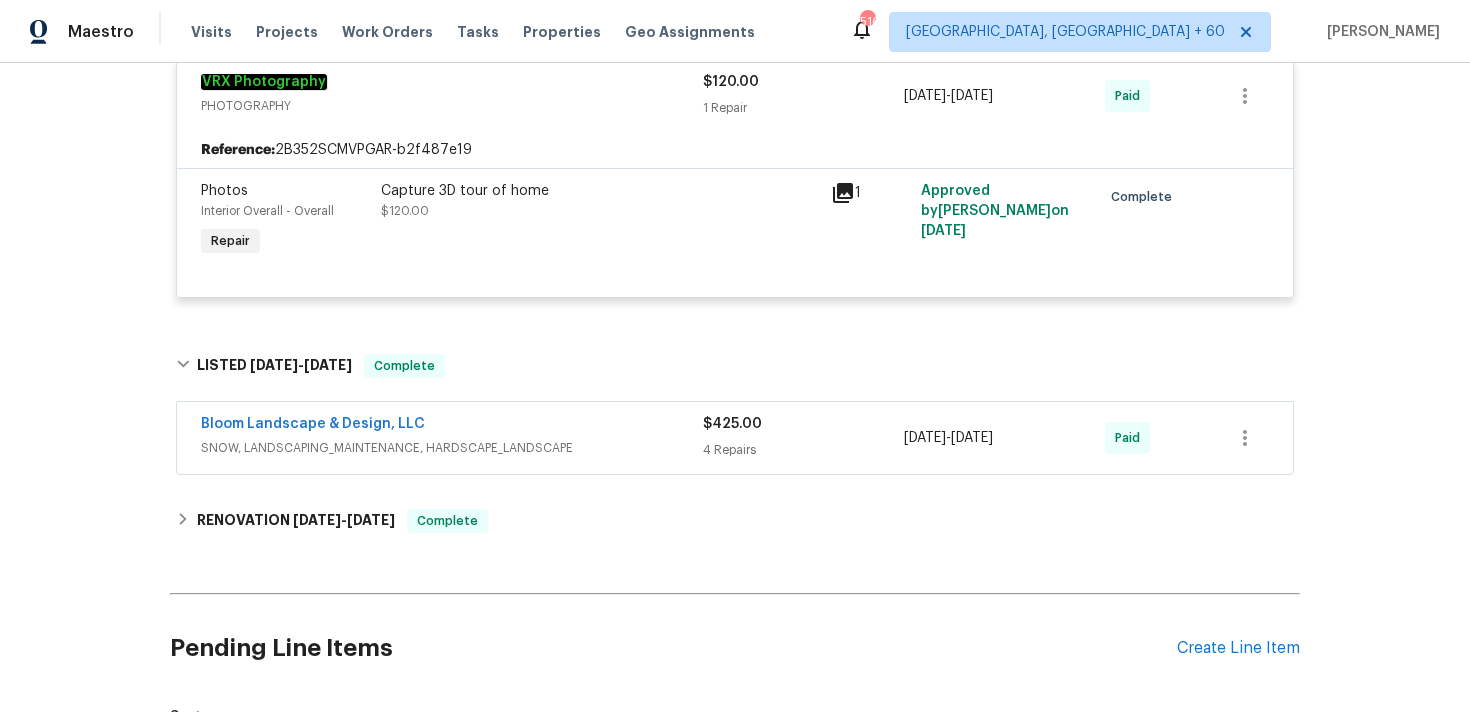 click on "Bloom Landscape & Design, LLC SNOW, LANDSCAPING_MAINTENANCE, HARDSCAPE_LANDSCAPE $425.00 4 Repairs 4/15/2025  -  4/17/2025 Paid" at bounding box center [735, 438] 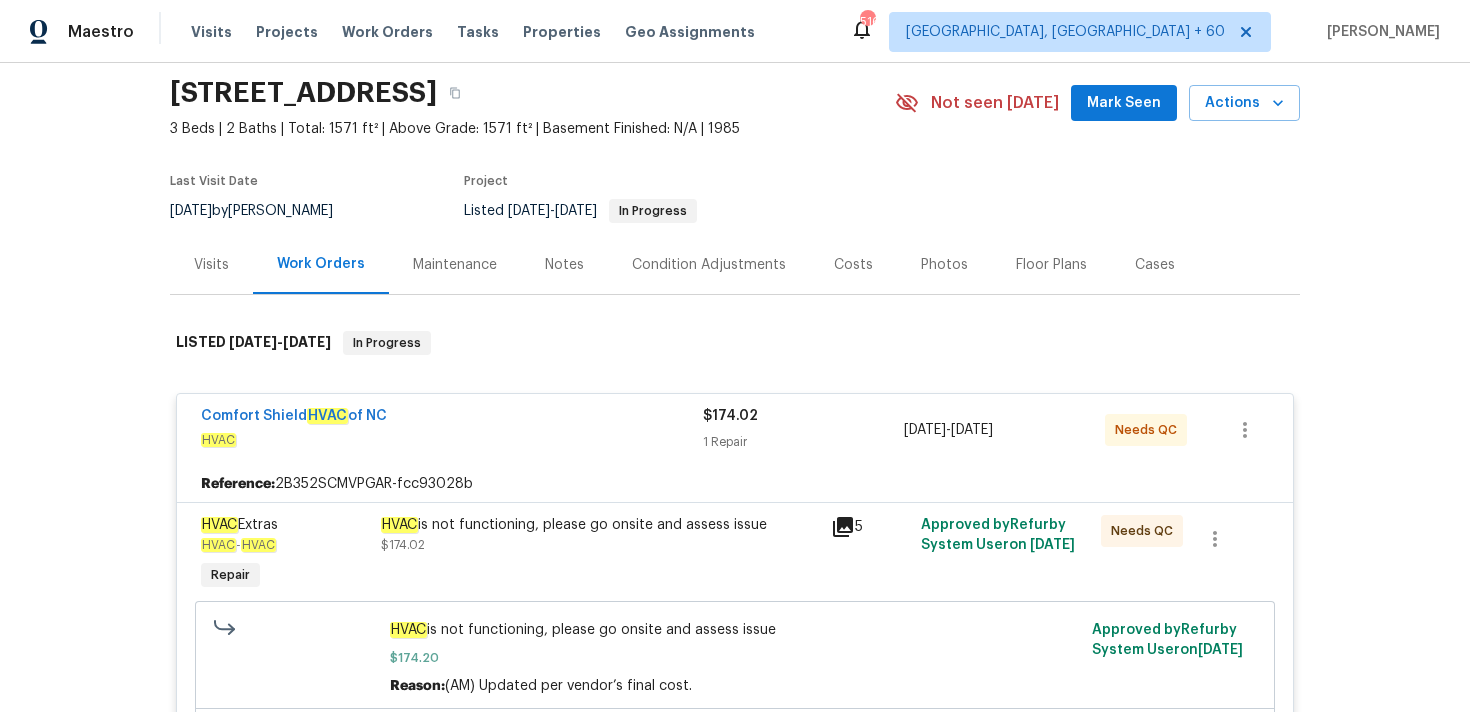 scroll, scrollTop: 0, scrollLeft: 0, axis: both 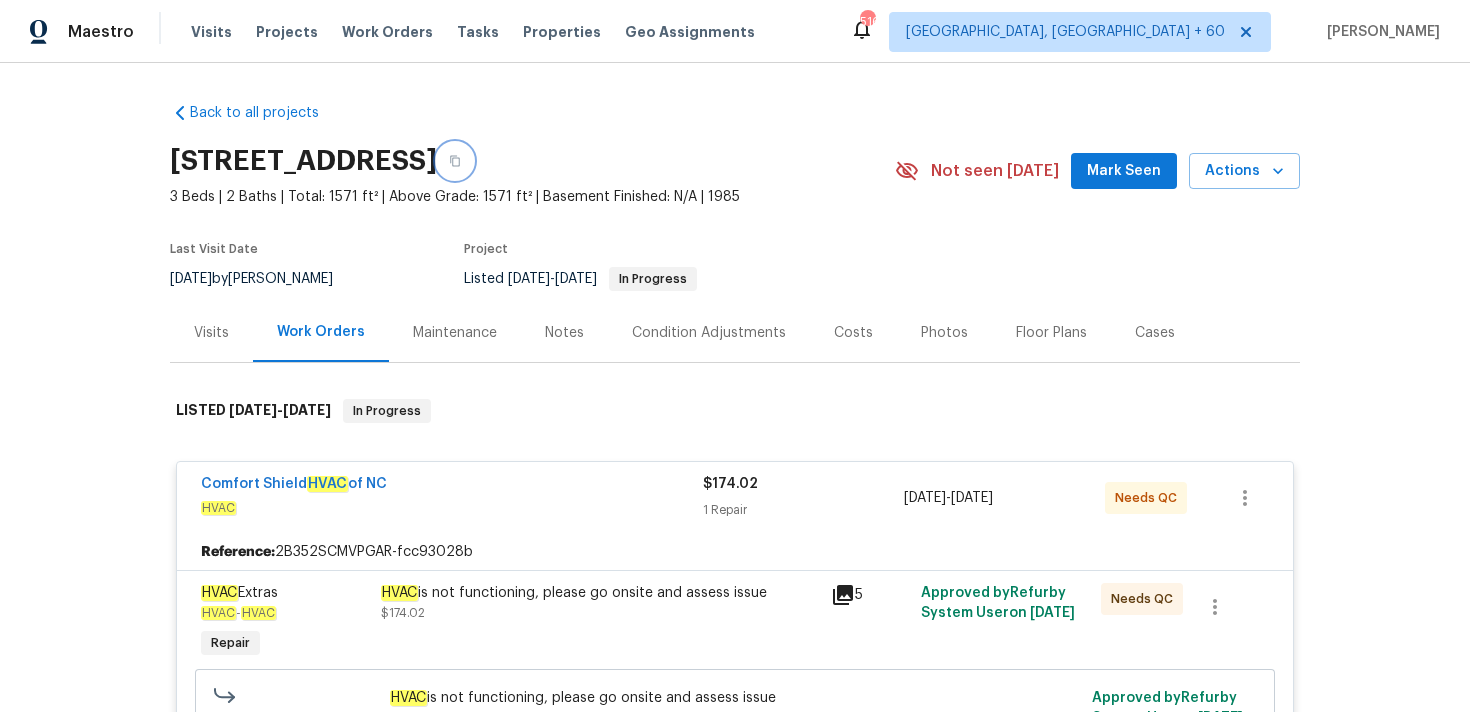 click 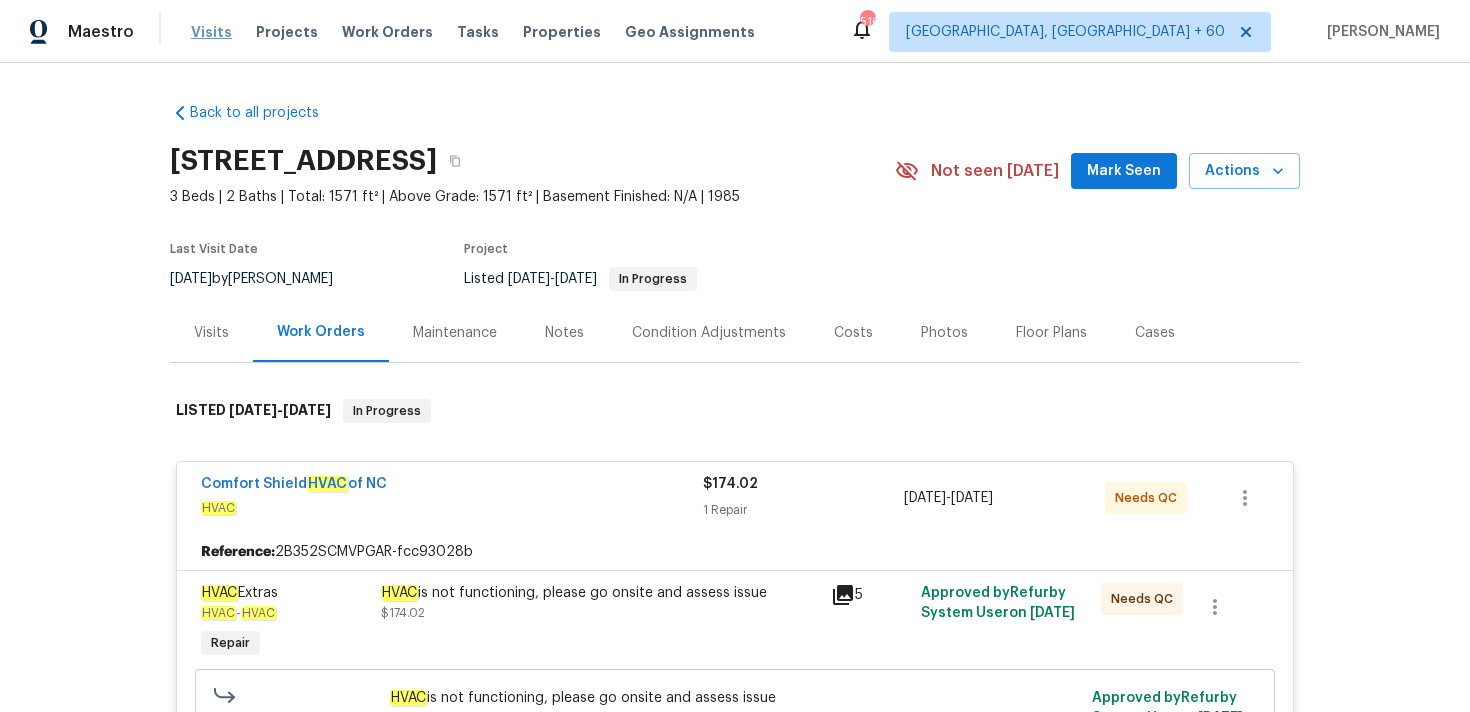 click on "Visits" at bounding box center [211, 32] 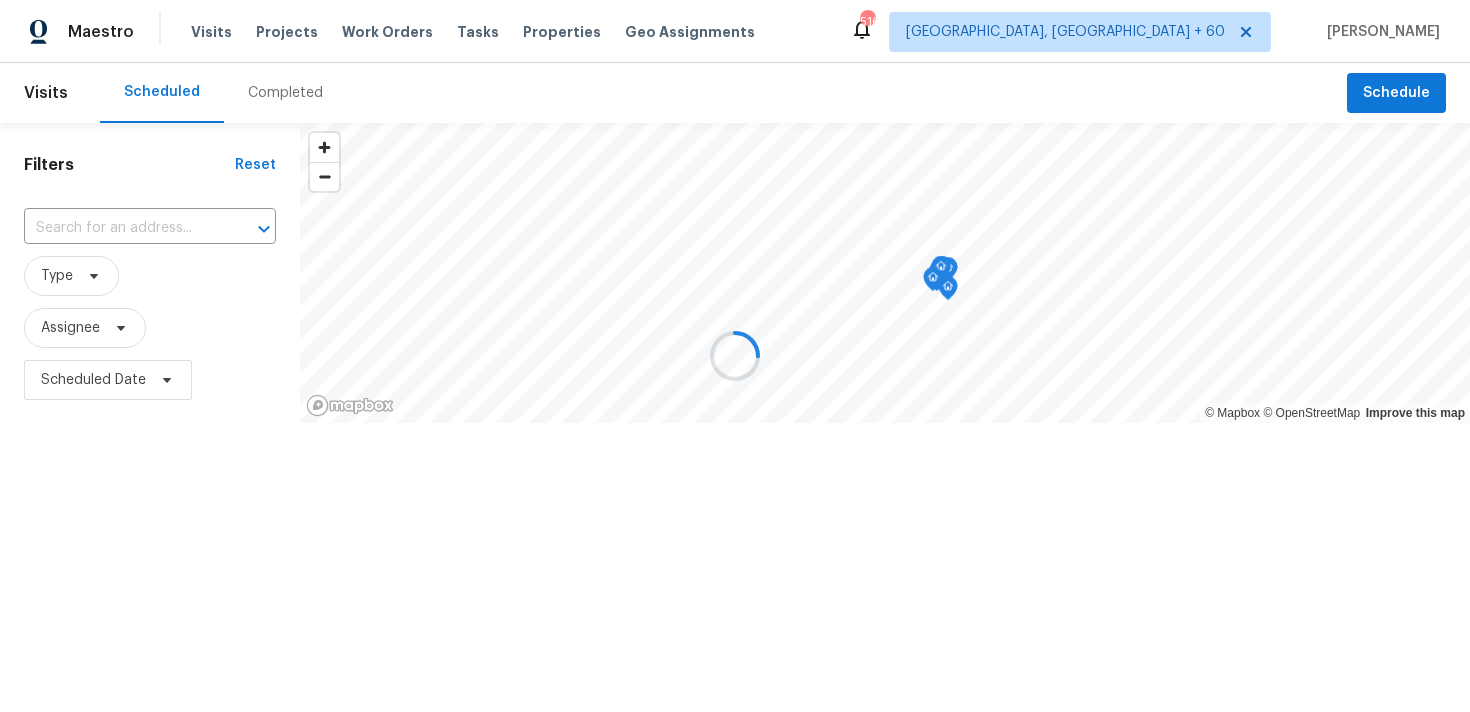 click at bounding box center [735, 356] 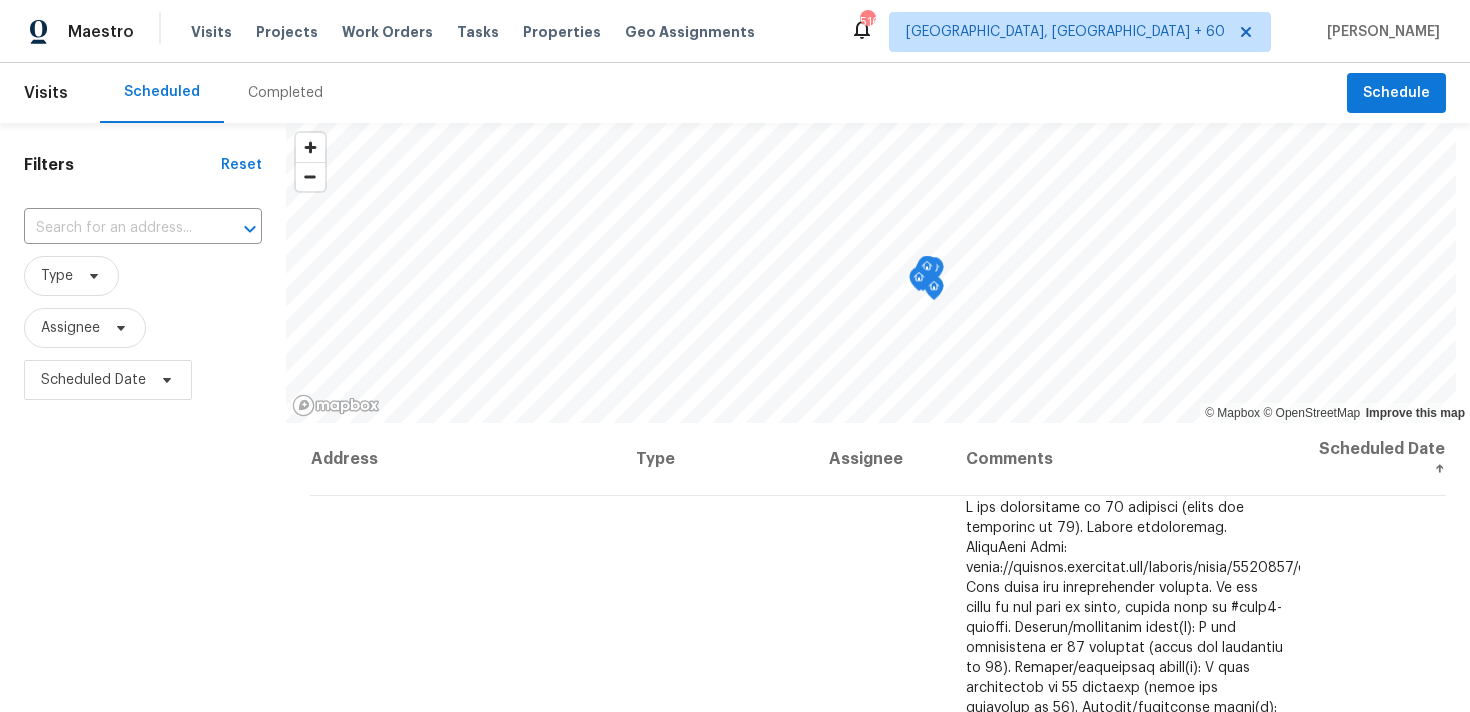 click on "Completed" at bounding box center (285, 93) 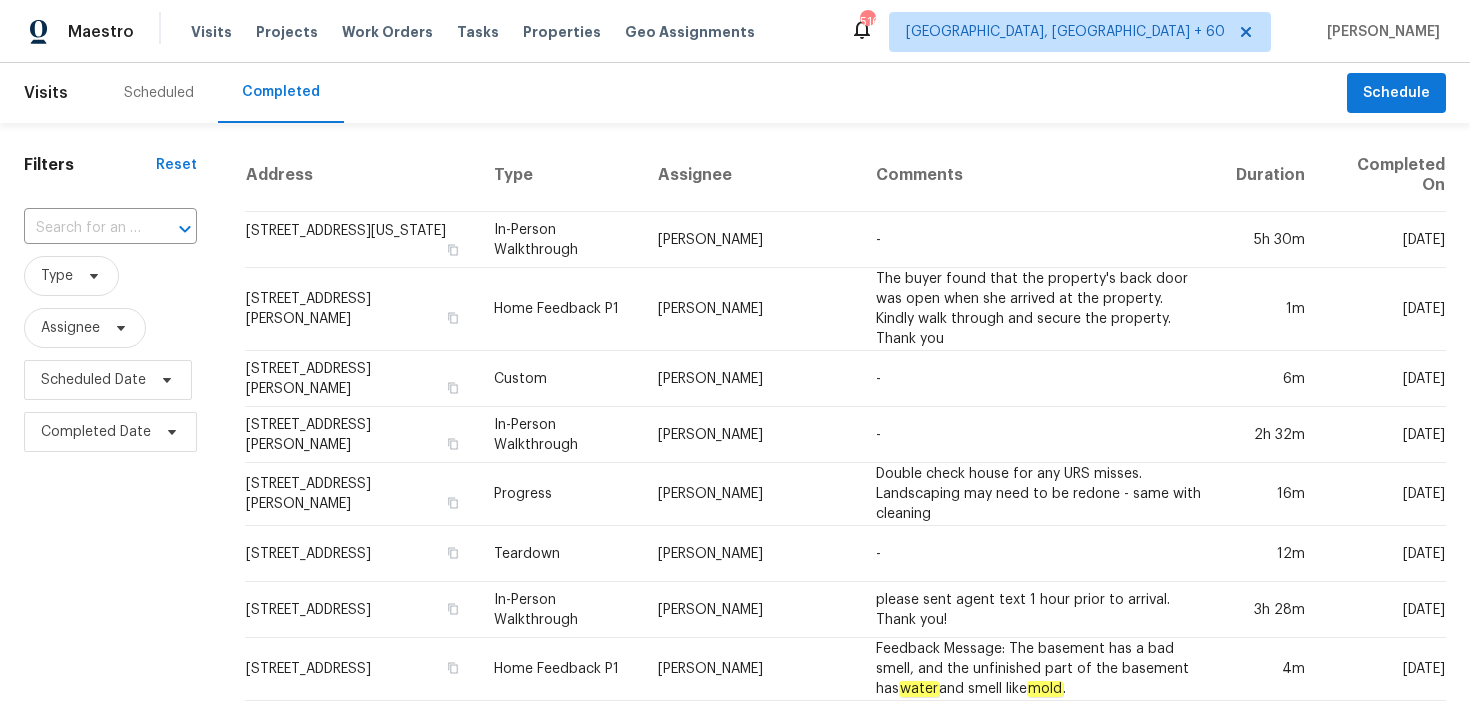 click at bounding box center [82, 228] 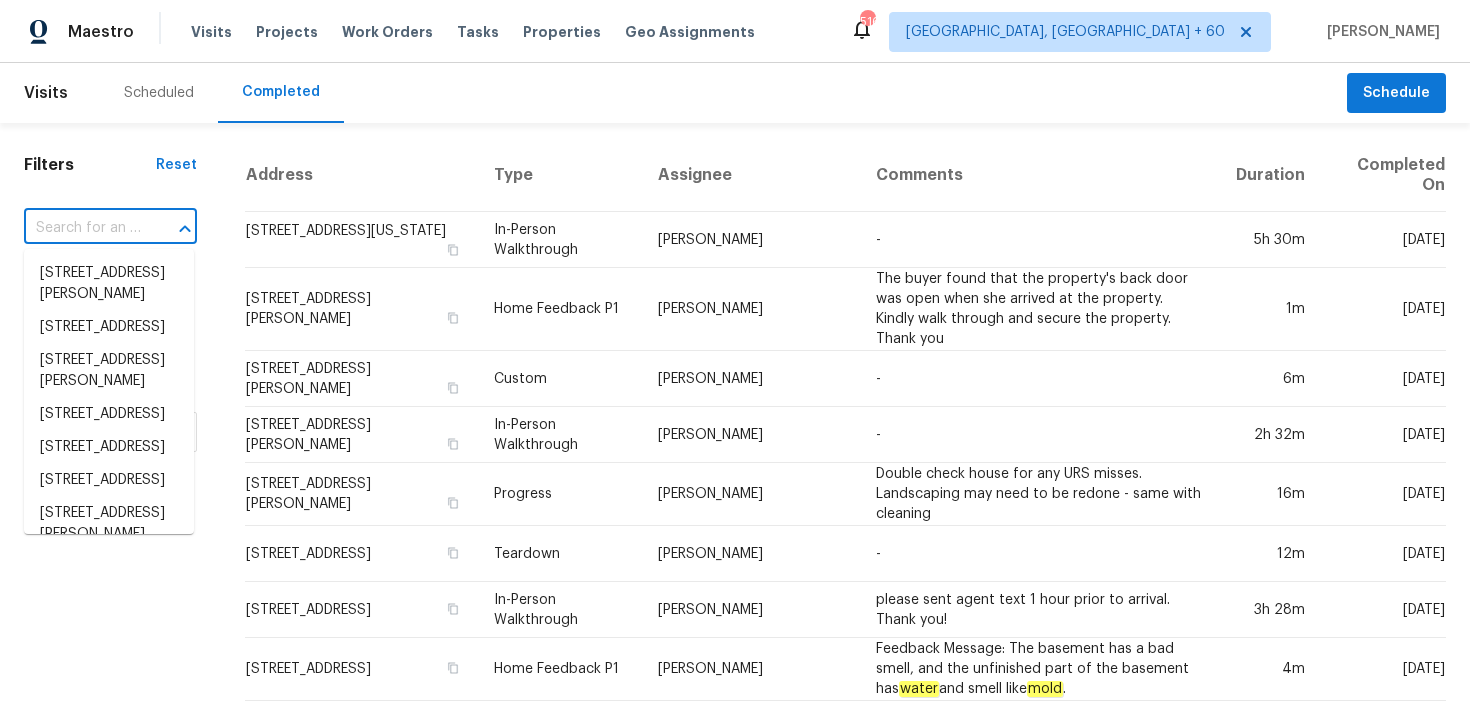 paste on "3807 Jewel Point Dr, Spring, TX 77386" 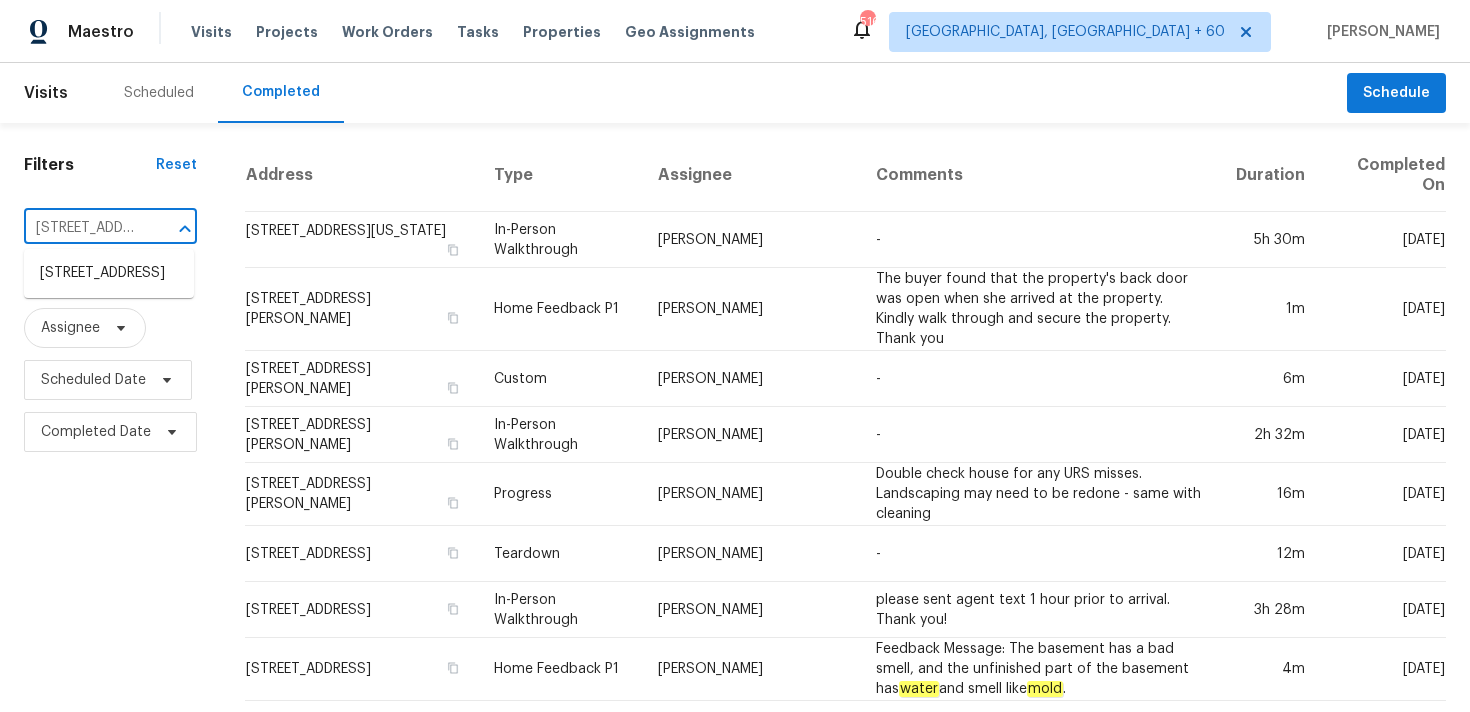 scroll, scrollTop: 0, scrollLeft: 144, axis: horizontal 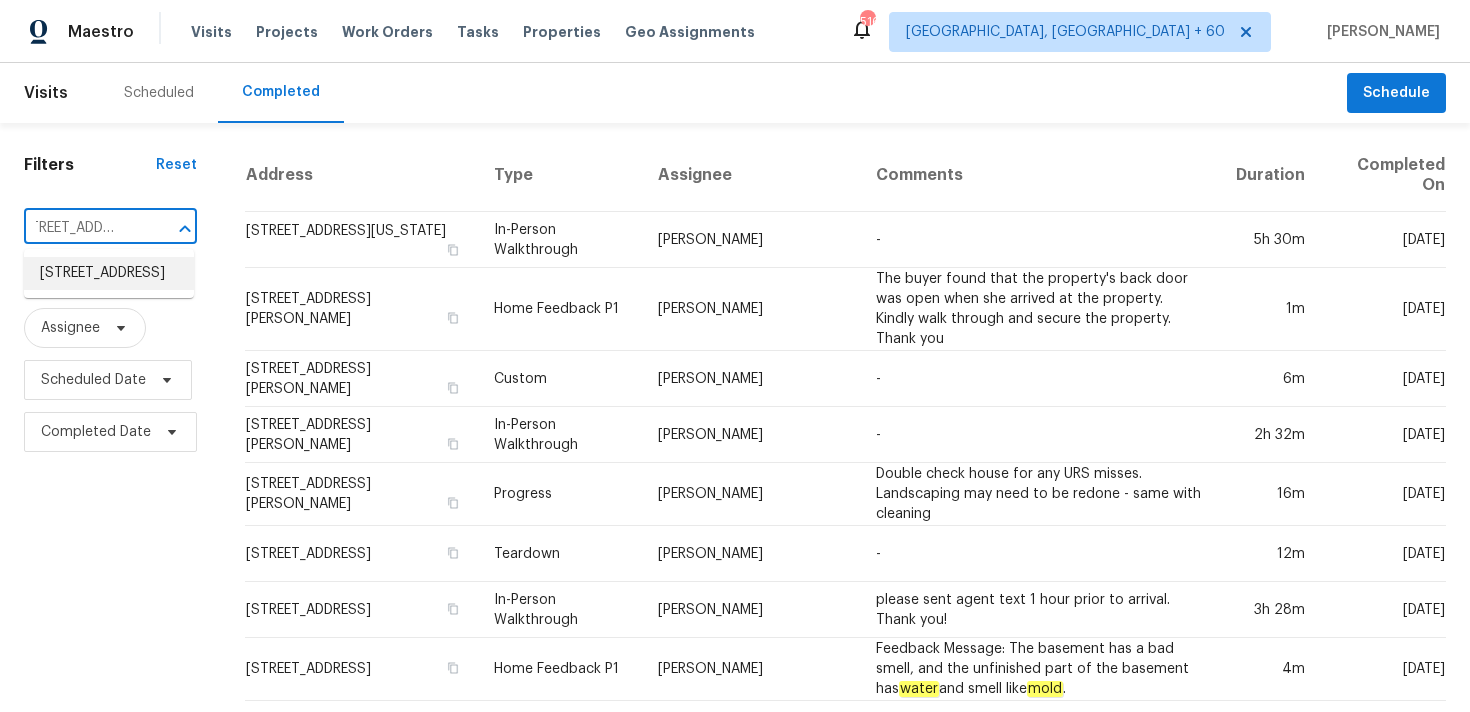 click on "3807 Jewel Point Dr, Spring, TX 77386" at bounding box center [109, 273] 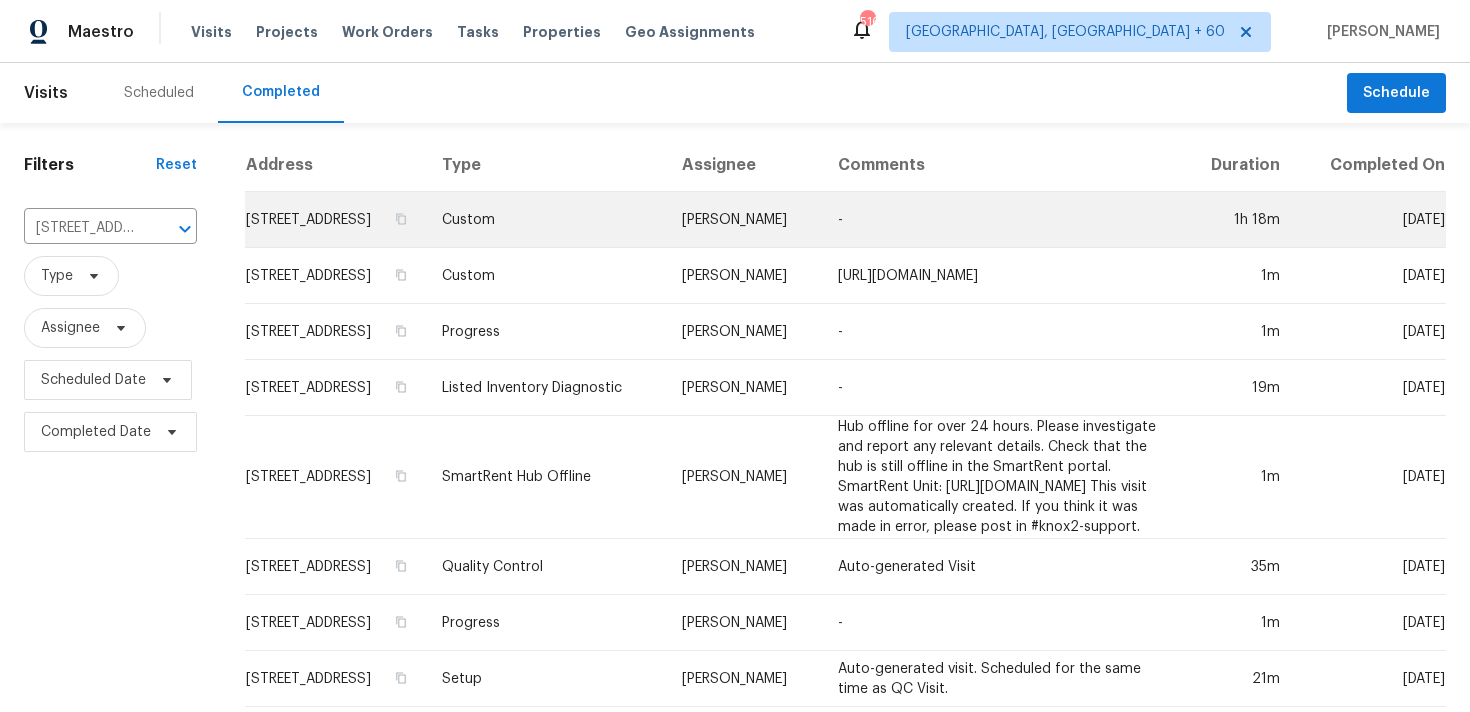 click on "Custom" at bounding box center (546, 220) 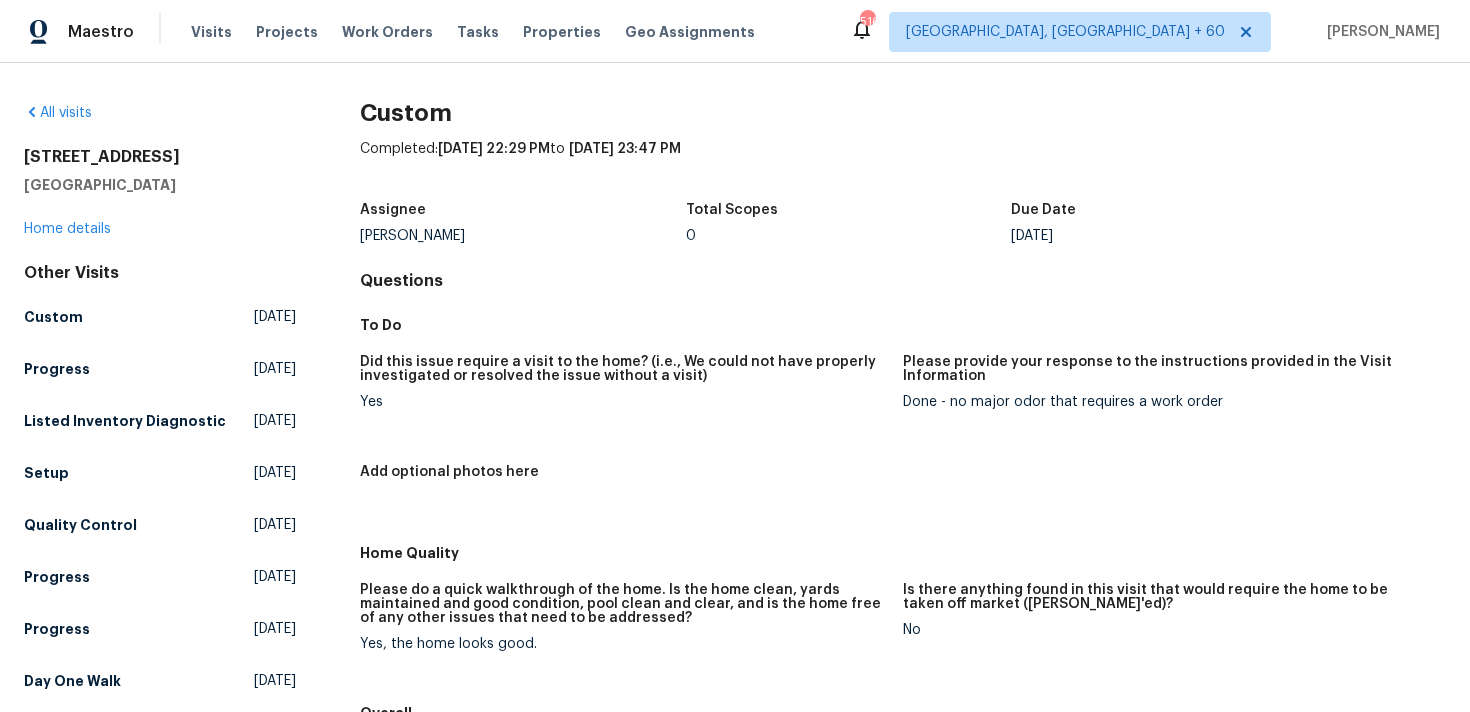 click on "3807 Jewel Point Dr Spring, TX 77386 Home details" at bounding box center (160, 193) 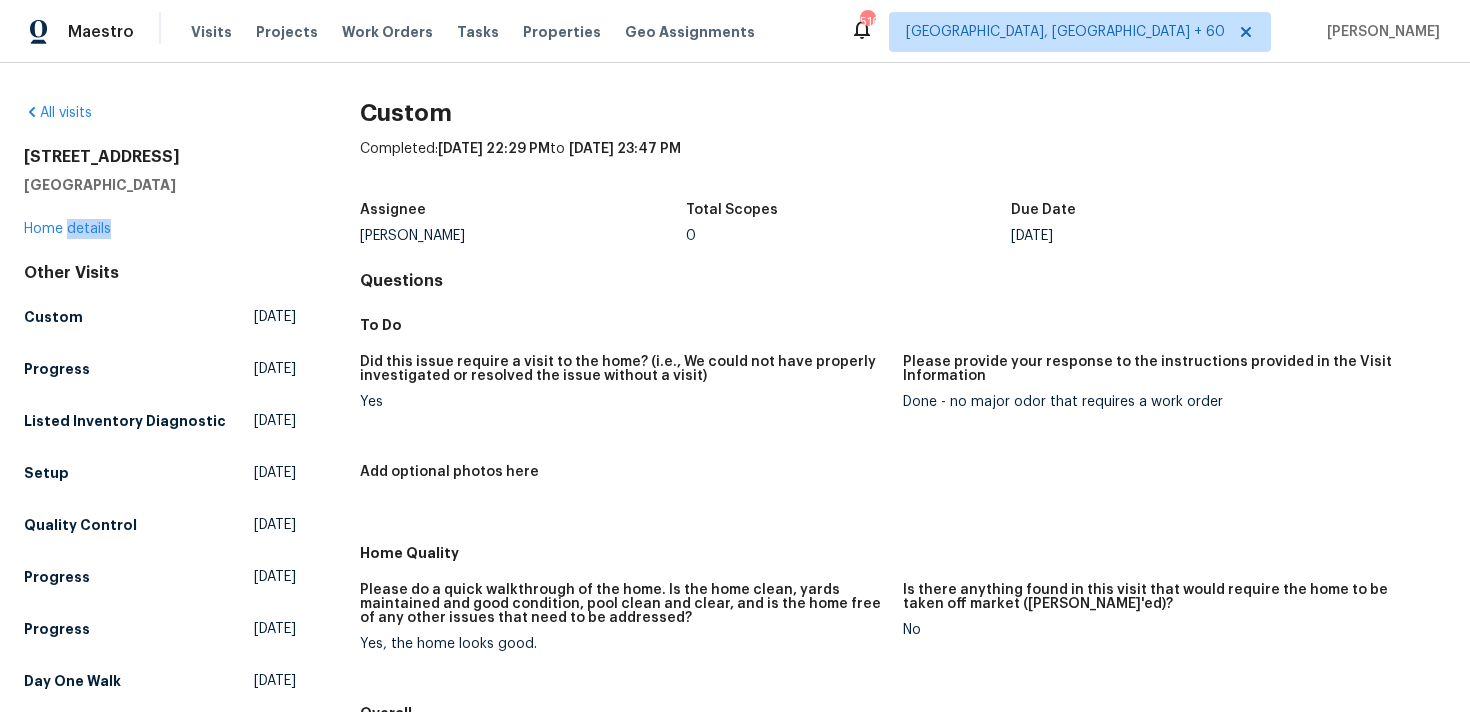 click on "3807 Jewel Point Dr Spring, TX 77386 Home details" at bounding box center (160, 193) 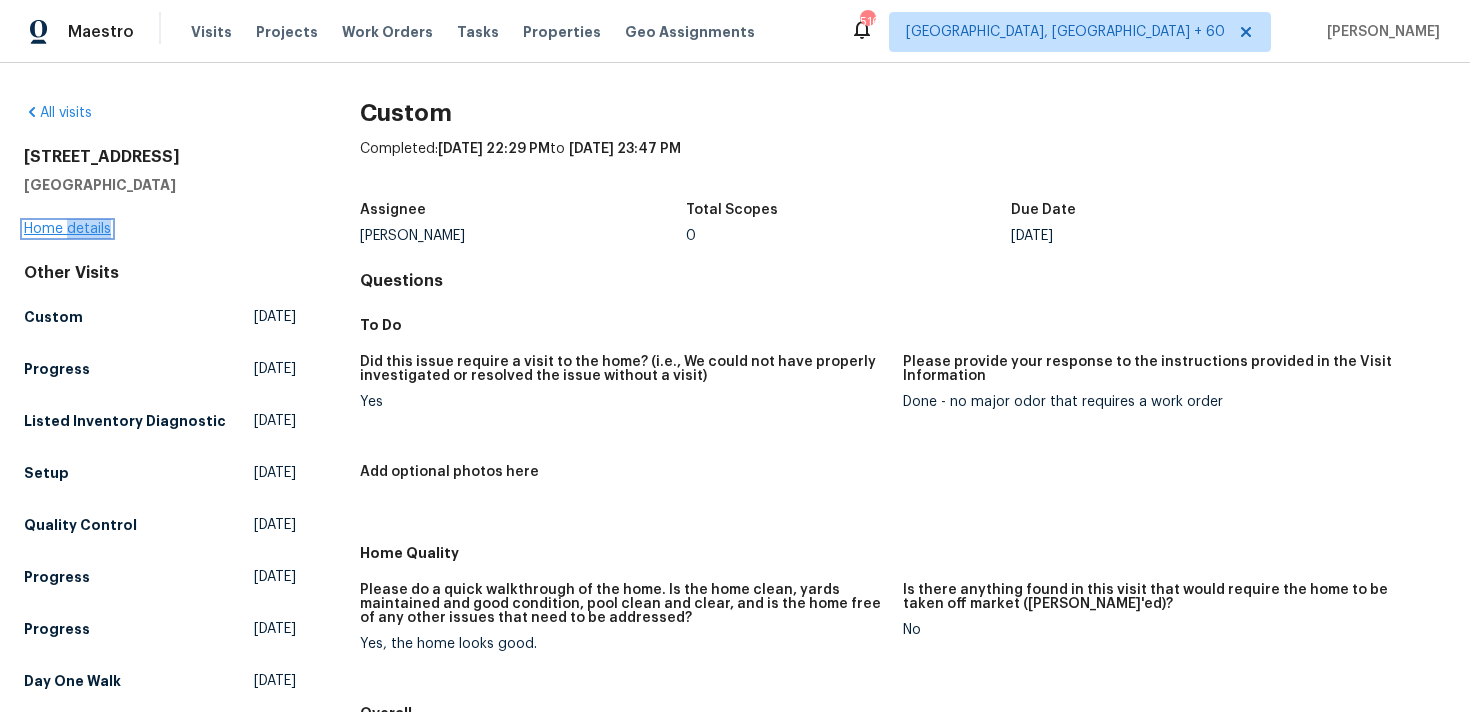 click on "Home details" at bounding box center [67, 229] 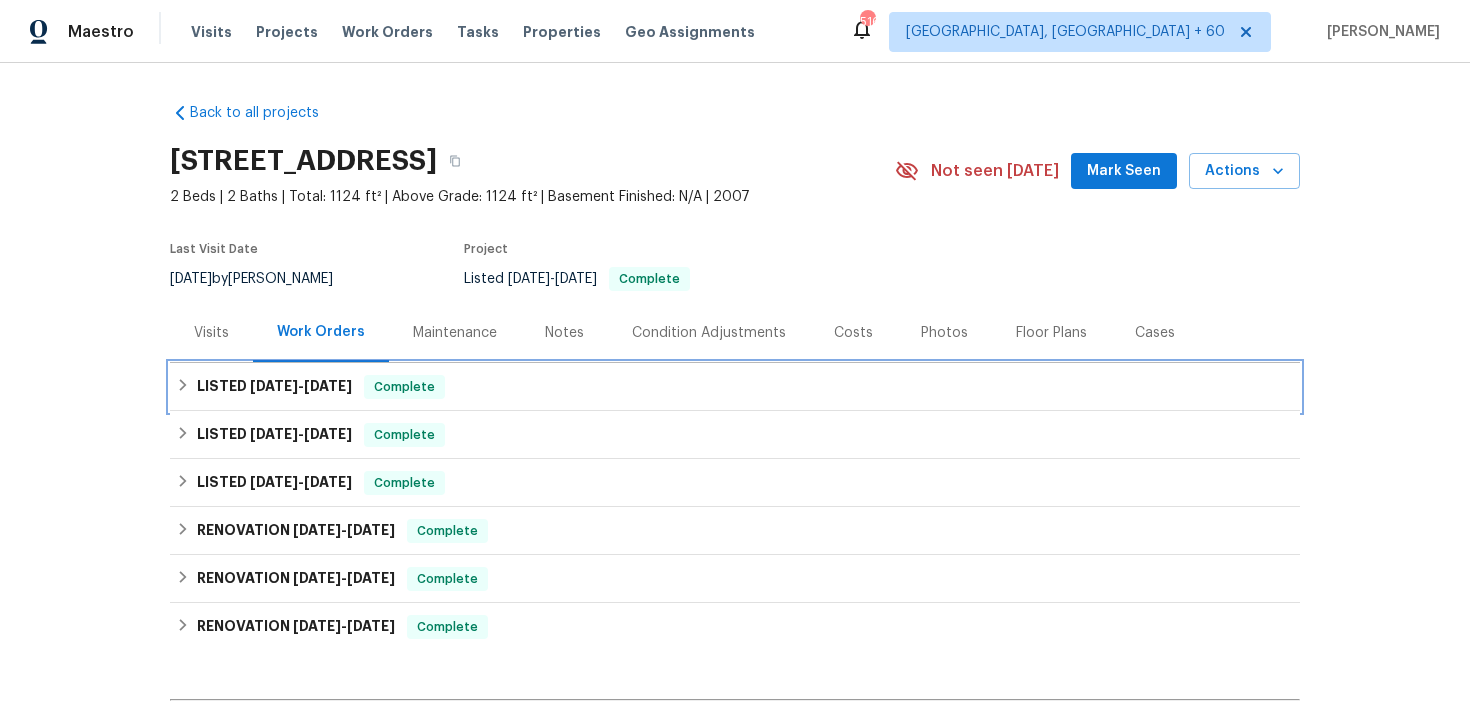 click on "LISTED   6/16/25  -  7/14/25 Complete" at bounding box center [735, 387] 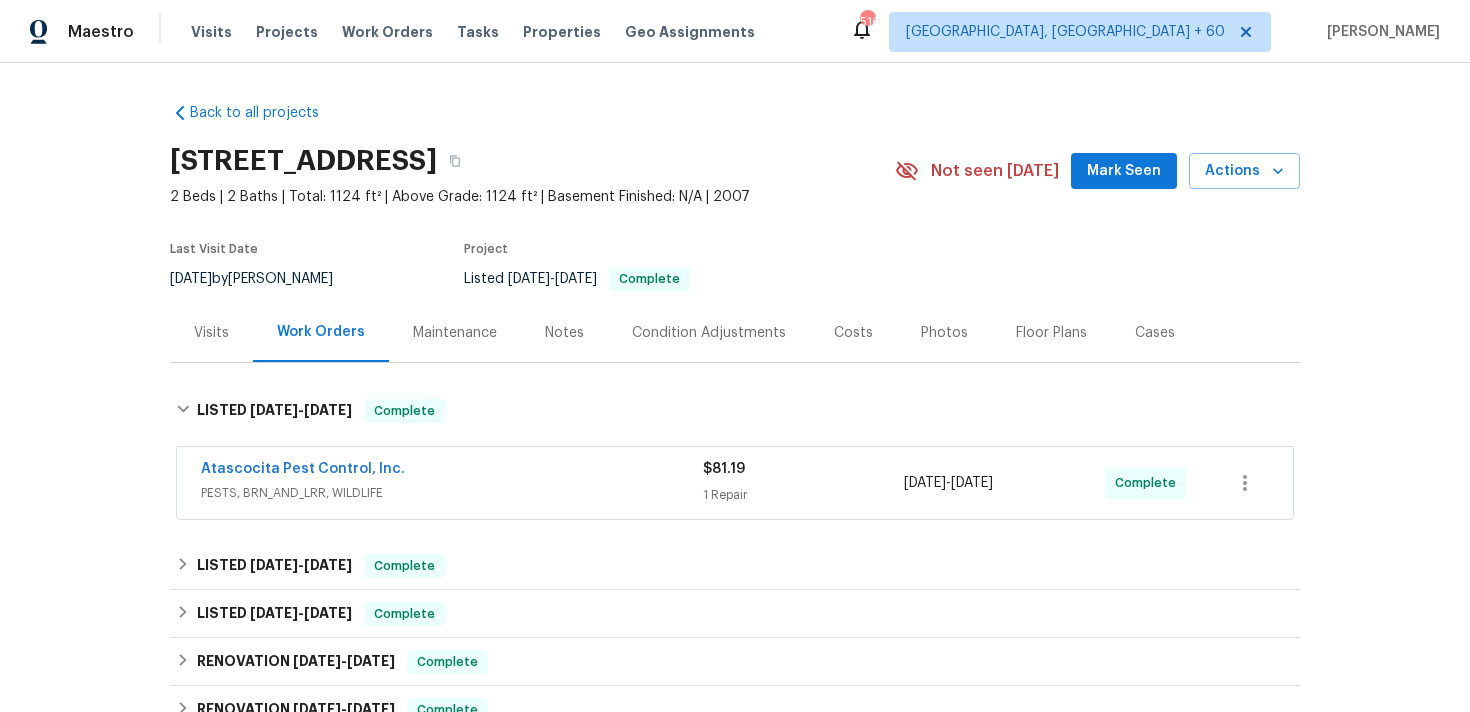 click on "PESTS, BRN_AND_LRR, WILDLIFE" at bounding box center (452, 493) 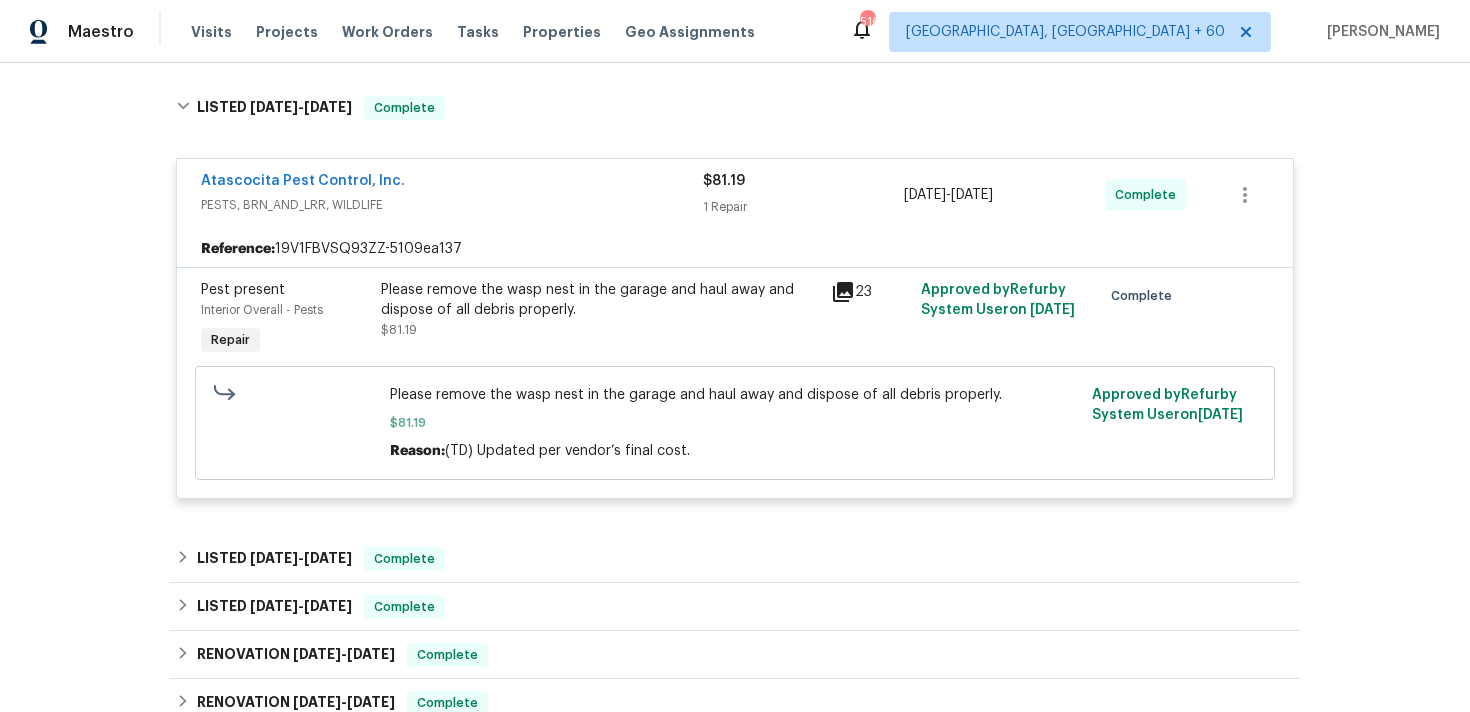 scroll, scrollTop: 435, scrollLeft: 0, axis: vertical 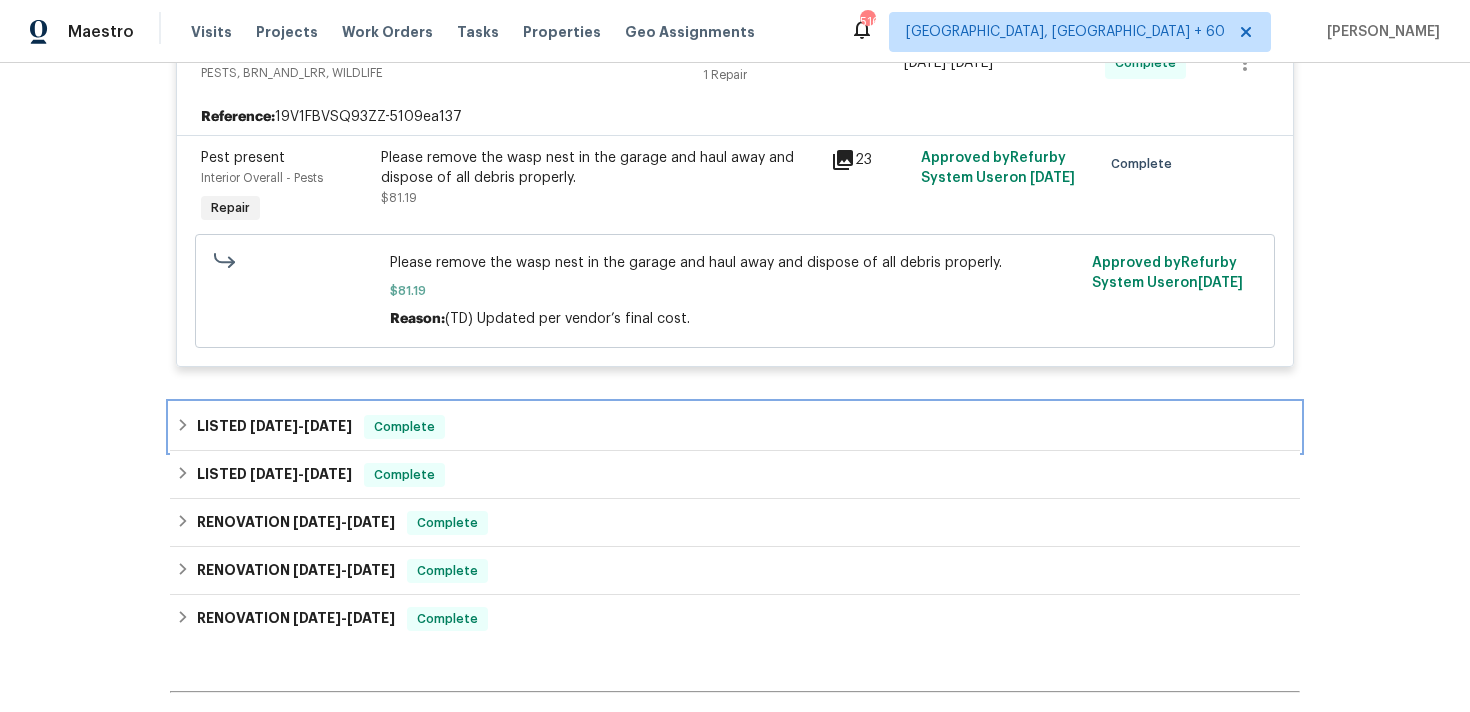 click on "LISTED   5/27/25  -  5/30/25 Complete" at bounding box center (735, 427) 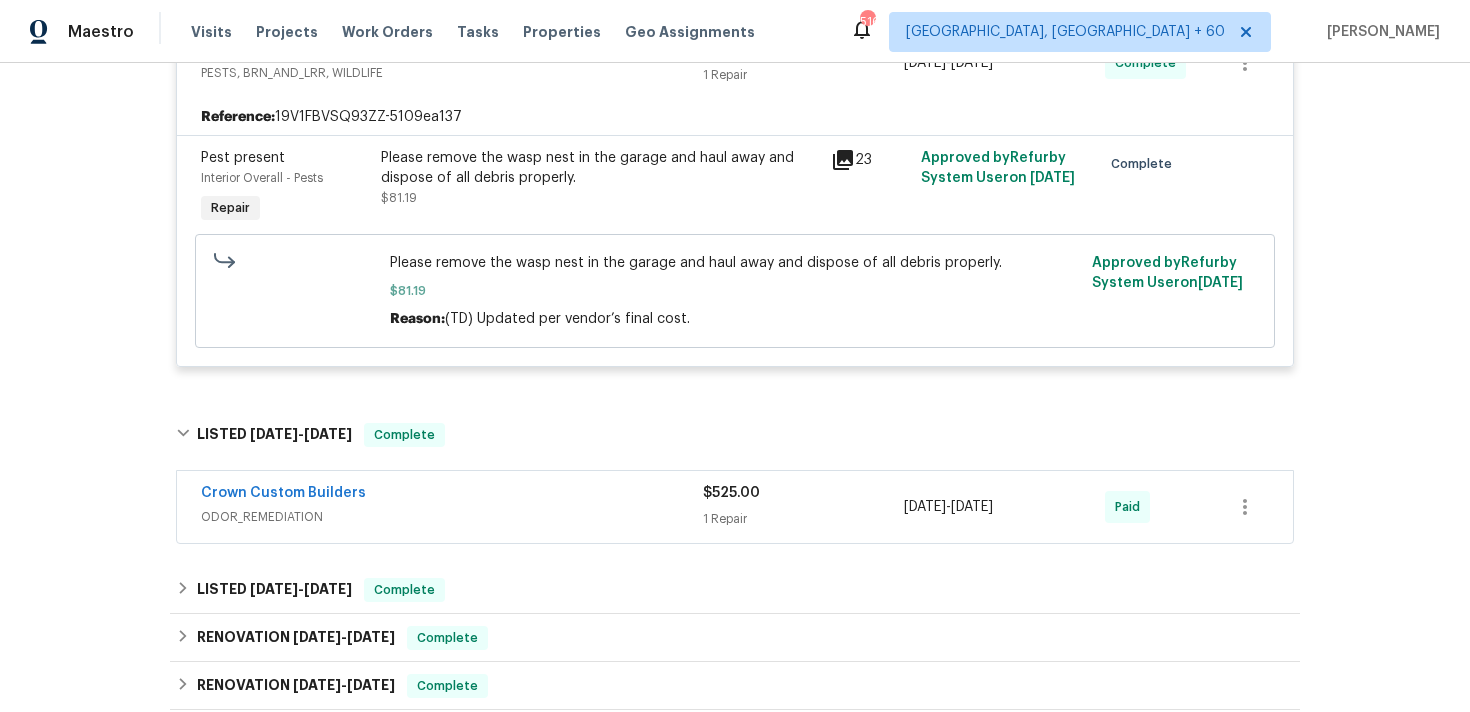 click on "1 Repair" at bounding box center [803, 519] 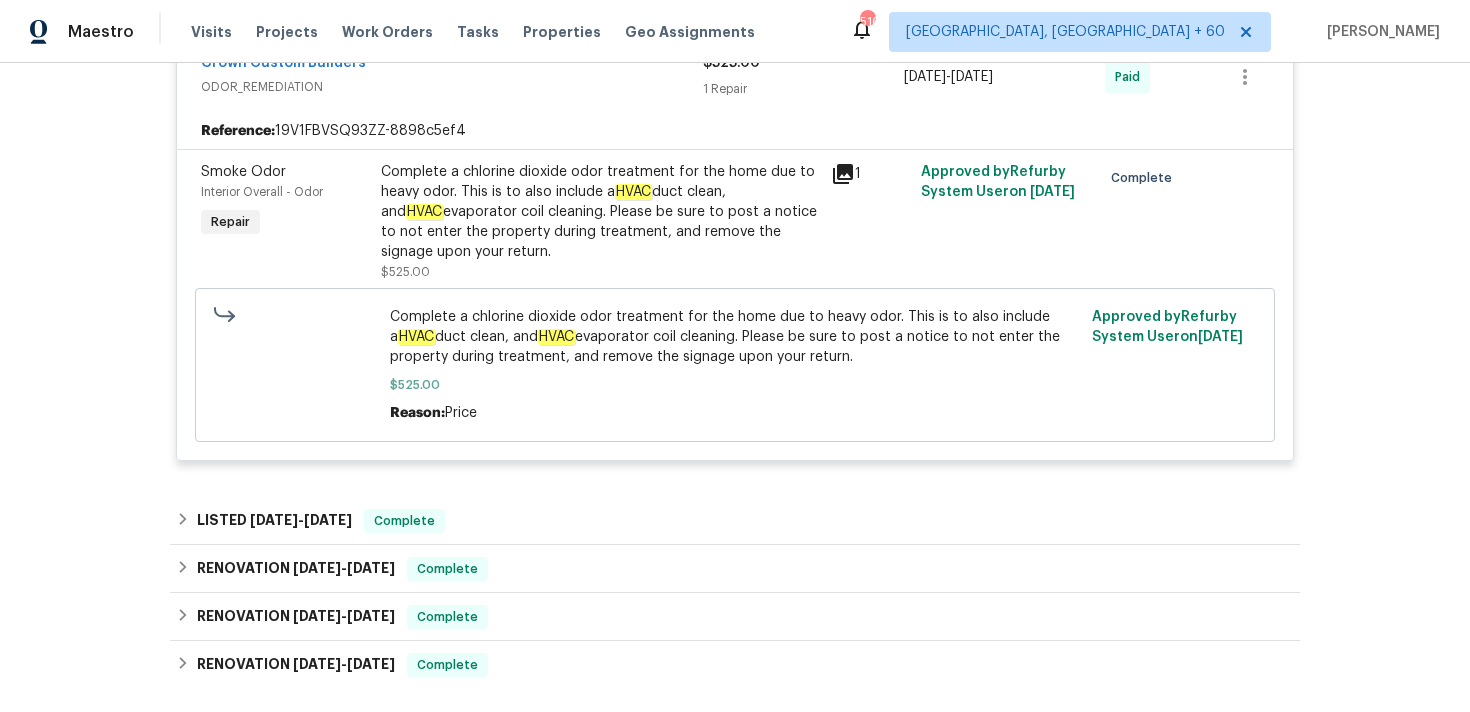 scroll, scrollTop: 994, scrollLeft: 0, axis: vertical 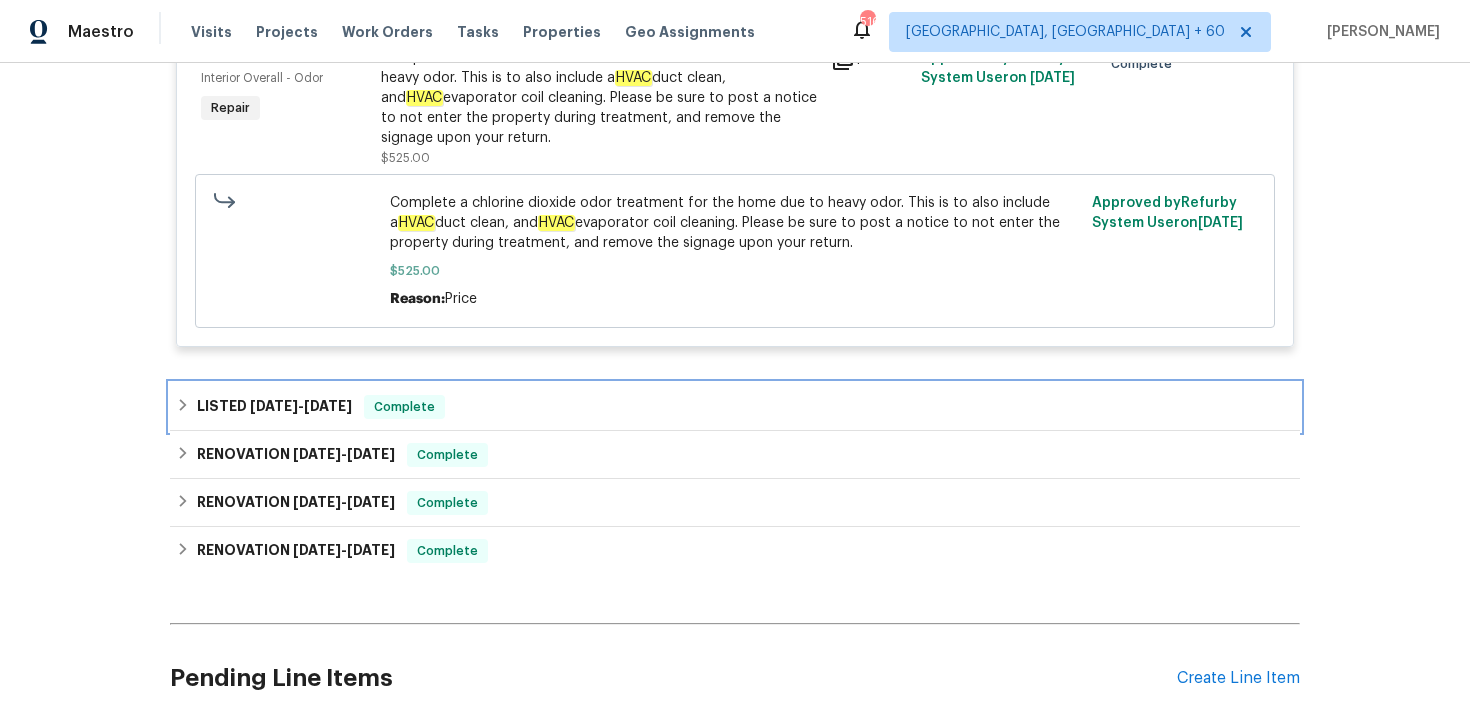 click on "LISTED   5/14/25  -  5/20/25 Complete" at bounding box center (735, 407) 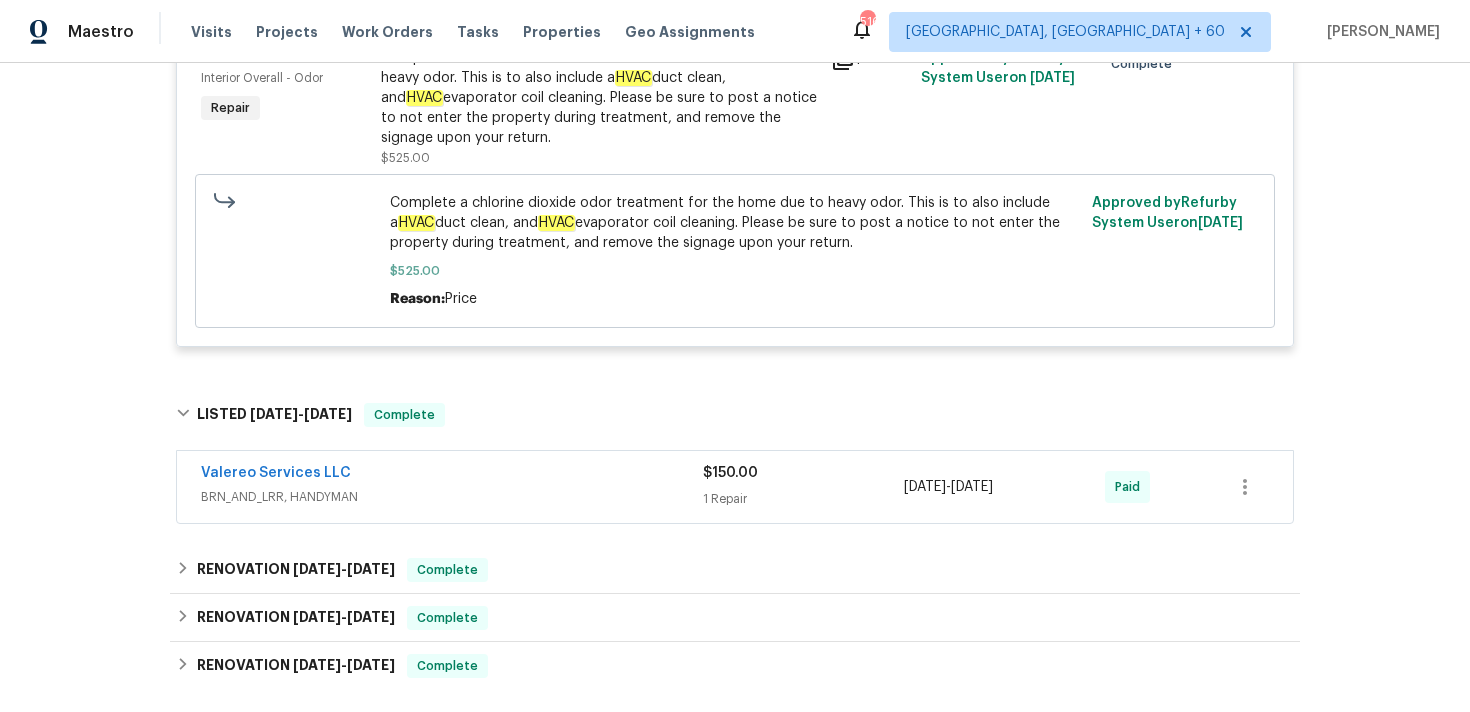 click on "$150.00" at bounding box center (803, 473) 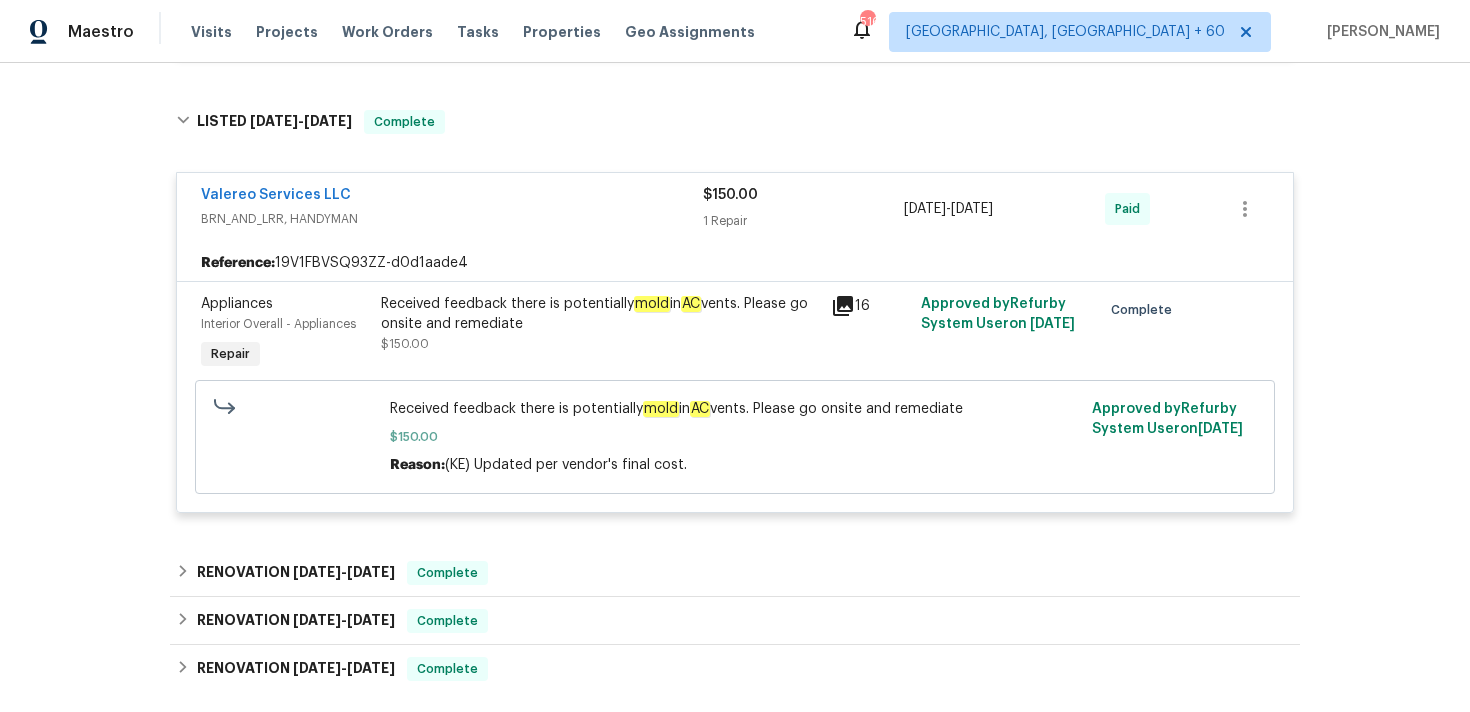 scroll, scrollTop: 1294, scrollLeft: 0, axis: vertical 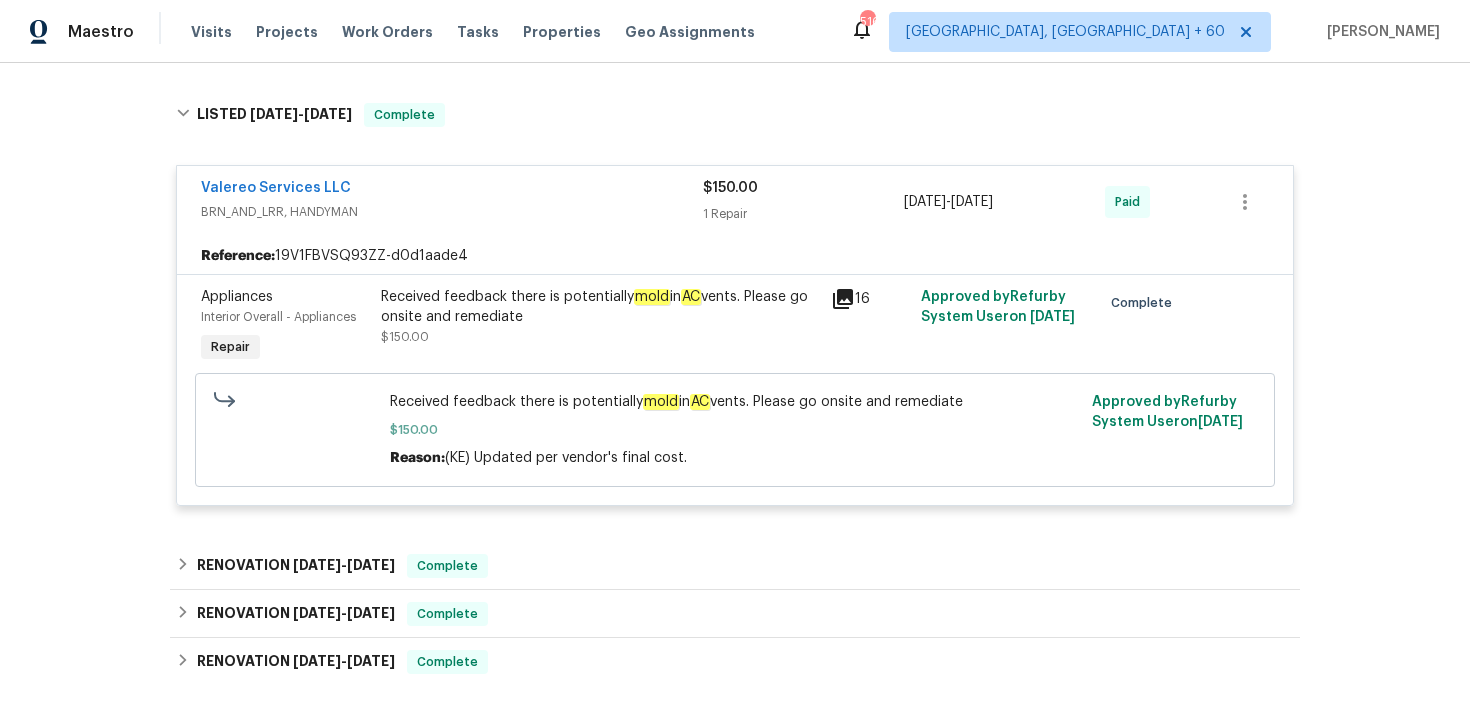click on "Back to all projects 3807 Jewel Point Dr, Spring, TX 77386 2 Beds | 2 Baths | Total: 1124 ft² | Above Grade: 1124 ft² | Basement Finished: N/A | 2007 Not seen today Mark Seen Actions Last Visit Date 6/18/2025  by  Steven Rosas   Project Listed   6/16/2025  -  7/14/2025 Complete Visits Work Orders Maintenance Notes Condition Adjustments Costs Photos Floor Plans Cases LISTED   6/16/25  -  7/14/25 Complete Atascocita Pest Control, Inc. PESTS, BRN_AND_LRR, WILDLIFE $81.19 1 Repair 7/14/2025  -  7/14/2025 Complete Reference:  19V1FBVSQ93ZZ-5109ea137 Pest present Interior Overall - Pests Repair Please remove the wasp nest in the garage and haul away and dispose of all debris properly. $81.19   23 Approved by  Refurby System User  on   7/15/2025 Complete Please remove the wasp nest in the garage and haul away and dispose of all debris properly. $81.19 Reason:  (TD) Updated per vendor’s final cost. Approved by  Refurby System User  on  7/15/2025 LISTED   5/27/25  -  5/30/25 Complete Crown Custom Builders $525.00" at bounding box center (735, -168) 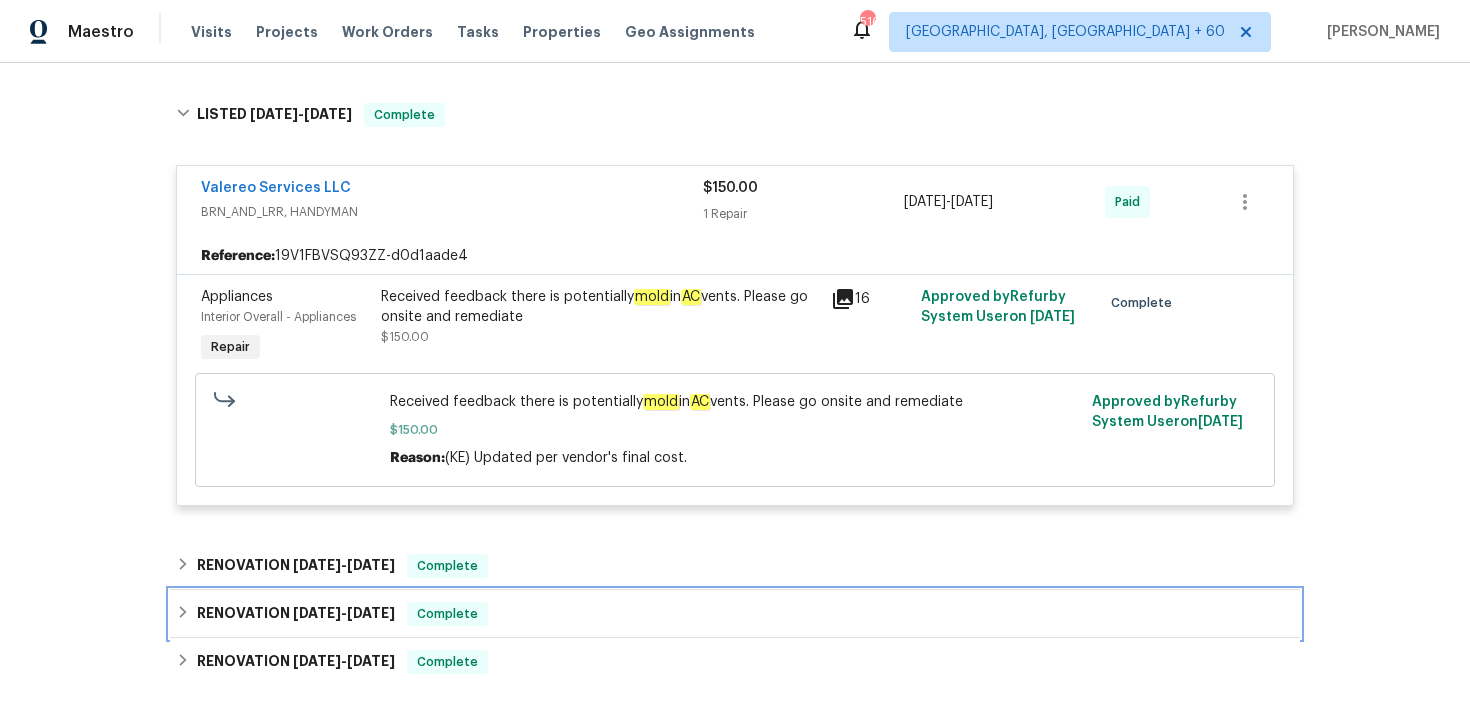 click on "RENOVATION   3/11/25  -  3/12/25 Complete" at bounding box center (735, 614) 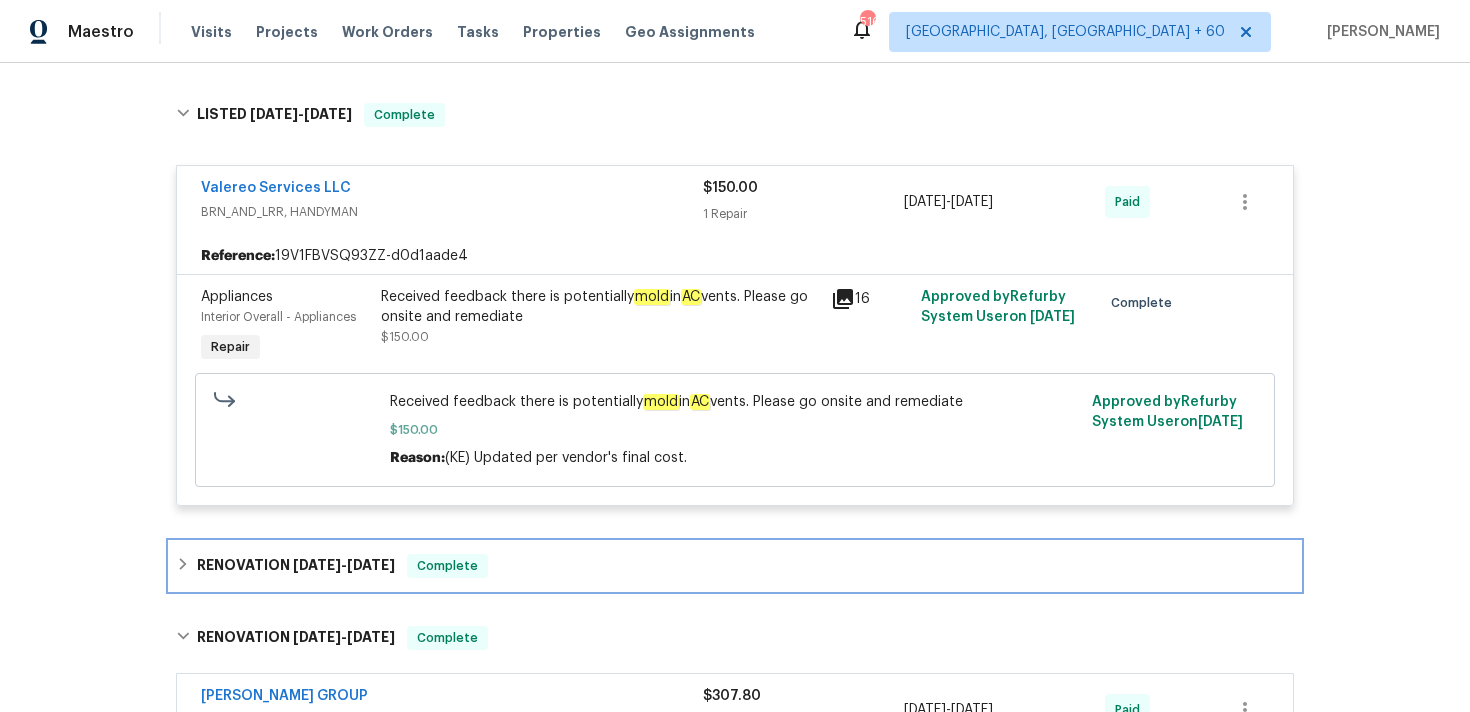click on "RENOVATION   3/11/25  -  3/13/25 Complete" at bounding box center (735, 566) 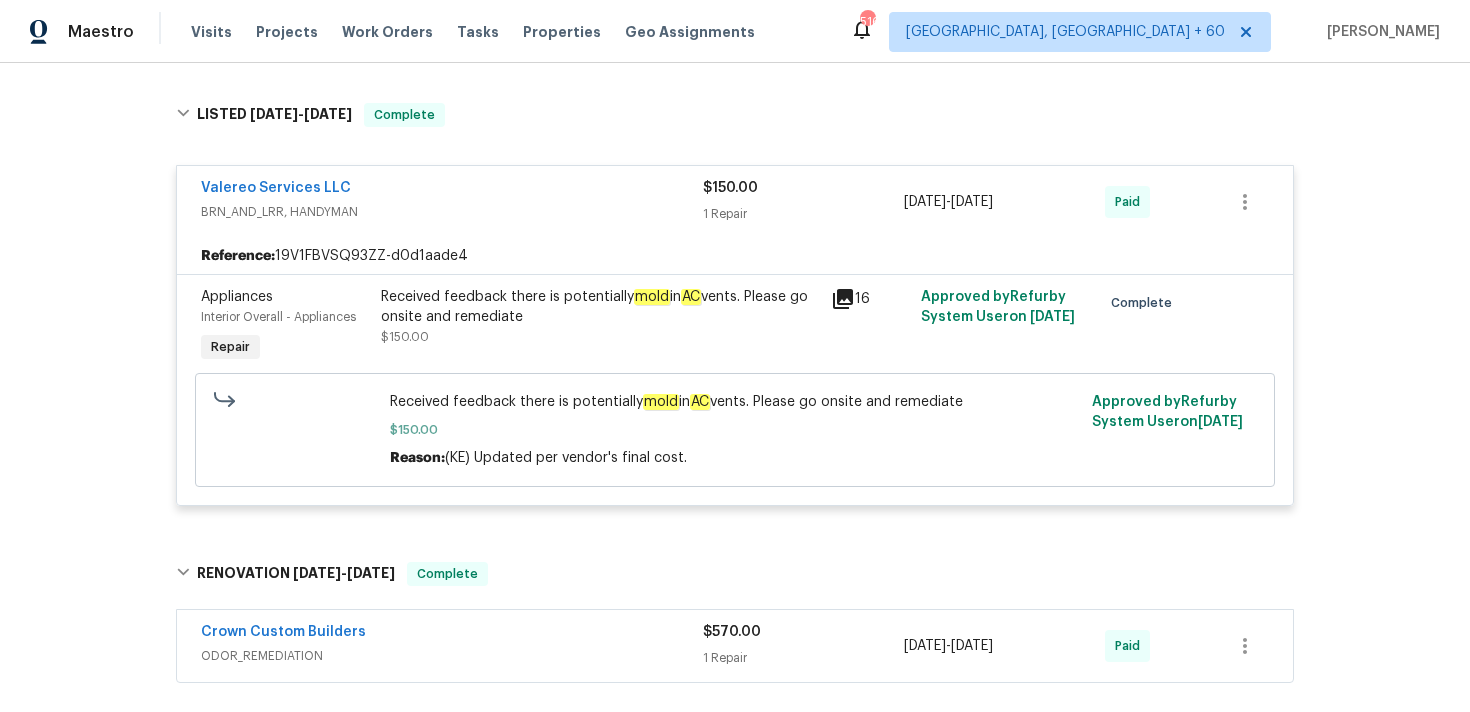 click on "$570.00" at bounding box center [732, 632] 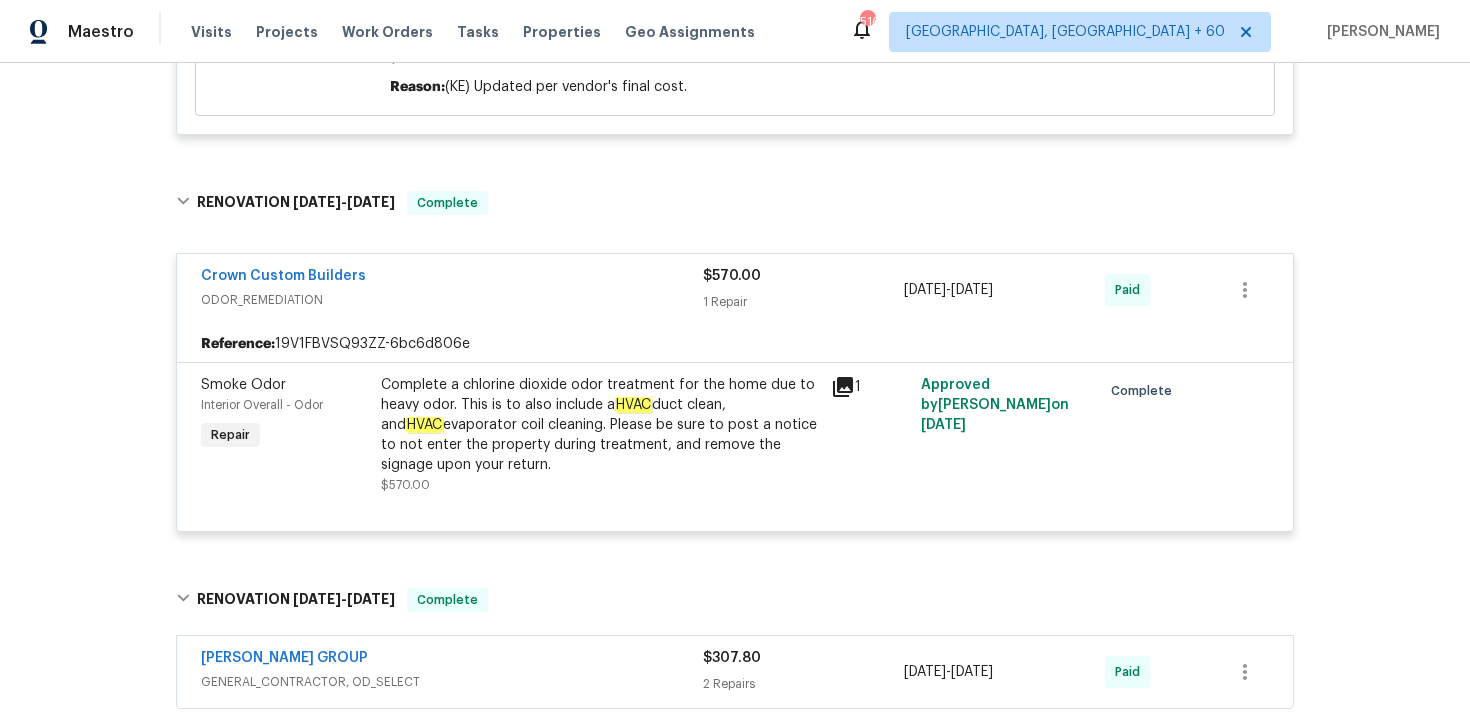 scroll, scrollTop: 665, scrollLeft: 0, axis: vertical 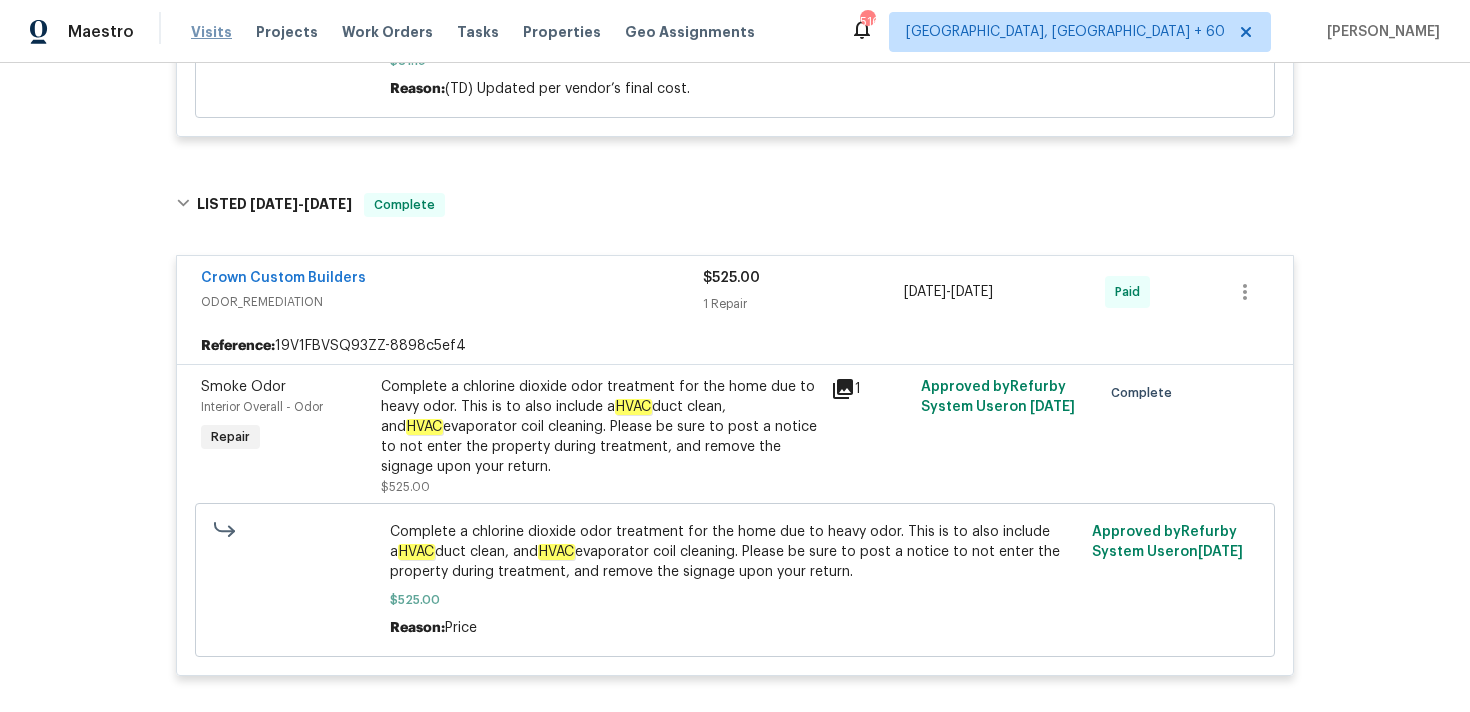 click on "Visits" at bounding box center [211, 32] 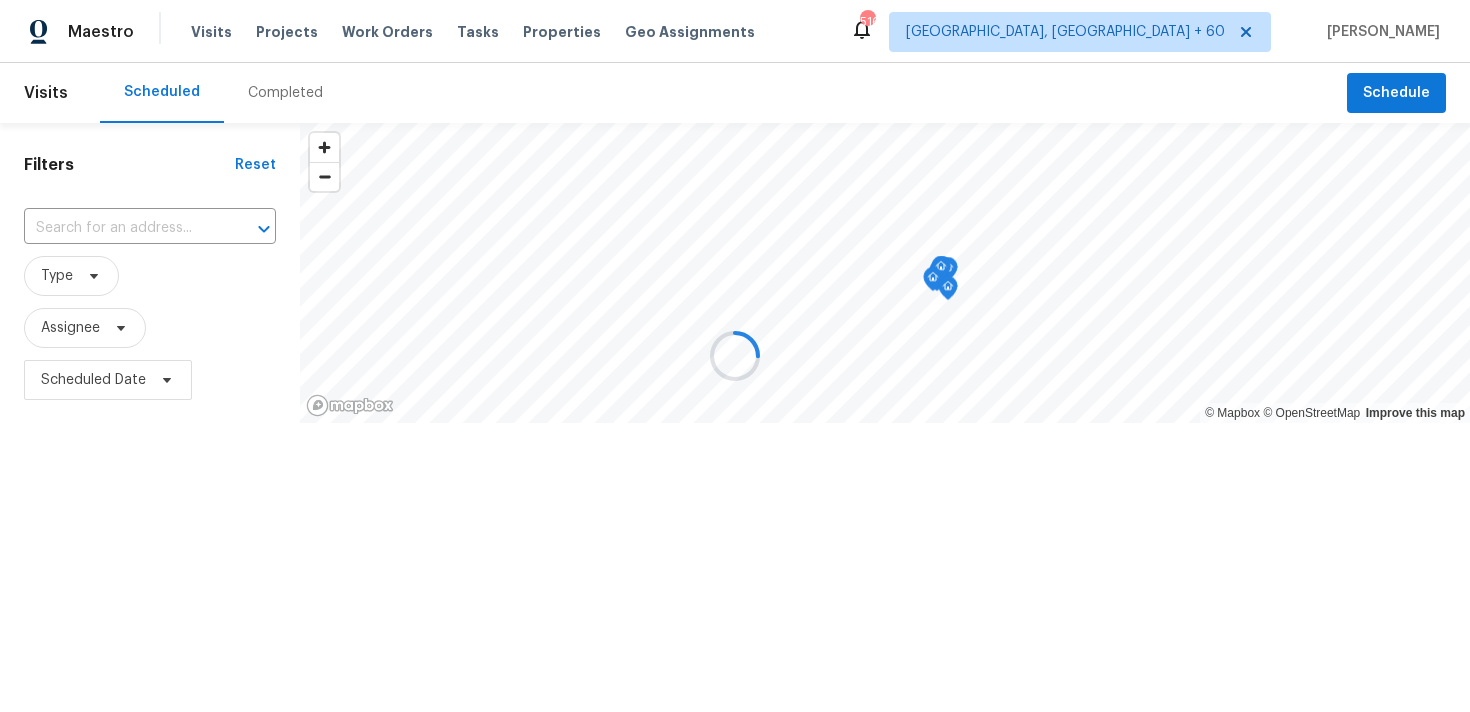 click at bounding box center (735, 356) 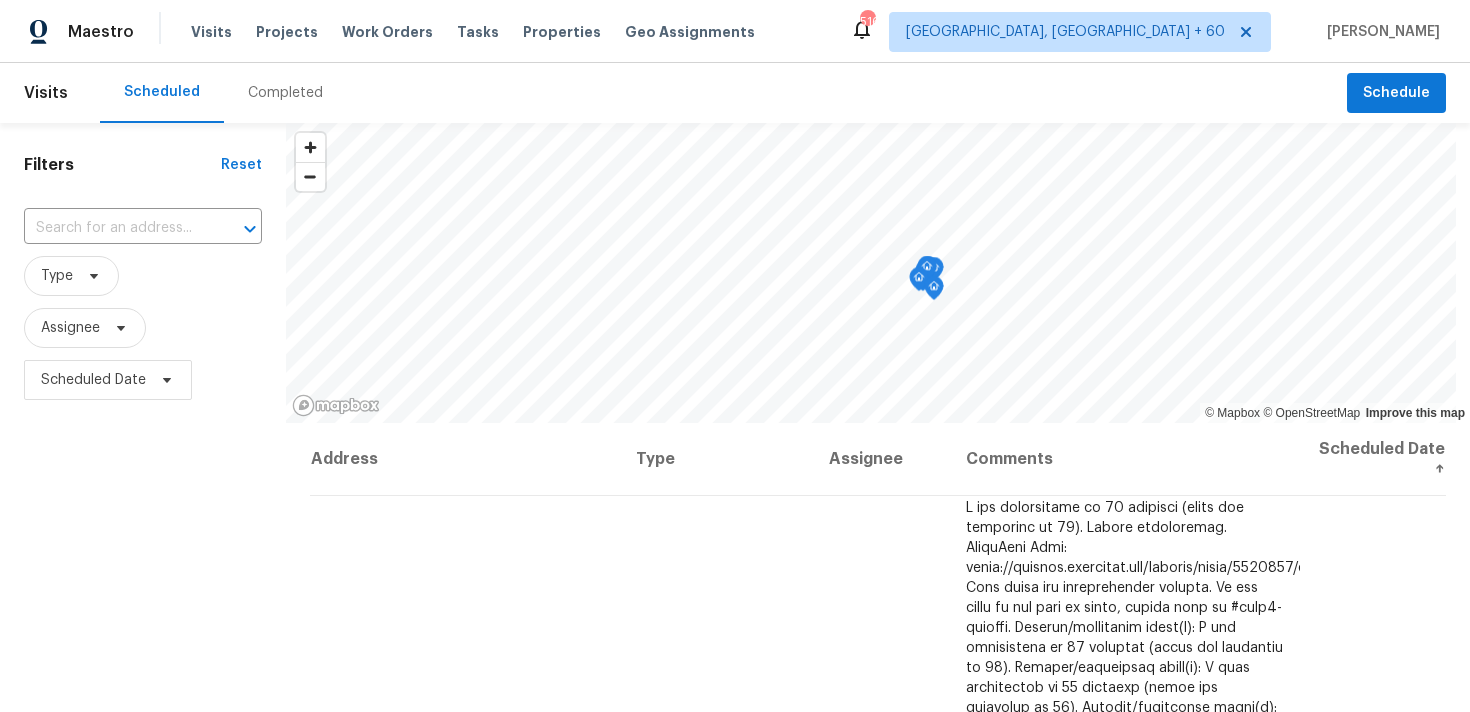 click on "Completed" at bounding box center (285, 93) 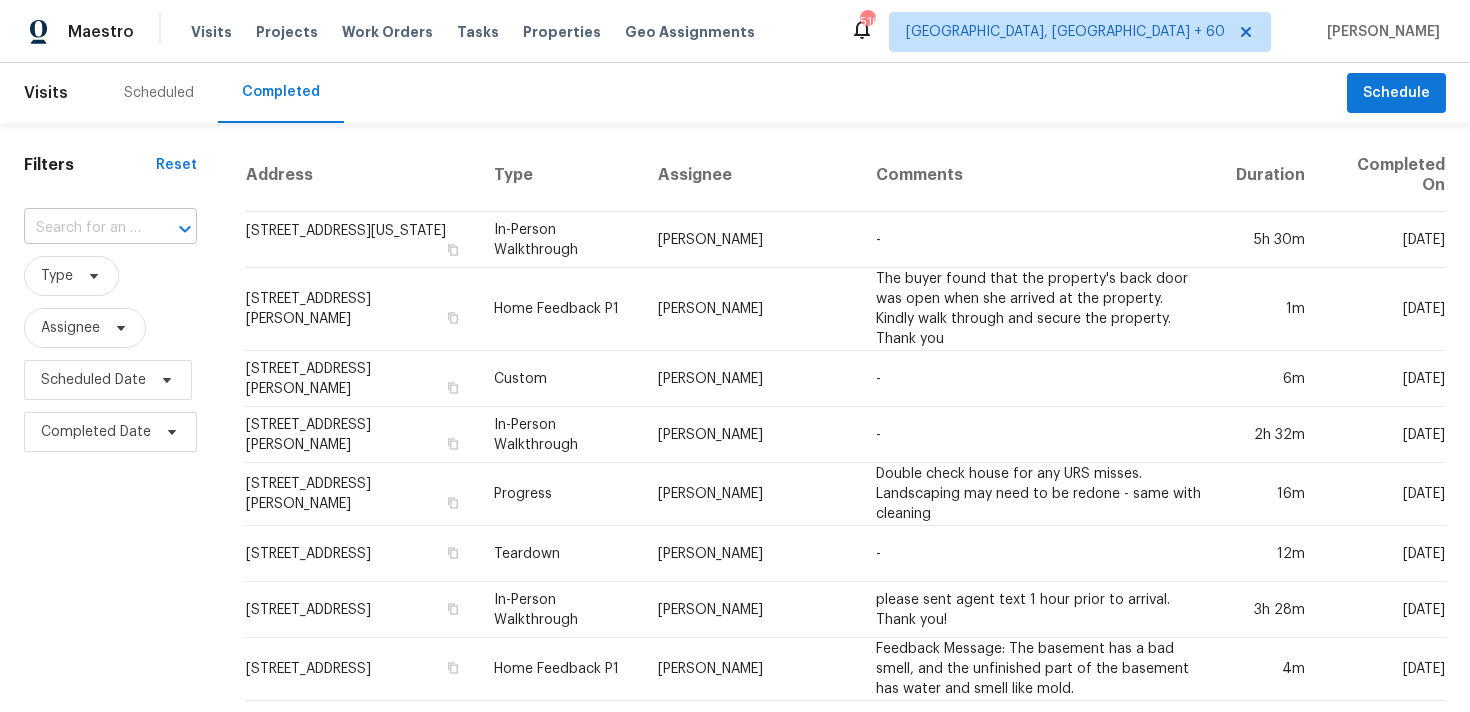 click at bounding box center [82, 228] 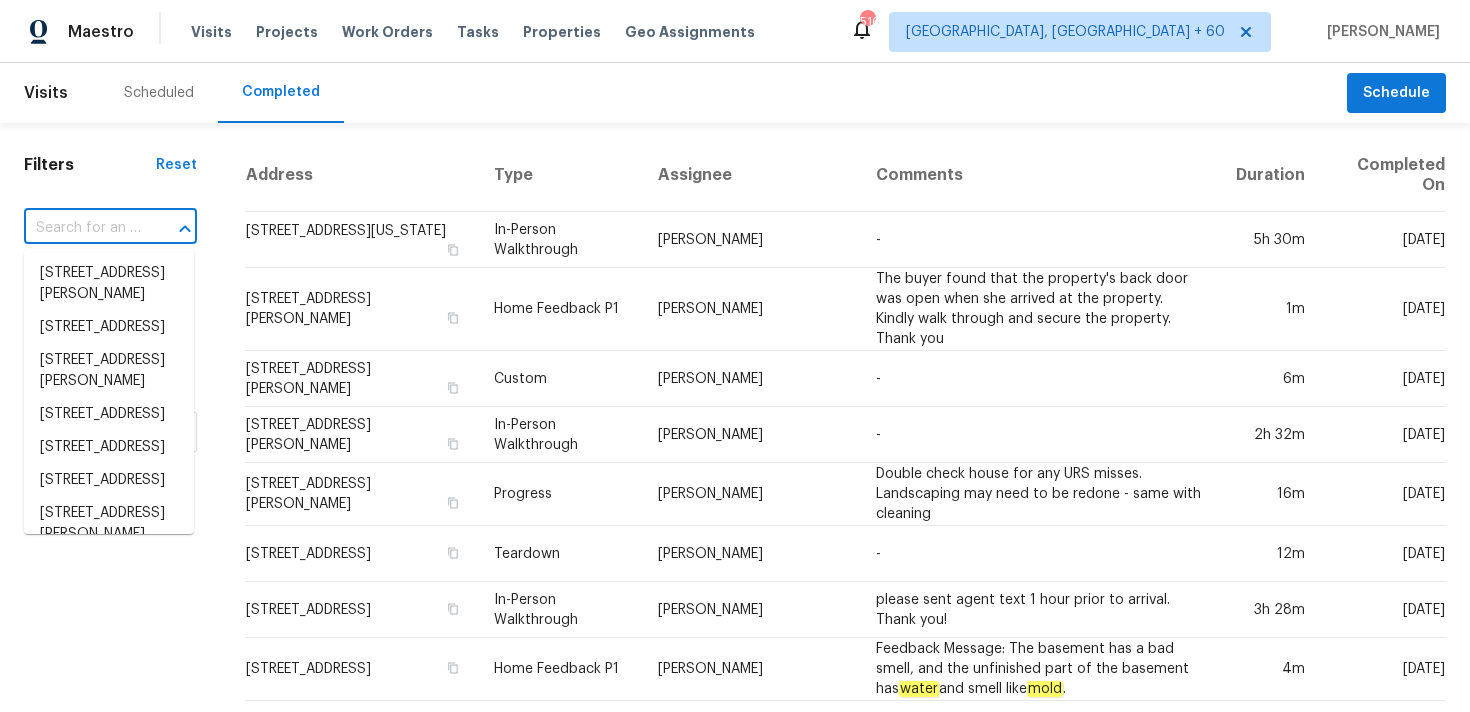 paste on "9911 Lynnberry Pl Raleigh, NC 27617" 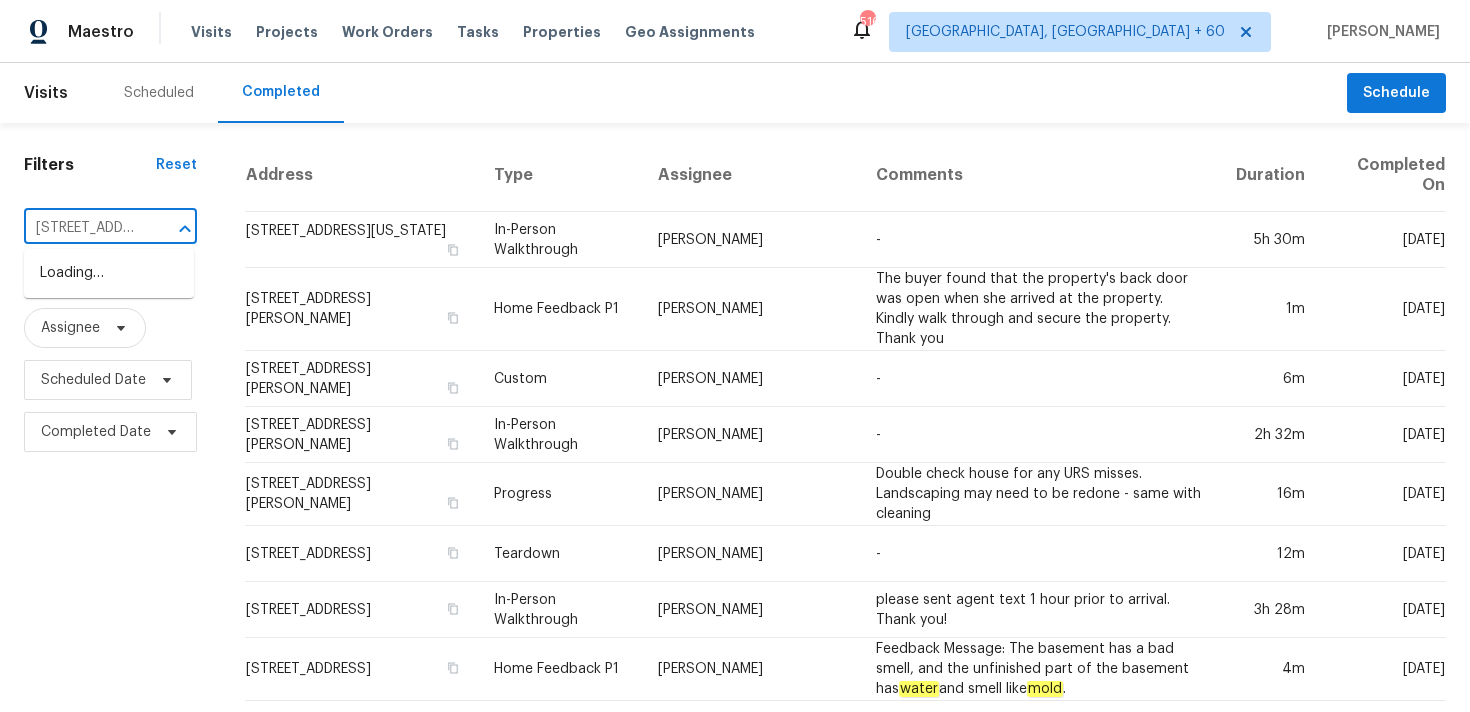 scroll, scrollTop: 0, scrollLeft: 131, axis: horizontal 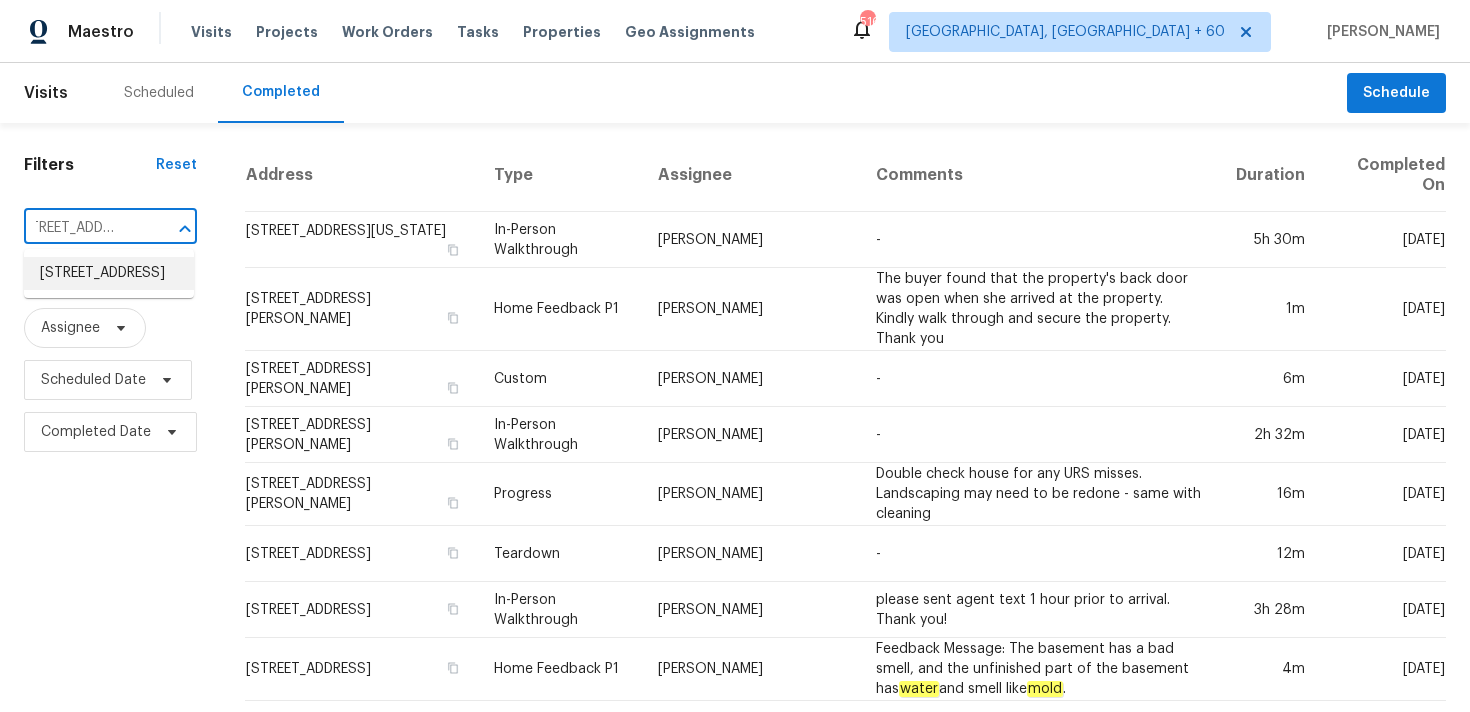 click on "9911 Lynnberry Pl, Raleigh, NC 27617" at bounding box center (109, 273) 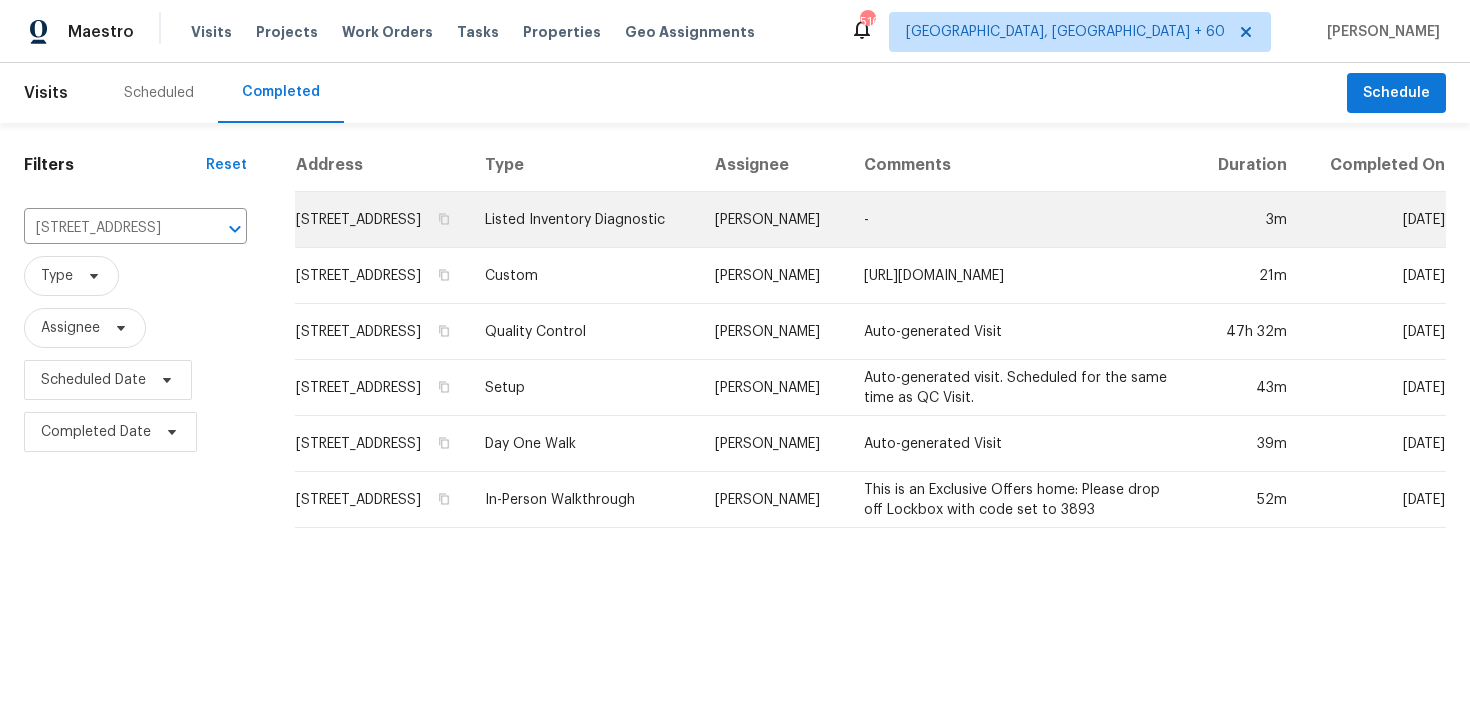 click on "Listed Inventory Diagnostic" at bounding box center (584, 220) 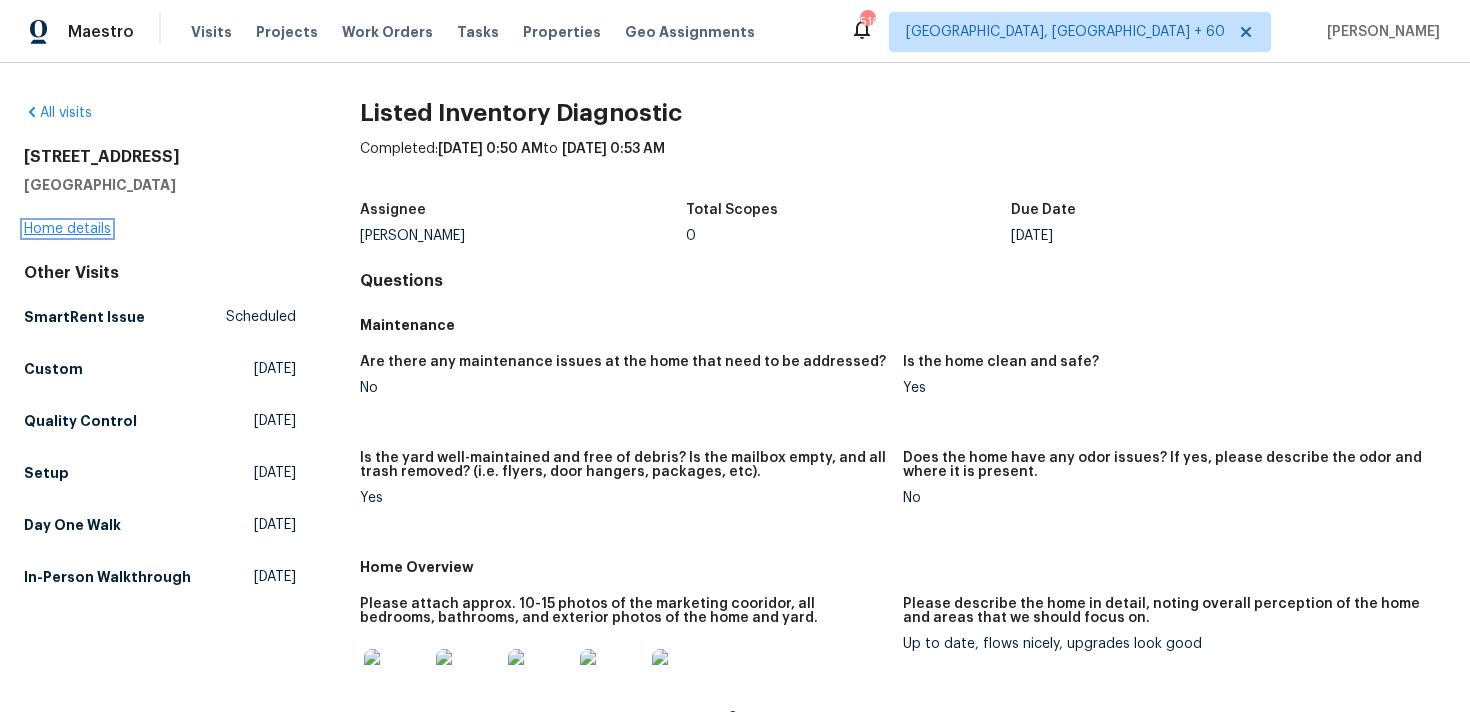 click on "Home details" at bounding box center [67, 229] 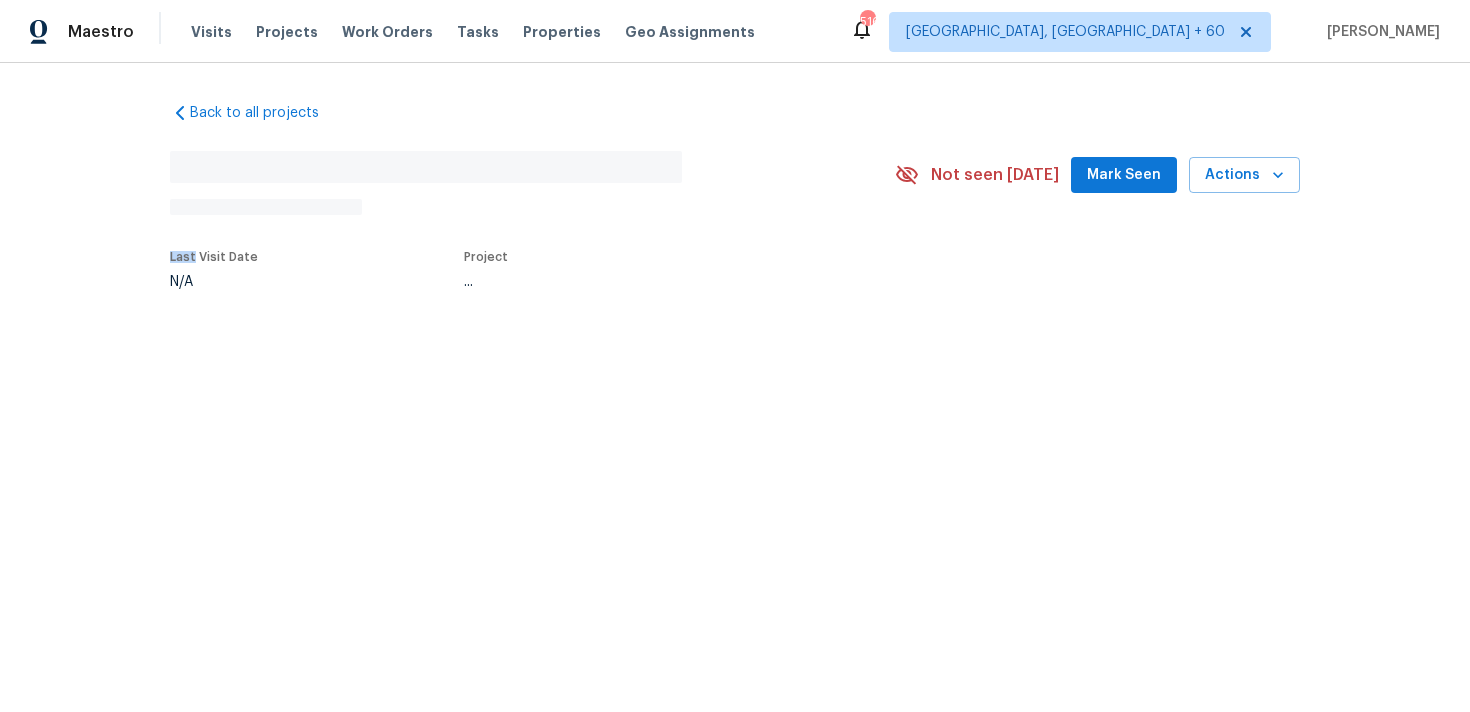 click on "Back to all projects No address found N/A Not seen today Mark Seen Actions Last Visit Date N/A Project ..." at bounding box center [735, 242] 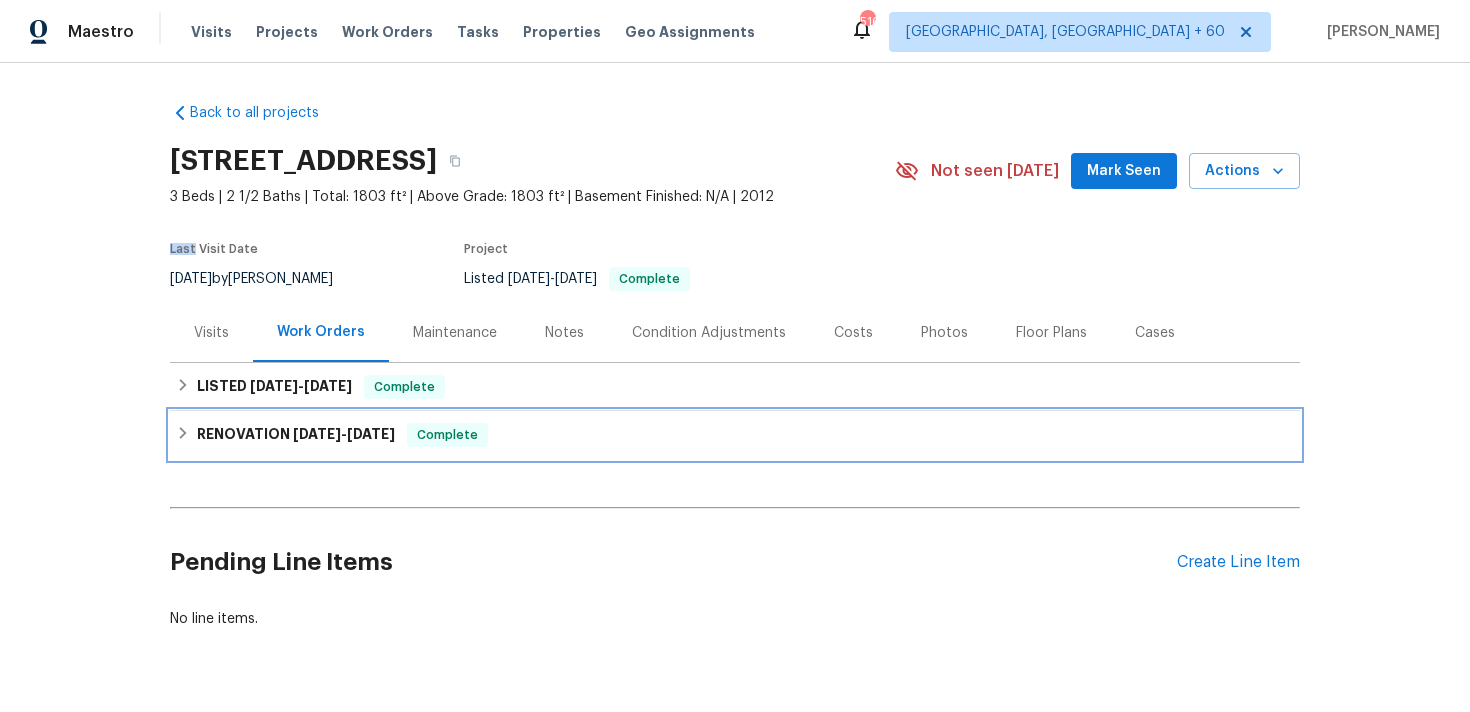 click on "RENOVATION   3/19/25  -  3/20/25 Complete" at bounding box center (735, 435) 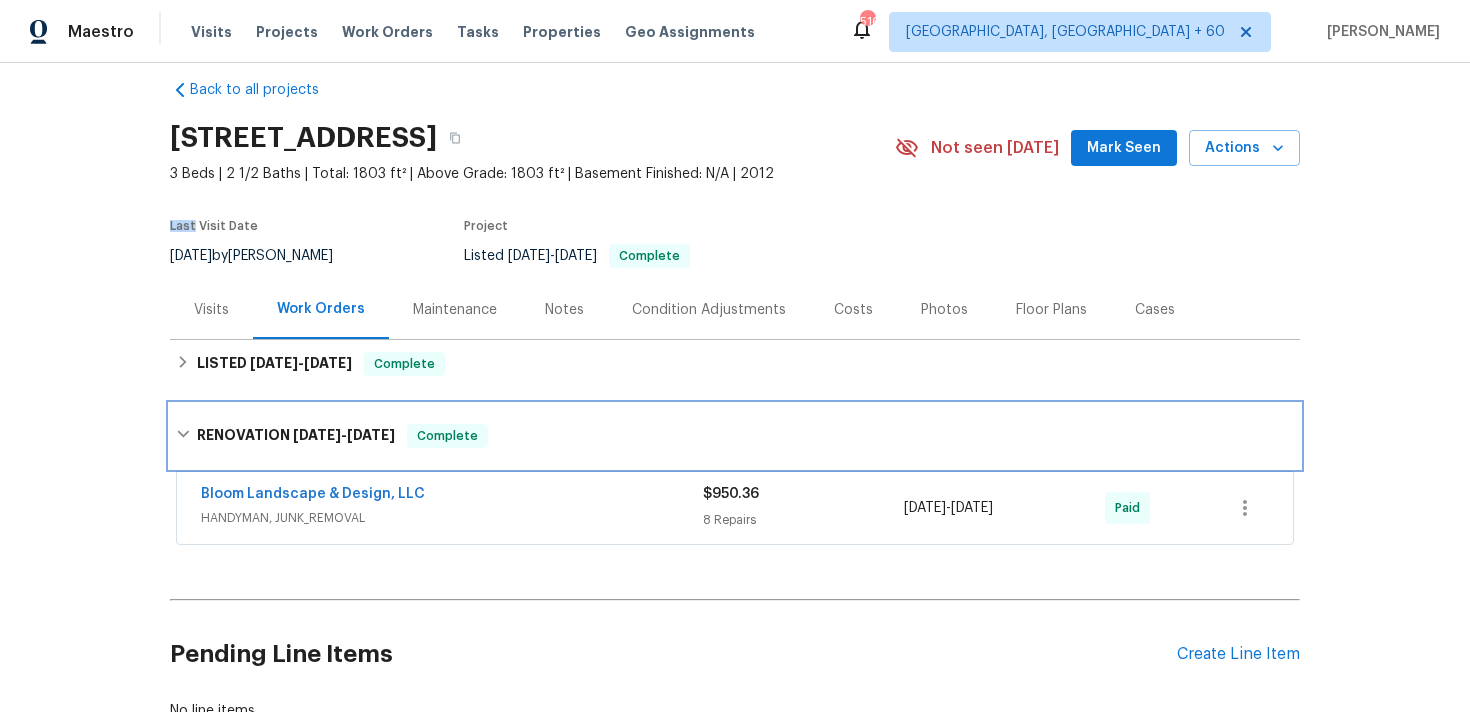 scroll, scrollTop: 5, scrollLeft: 0, axis: vertical 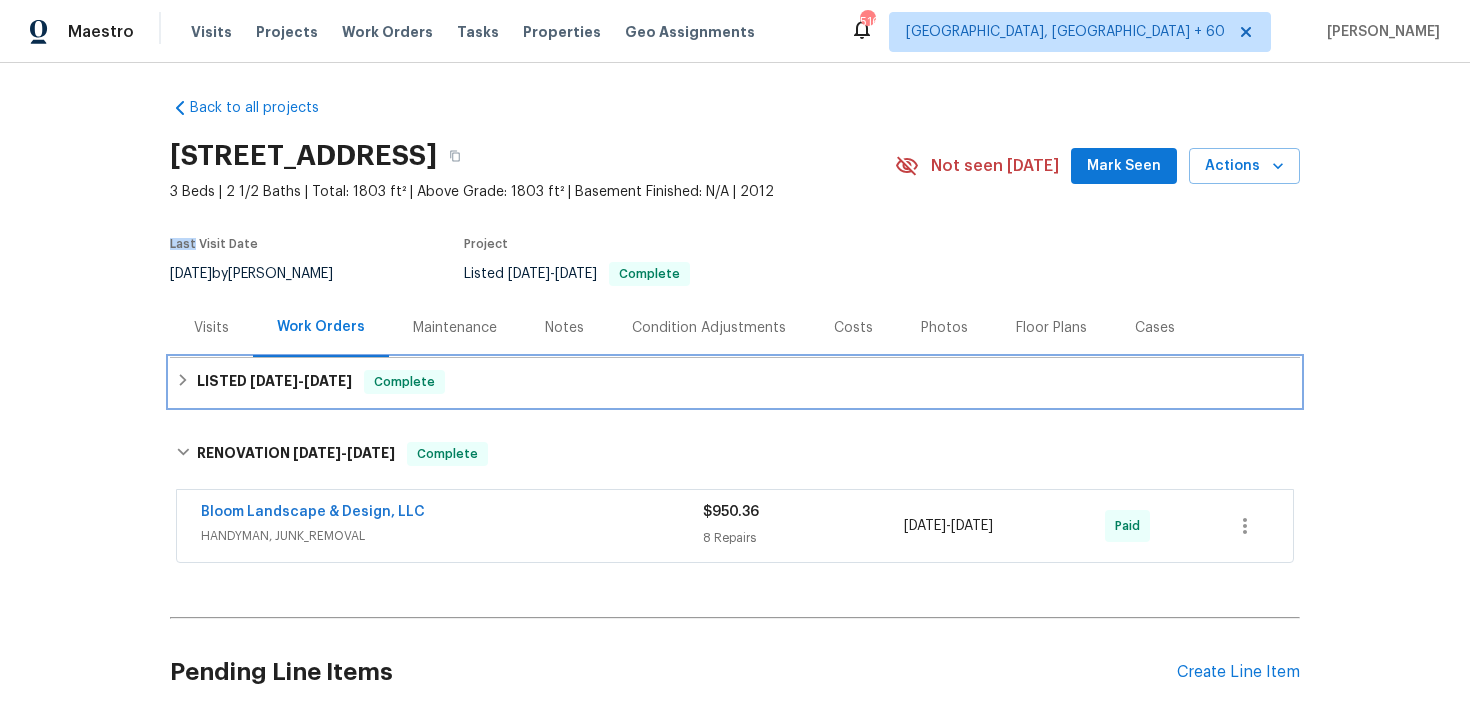 click on "LISTED   7/7/25  -  7/14/25 Complete" at bounding box center (735, 382) 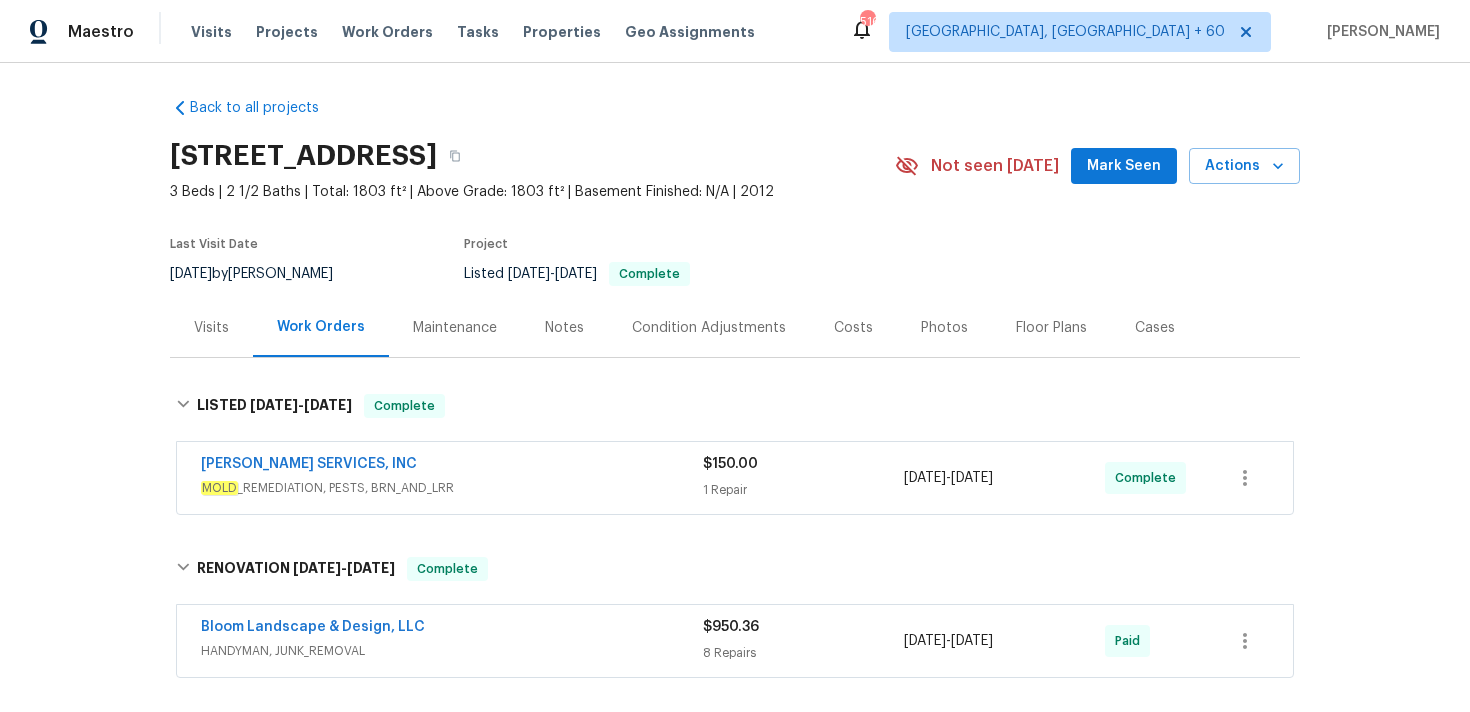 click on "$150.00 1 Repair" at bounding box center (803, 478) 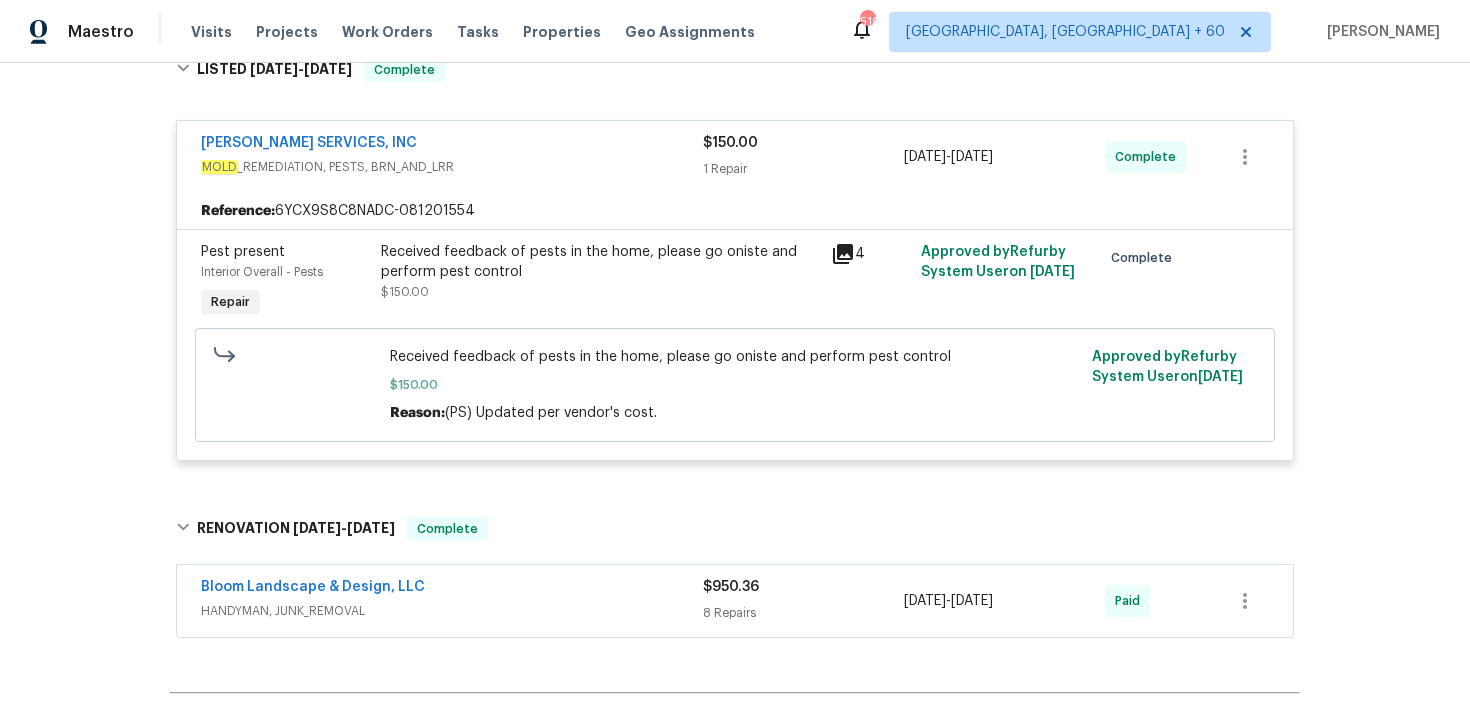 scroll, scrollTop: 347, scrollLeft: 0, axis: vertical 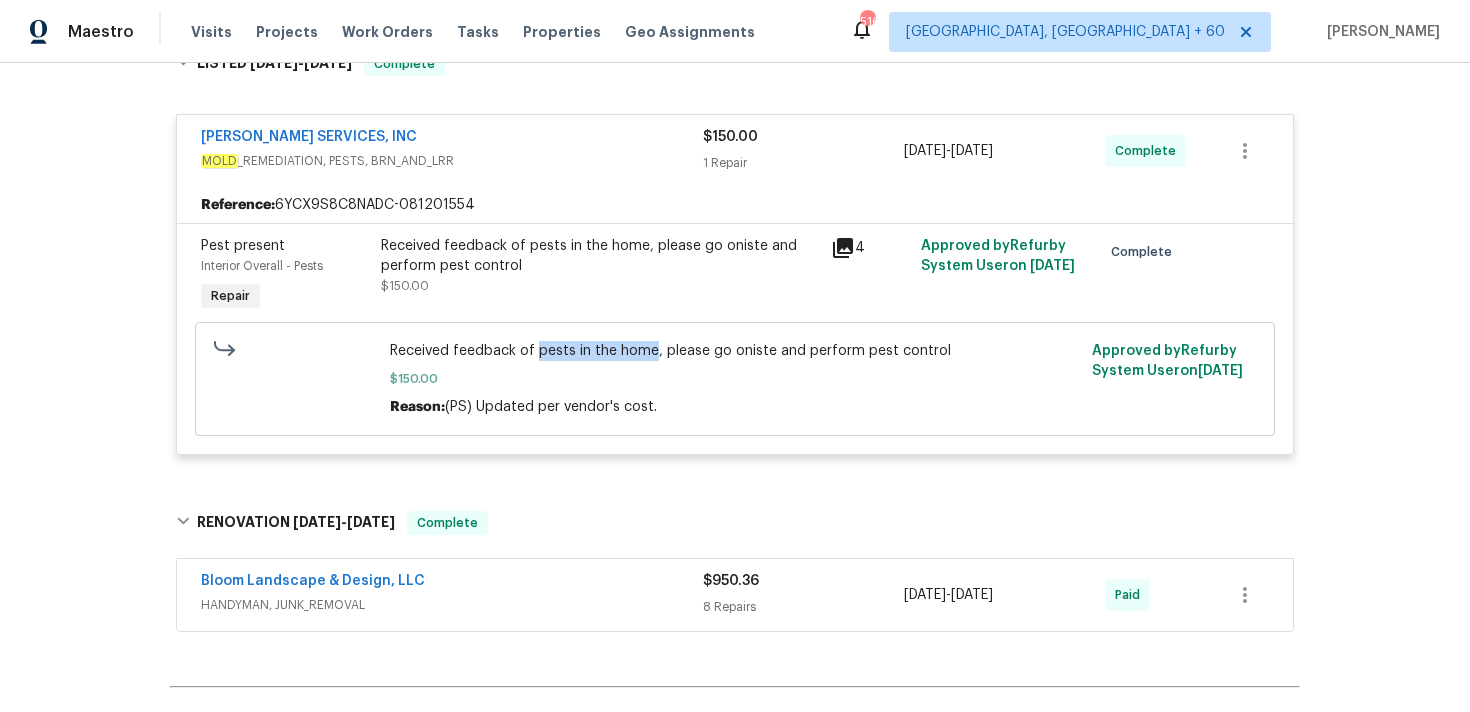 drag, startPoint x: 534, startPoint y: 354, endPoint x: 650, endPoint y: 351, distance: 116.03879 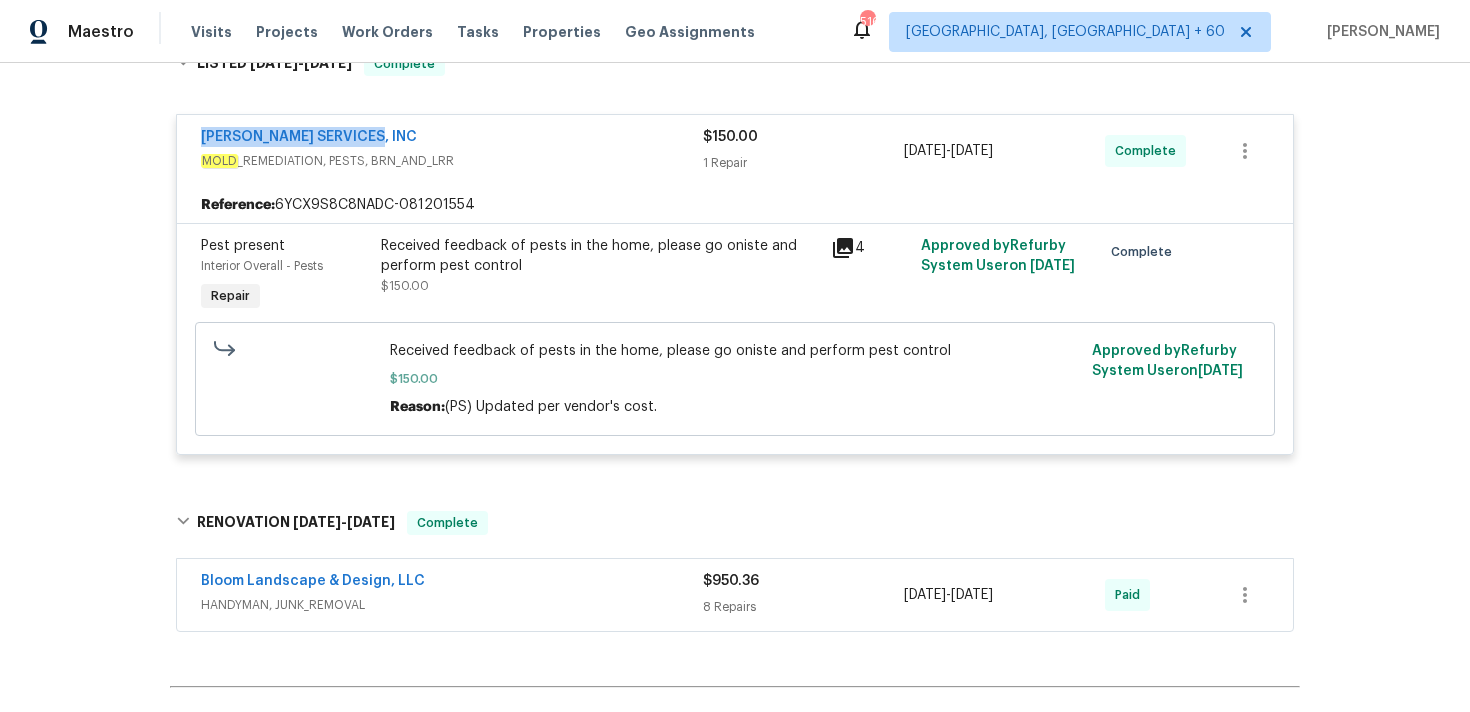 copy on "CANADY'S SERVICES, INC" 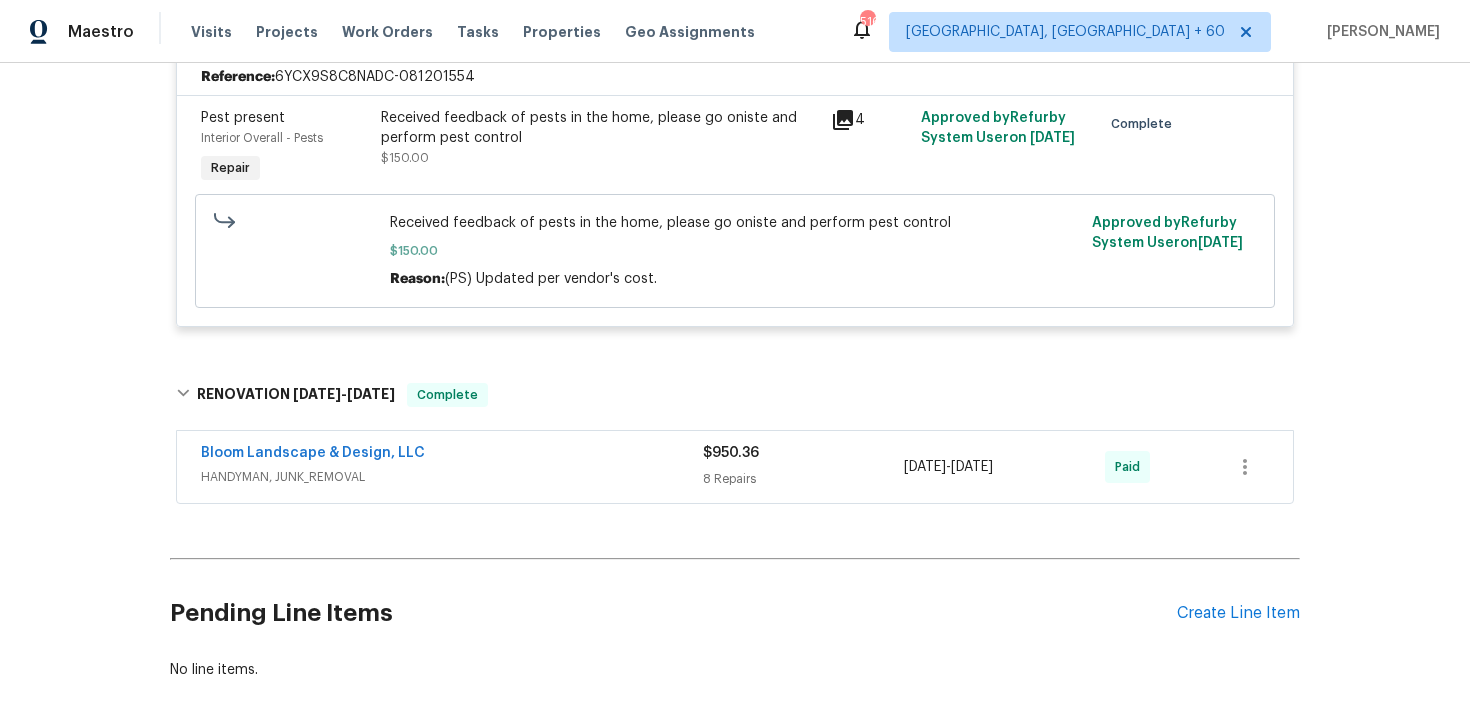 scroll, scrollTop: 553, scrollLeft: 0, axis: vertical 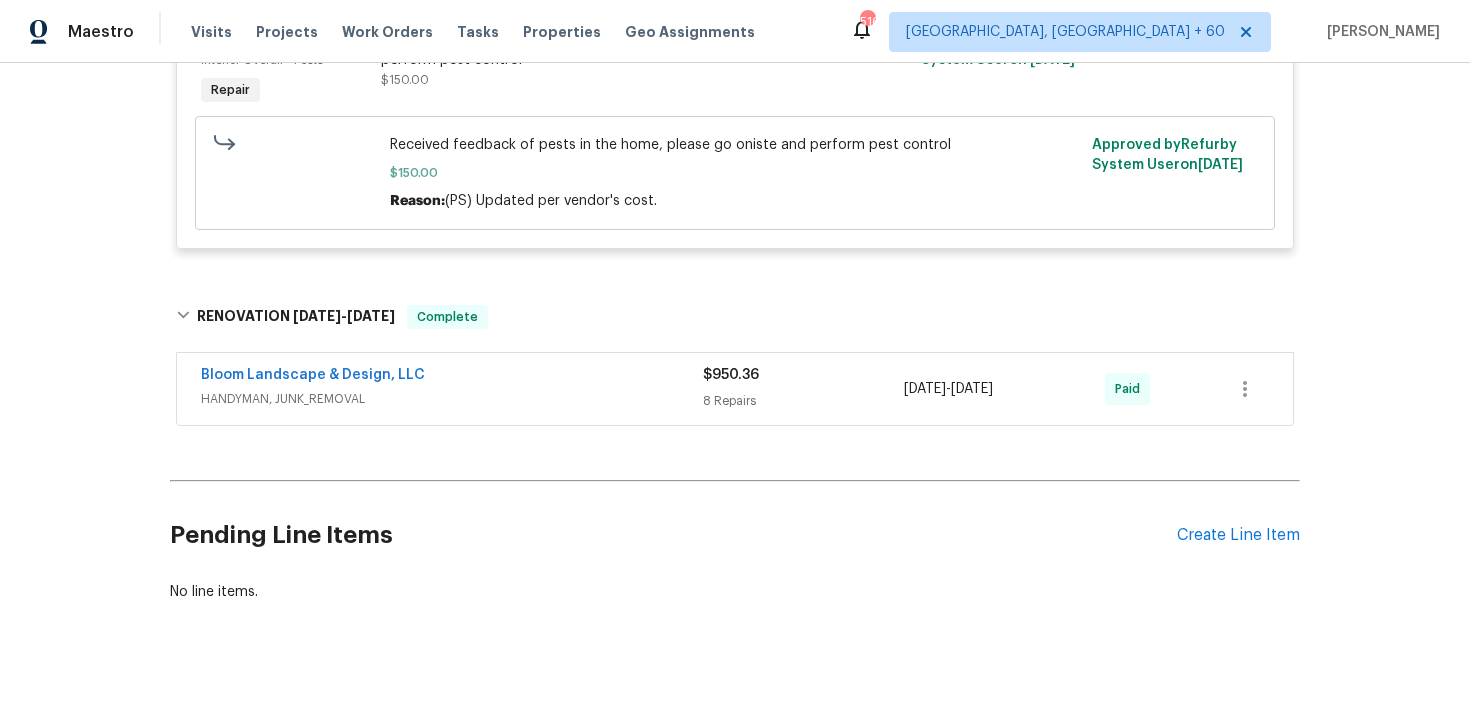 click on "8 Repairs" at bounding box center [803, 401] 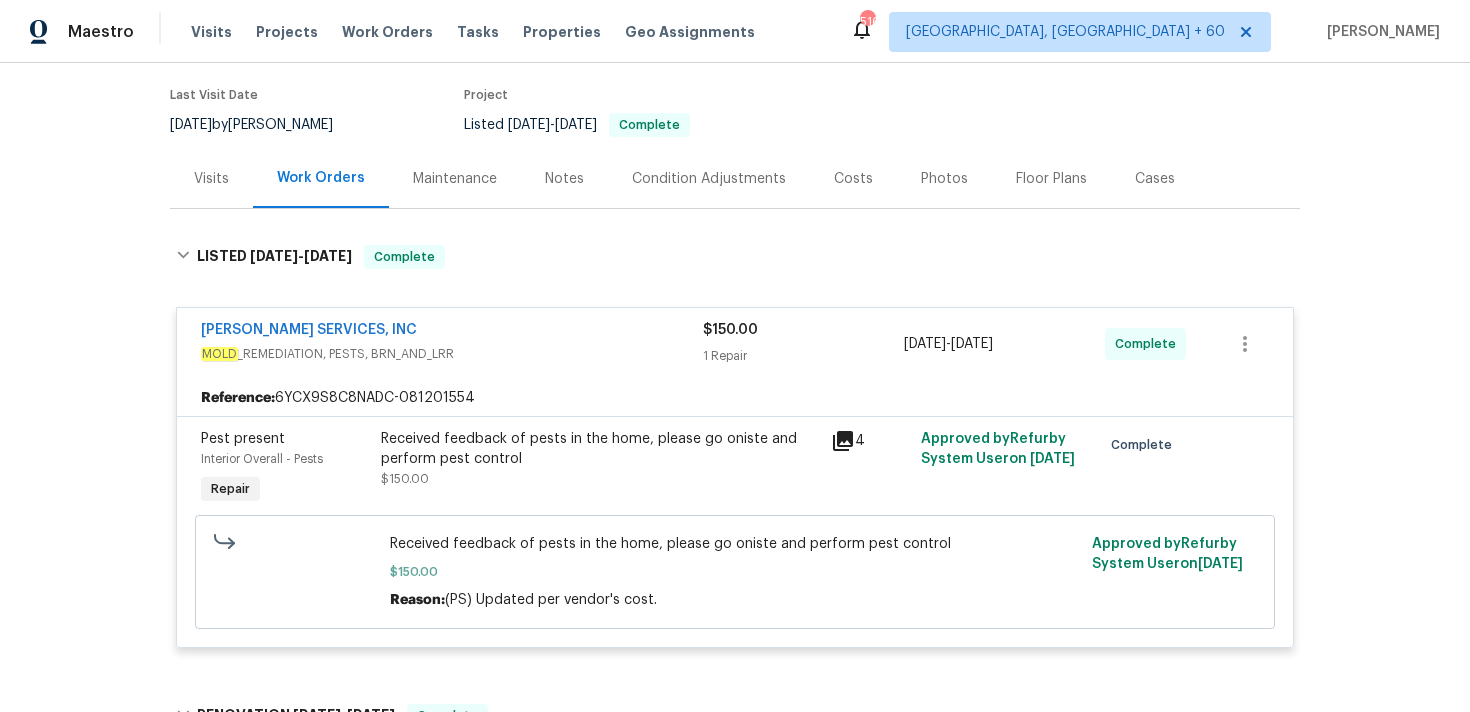 scroll, scrollTop: 0, scrollLeft: 0, axis: both 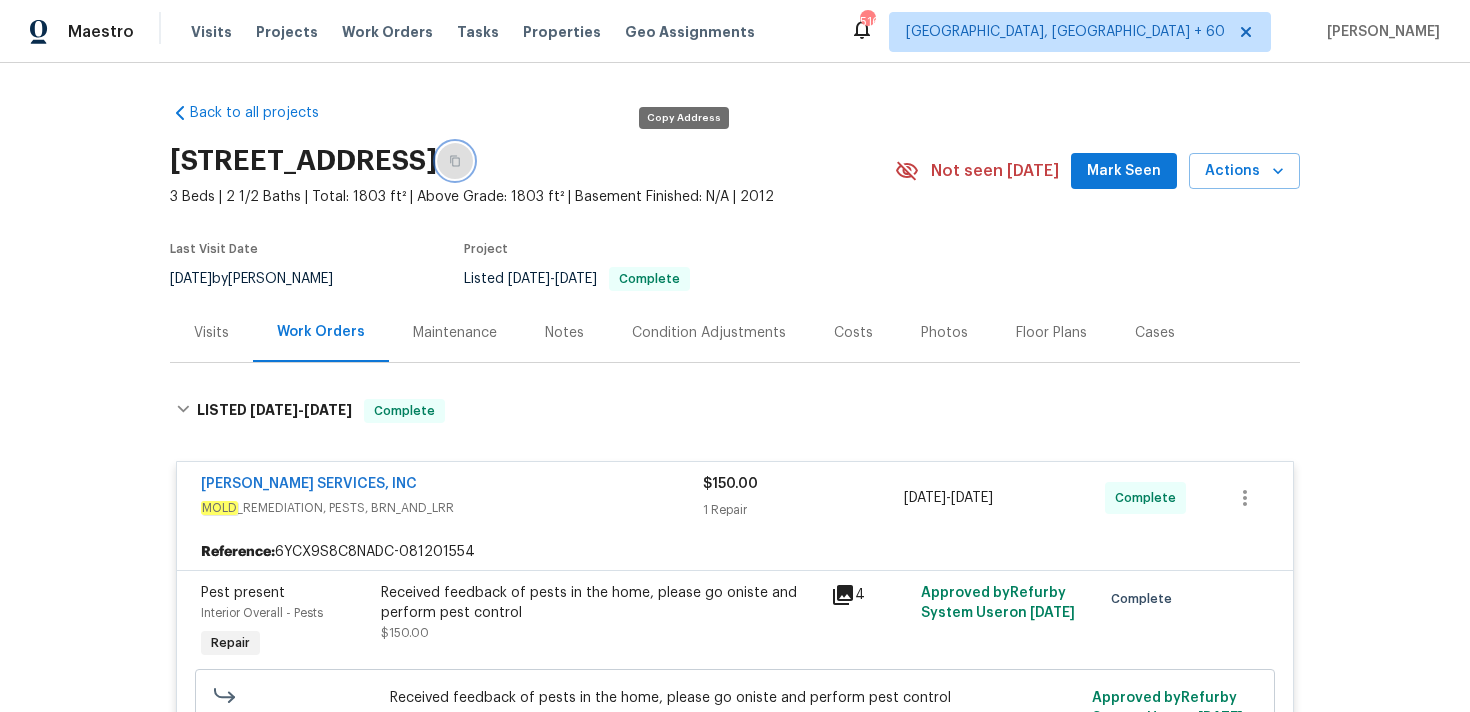 click 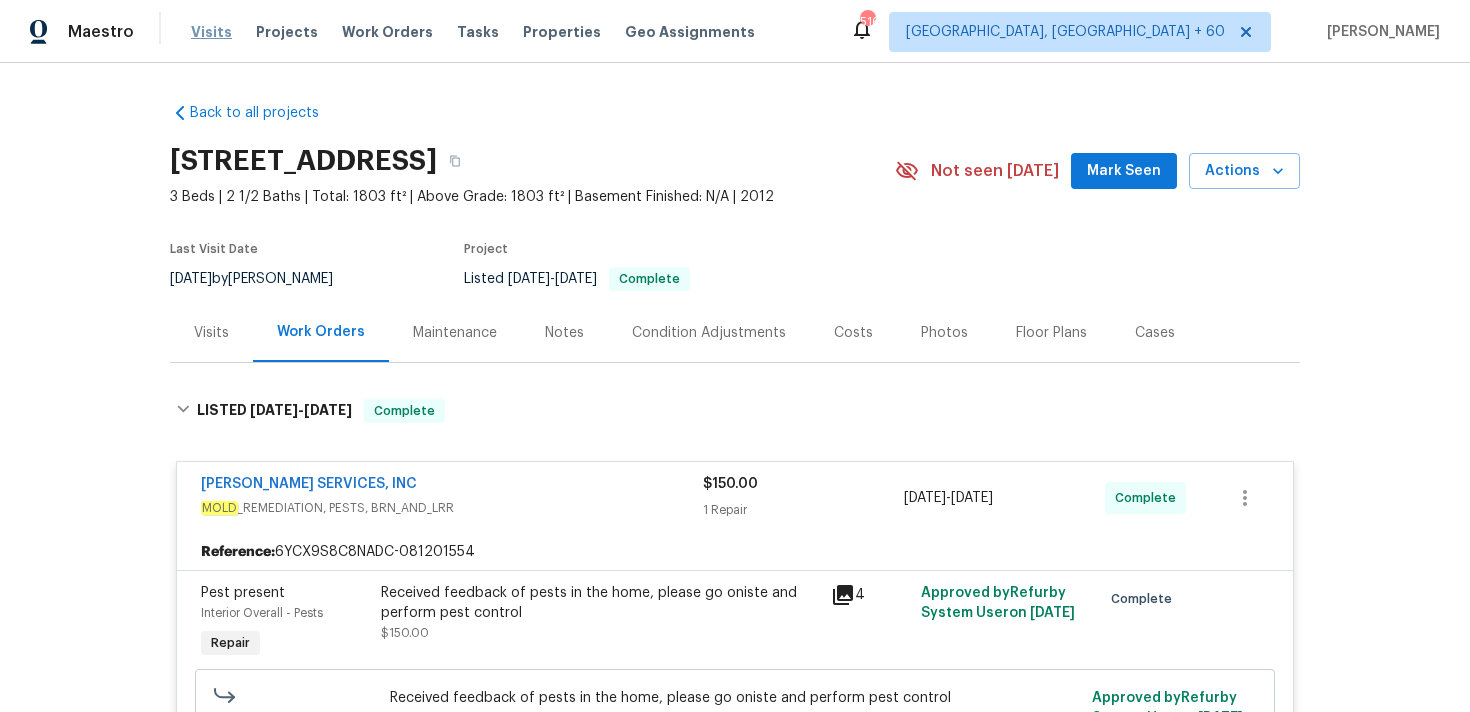 click on "Visits" at bounding box center [211, 32] 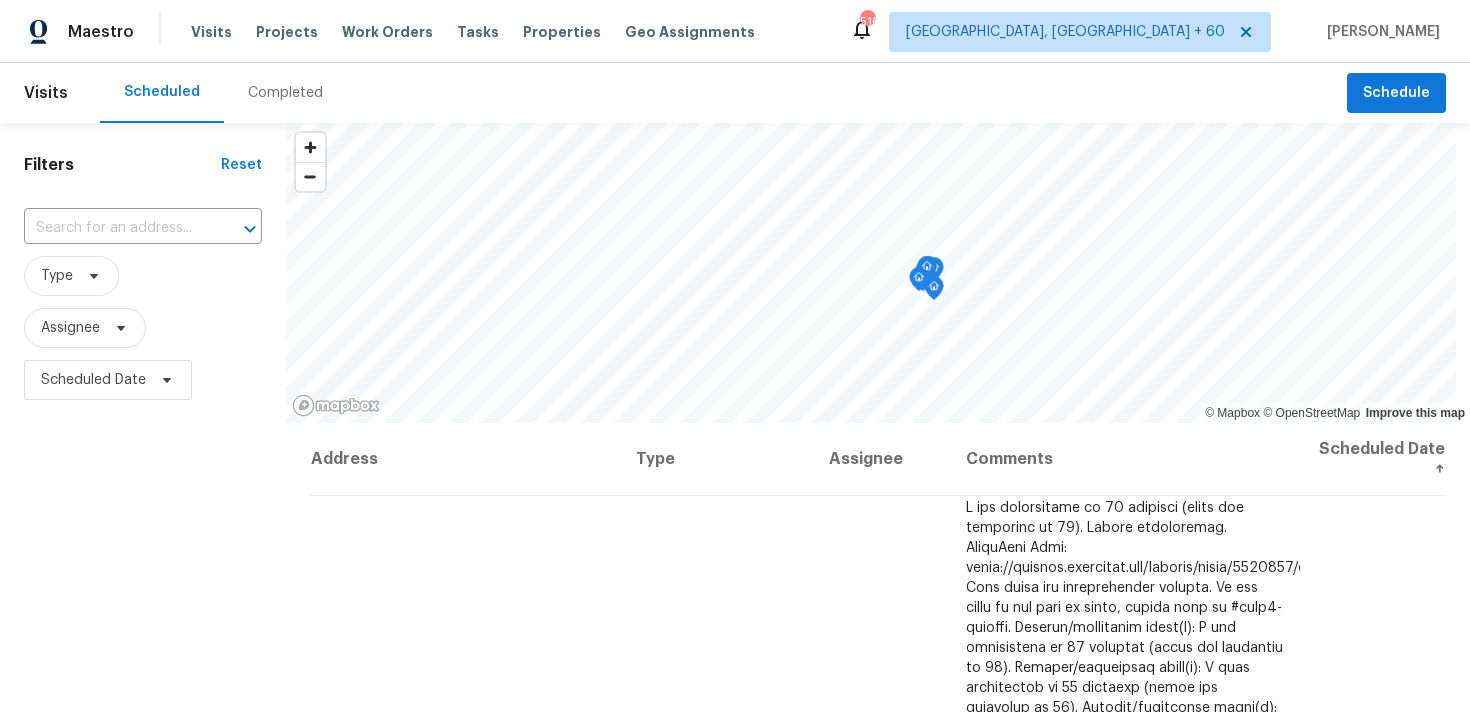 click on "Completed" at bounding box center (285, 93) 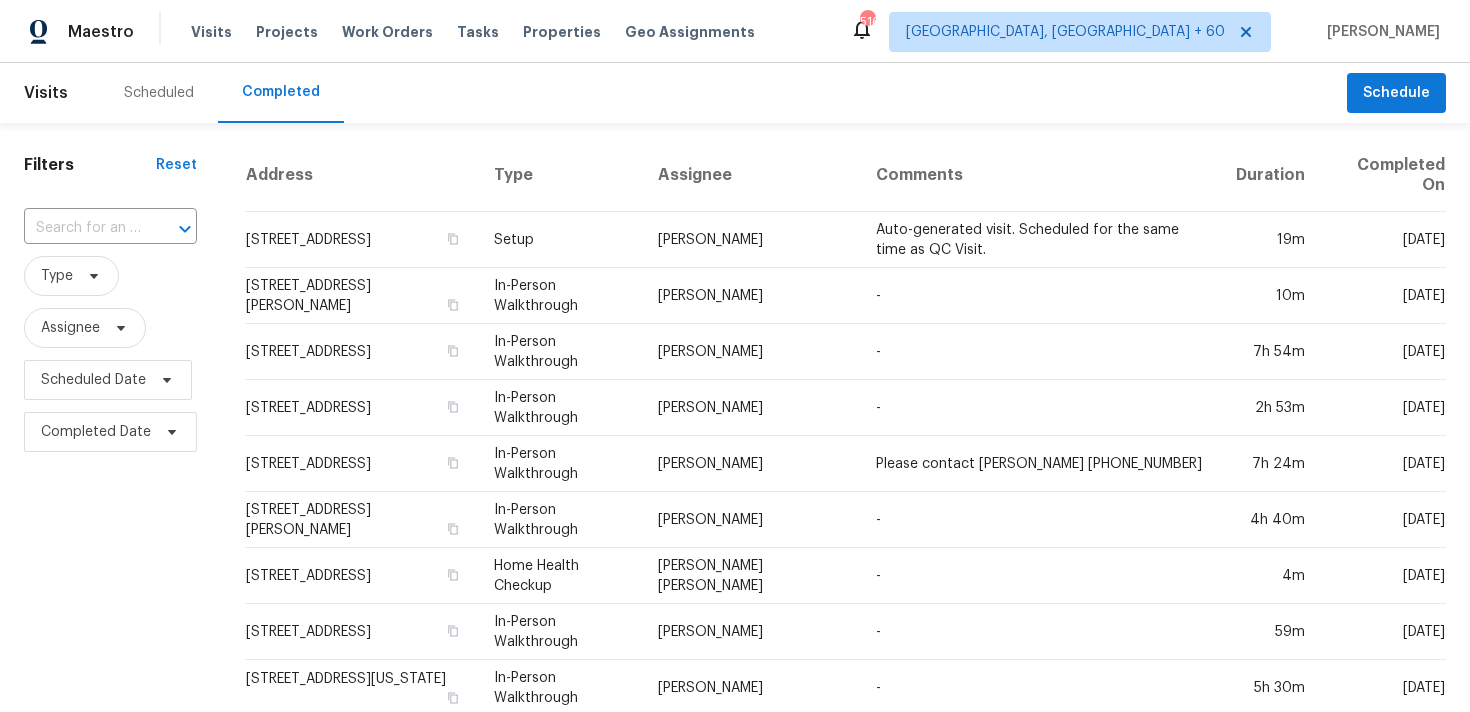 click on "​" at bounding box center [110, 228] 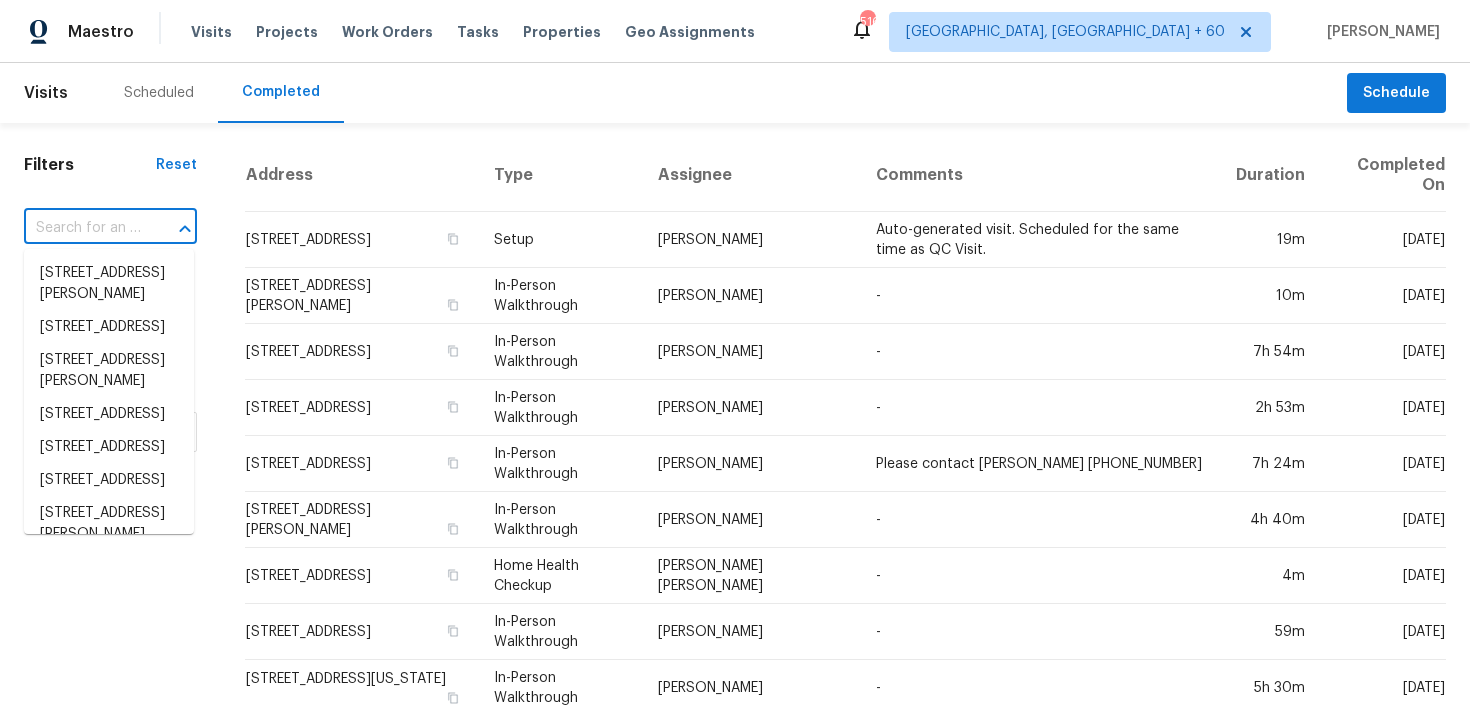 paste on "7040 Northgreen Dr Atlanta, GA 30328" 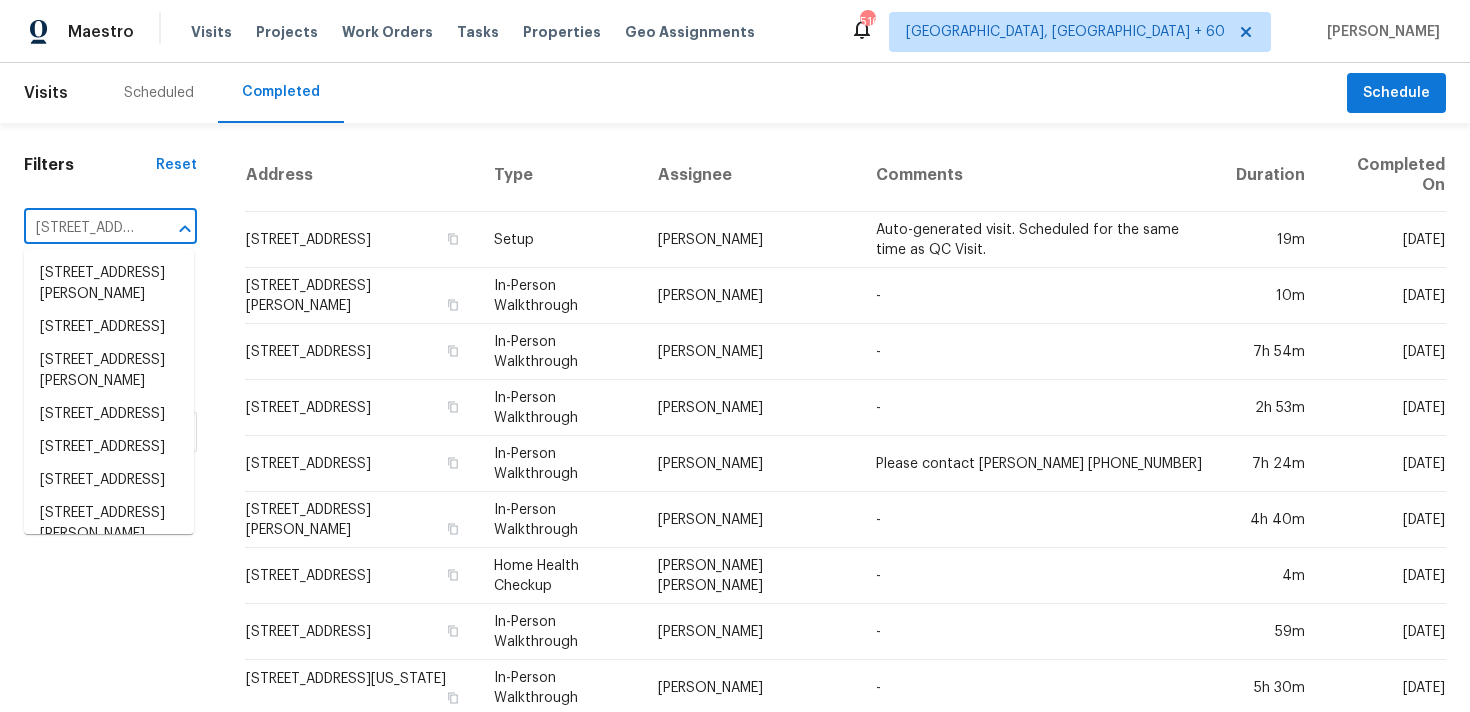 scroll, scrollTop: 0, scrollLeft: 153, axis: horizontal 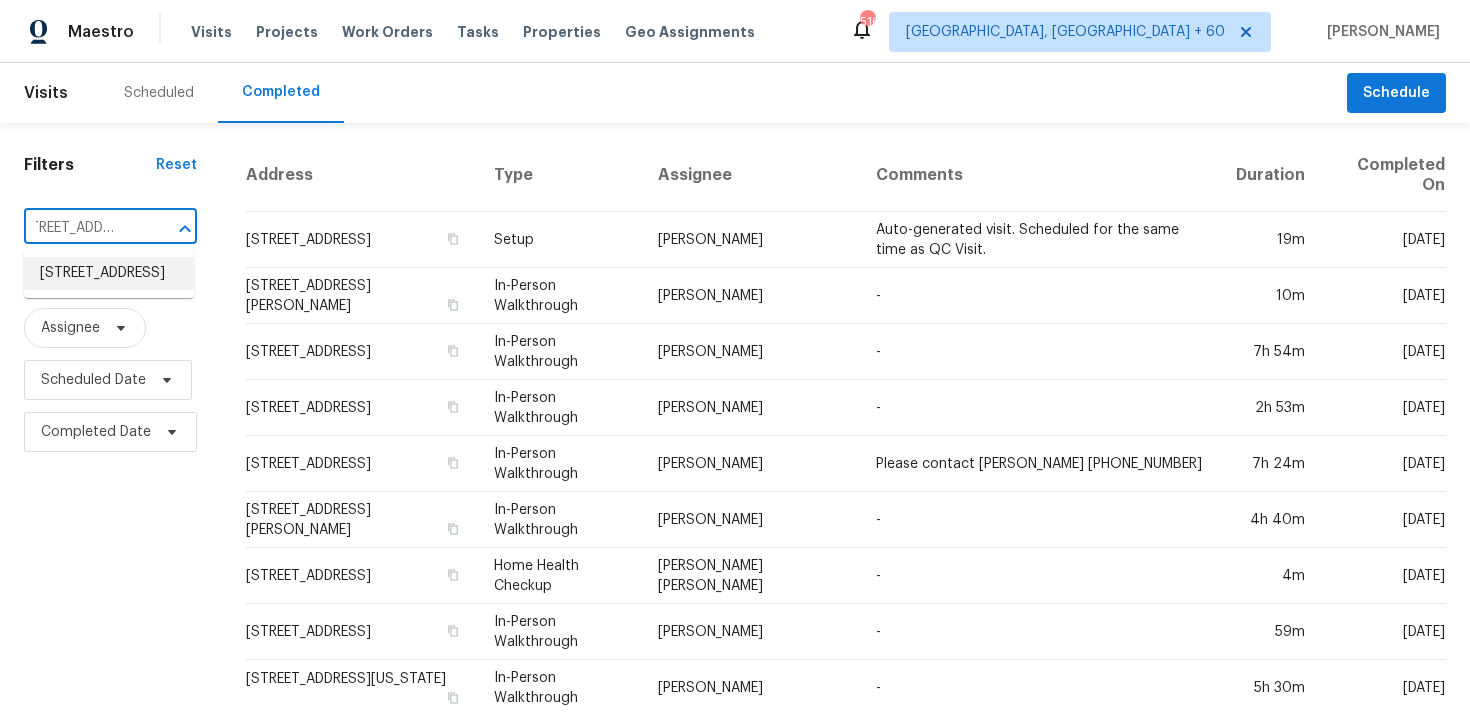 click on "7040 Northgreen Dr, Atlanta, GA 30328" at bounding box center (109, 273) 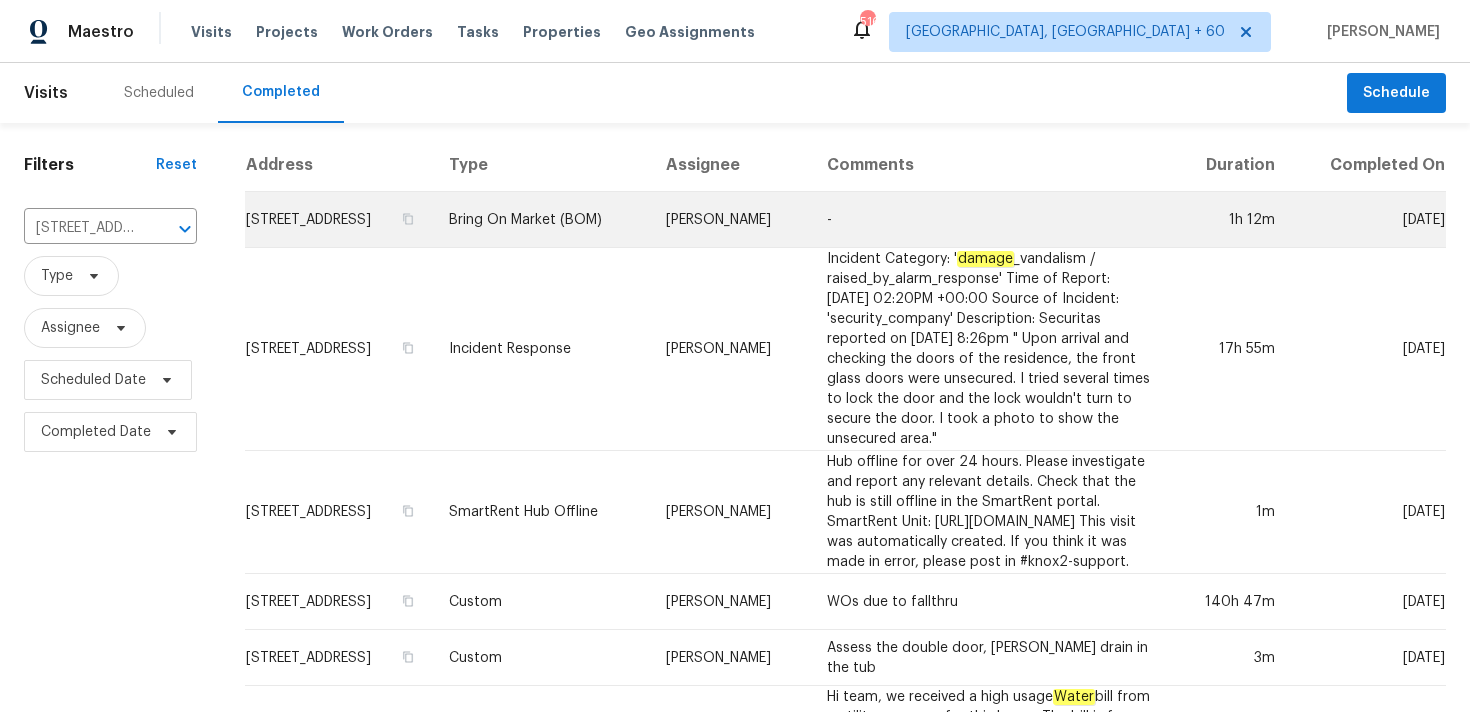 click on "Bring On Market (BOM)" at bounding box center [541, 220] 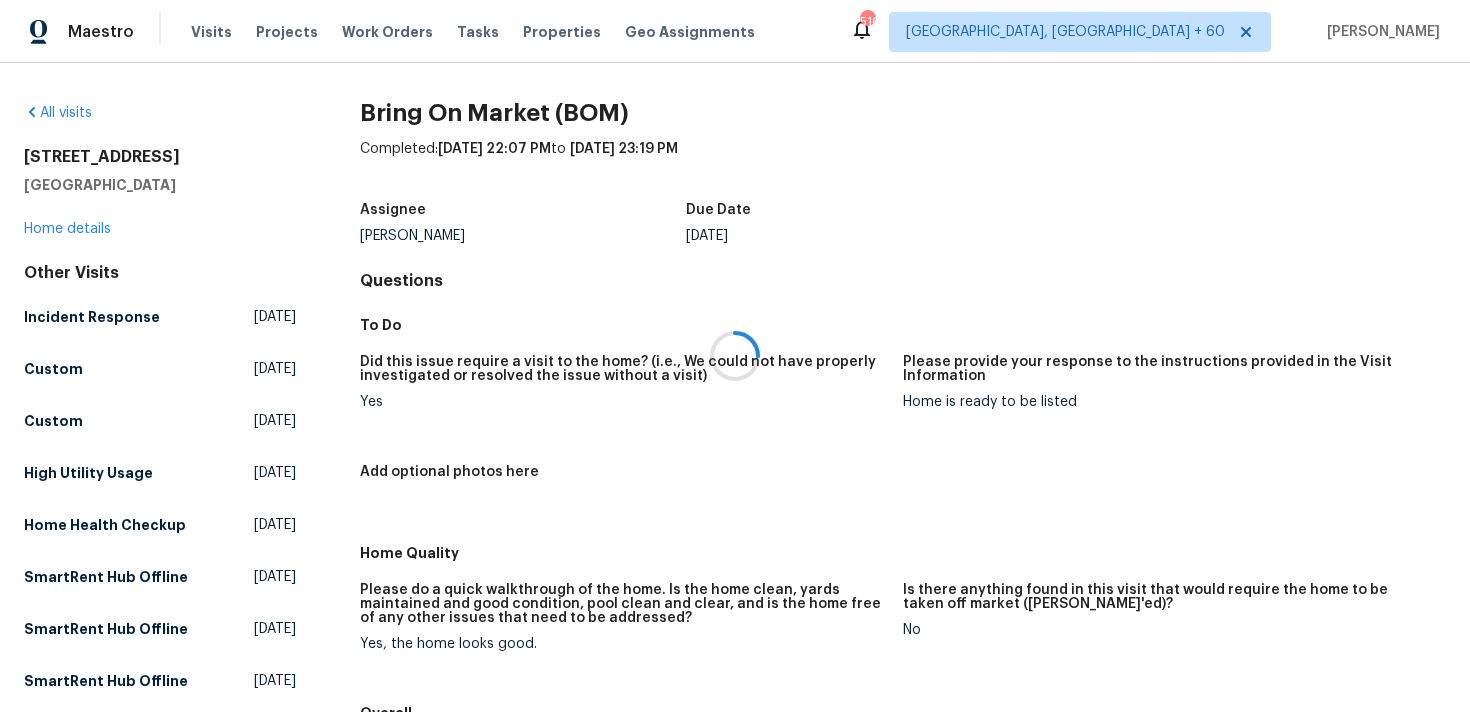 click at bounding box center [735, 356] 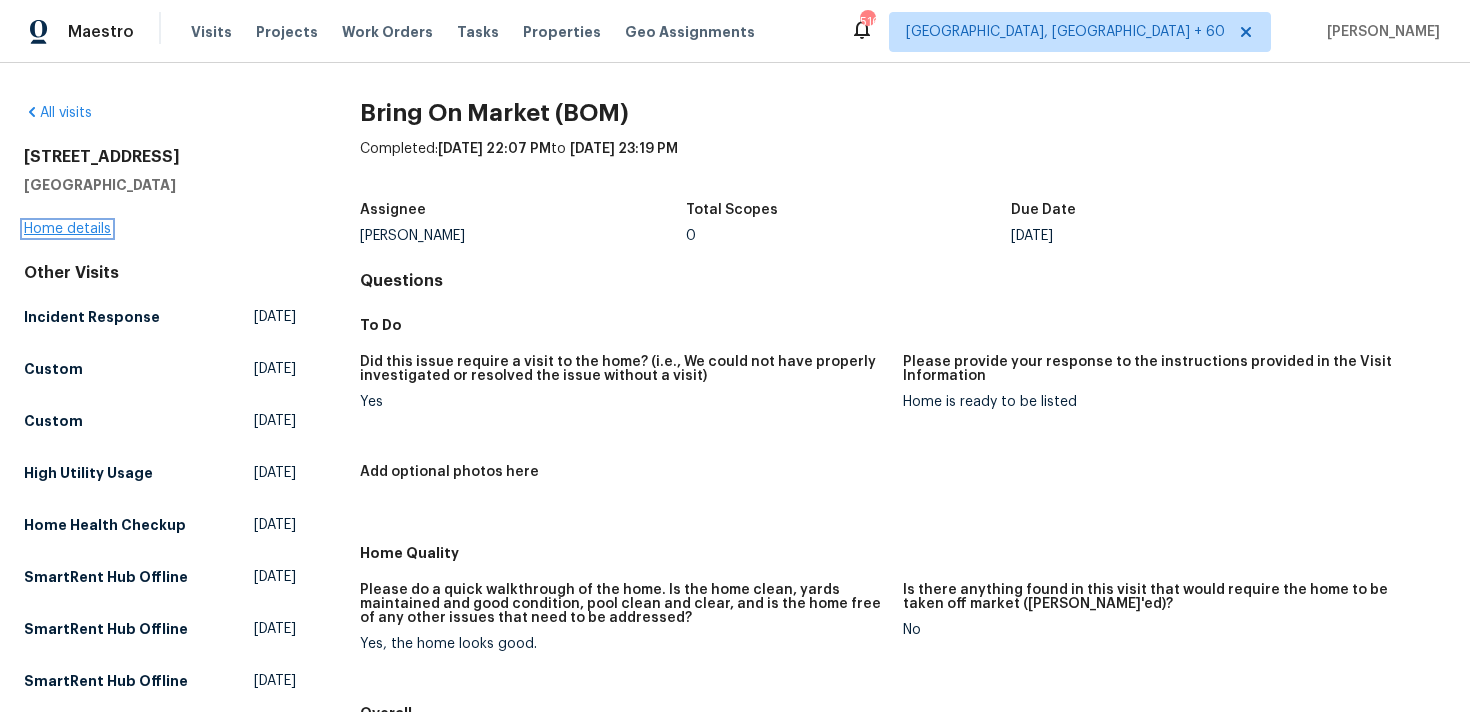 click on "Home details" at bounding box center (67, 229) 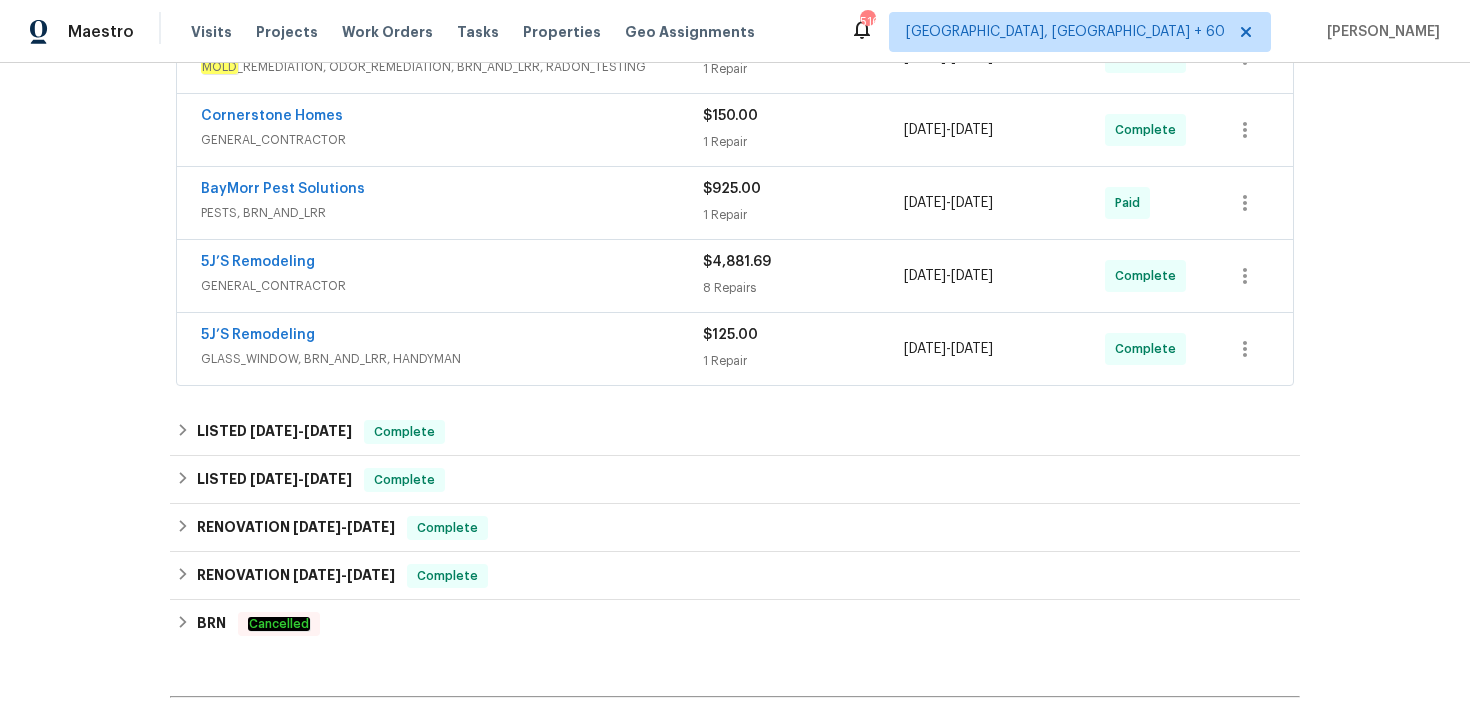 scroll, scrollTop: 503, scrollLeft: 0, axis: vertical 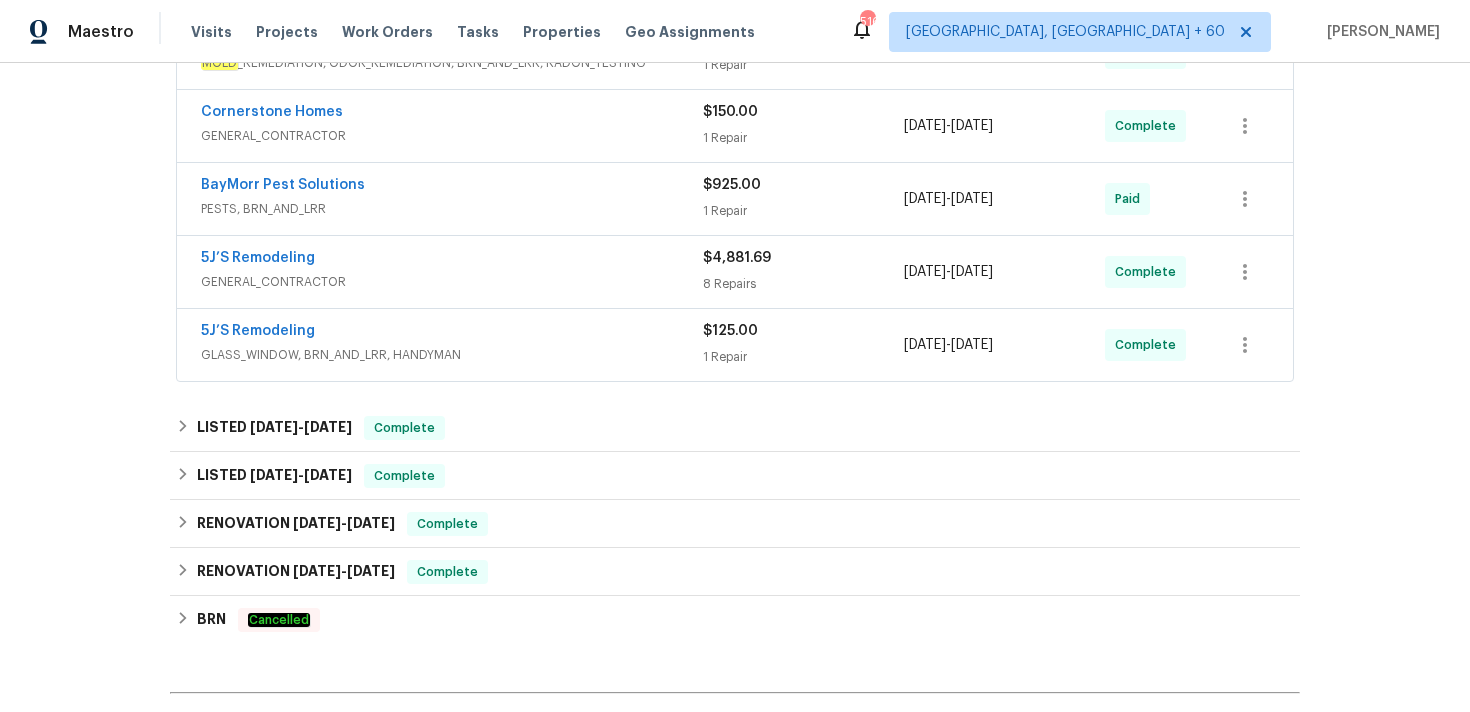 click on "1 Repair" at bounding box center [803, 357] 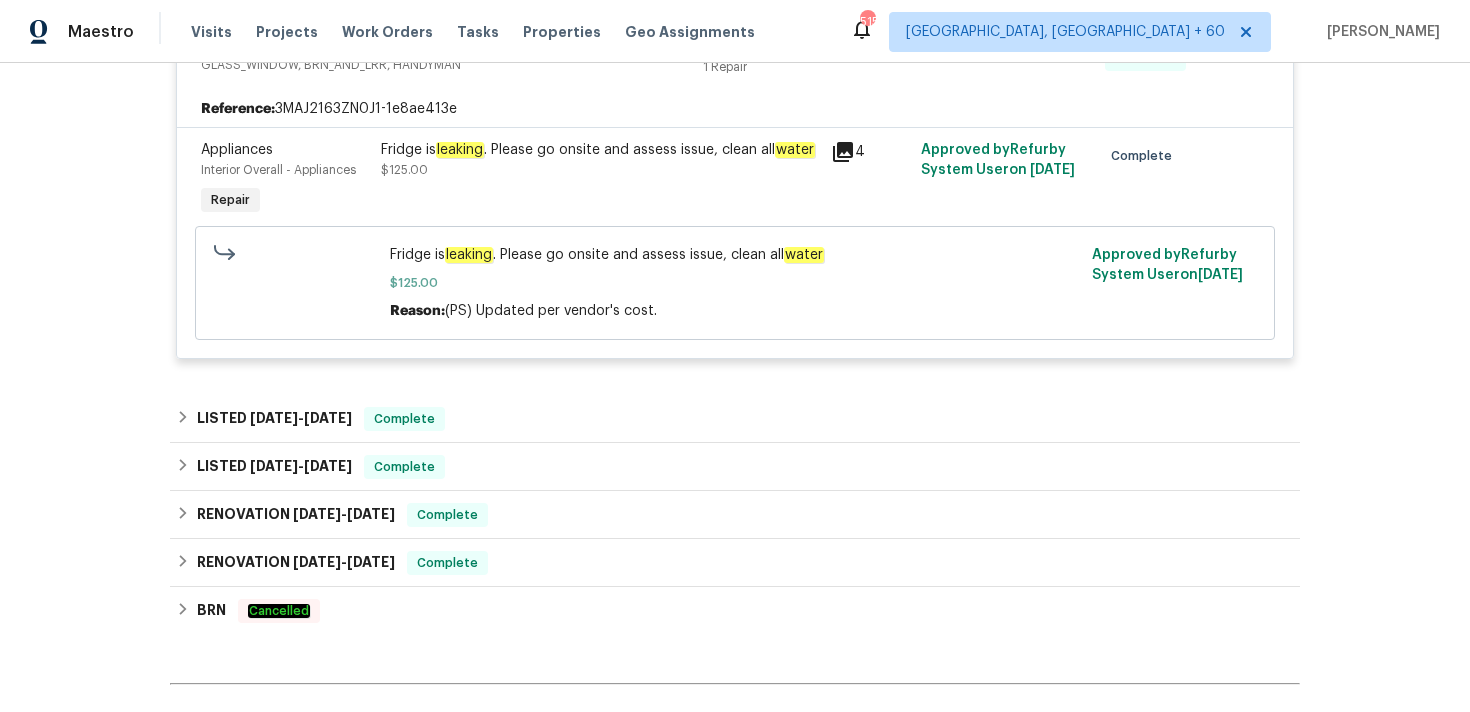 scroll, scrollTop: 0, scrollLeft: 0, axis: both 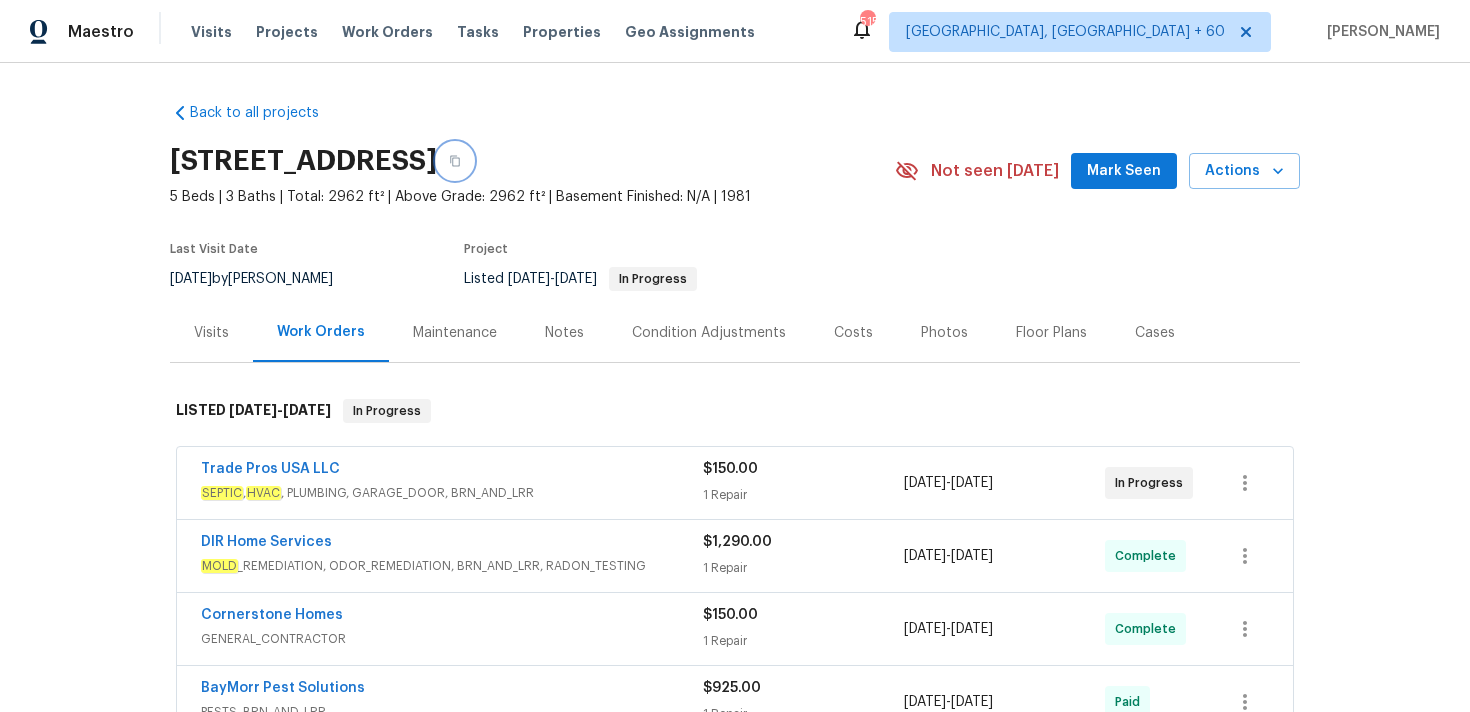 click at bounding box center (455, 161) 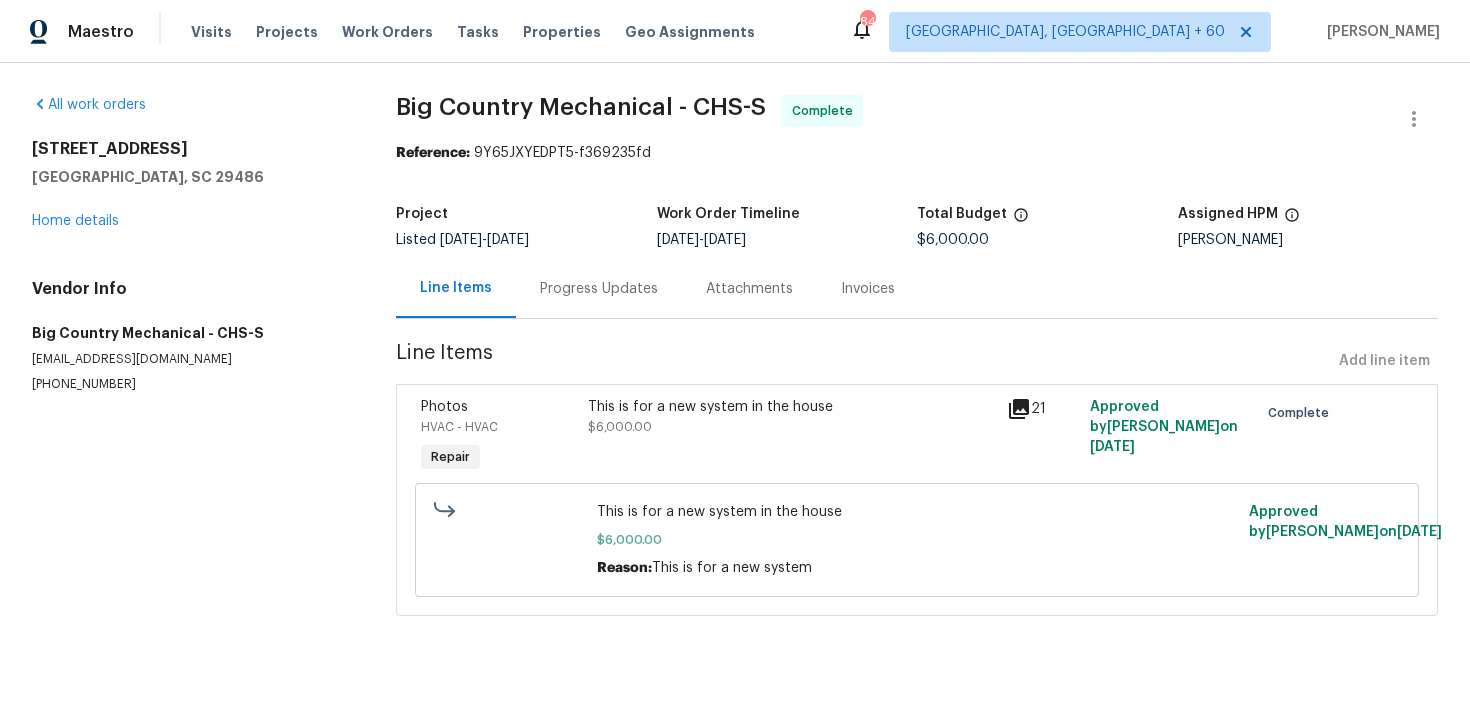 scroll, scrollTop: 0, scrollLeft: 0, axis: both 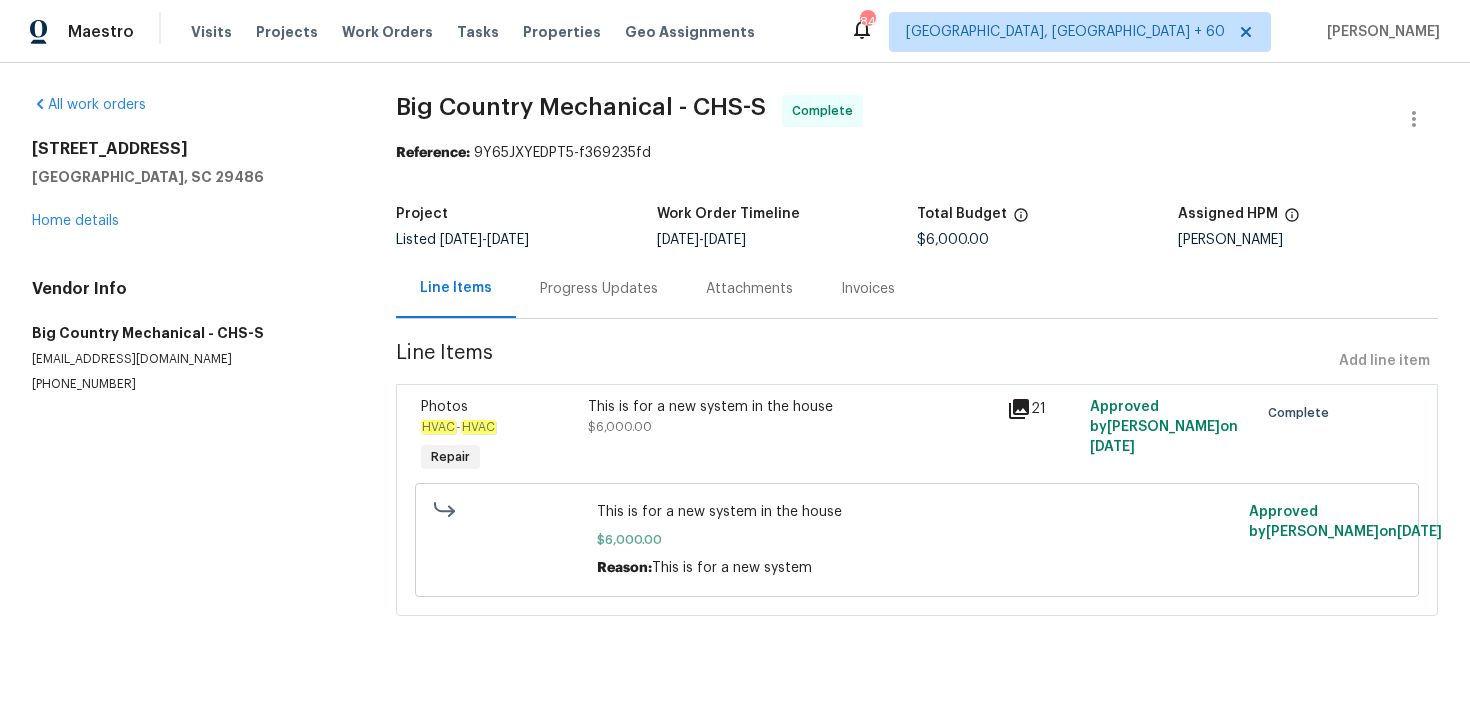 click on "Progress Updates" at bounding box center [599, 289] 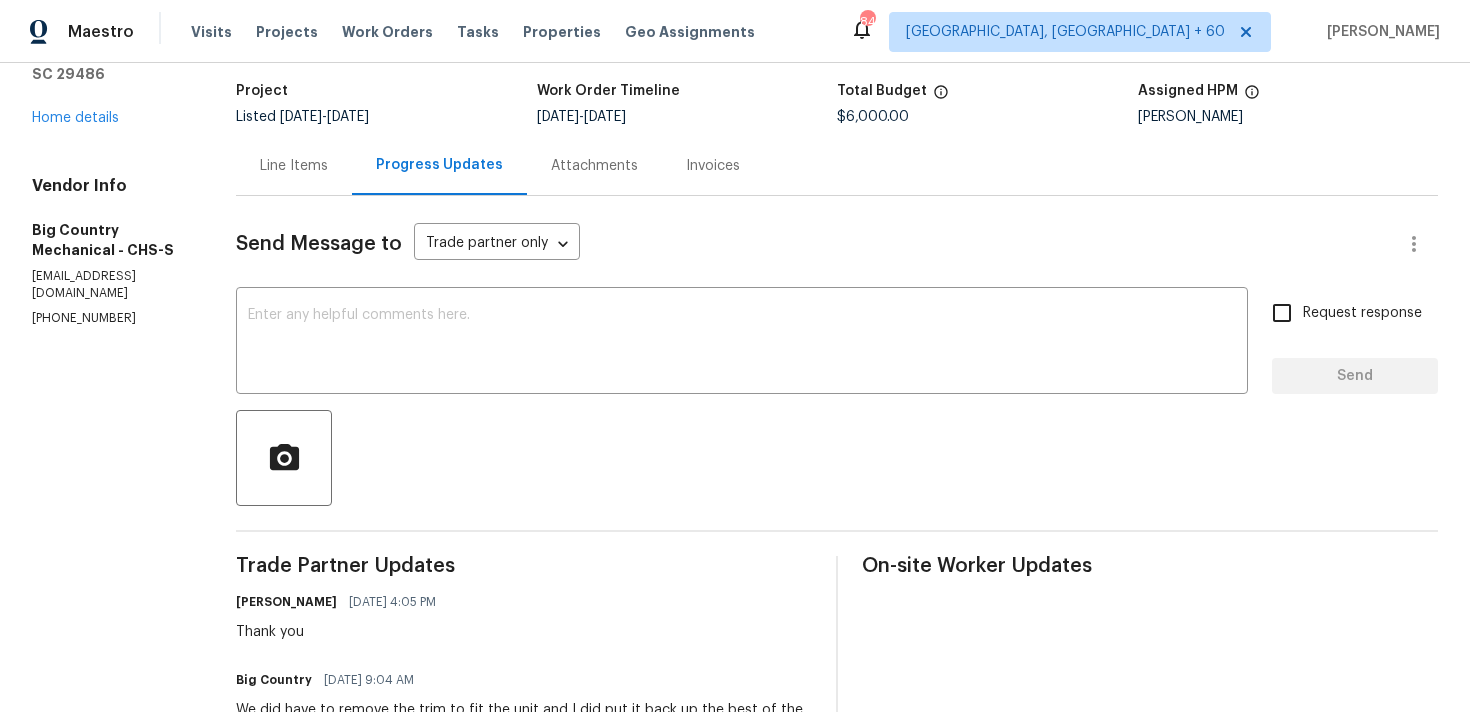 scroll, scrollTop: 0, scrollLeft: 0, axis: both 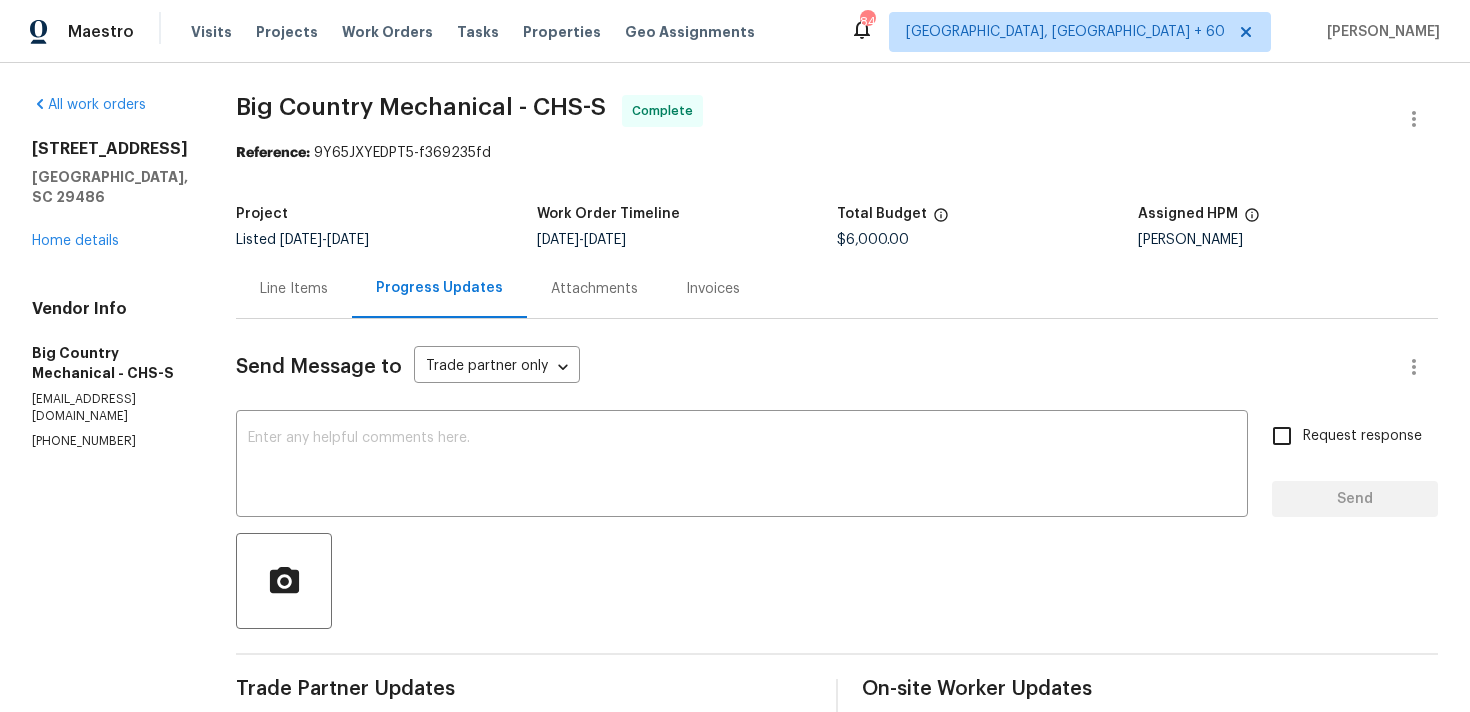 click on "Invoices" at bounding box center [713, 289] 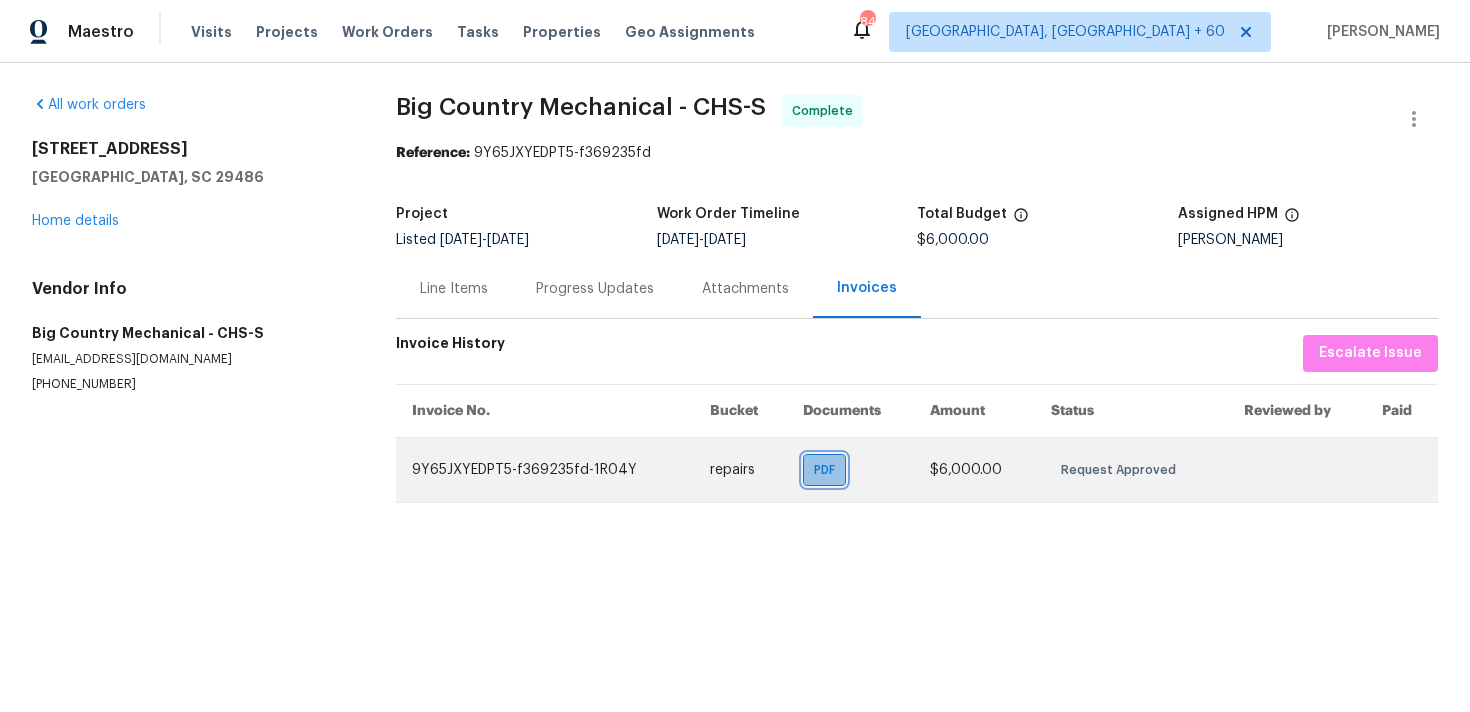 click on "PDF" at bounding box center (828, 470) 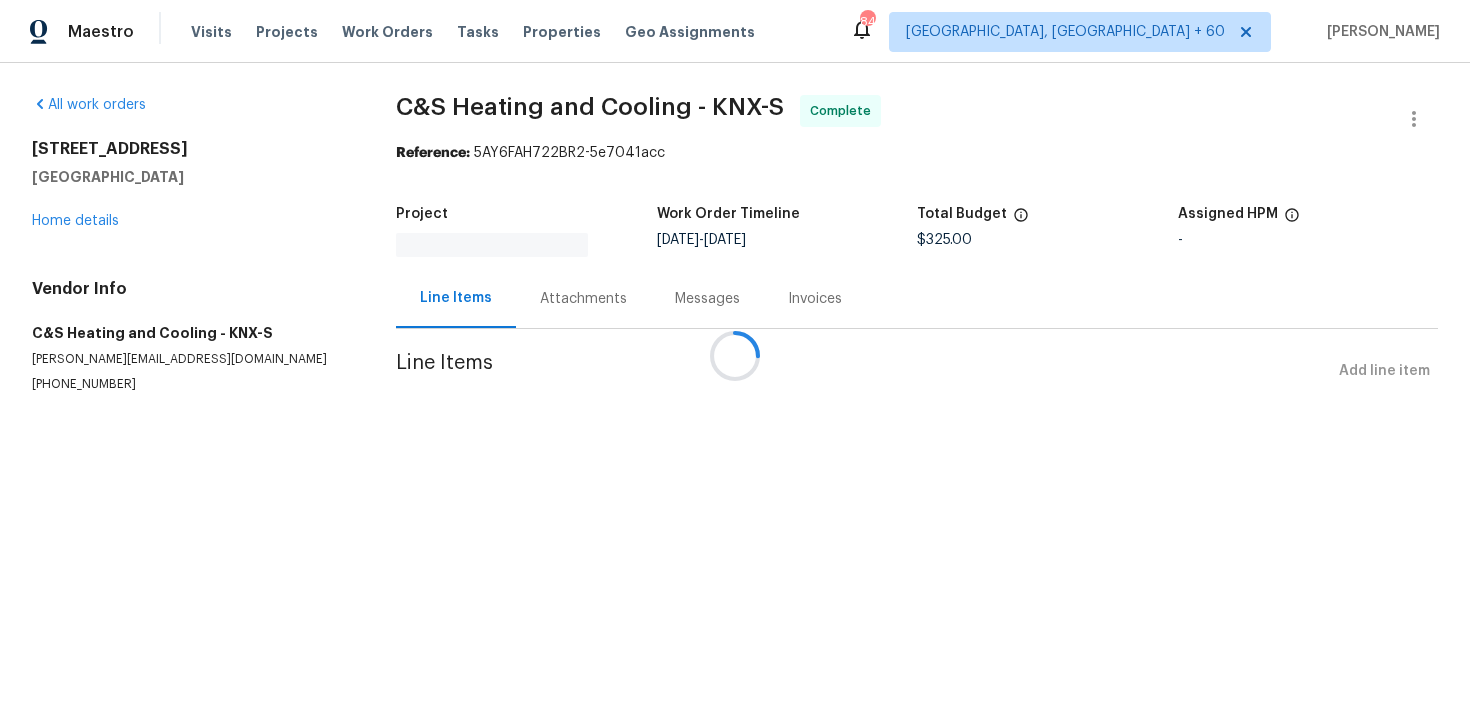 scroll, scrollTop: 0, scrollLeft: 0, axis: both 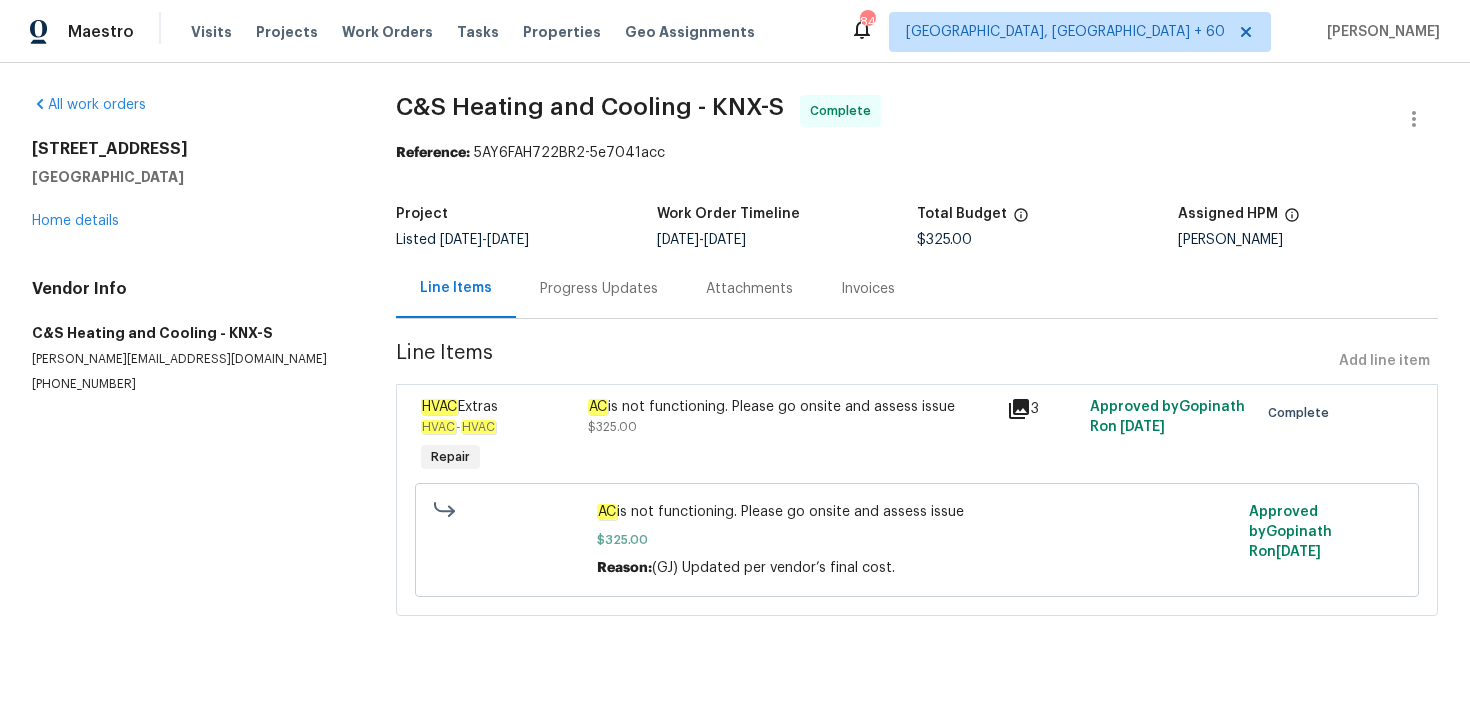 click on "Progress Updates" at bounding box center [599, 288] 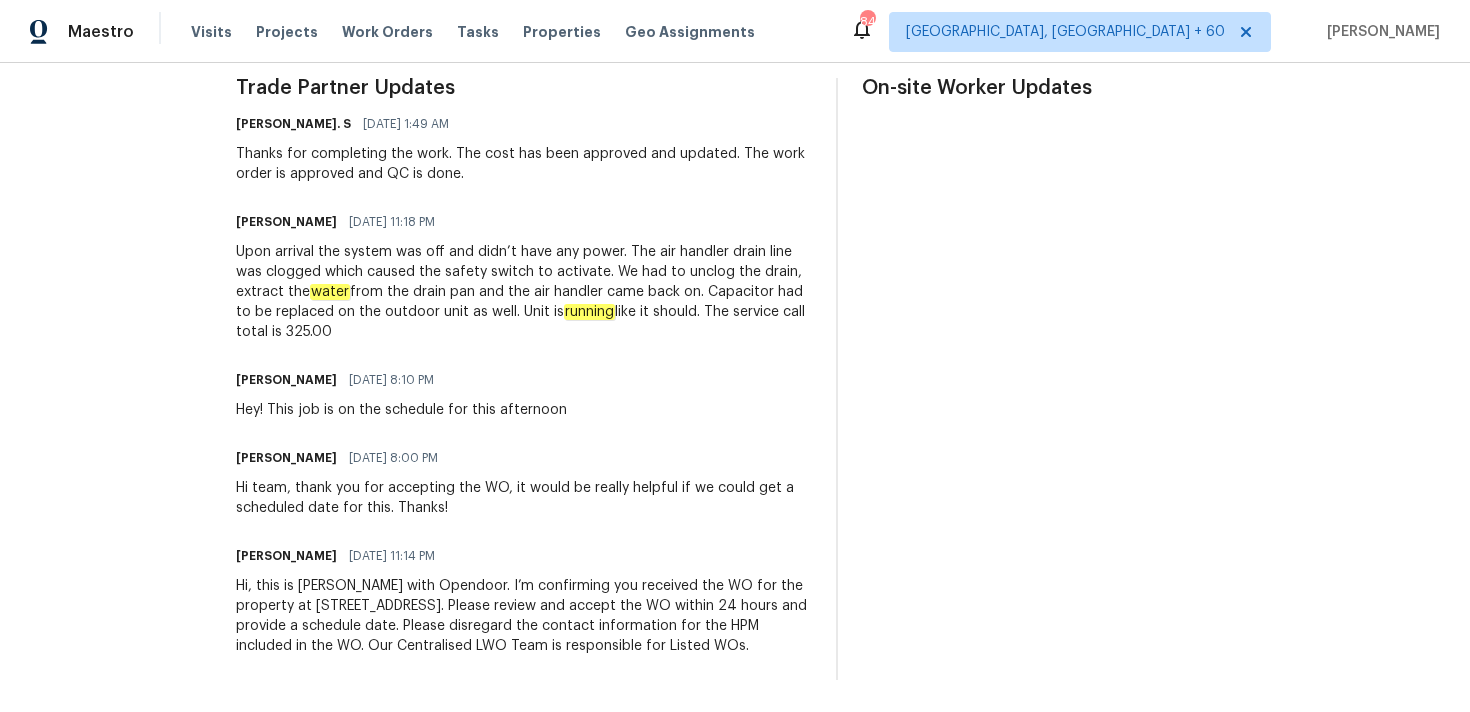 scroll, scrollTop: 601, scrollLeft: 0, axis: vertical 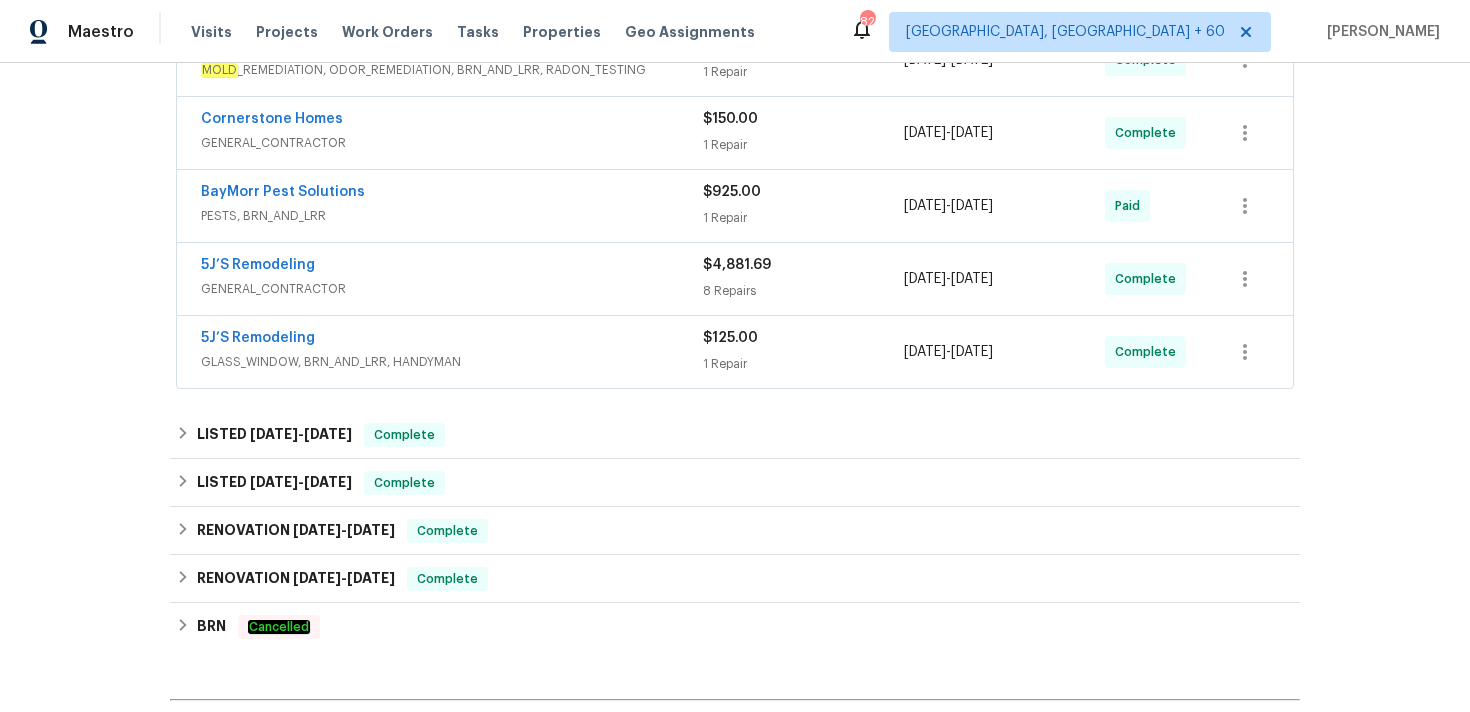 click on "1 Repair" at bounding box center (803, 364) 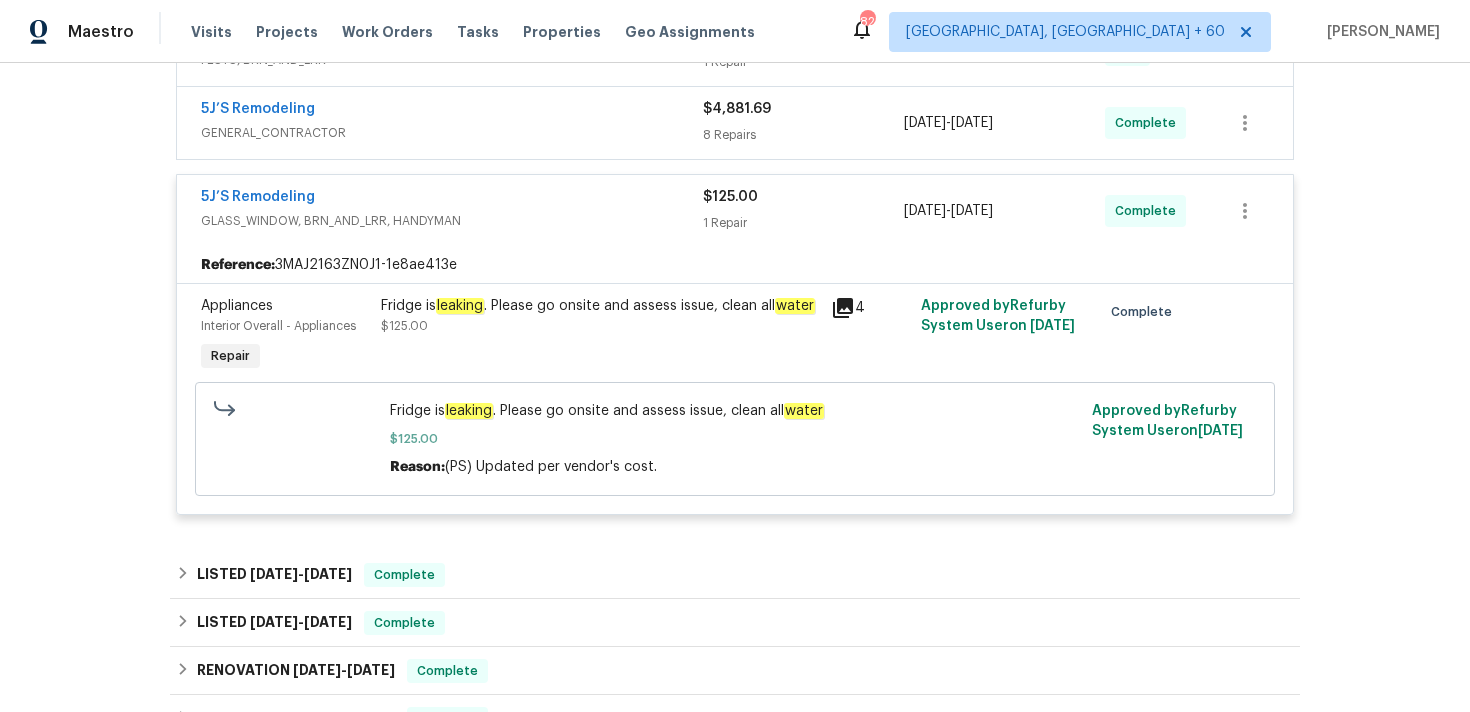 scroll, scrollTop: 0, scrollLeft: 0, axis: both 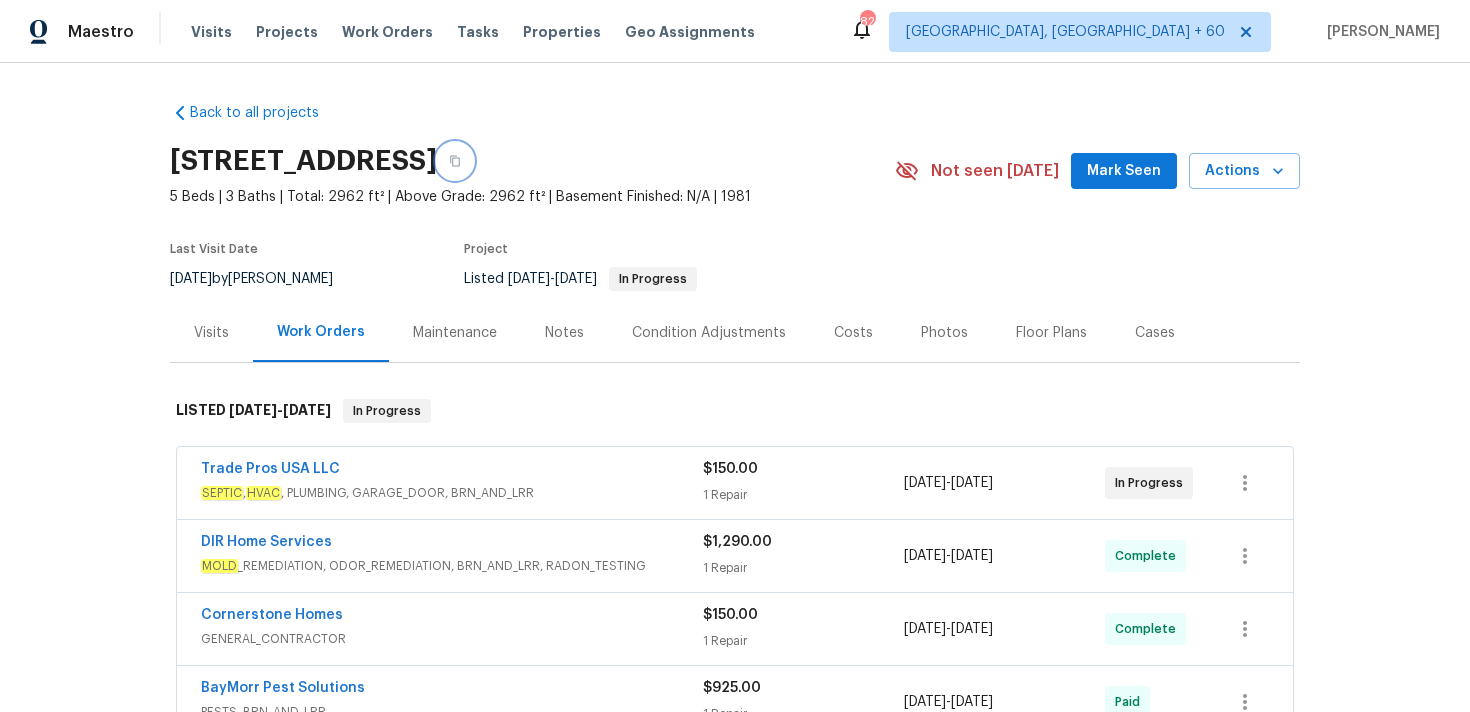 click at bounding box center (455, 161) 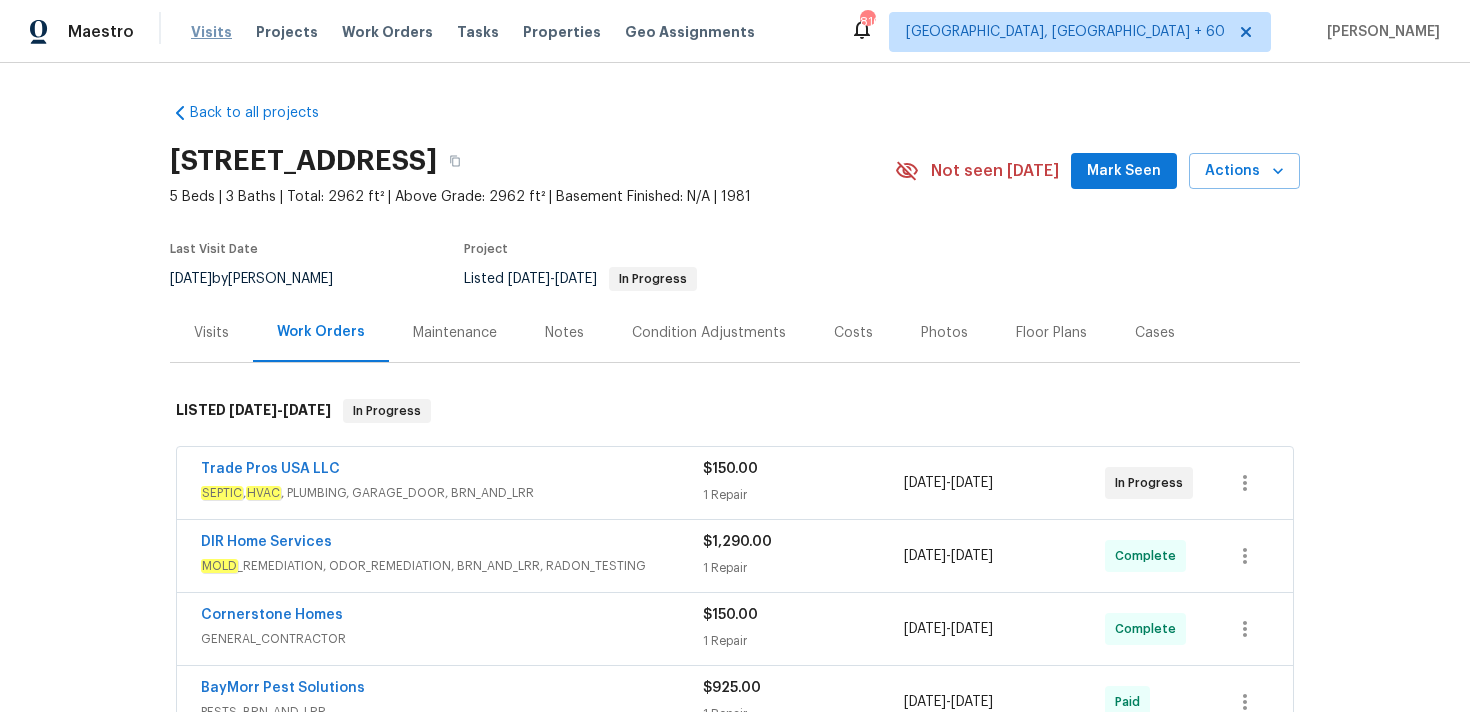 click on "Visits" at bounding box center (211, 32) 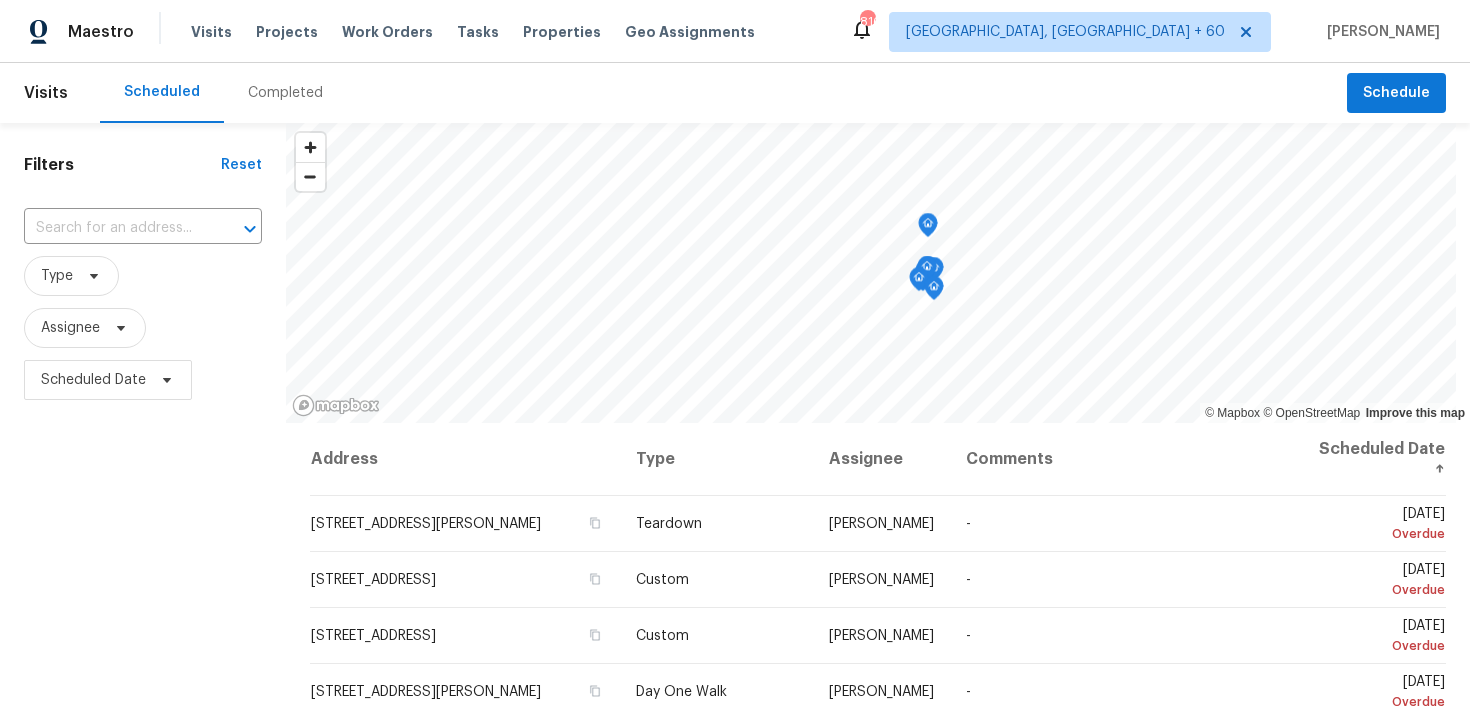 click on "Completed" at bounding box center (285, 93) 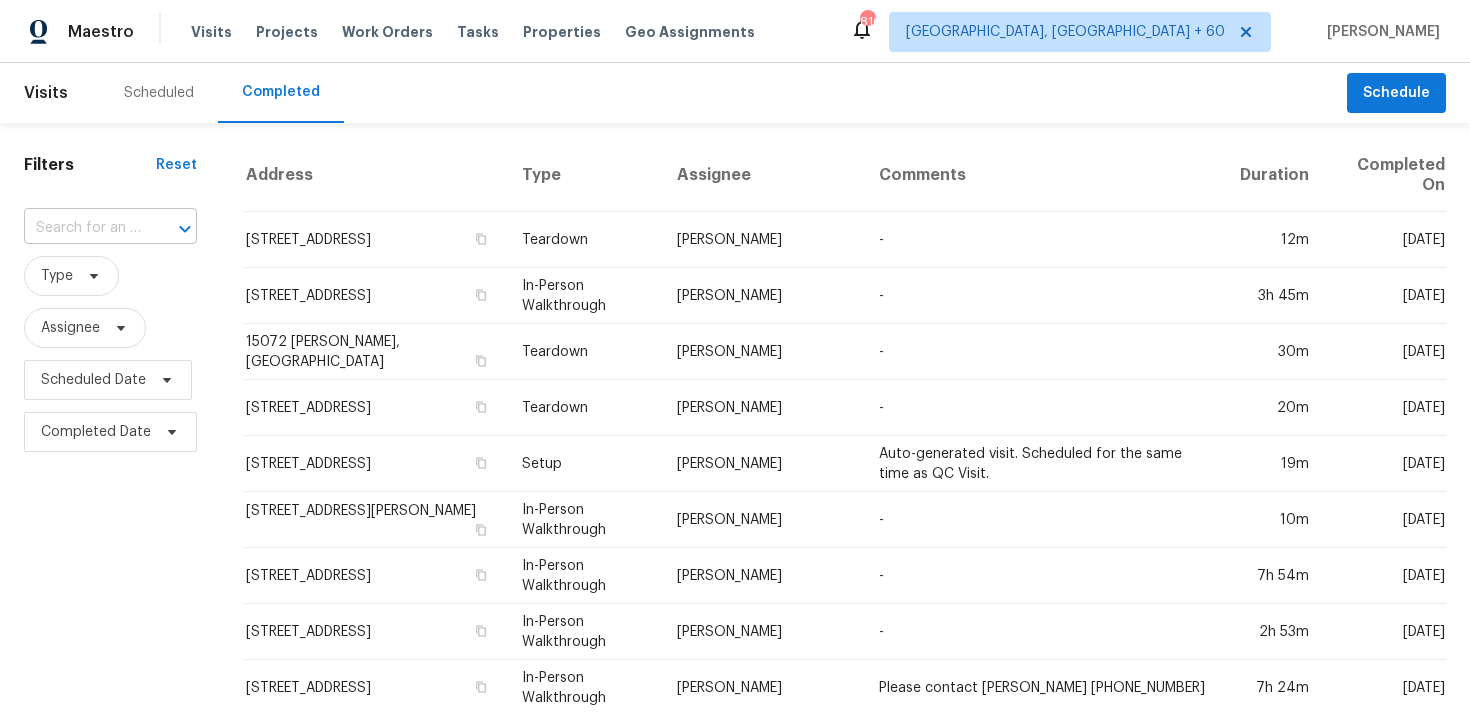 click at bounding box center [82, 228] 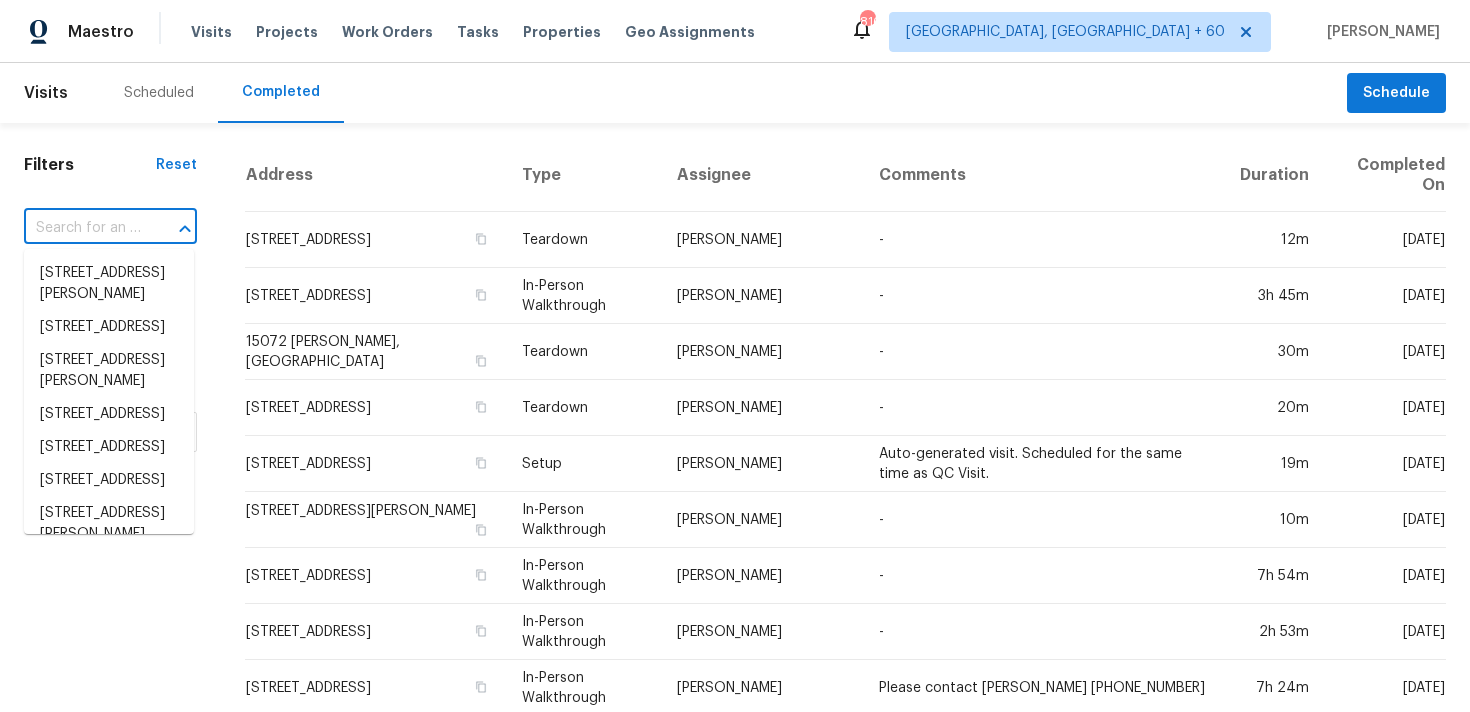 paste on "16450 Havenhurst Dr Houston, TX 77059" 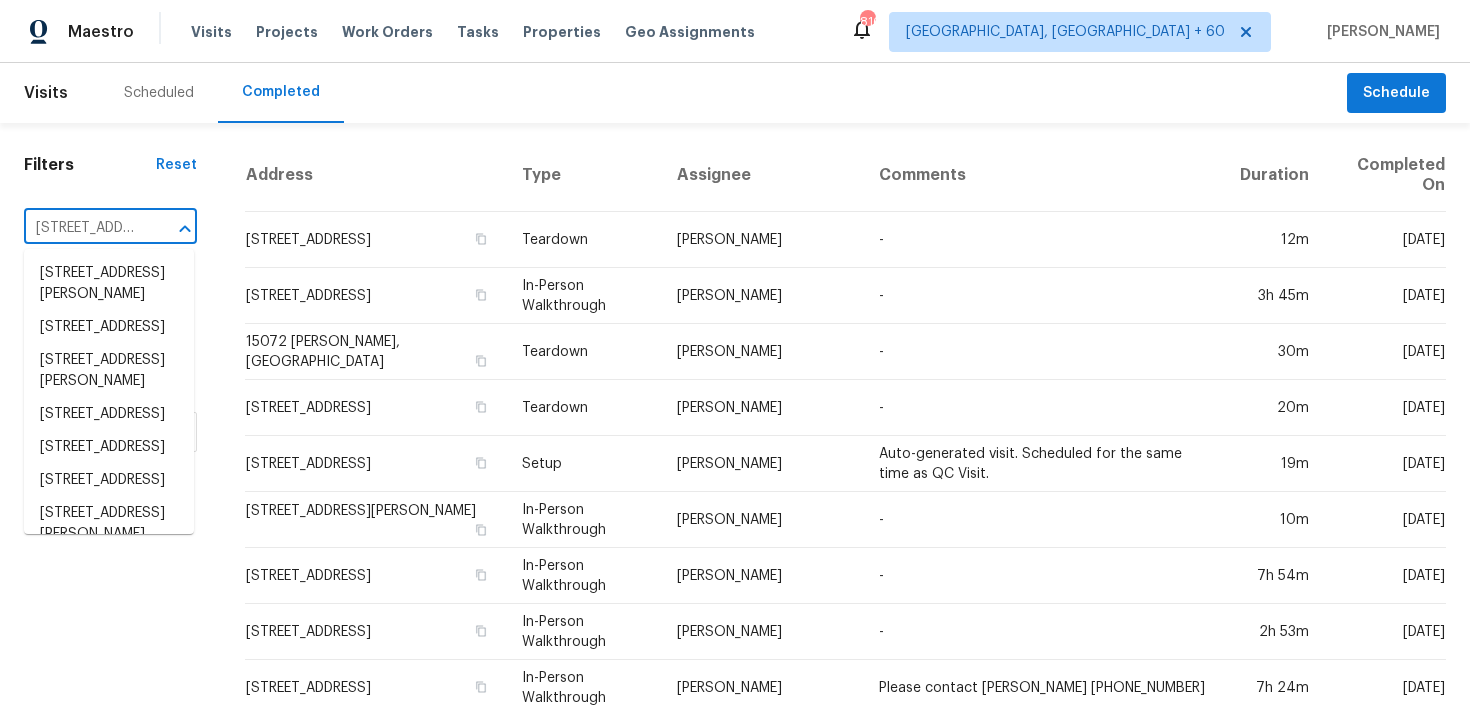 scroll, scrollTop: 0, scrollLeft: 163, axis: horizontal 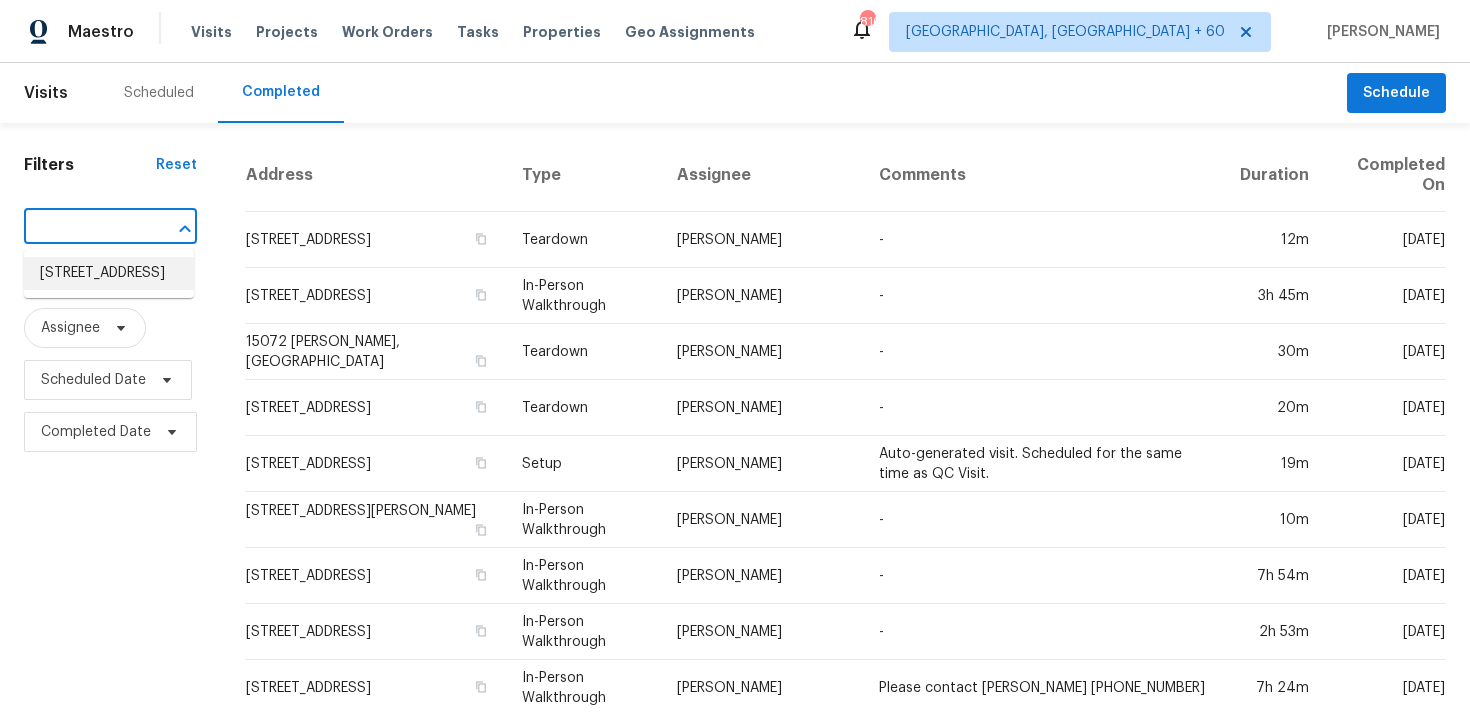 click on "16450 Havenhurst Dr, Houston, TX 77059" at bounding box center (109, 273) 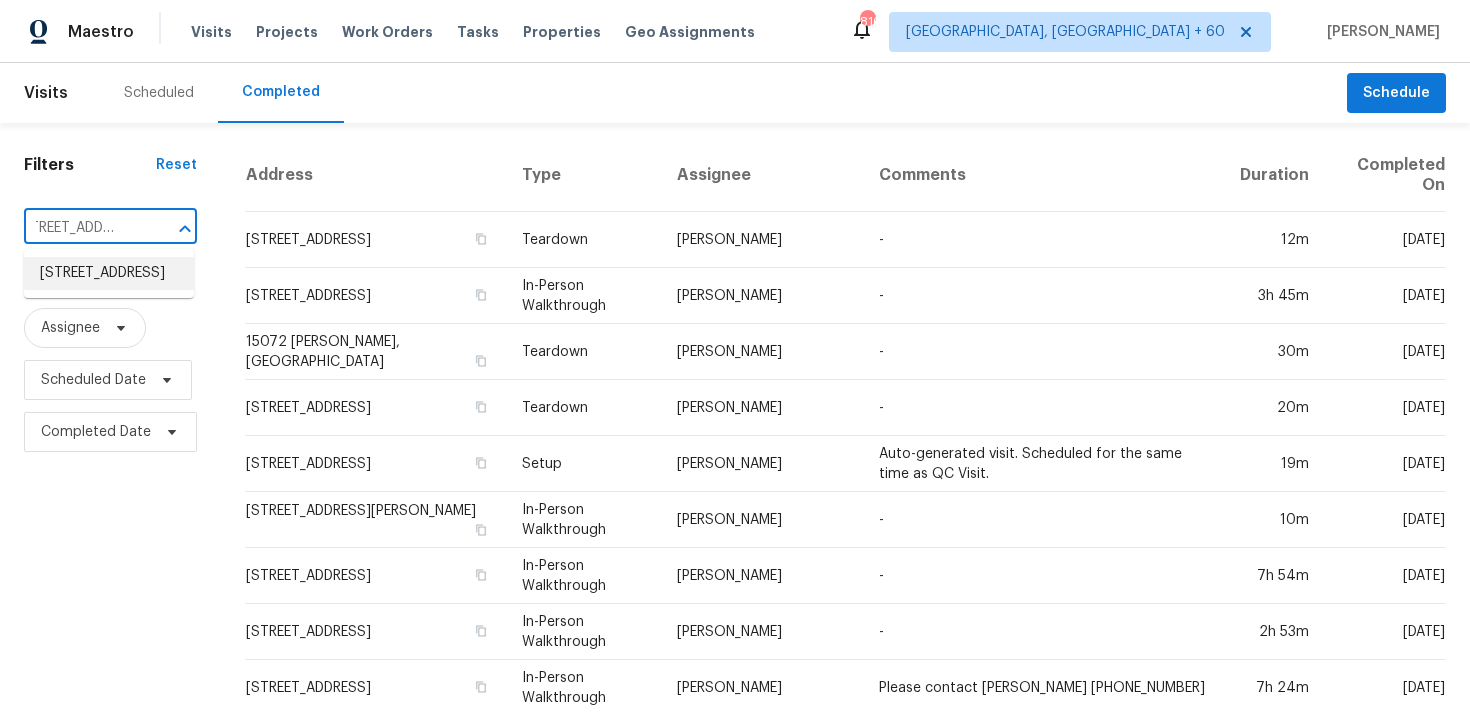 scroll, scrollTop: 0, scrollLeft: 0, axis: both 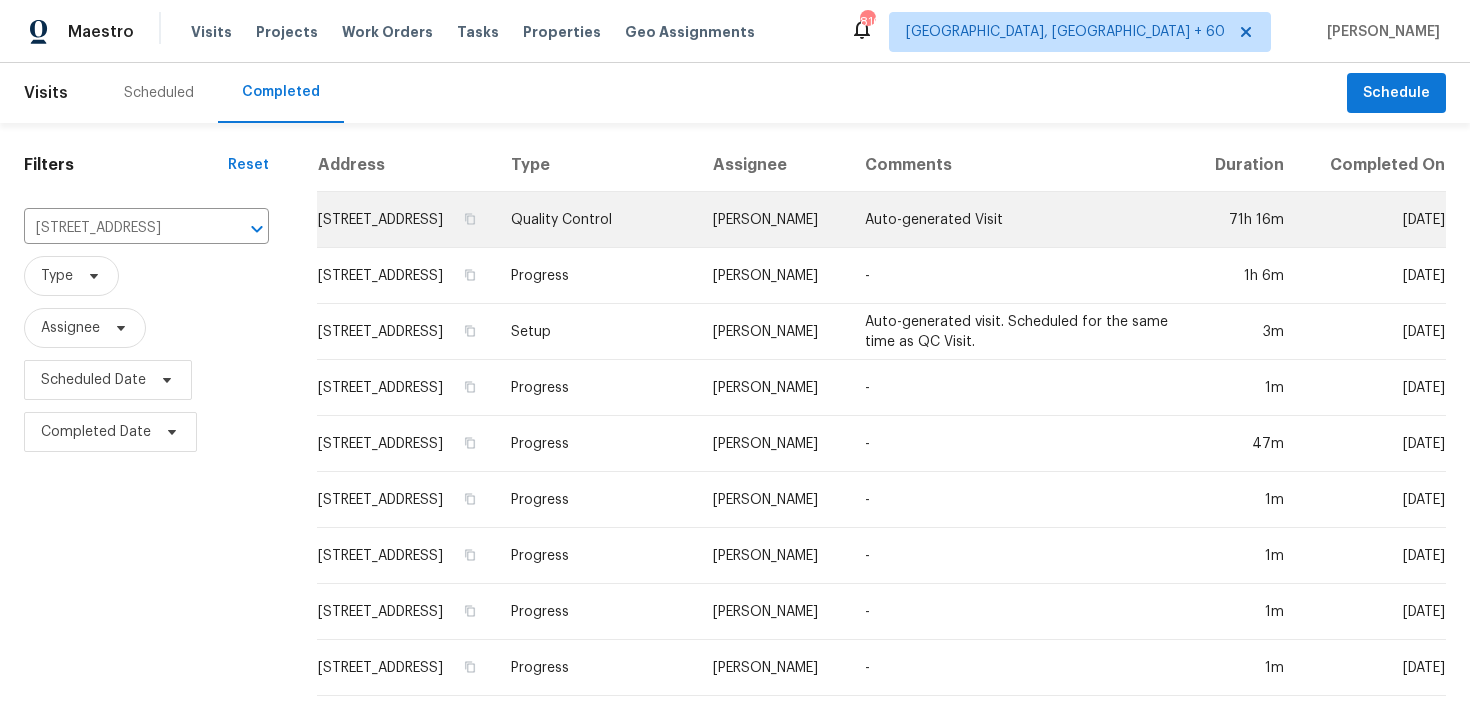 click on "Quality Control" at bounding box center (596, 220) 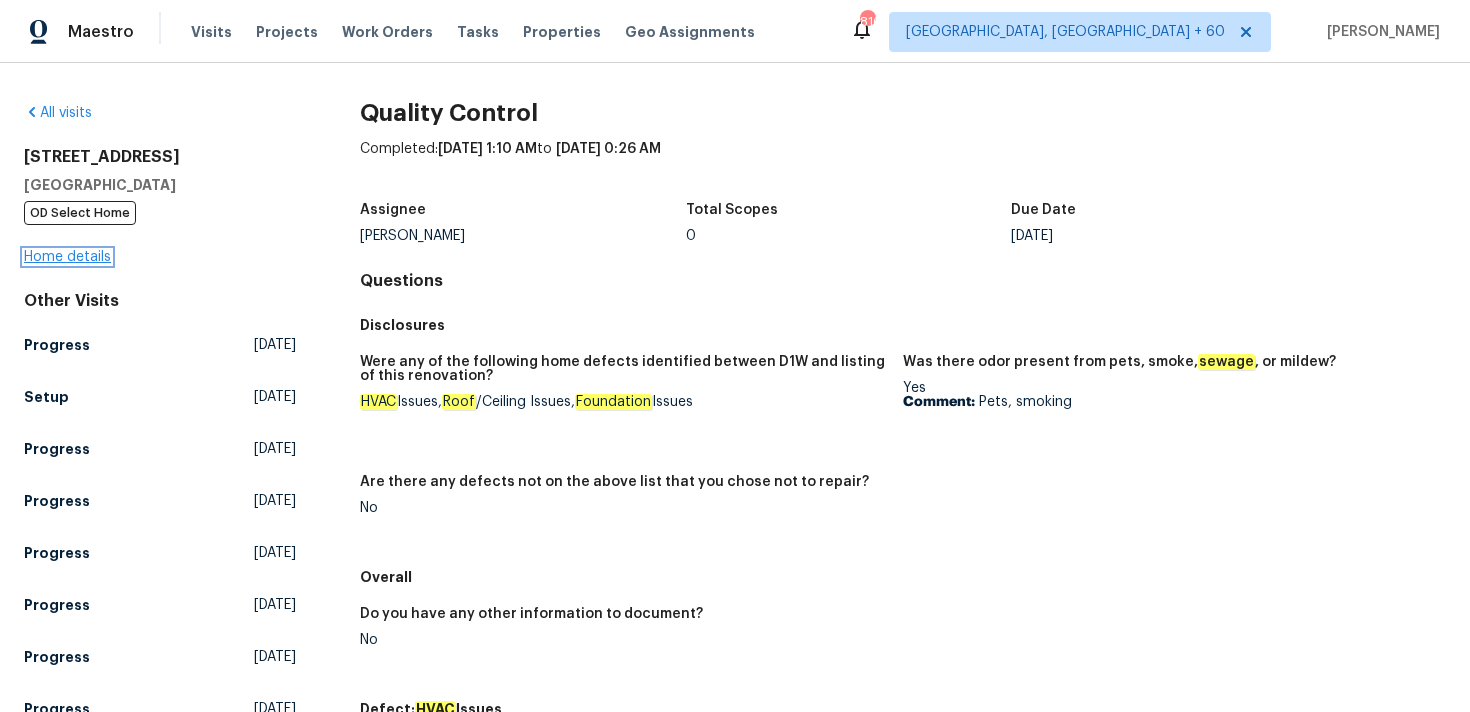 click on "Home details" at bounding box center (67, 257) 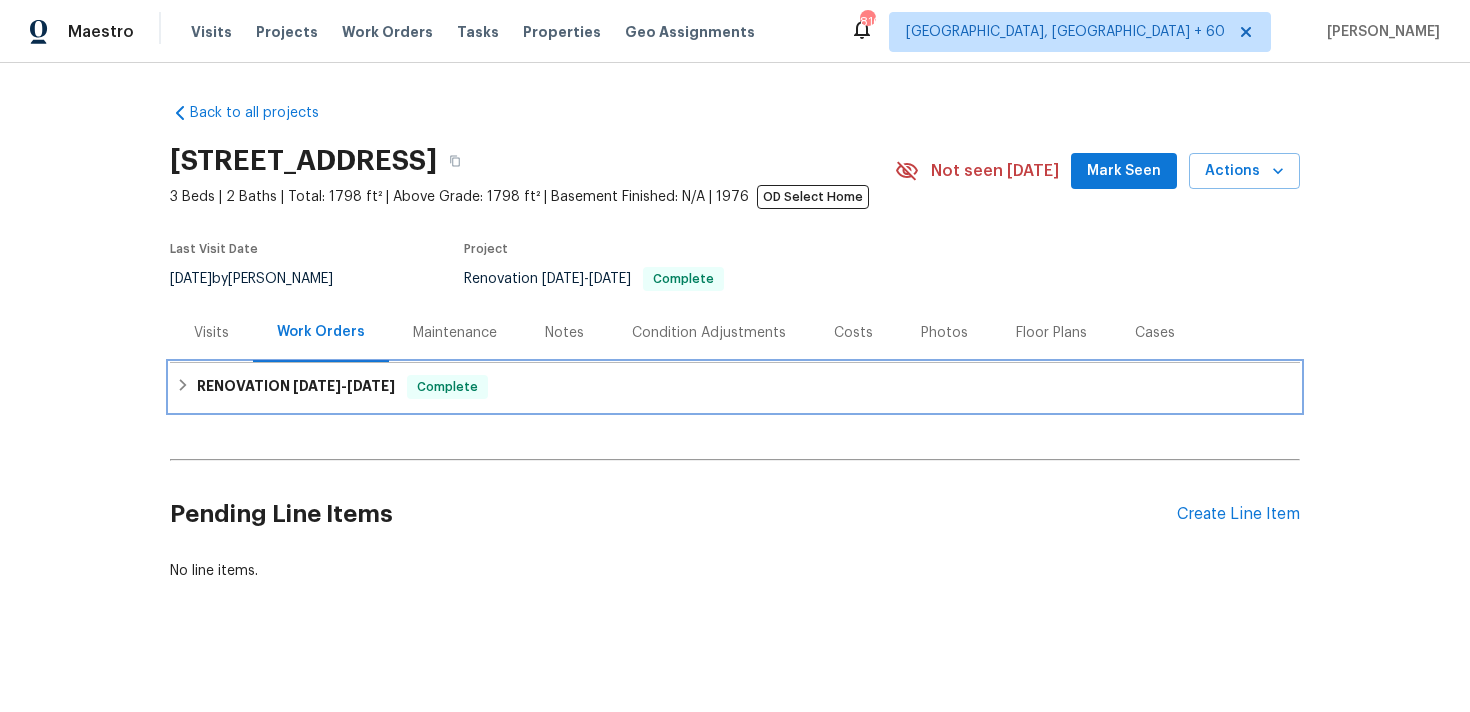 click on "RENOVATION   4/1/25  -  7/2/25 Complete" at bounding box center [735, 387] 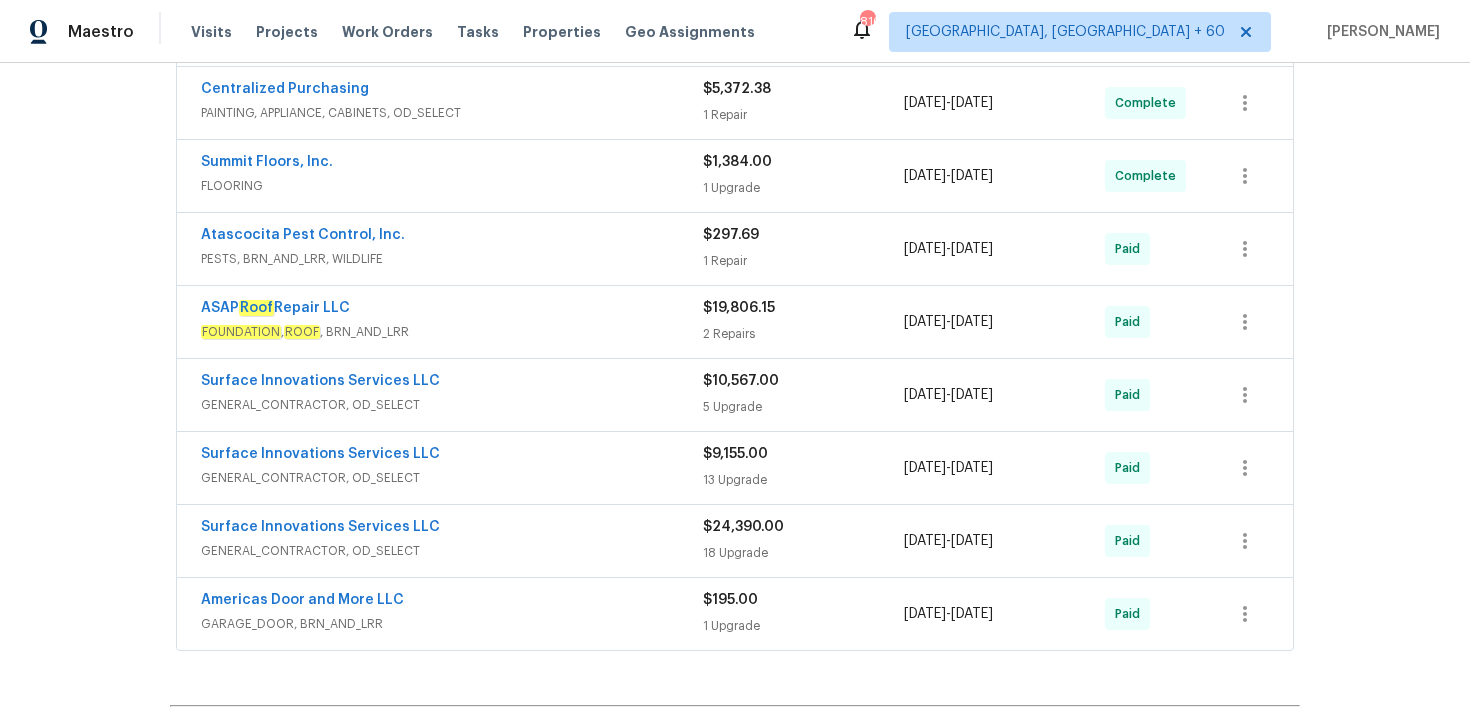 scroll, scrollTop: 1288, scrollLeft: 0, axis: vertical 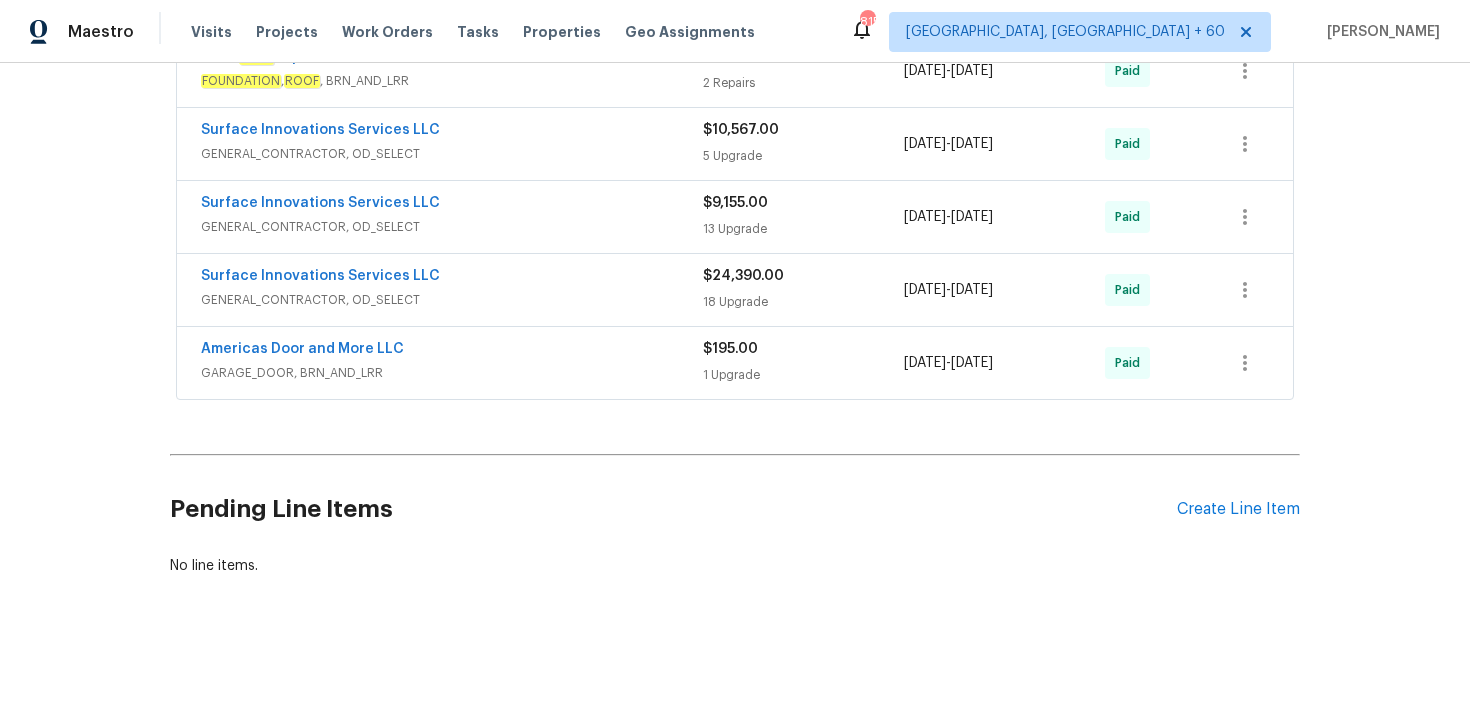 click on "Americas Door and More LLC GARAGE_DOOR, BRN_AND_LRR $195.00 1 Upgrade 5/30/2025  -  6/4/2025 Paid" at bounding box center [735, 363] 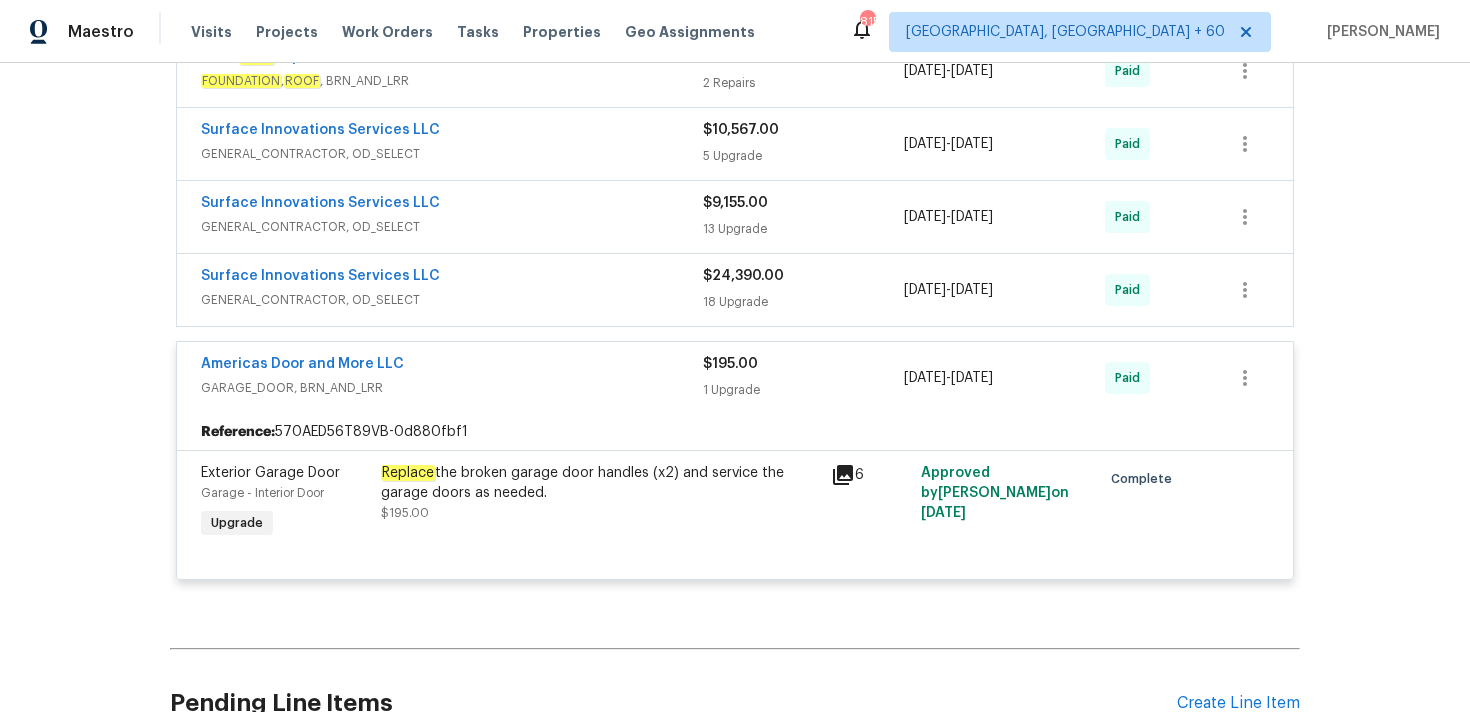 click on "18 Upgrade" at bounding box center [803, 302] 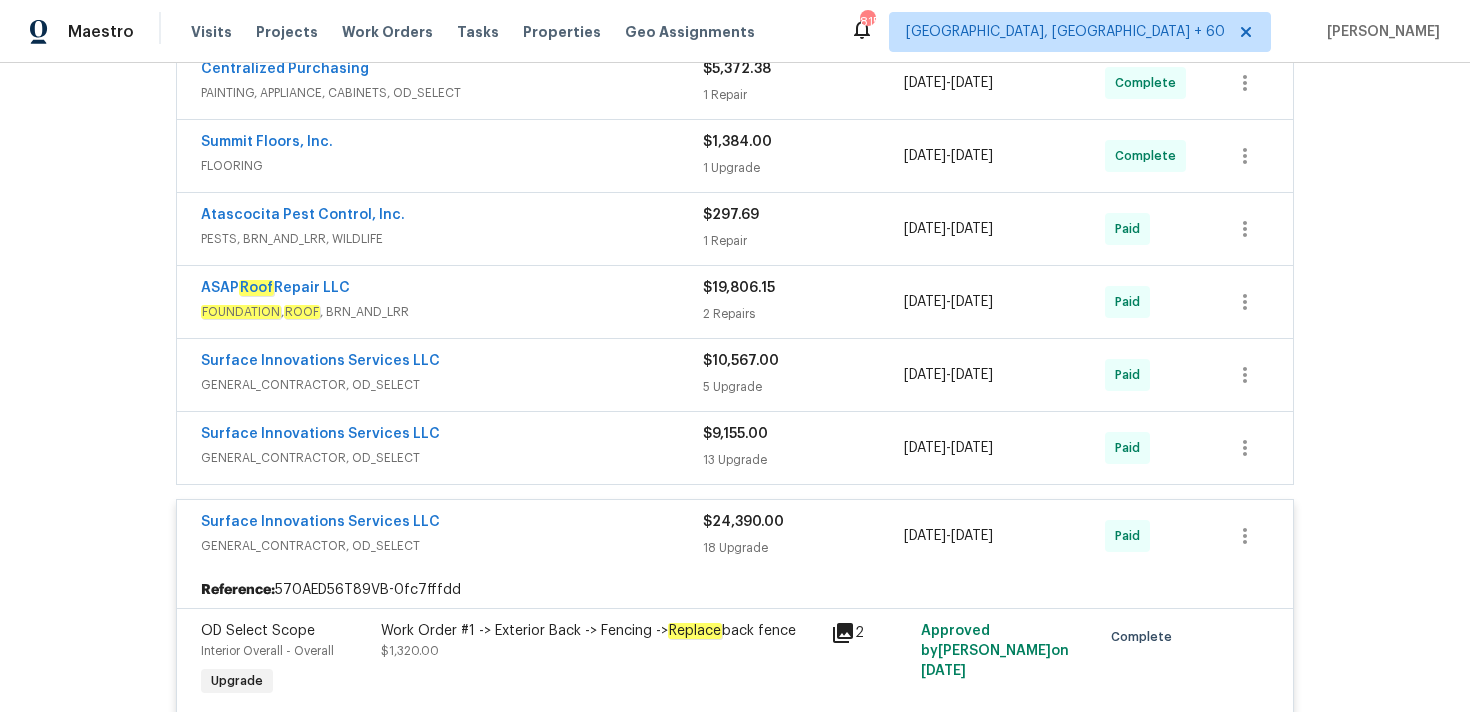 scroll, scrollTop: 1030, scrollLeft: 0, axis: vertical 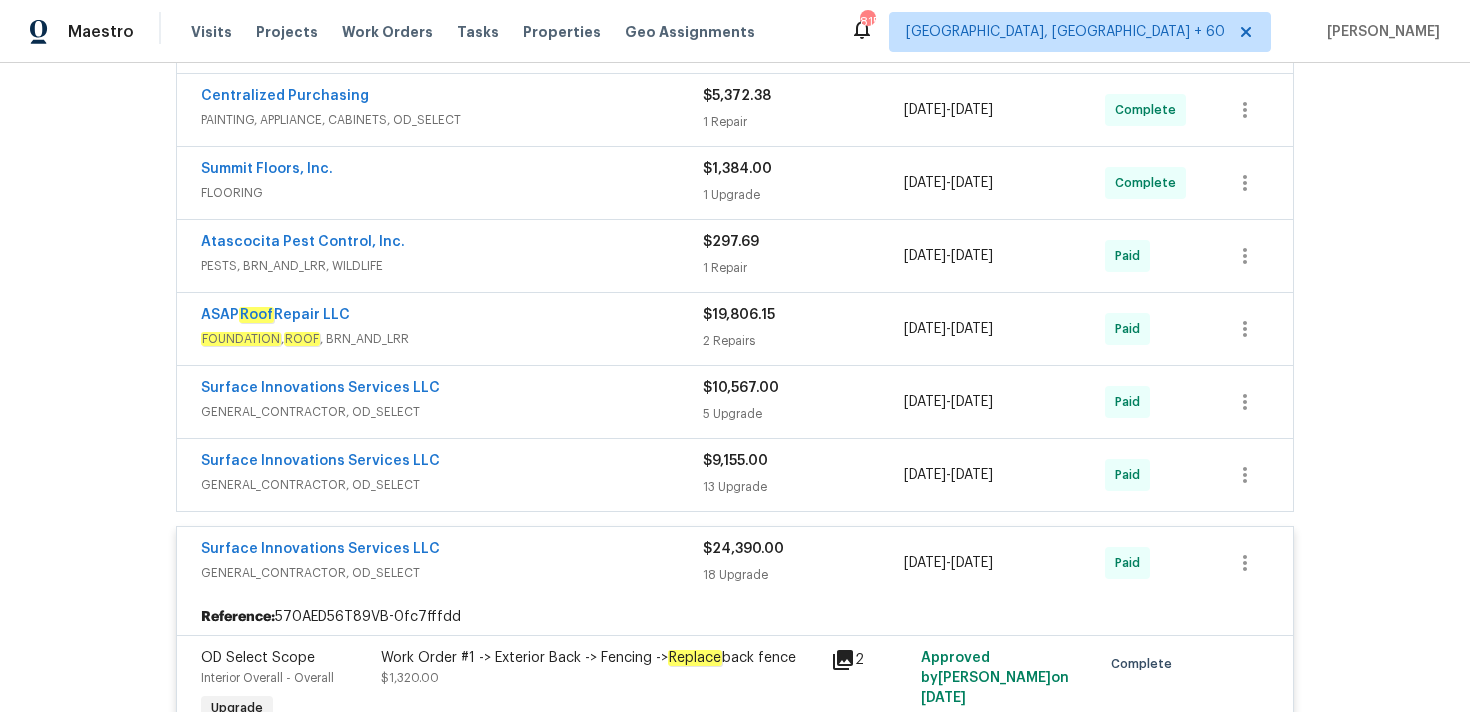 click on "13 Upgrade" at bounding box center (803, 487) 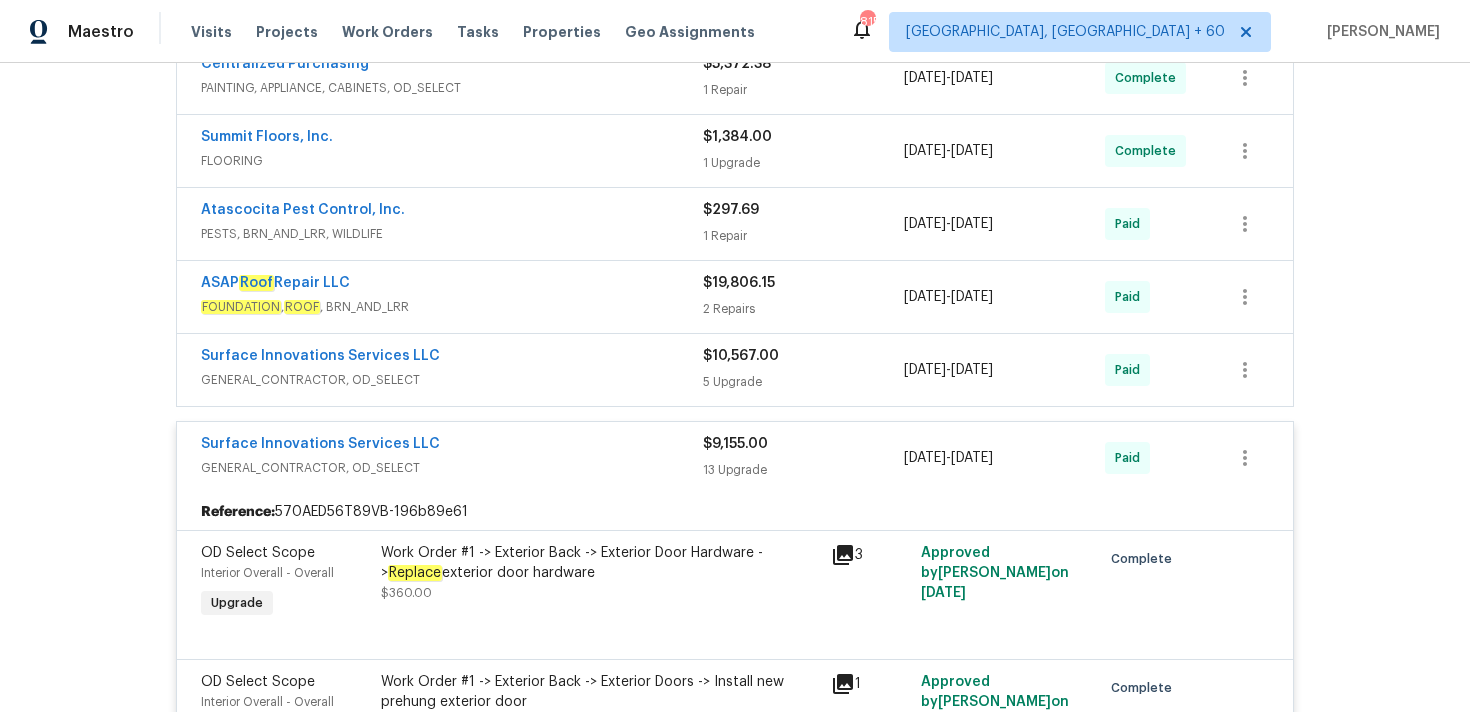 scroll, scrollTop: 1070, scrollLeft: 0, axis: vertical 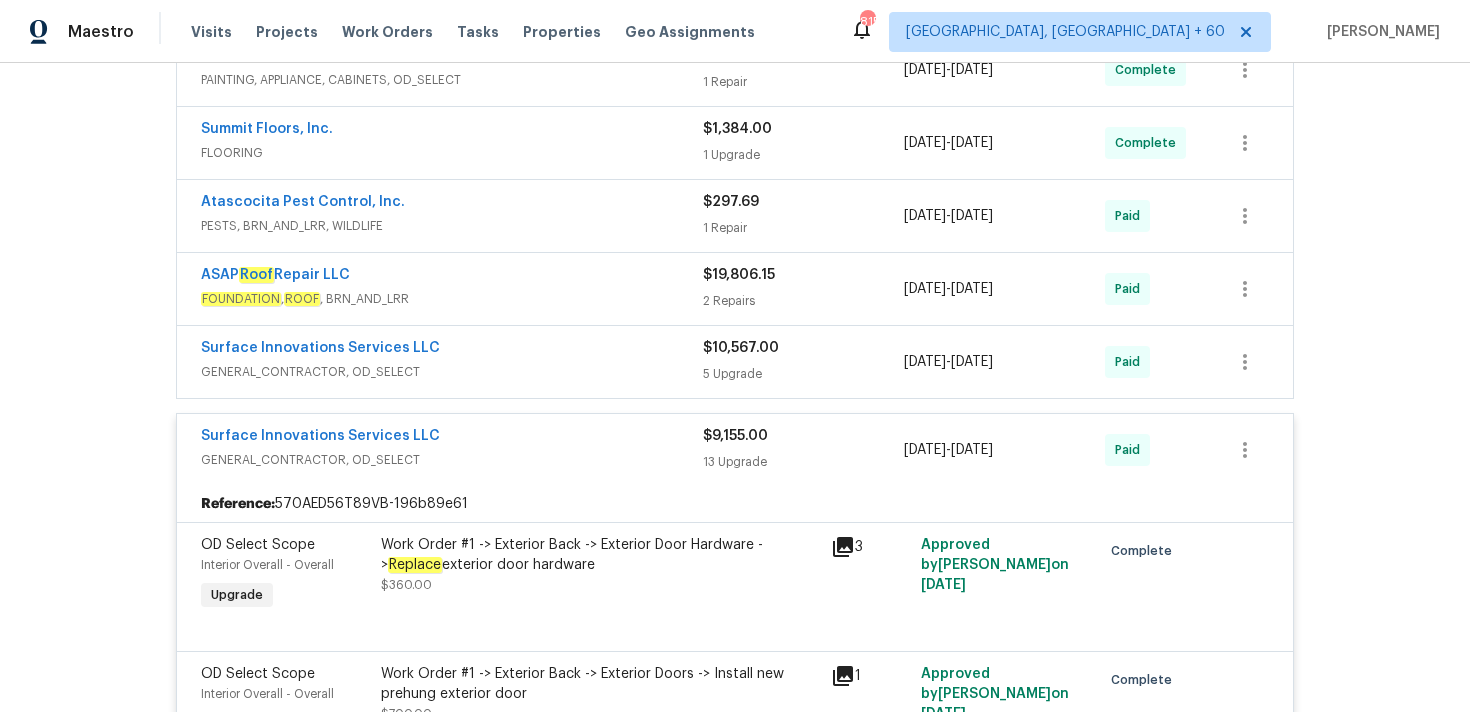 click on "5 Upgrade" at bounding box center [803, 374] 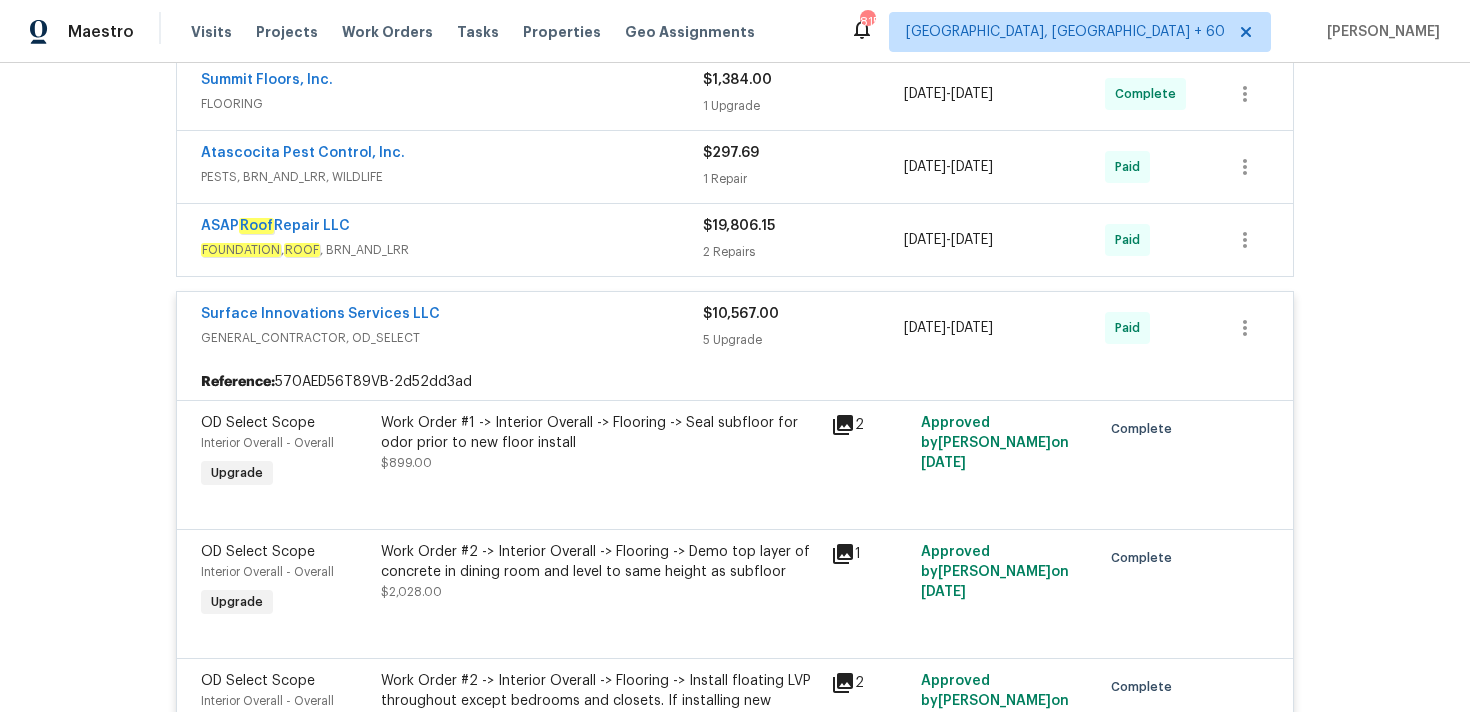 scroll, scrollTop: 988, scrollLeft: 0, axis: vertical 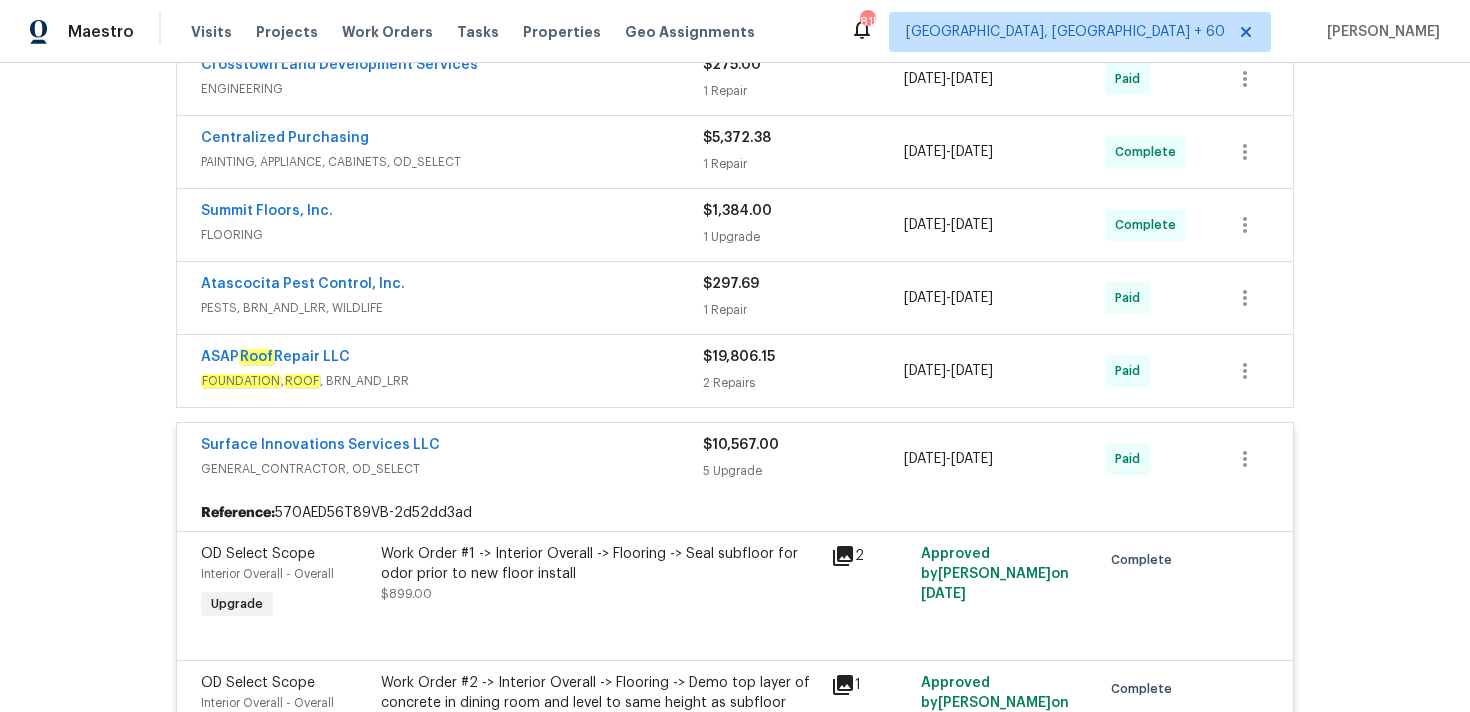 click on "2 Repairs" at bounding box center [803, 383] 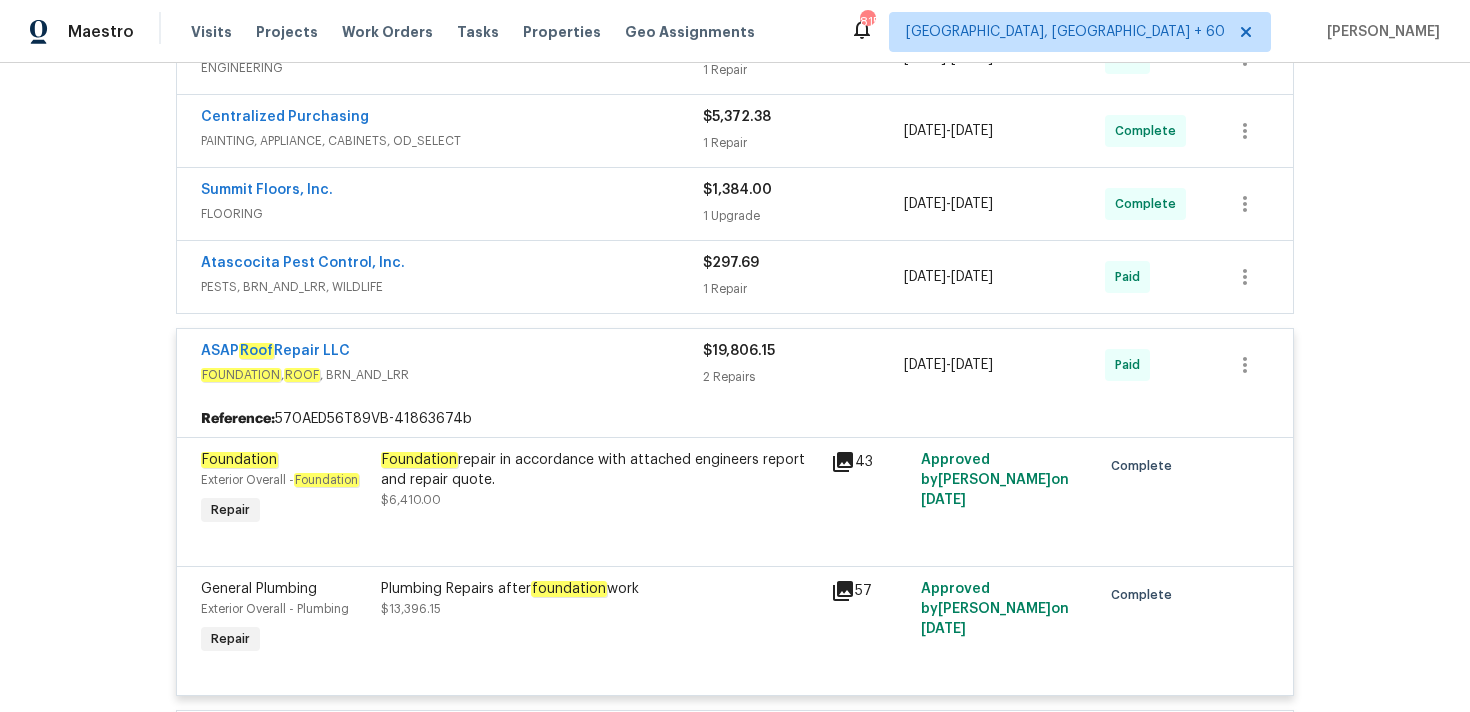 scroll, scrollTop: 1006, scrollLeft: 0, axis: vertical 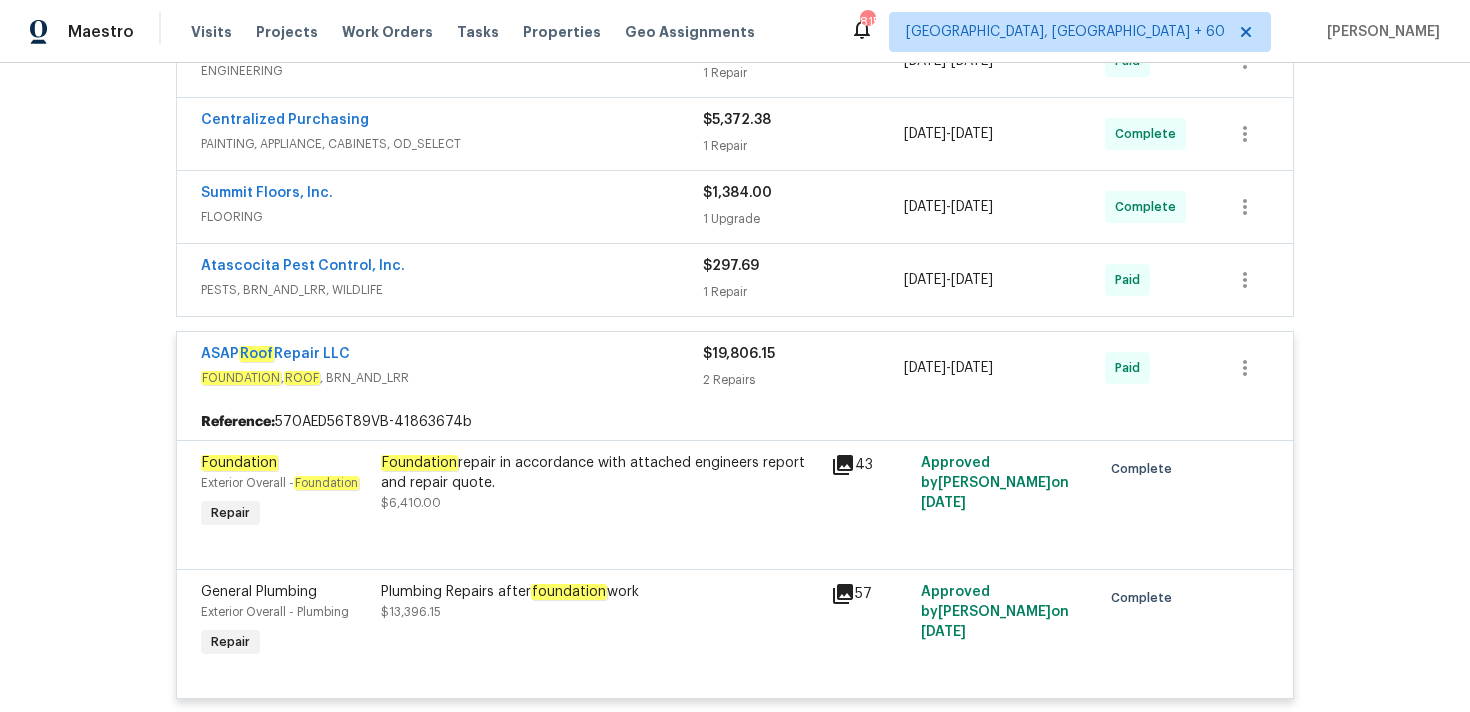 click on "1 Repair" at bounding box center (803, 292) 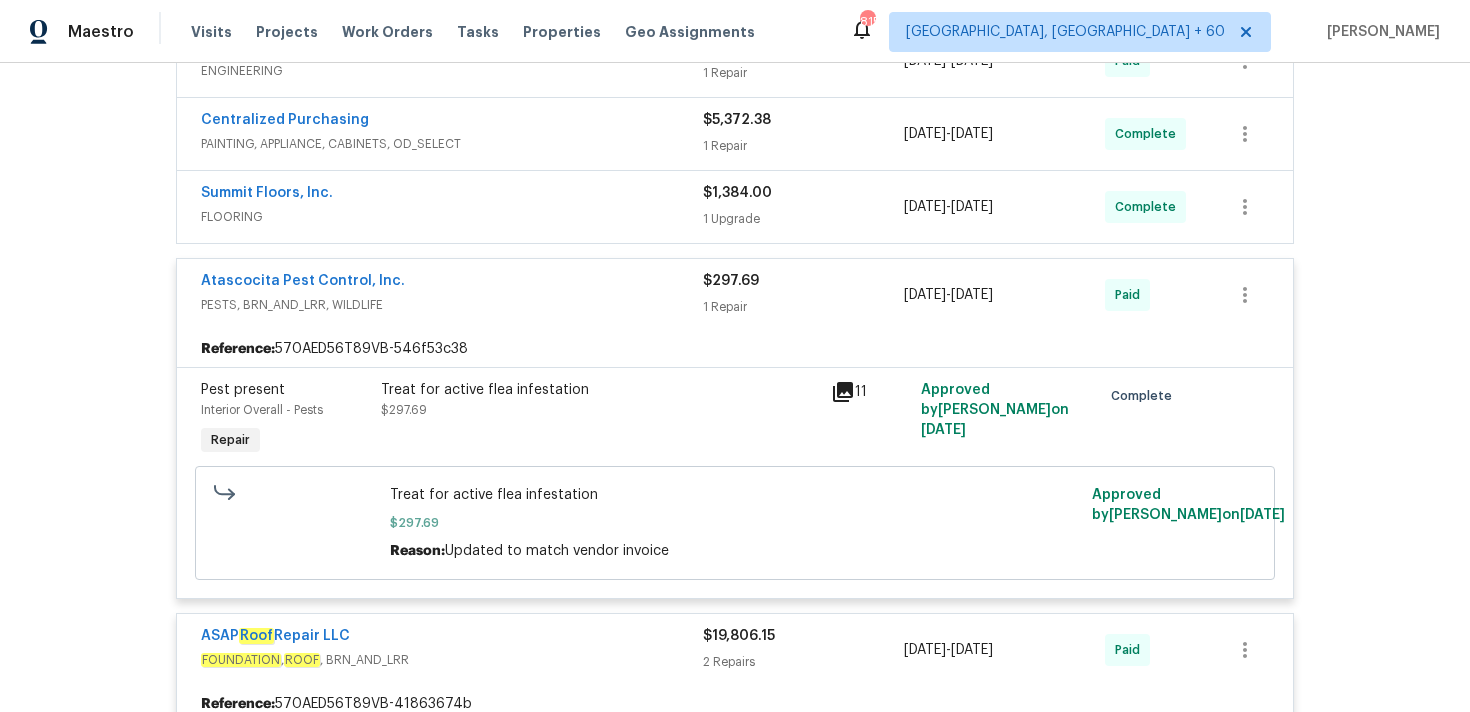 click on "1 Upgrade" at bounding box center (803, 219) 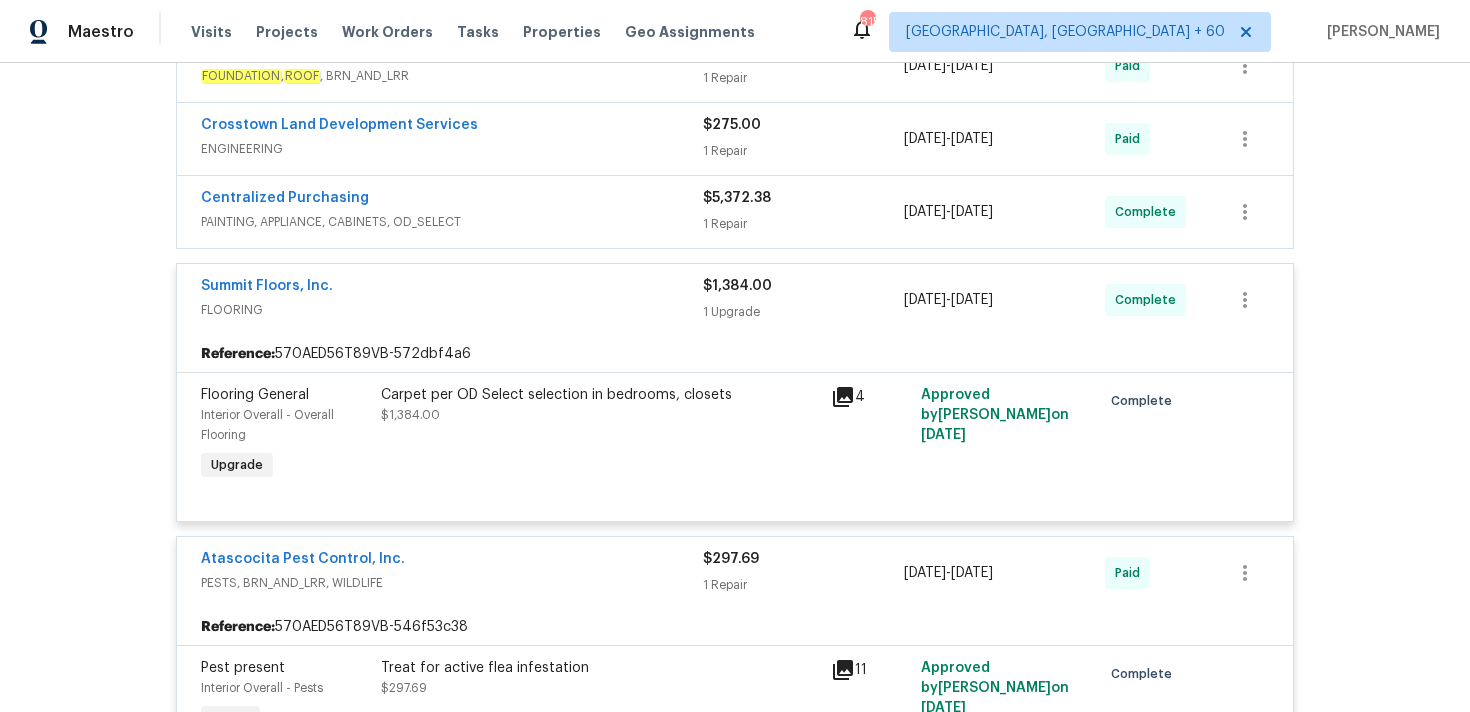 scroll, scrollTop: 927, scrollLeft: 0, axis: vertical 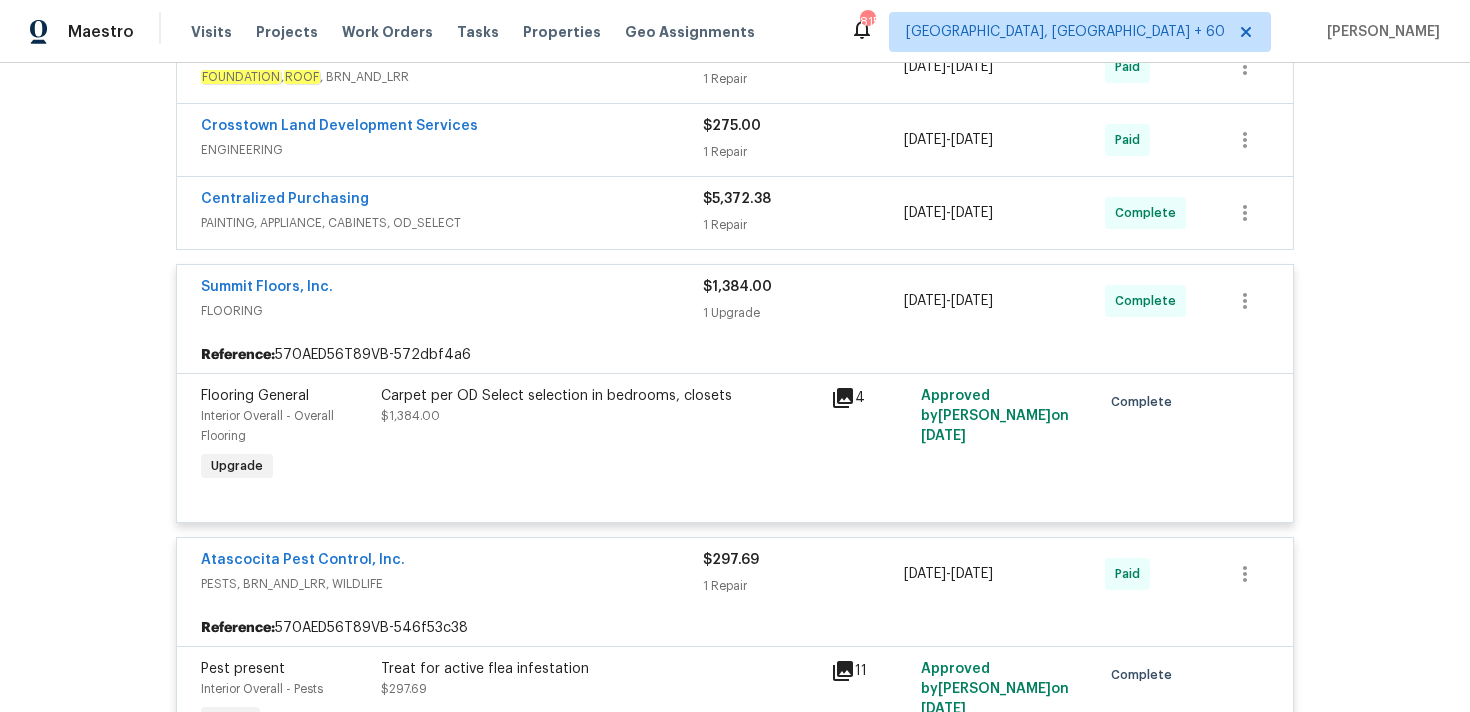 click on "$5,372.38 1 Repair" at bounding box center [803, 213] 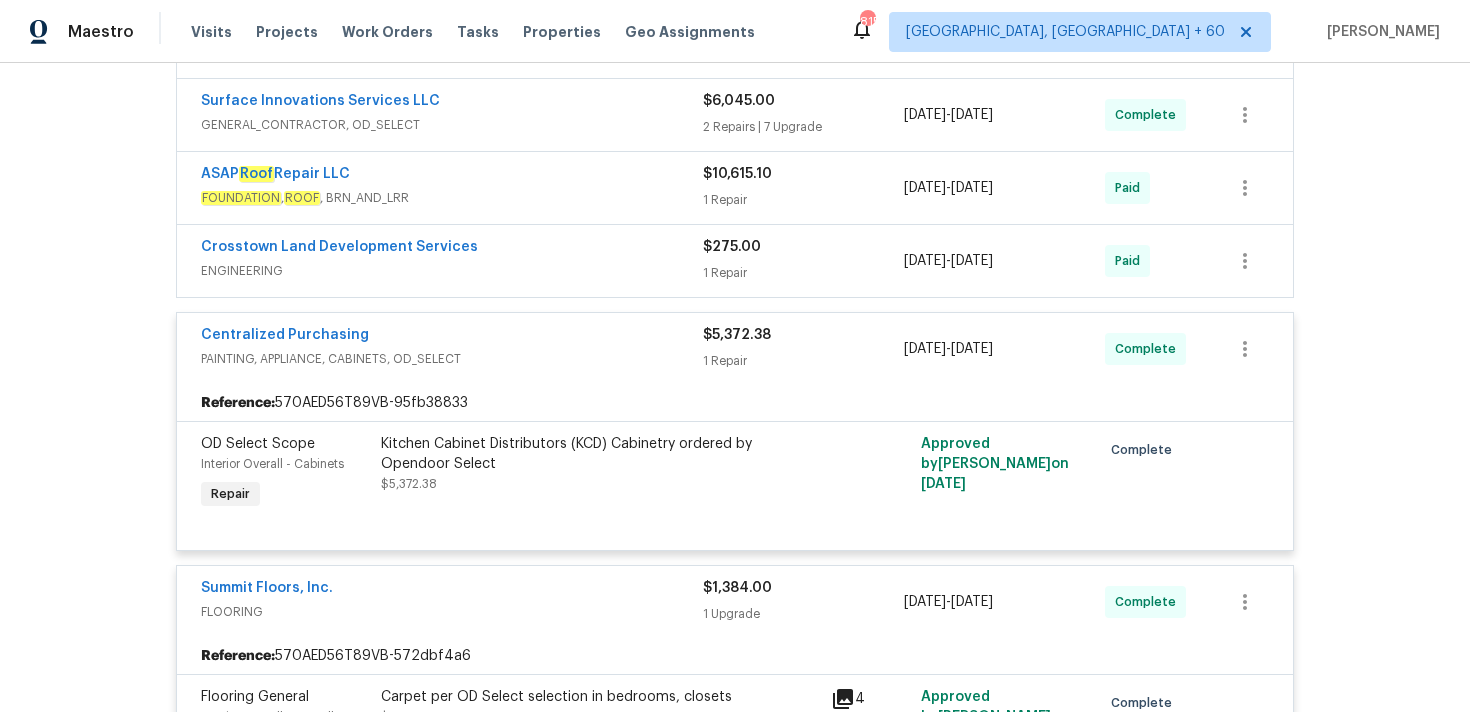 scroll, scrollTop: 788, scrollLeft: 0, axis: vertical 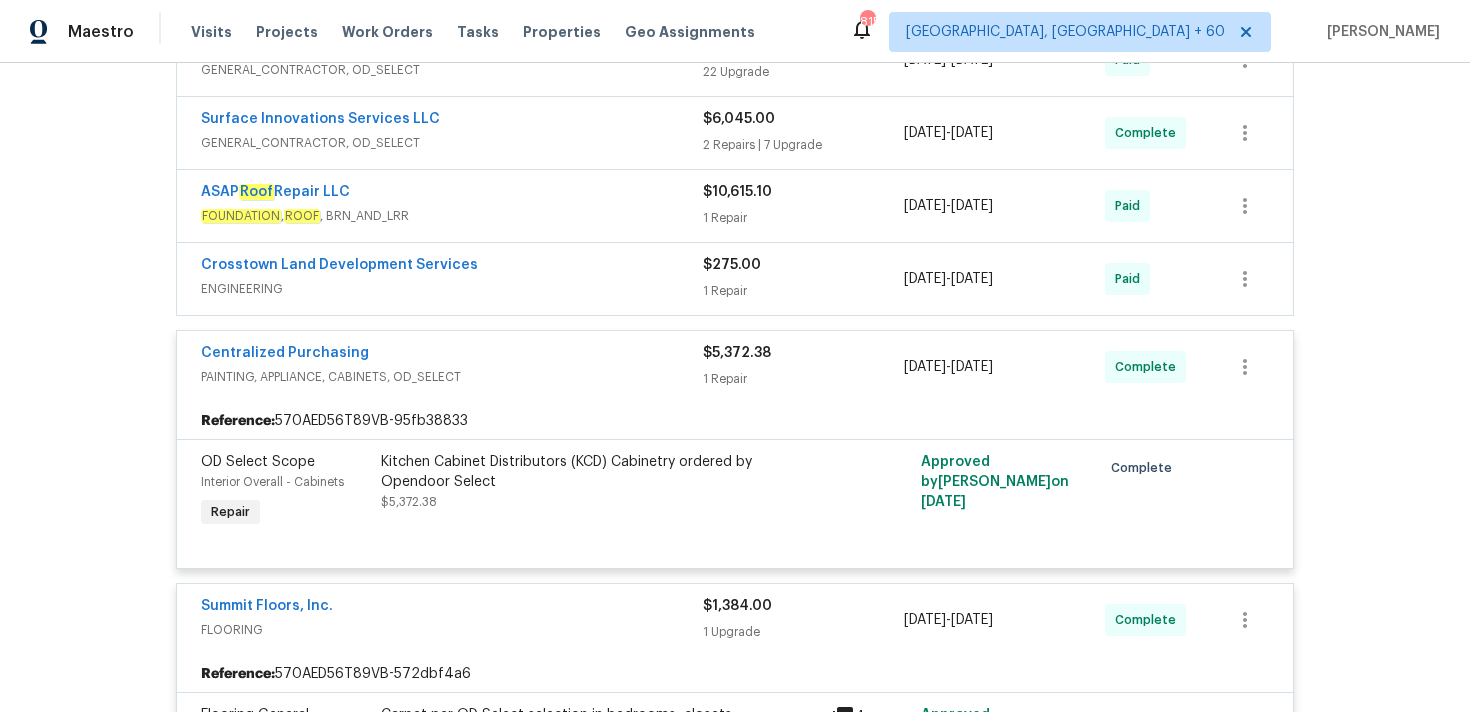 click on "$275.00" at bounding box center [732, 265] 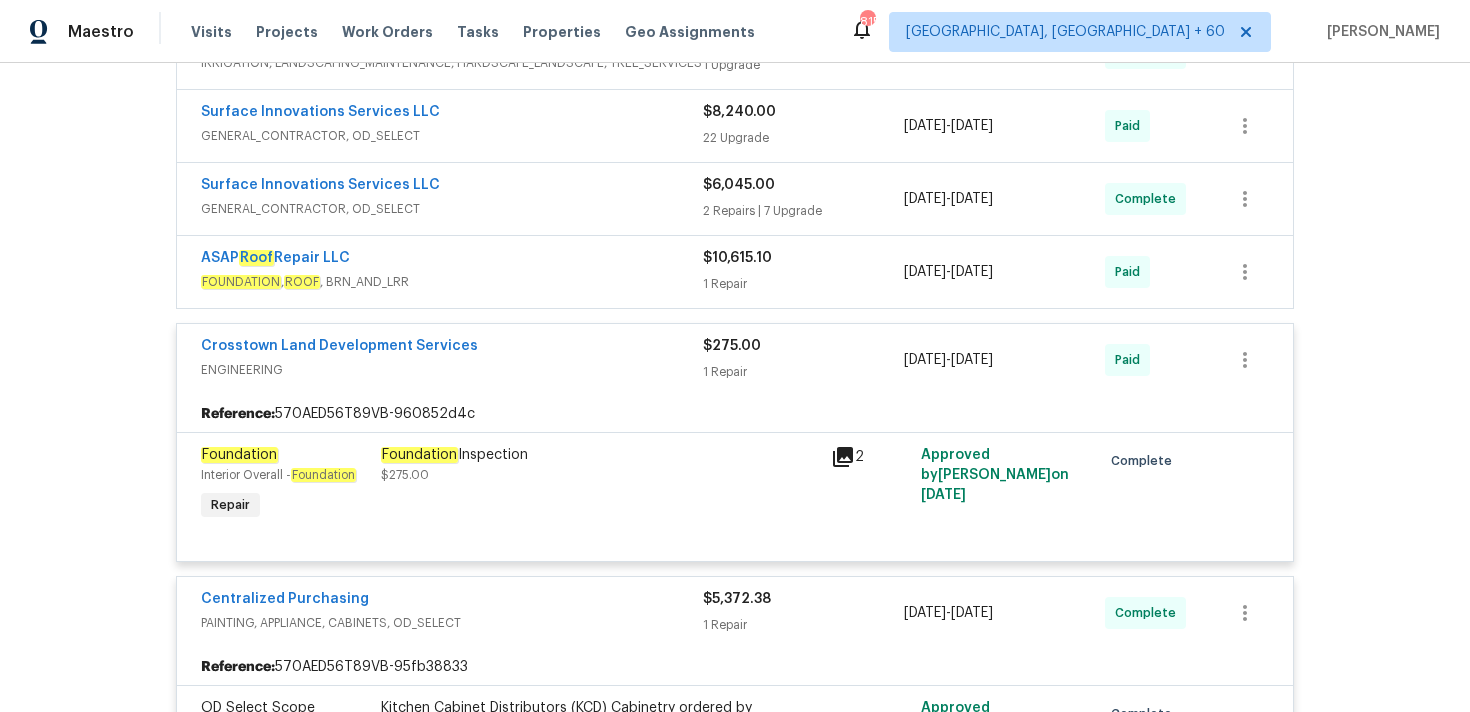 scroll, scrollTop: 679, scrollLeft: 0, axis: vertical 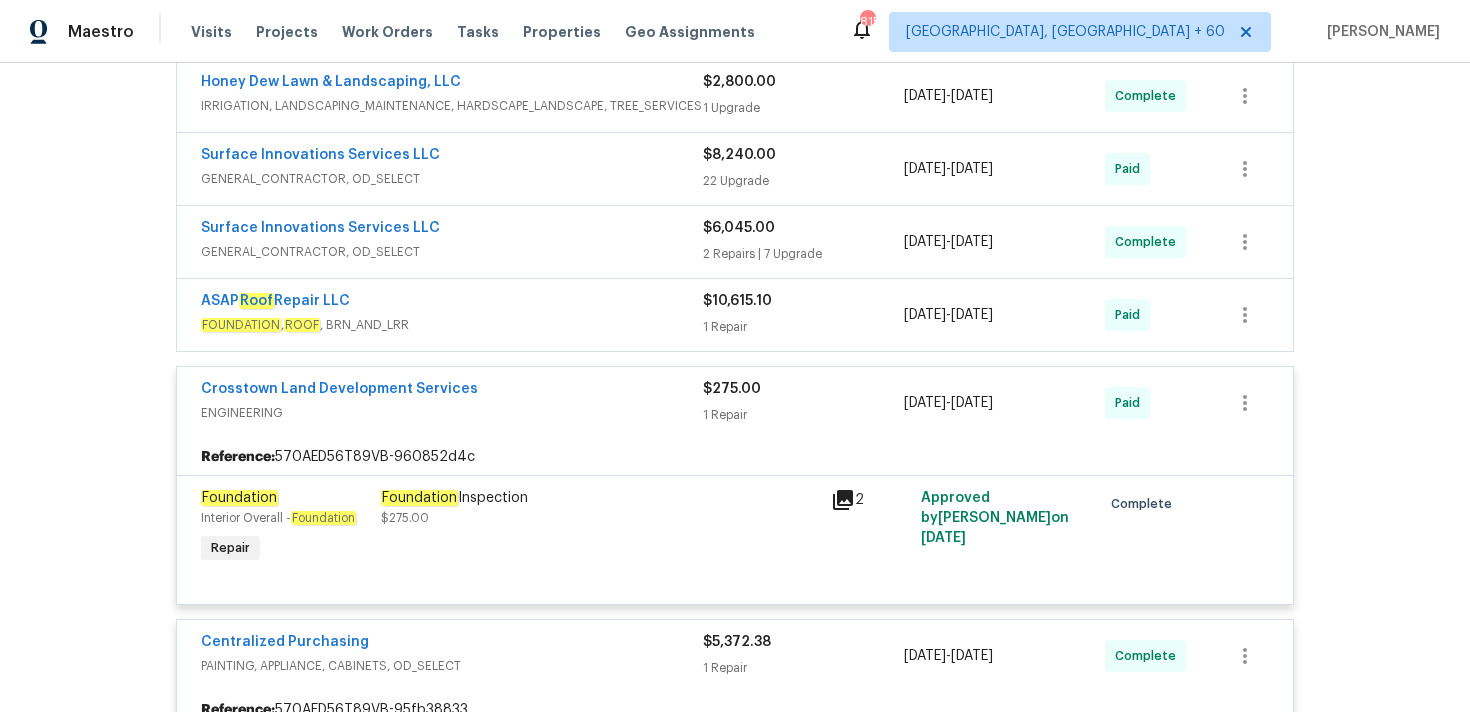 click on "$10,615.10 1 Repair" at bounding box center [803, 315] 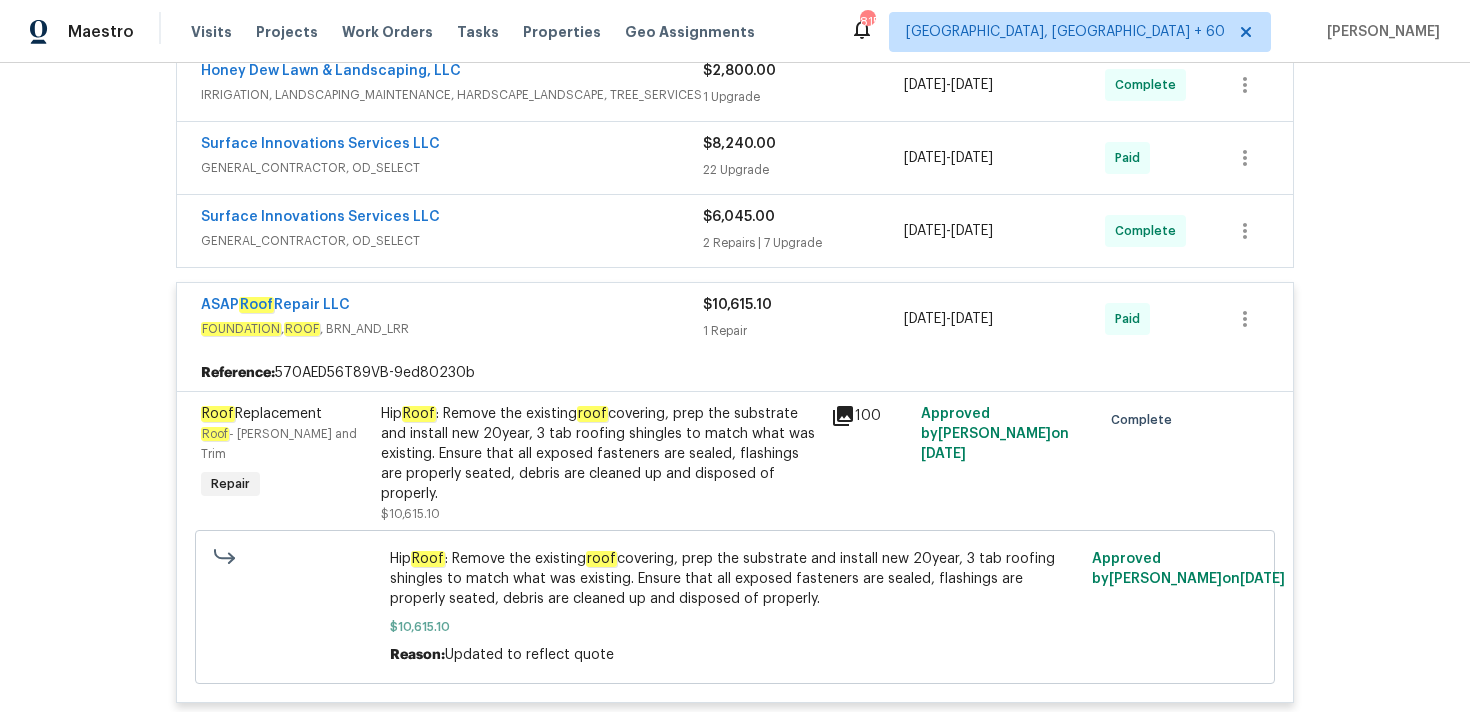 scroll, scrollTop: 684, scrollLeft: 0, axis: vertical 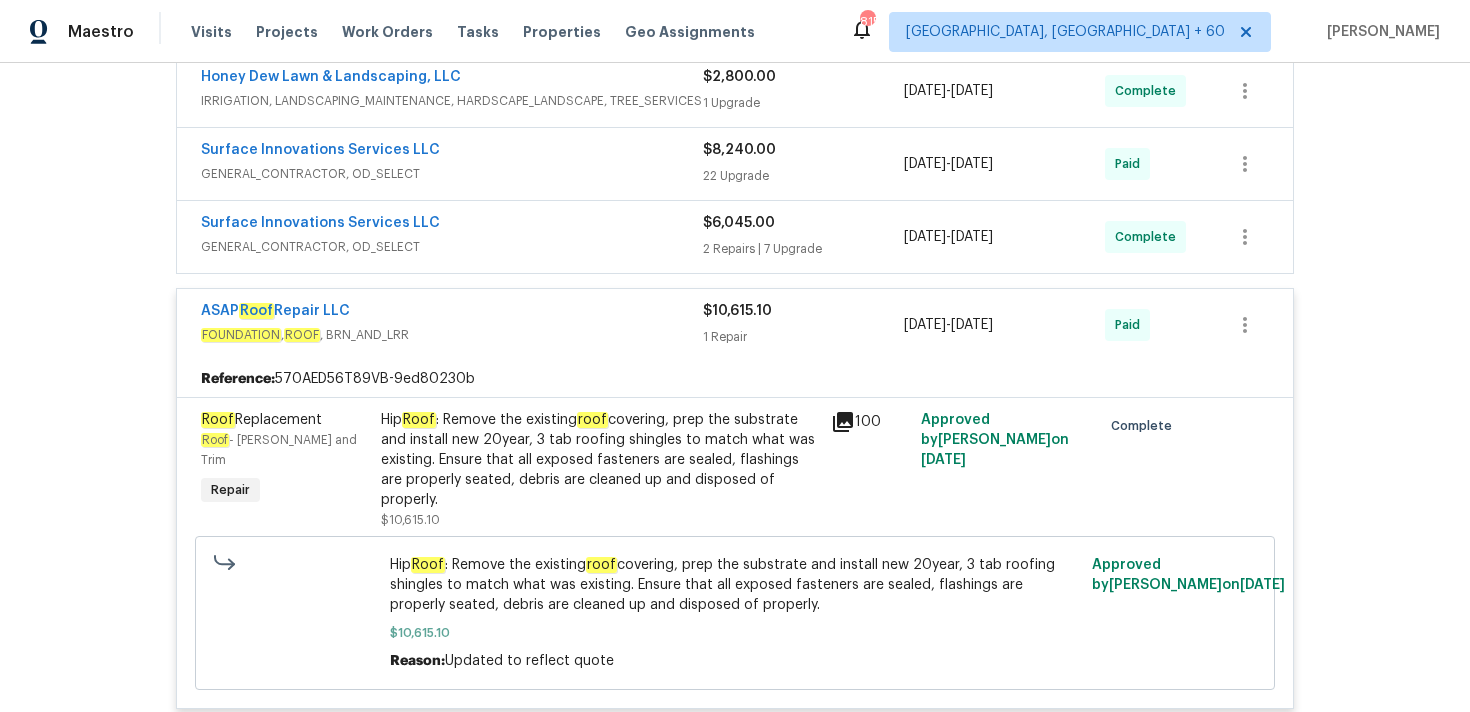 click on "2 Repairs | 7 Upgrade" at bounding box center [803, 249] 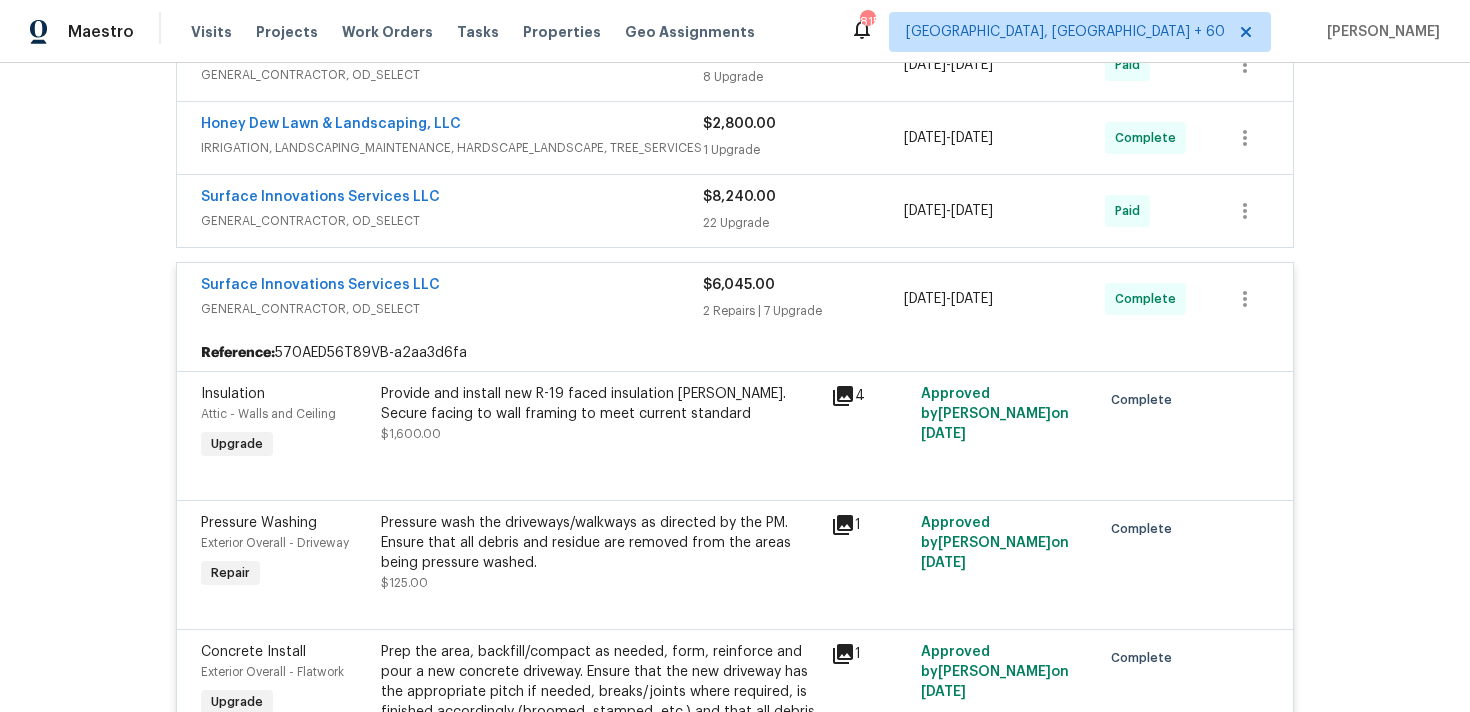 scroll, scrollTop: 705, scrollLeft: 0, axis: vertical 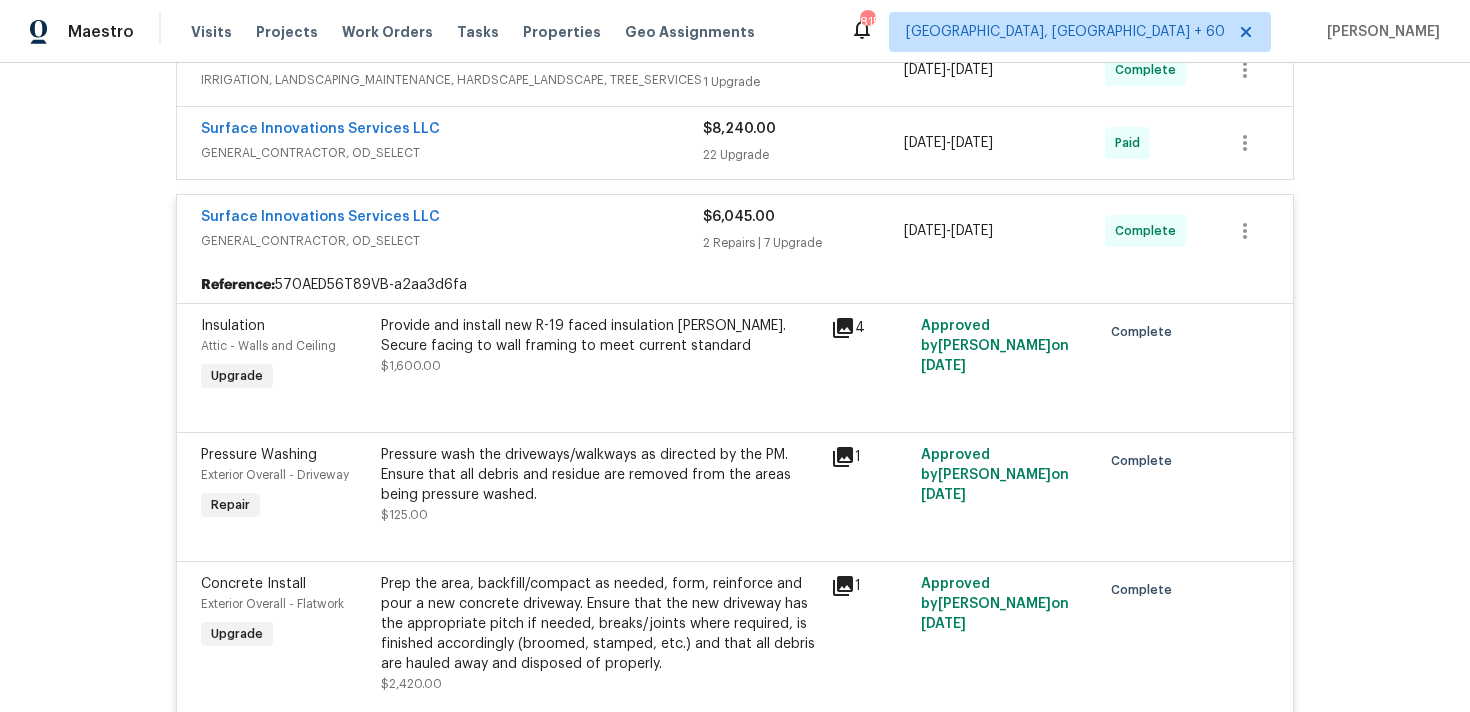 click on "22 Upgrade" at bounding box center (803, 155) 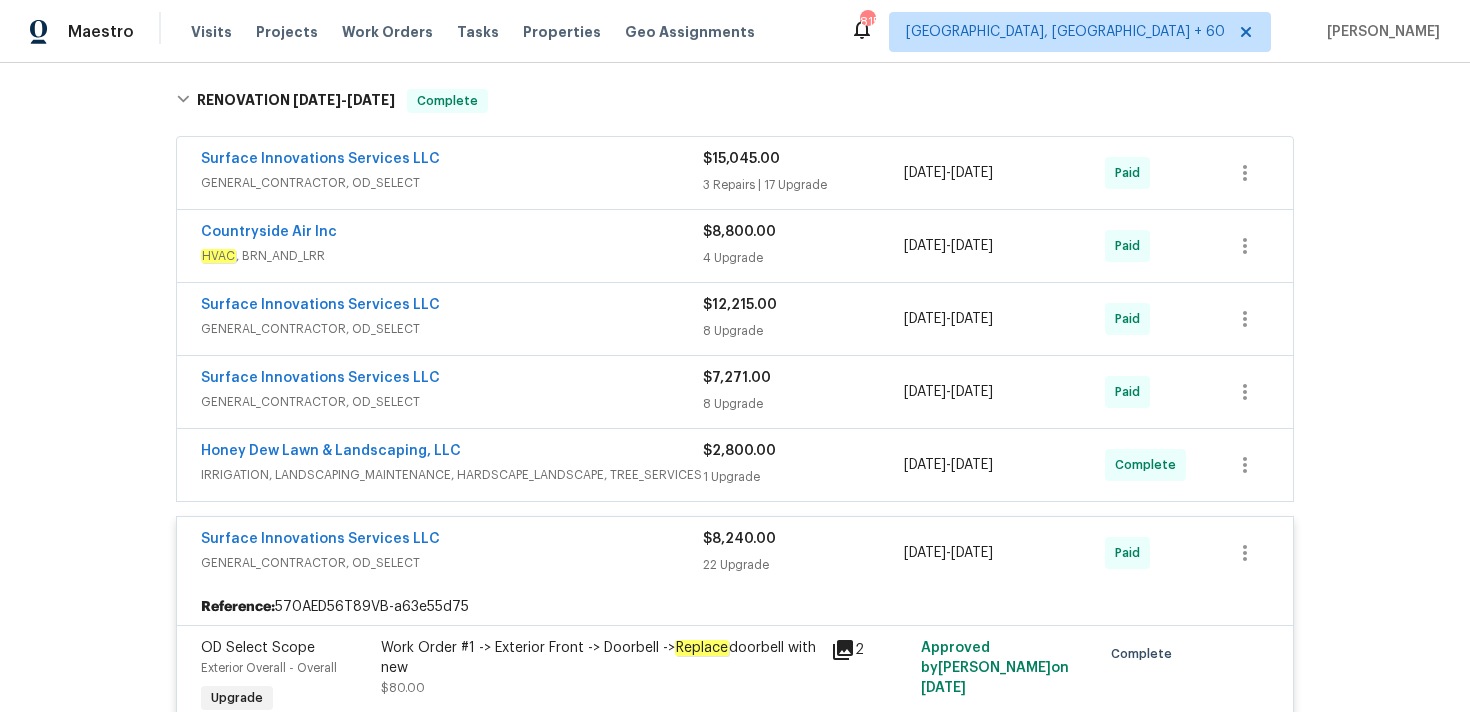 scroll, scrollTop: 285, scrollLeft: 0, axis: vertical 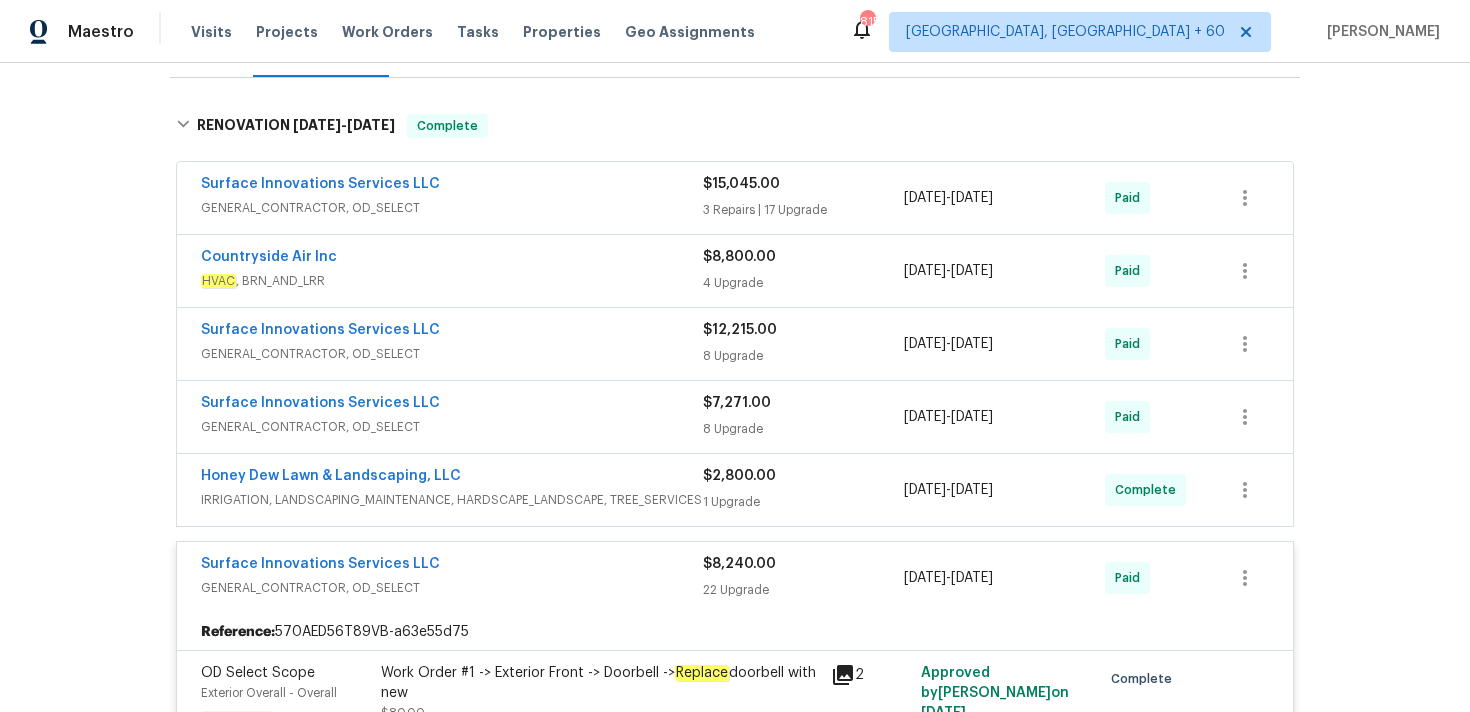 click on "$7,271.00" at bounding box center [803, 403] 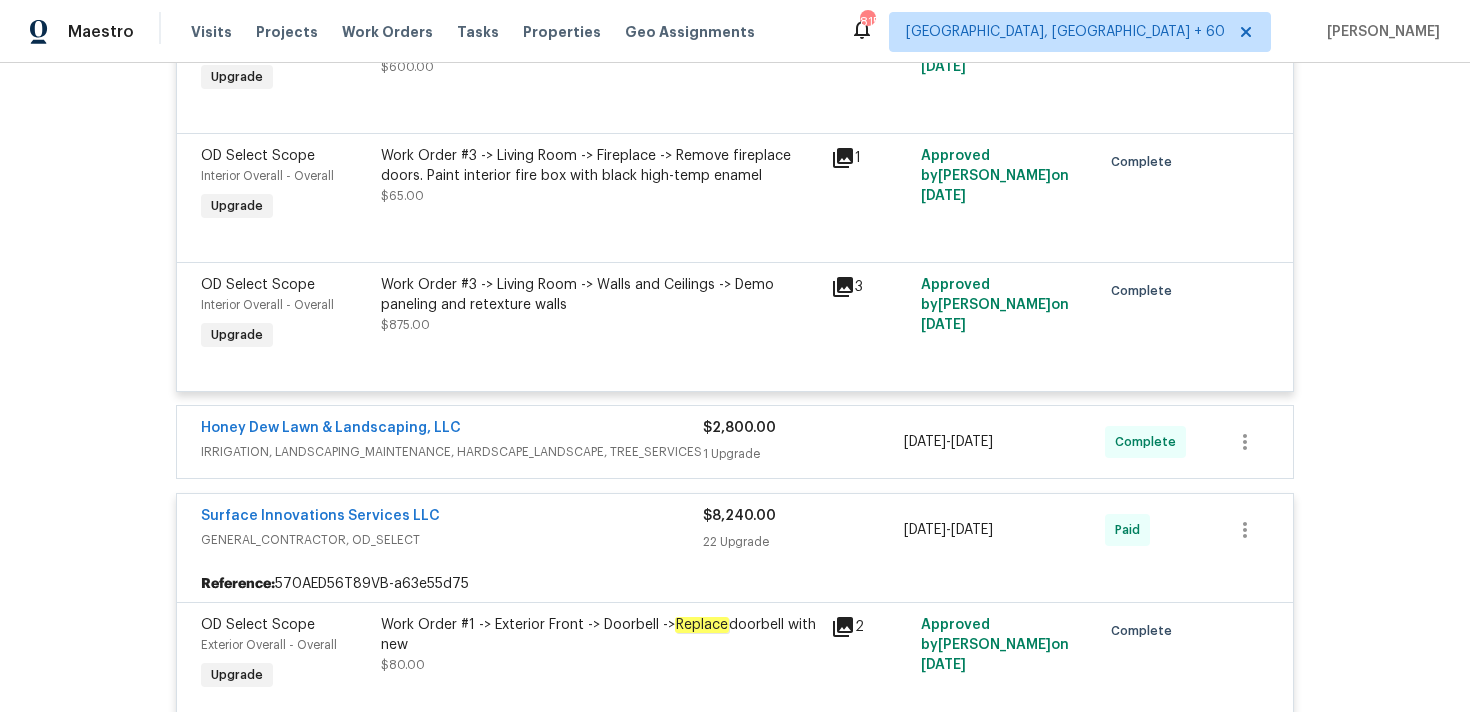 scroll, scrollTop: 1436, scrollLeft: 0, axis: vertical 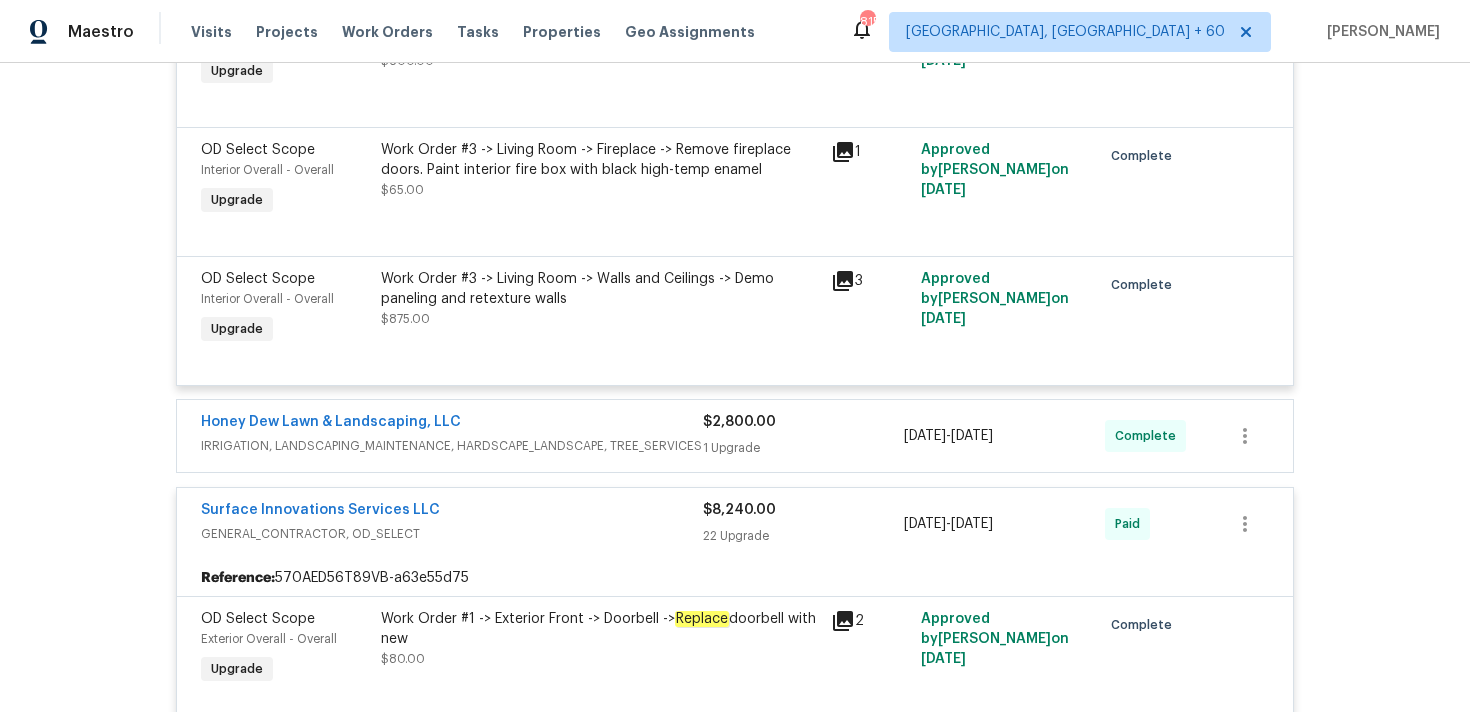 click on "1 Upgrade" at bounding box center (803, 448) 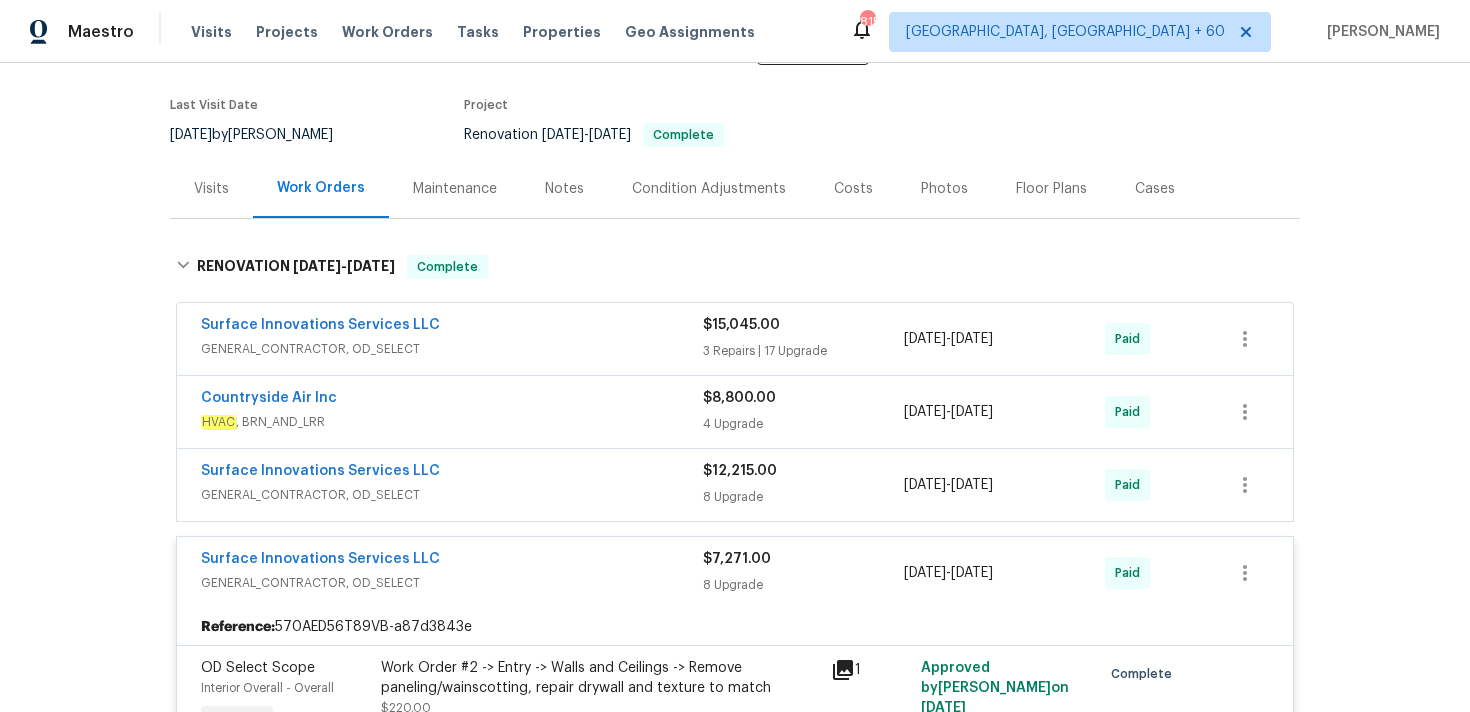 scroll, scrollTop: 143, scrollLeft: 0, axis: vertical 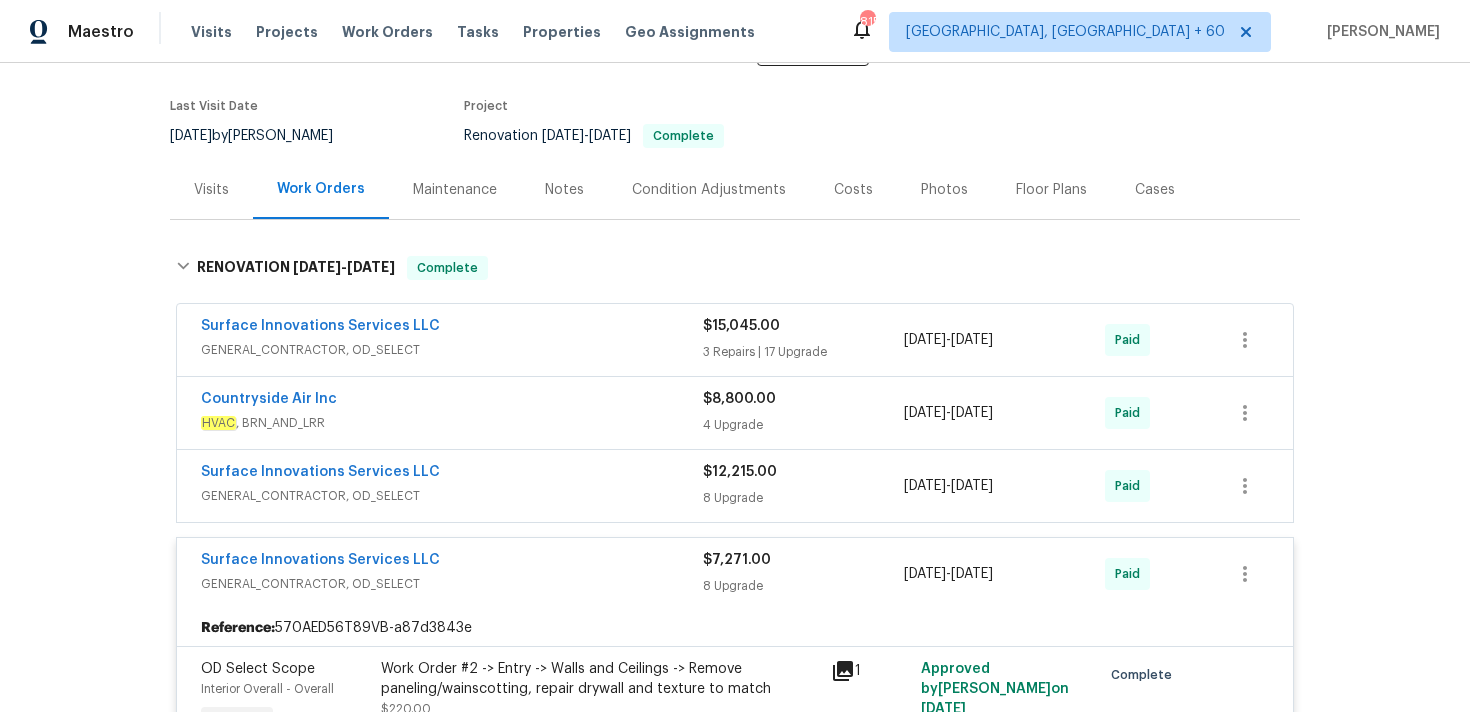 click on "8 Upgrade" at bounding box center (803, 498) 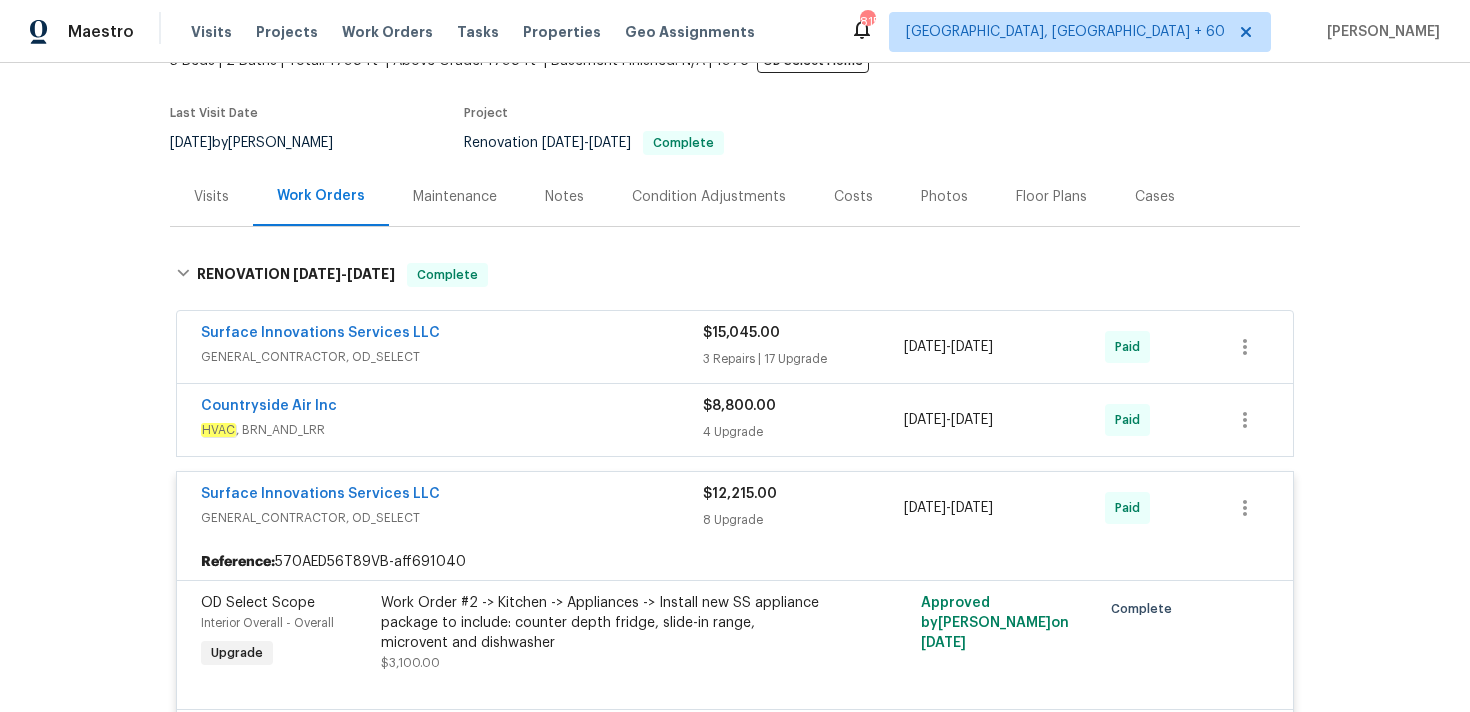 scroll, scrollTop: 65, scrollLeft: 0, axis: vertical 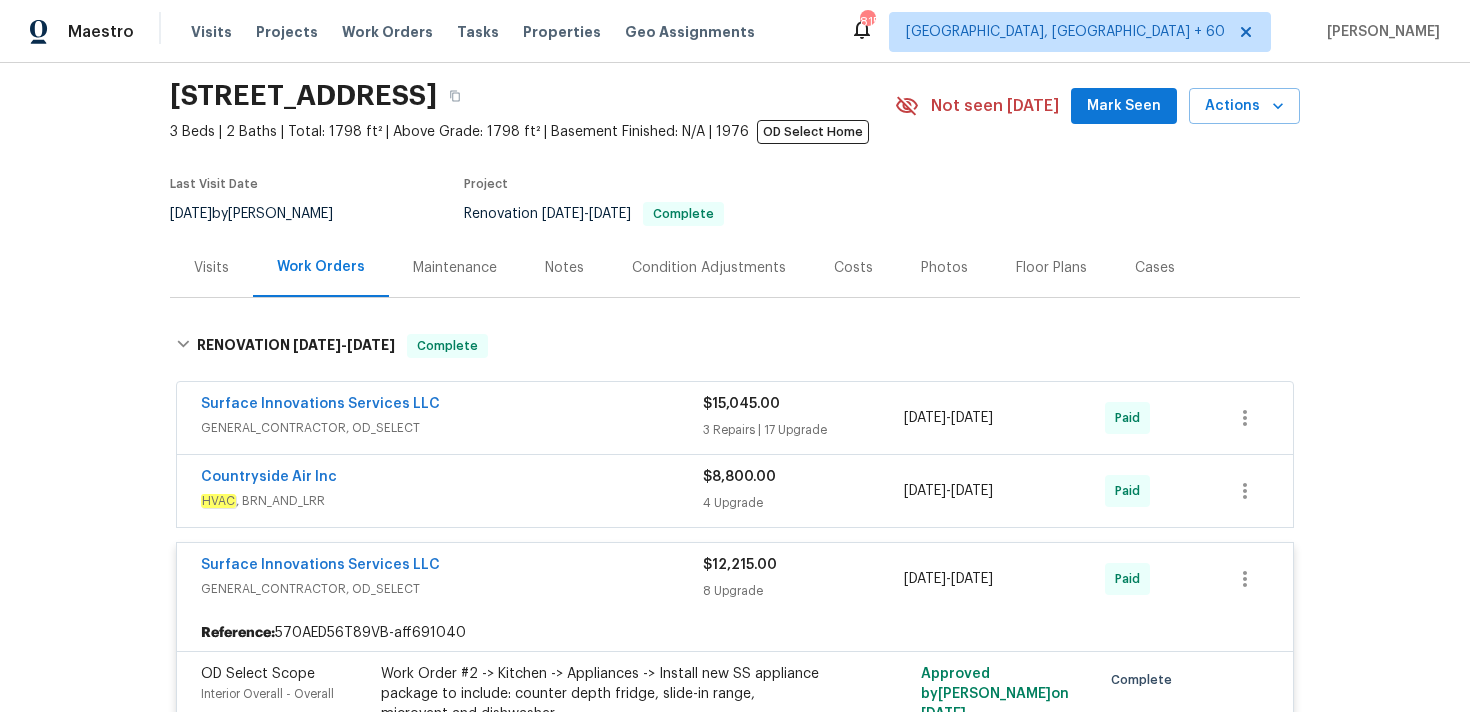 click on "4 Upgrade" at bounding box center [803, 503] 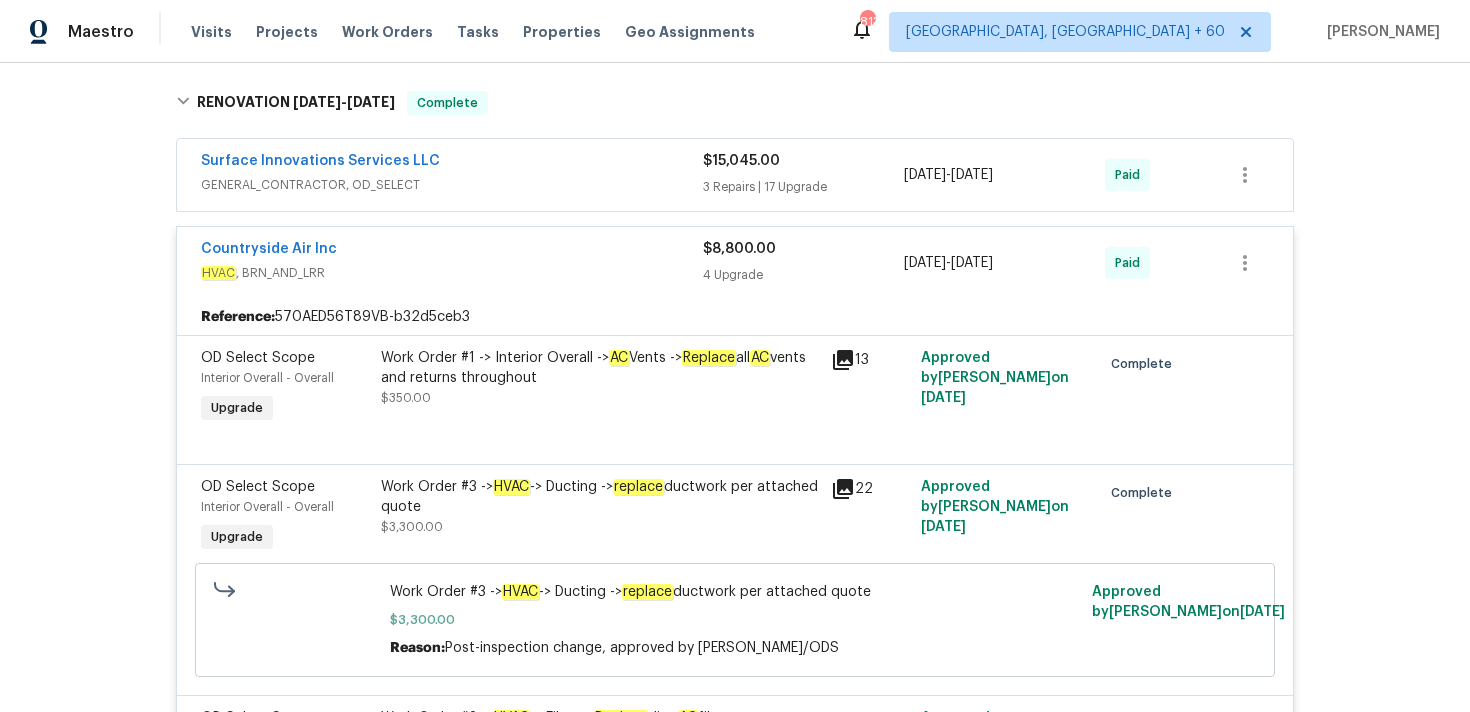 scroll, scrollTop: 100, scrollLeft: 0, axis: vertical 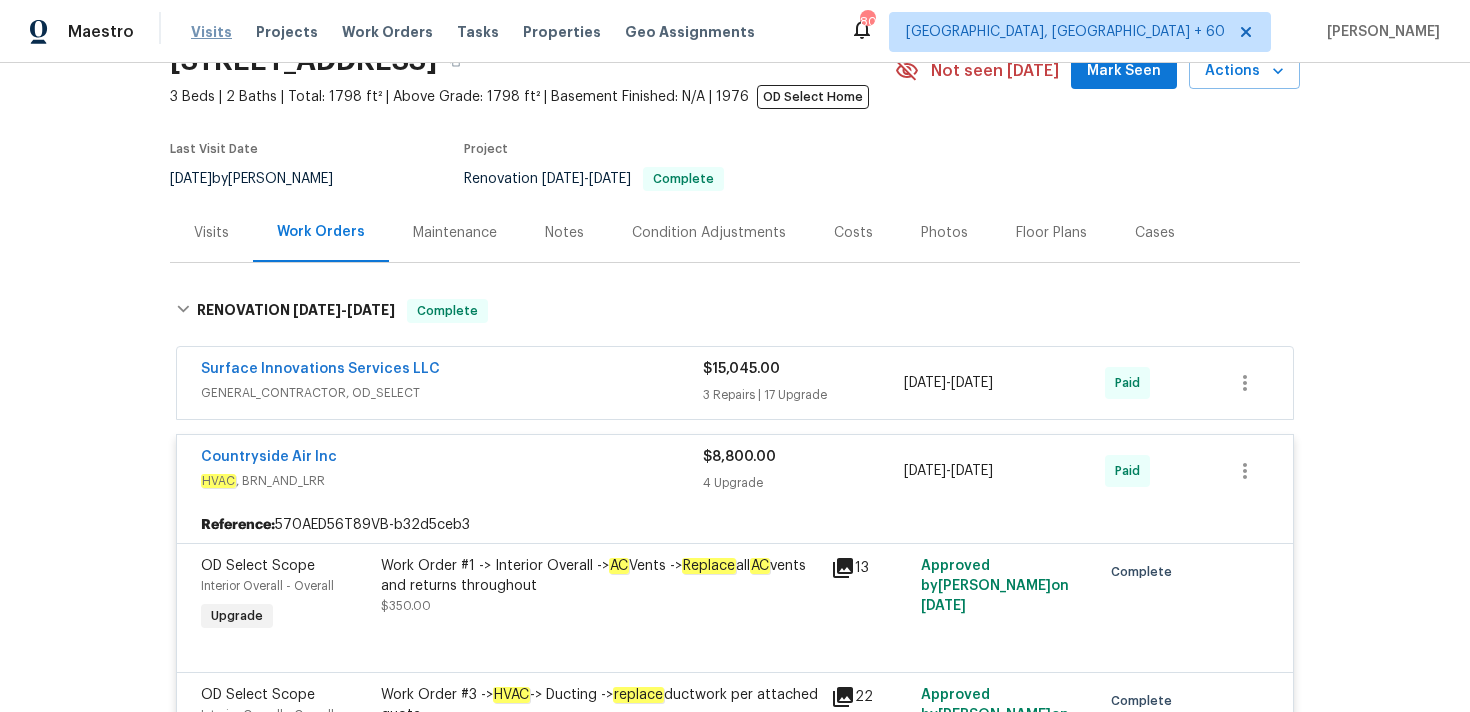 click on "Visits" at bounding box center (211, 32) 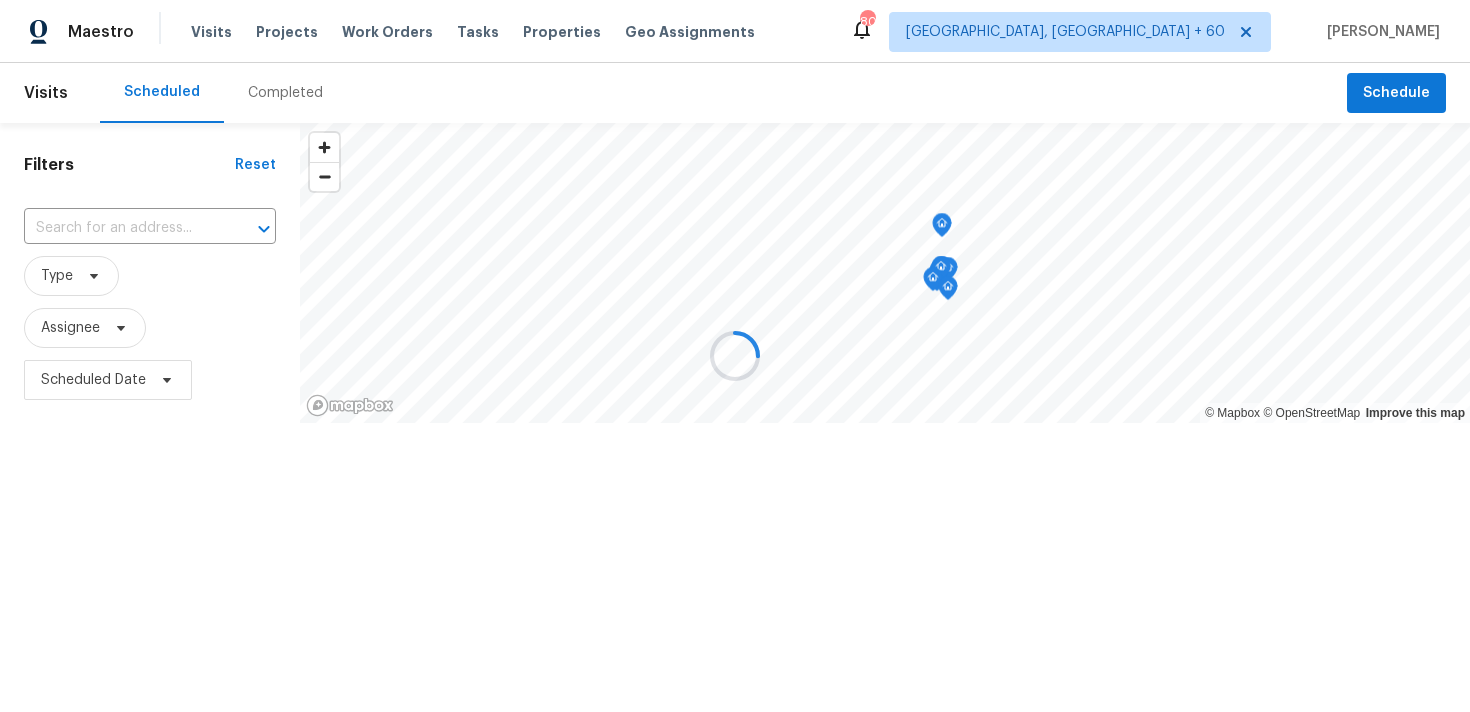 click at bounding box center (735, 356) 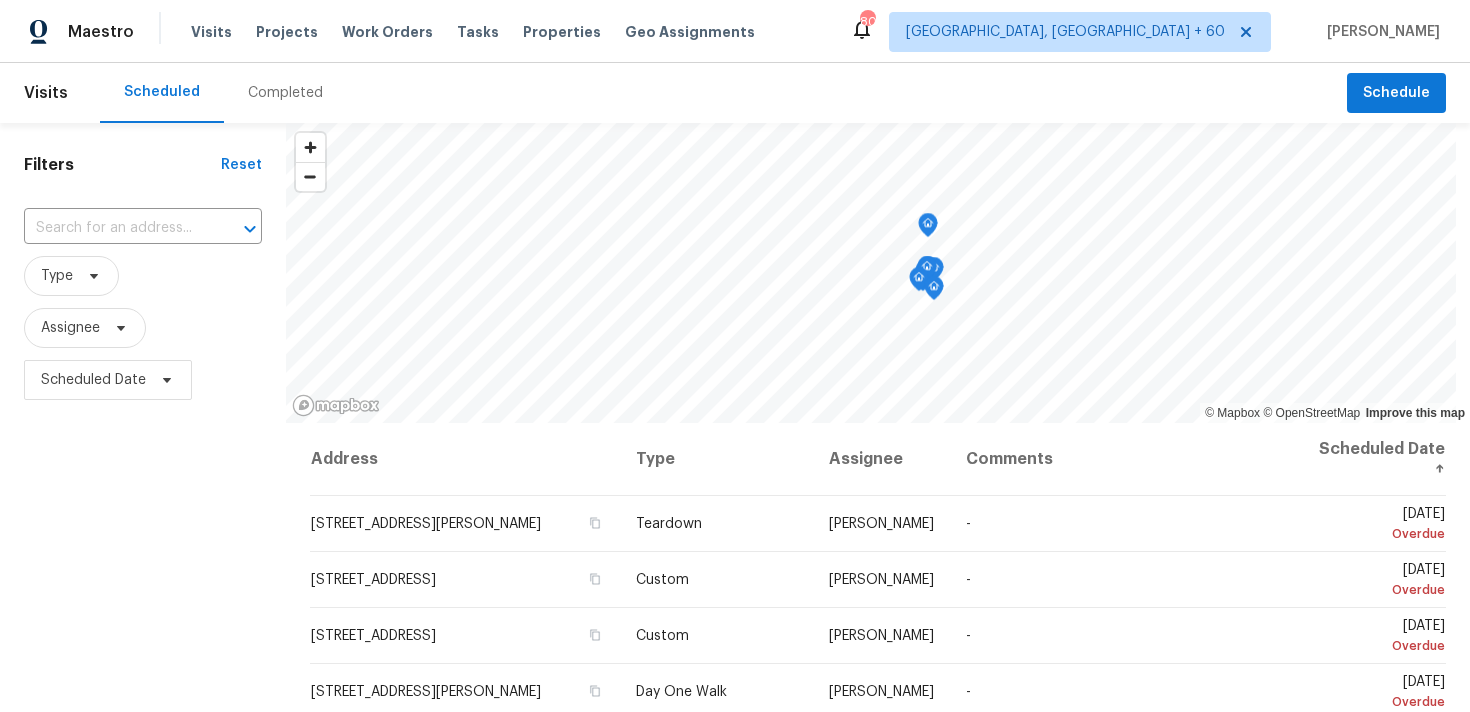 click on "Completed" at bounding box center [285, 93] 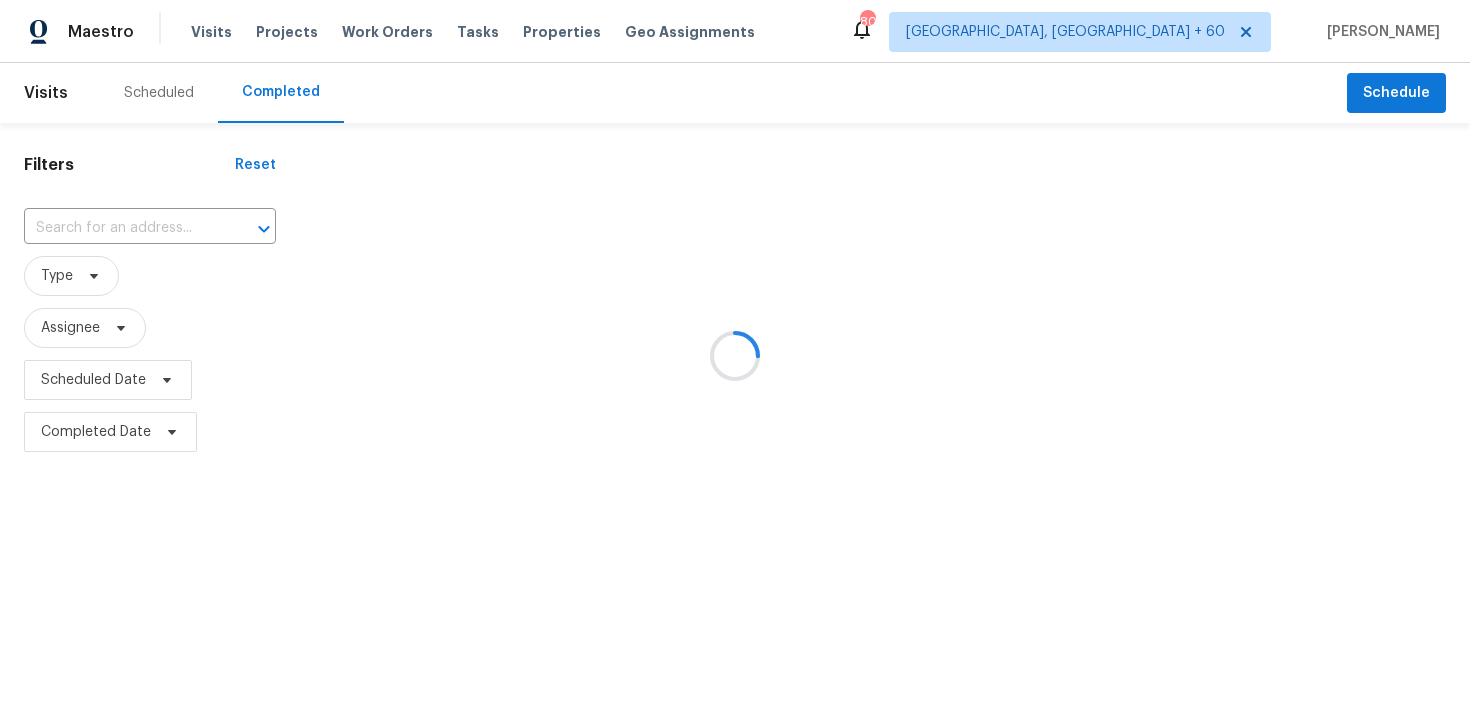 click at bounding box center (735, 356) 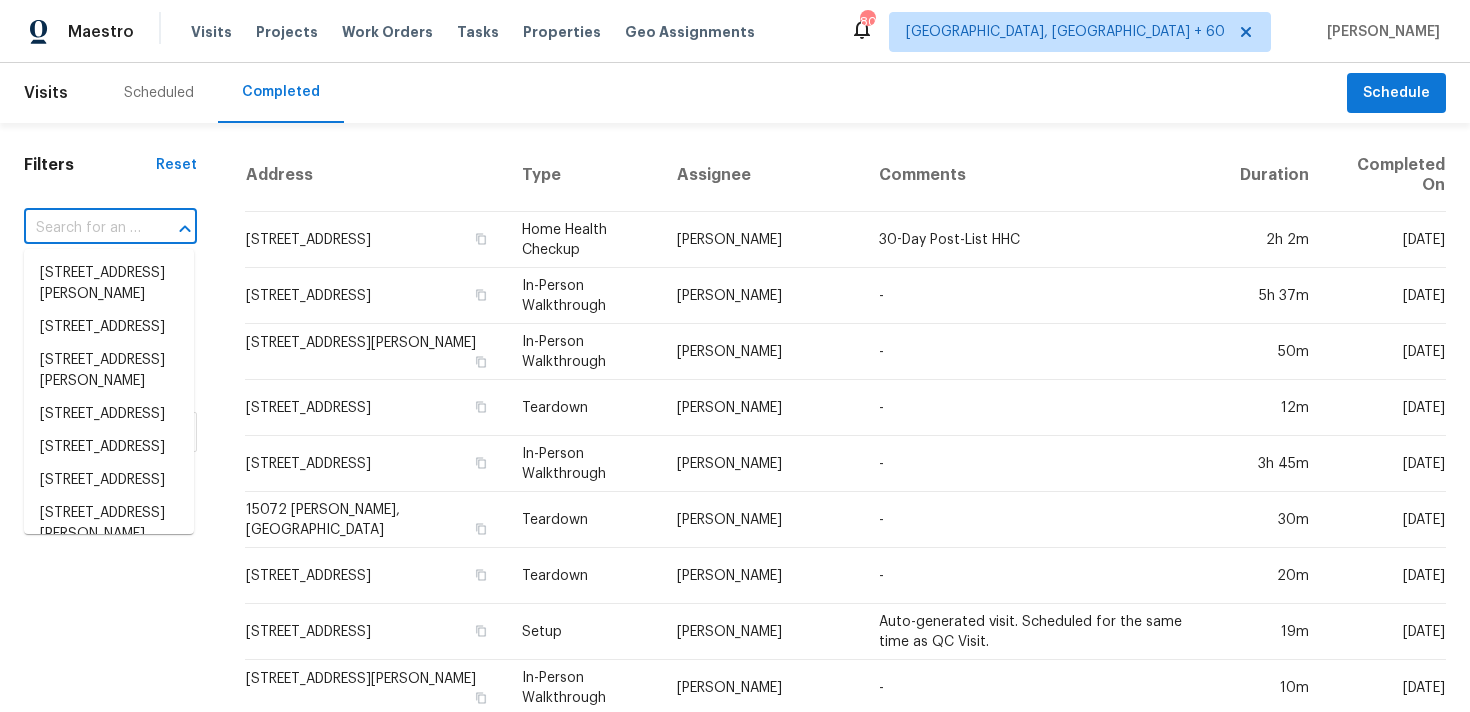 click at bounding box center [82, 228] 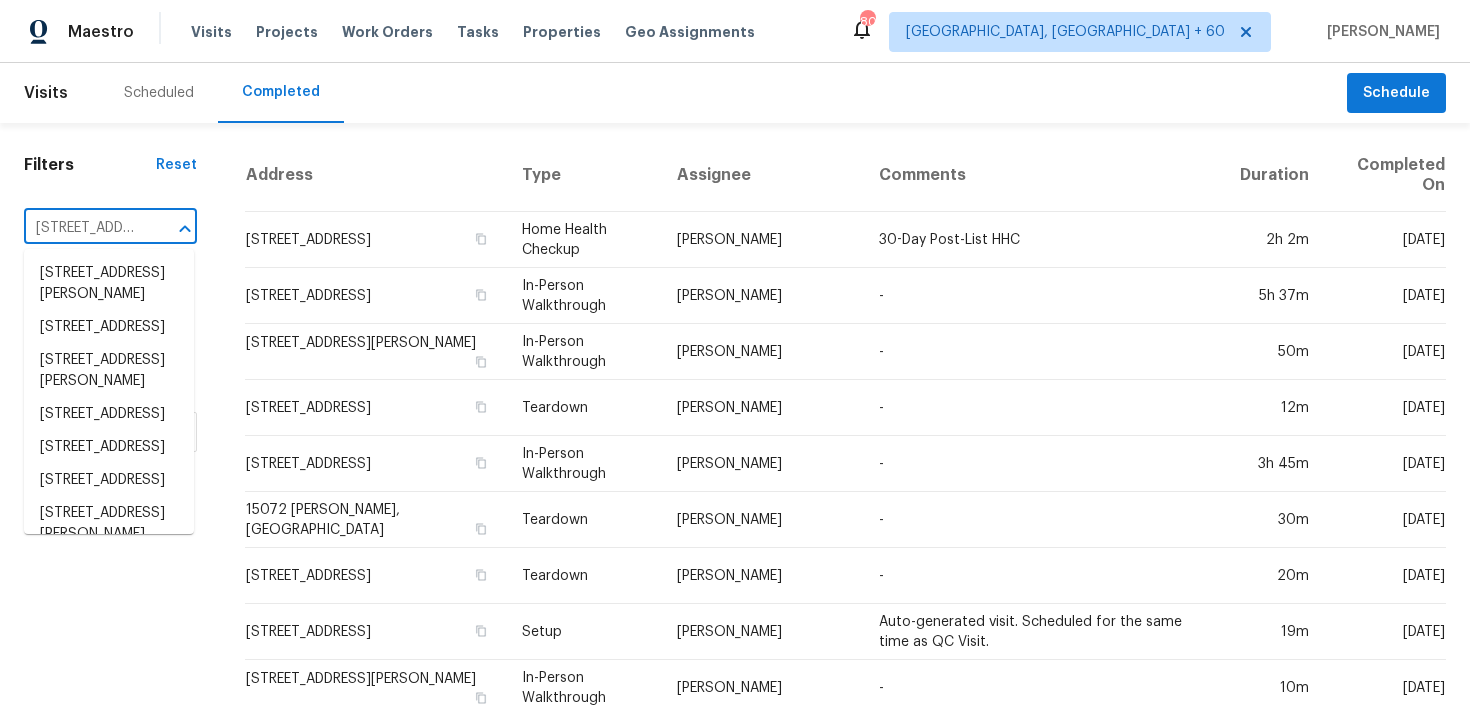 scroll, scrollTop: 0, scrollLeft: 133, axis: horizontal 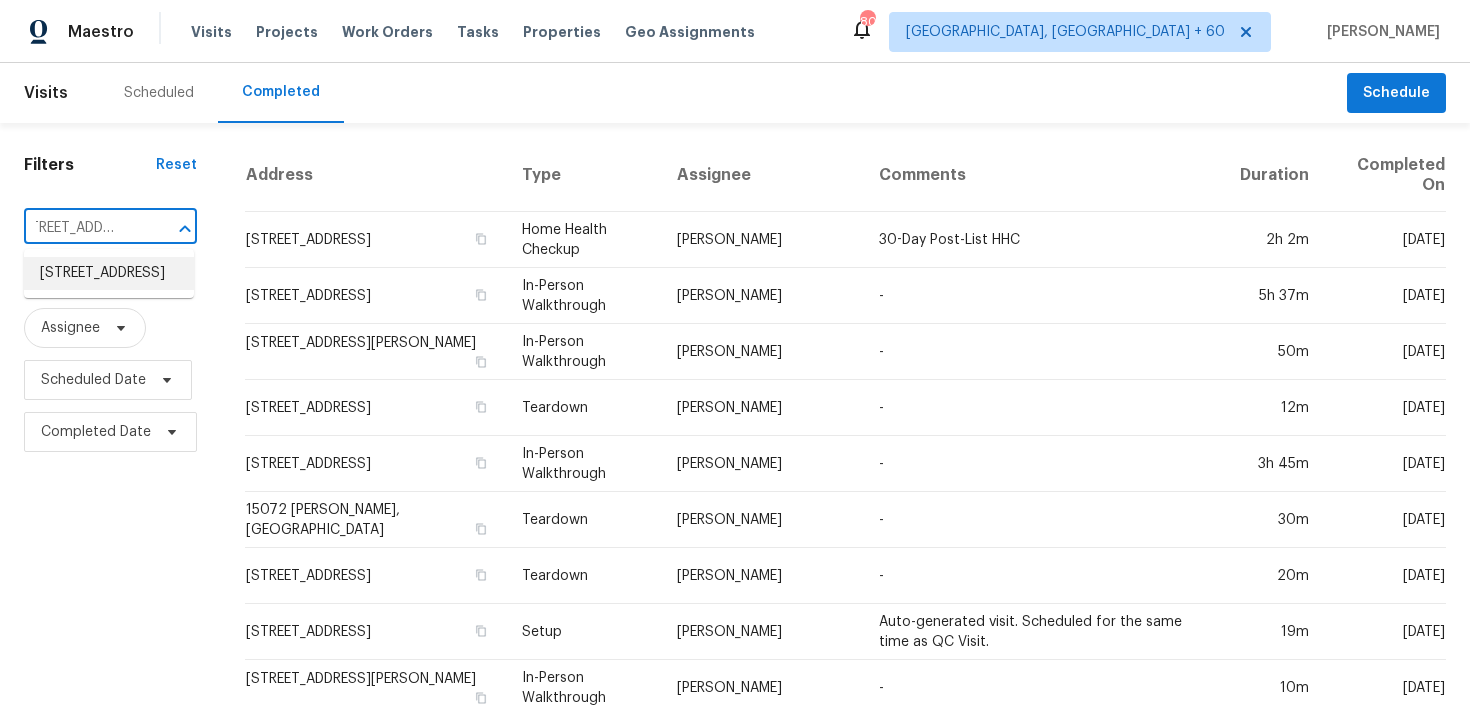 click on "144 Tetcott St, Mooresville, NC 28115" at bounding box center (109, 273) 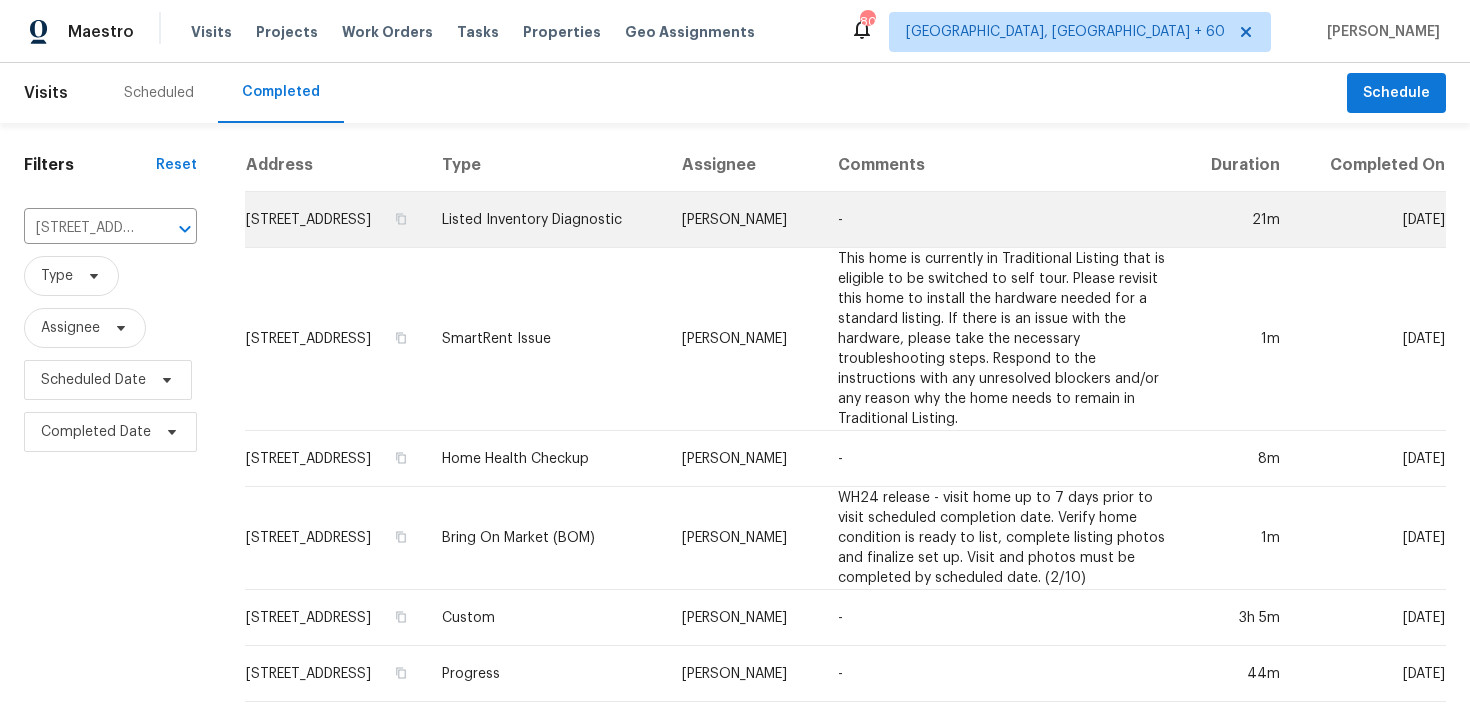 click on "Listed Inventory Diagnostic" at bounding box center (546, 220) 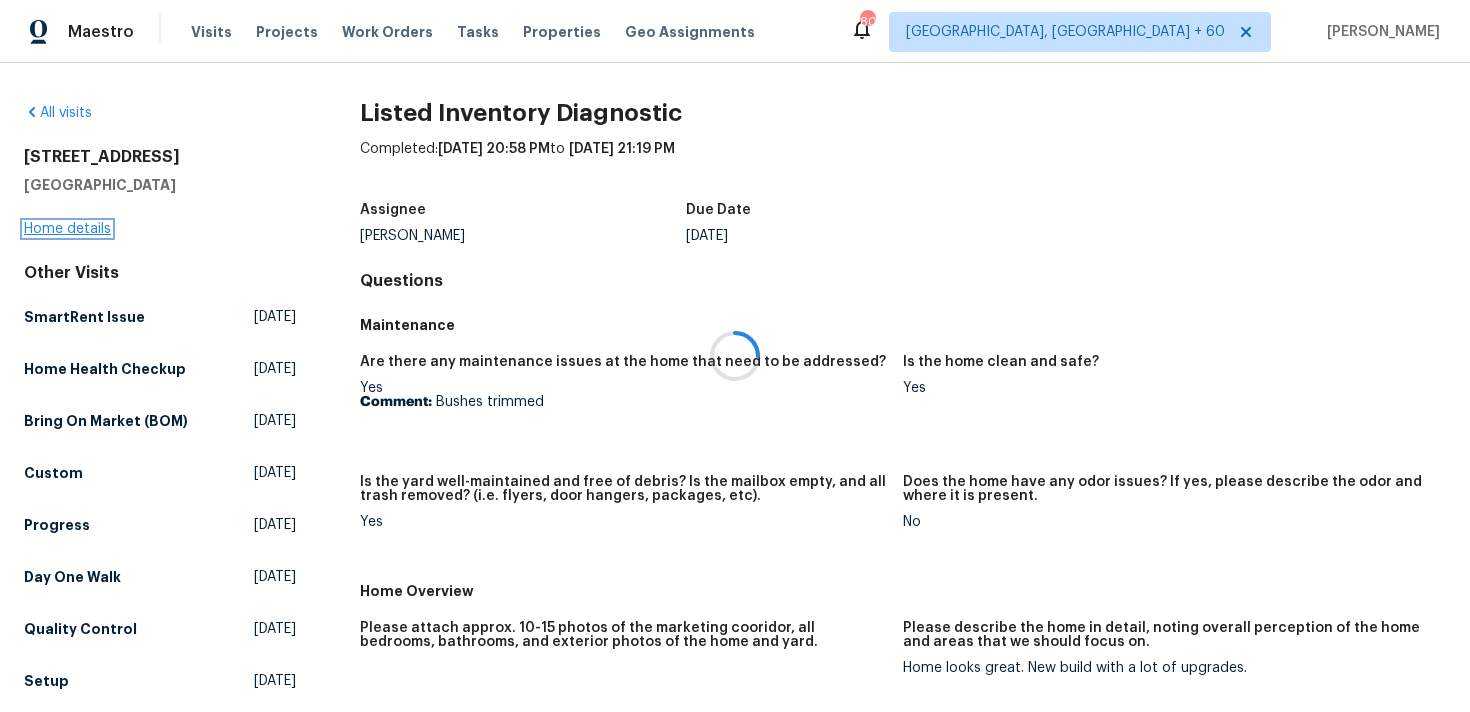 click on "Home details" at bounding box center [67, 229] 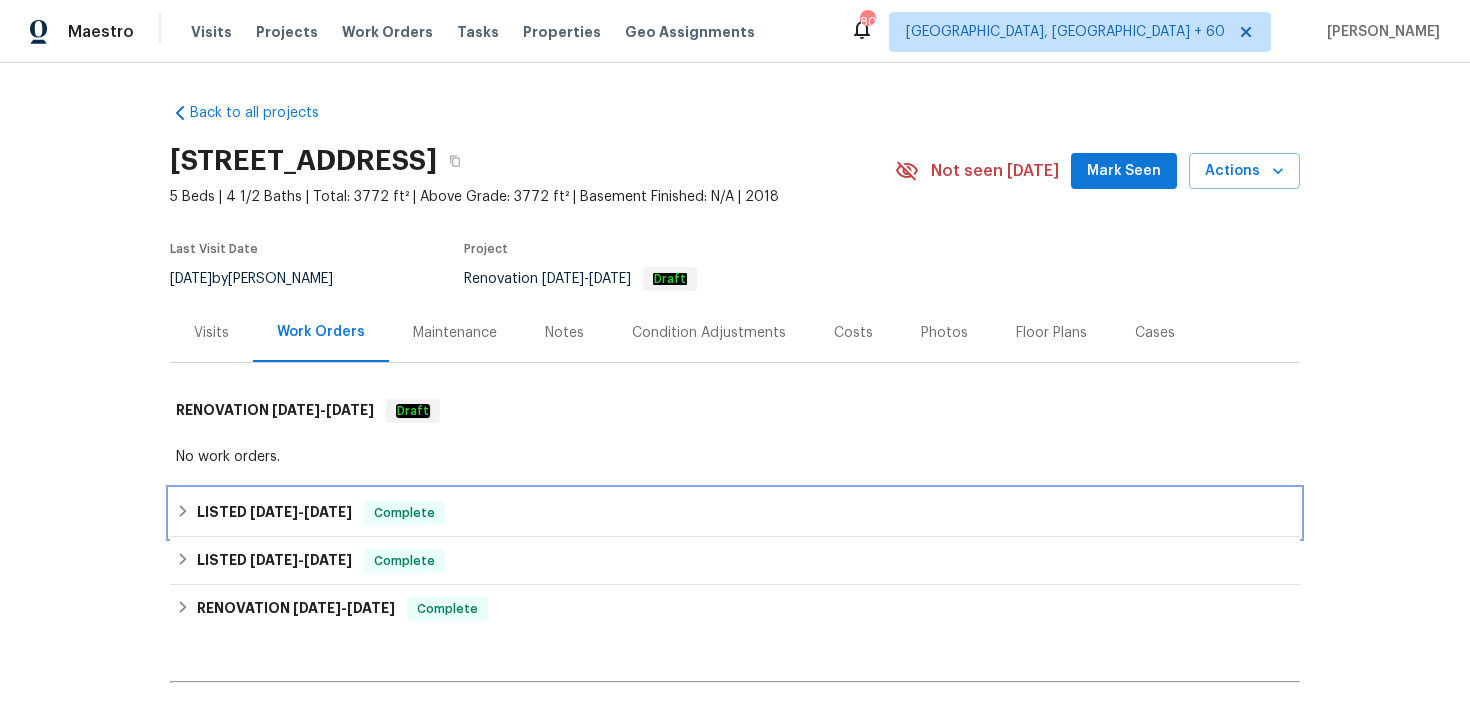 click on "LISTED   7/8/25  -  7/14/25 Complete" at bounding box center (735, 513) 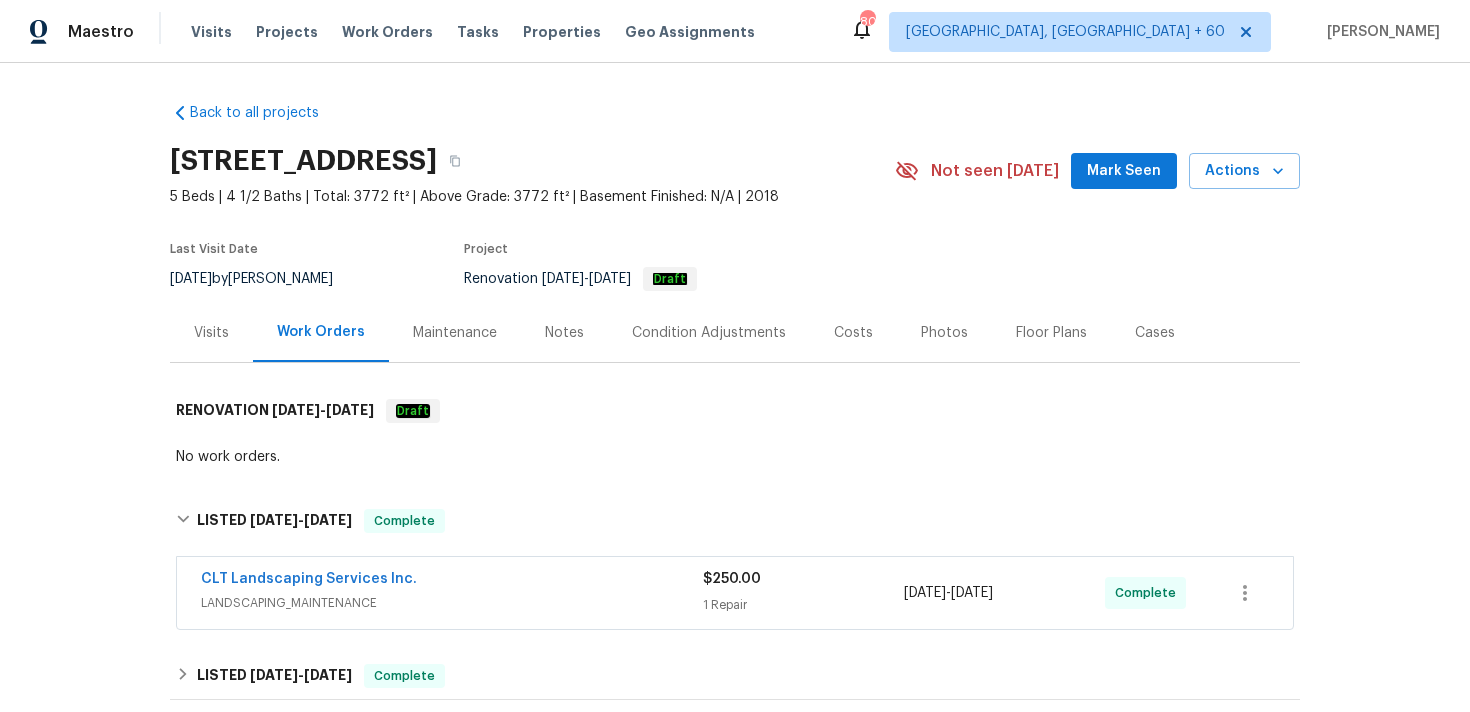 click on "LANDSCAPING_MAINTENANCE" at bounding box center [452, 603] 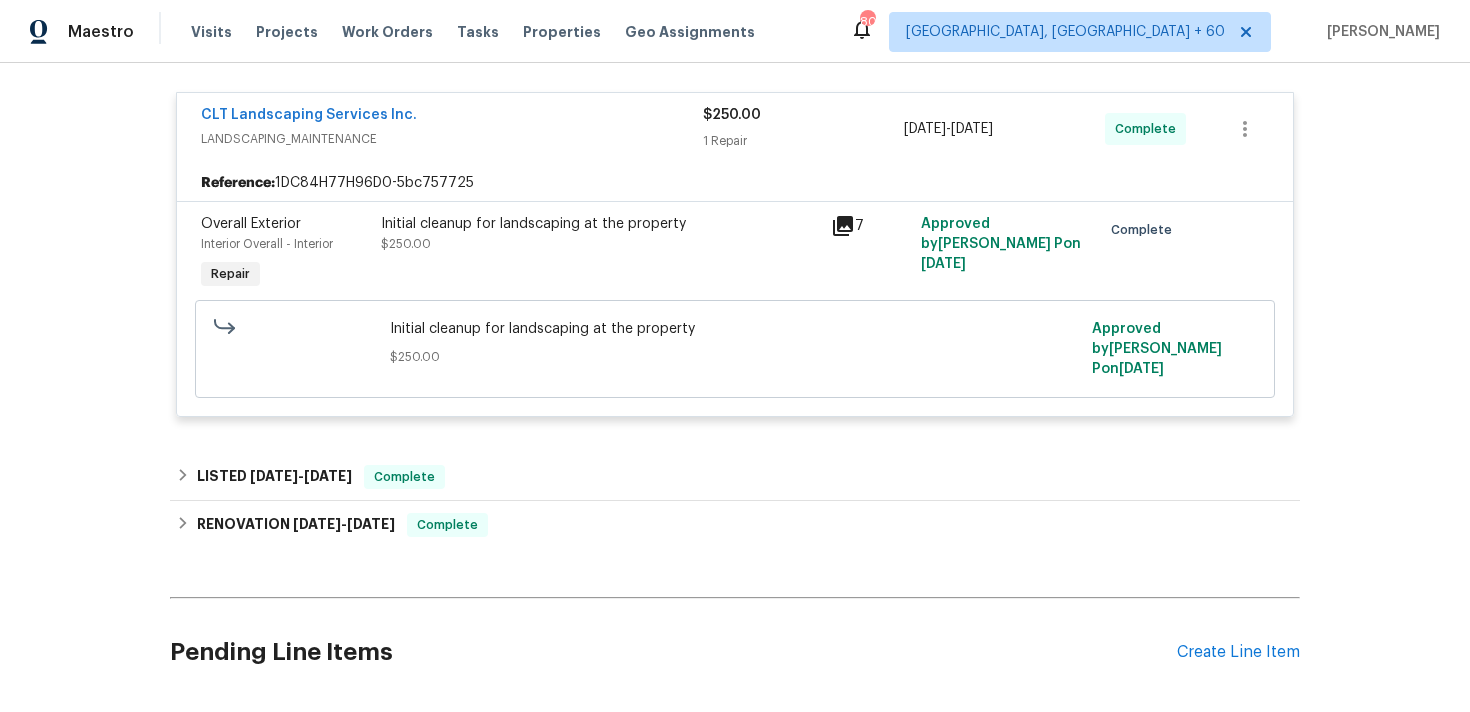 scroll, scrollTop: 0, scrollLeft: 0, axis: both 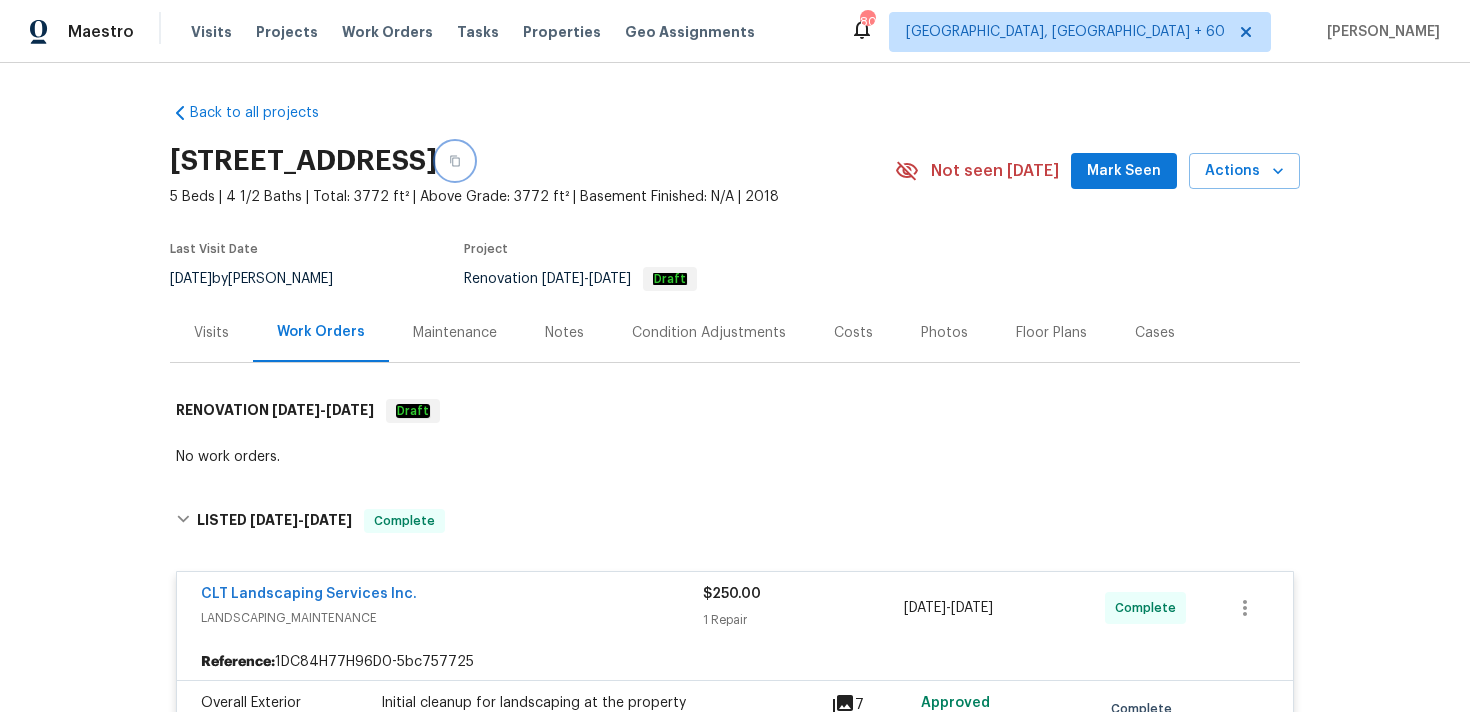 click 